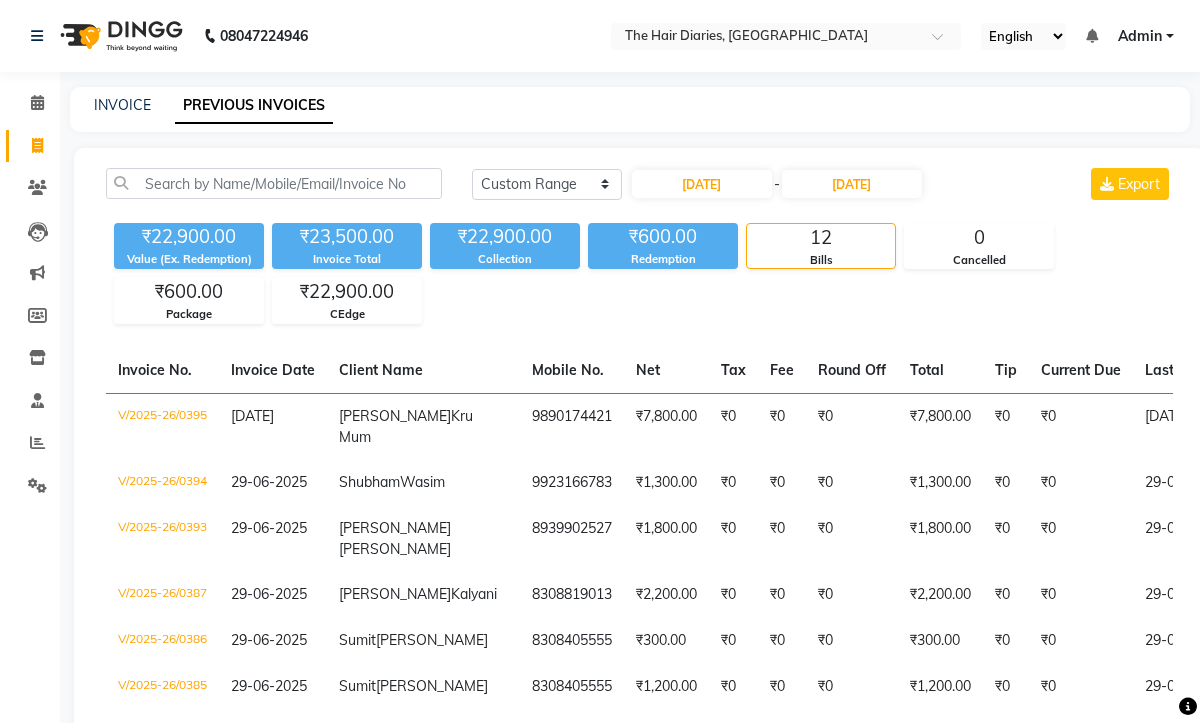 select on "range" 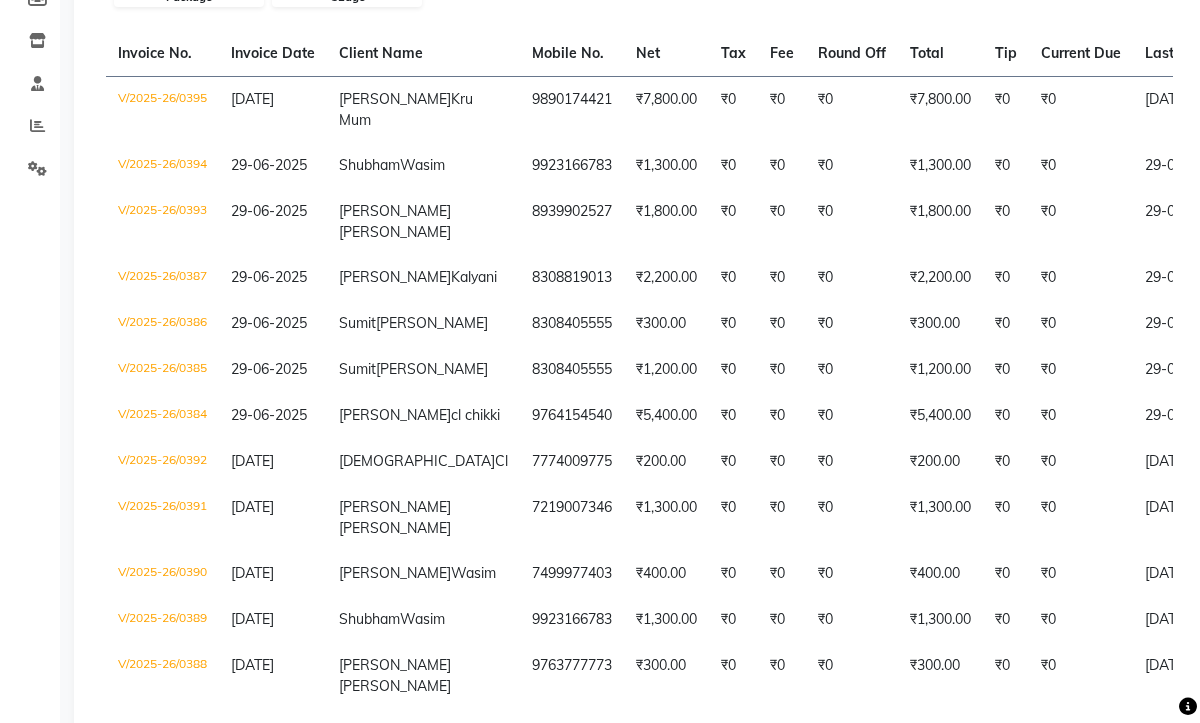 scroll, scrollTop: 0, scrollLeft: 0, axis: both 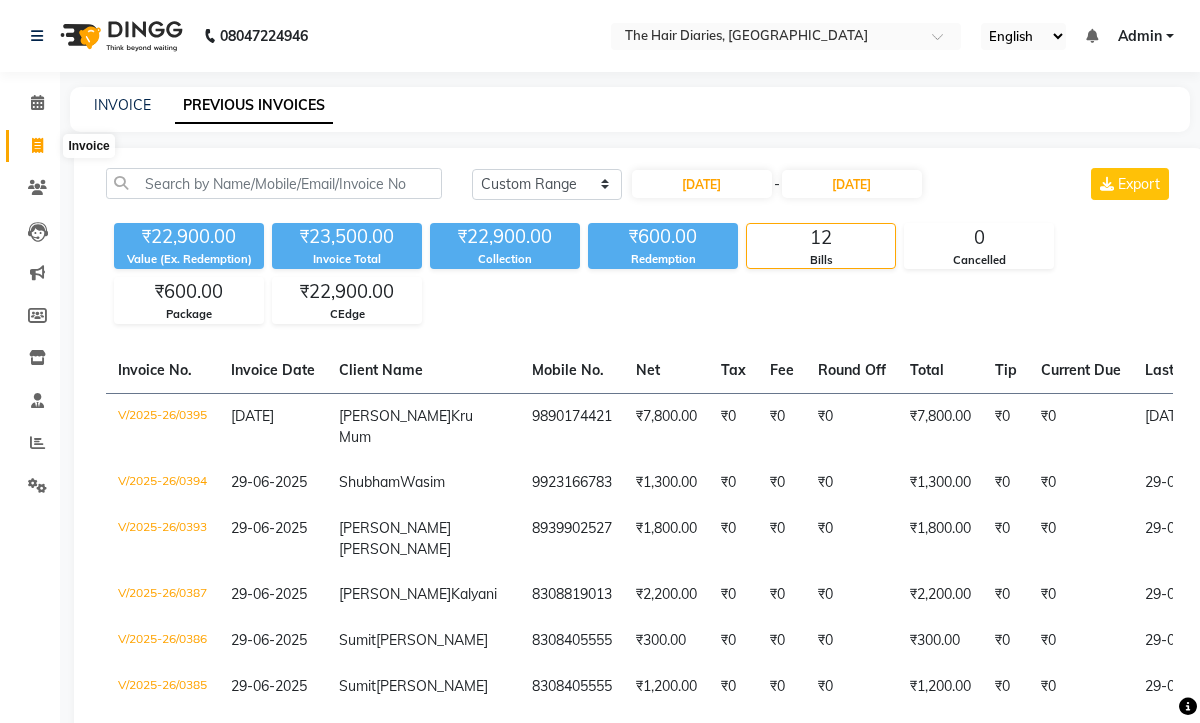 click 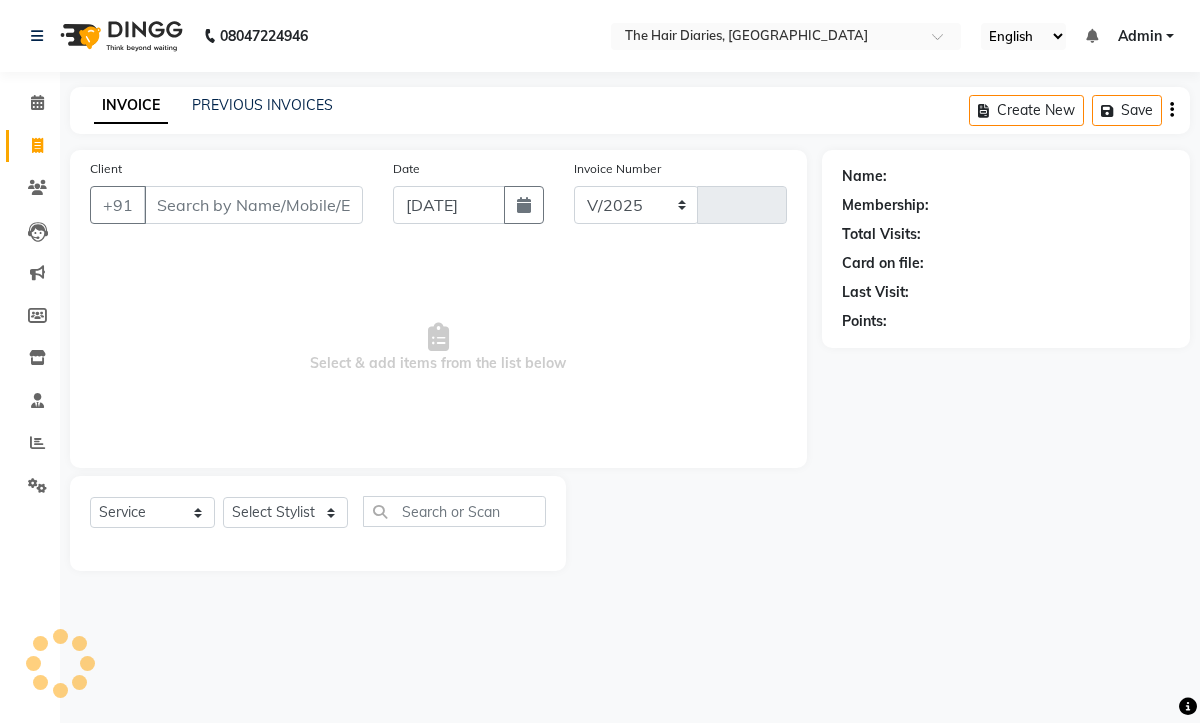select on "782" 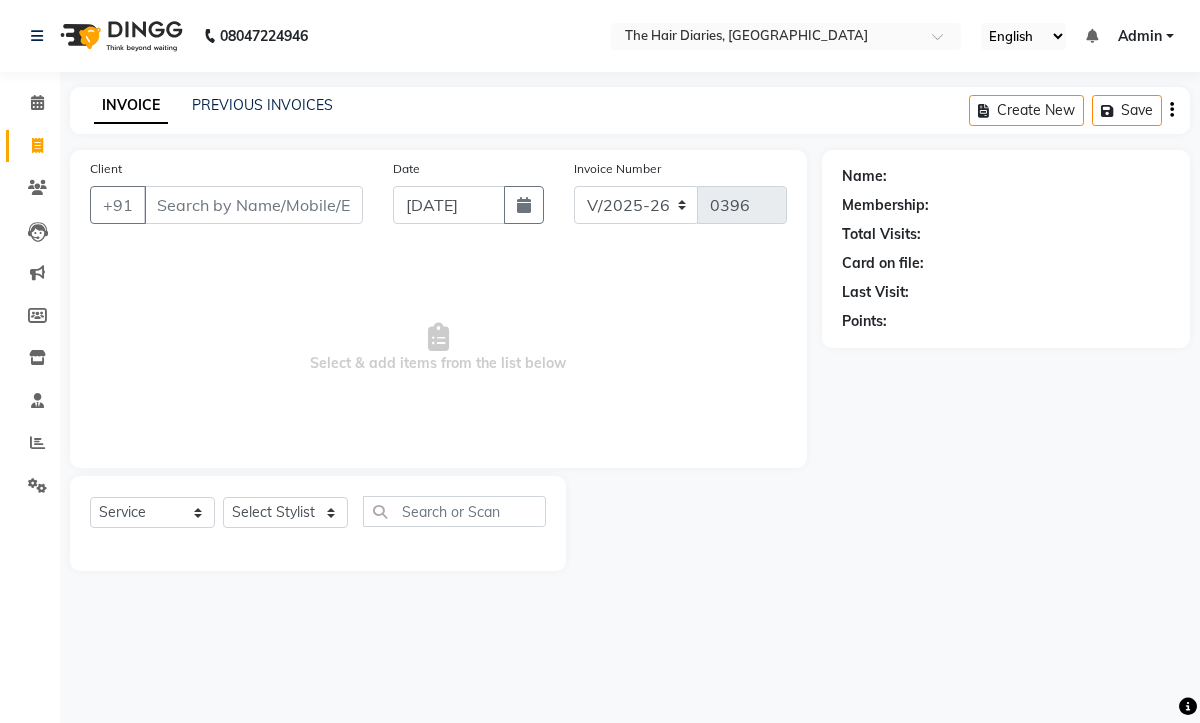 click on "Client" at bounding box center (253, 205) 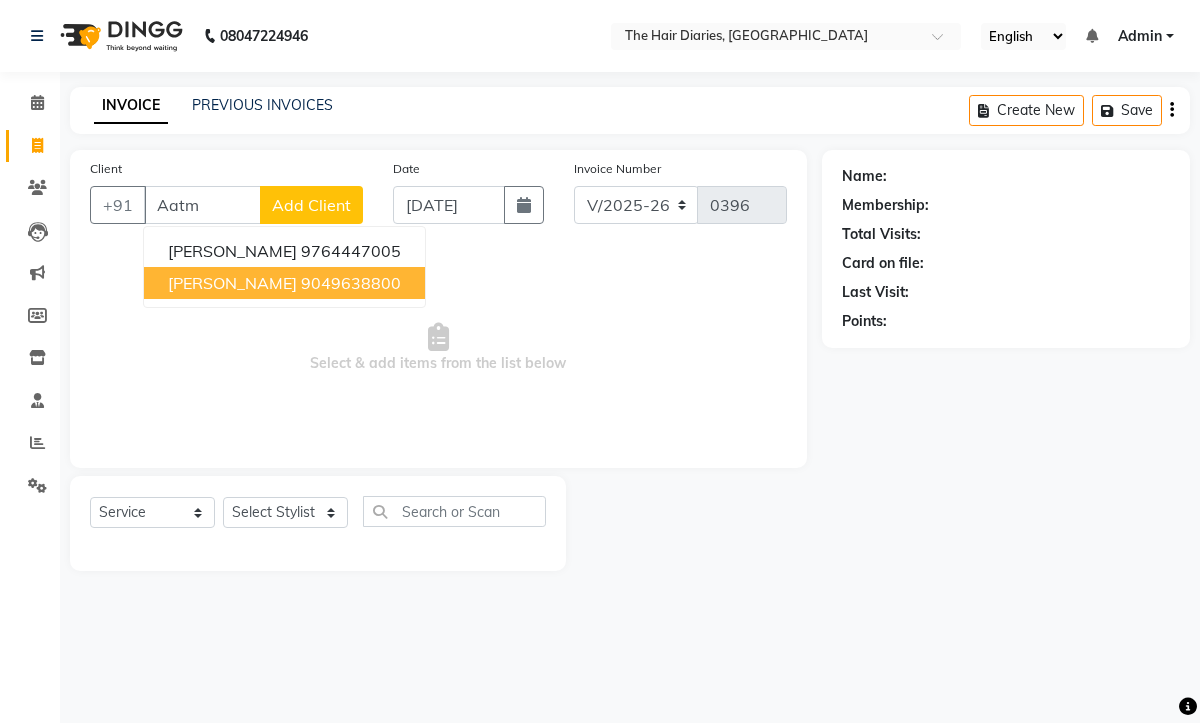 click on "Aatman Bagmar" at bounding box center [232, 283] 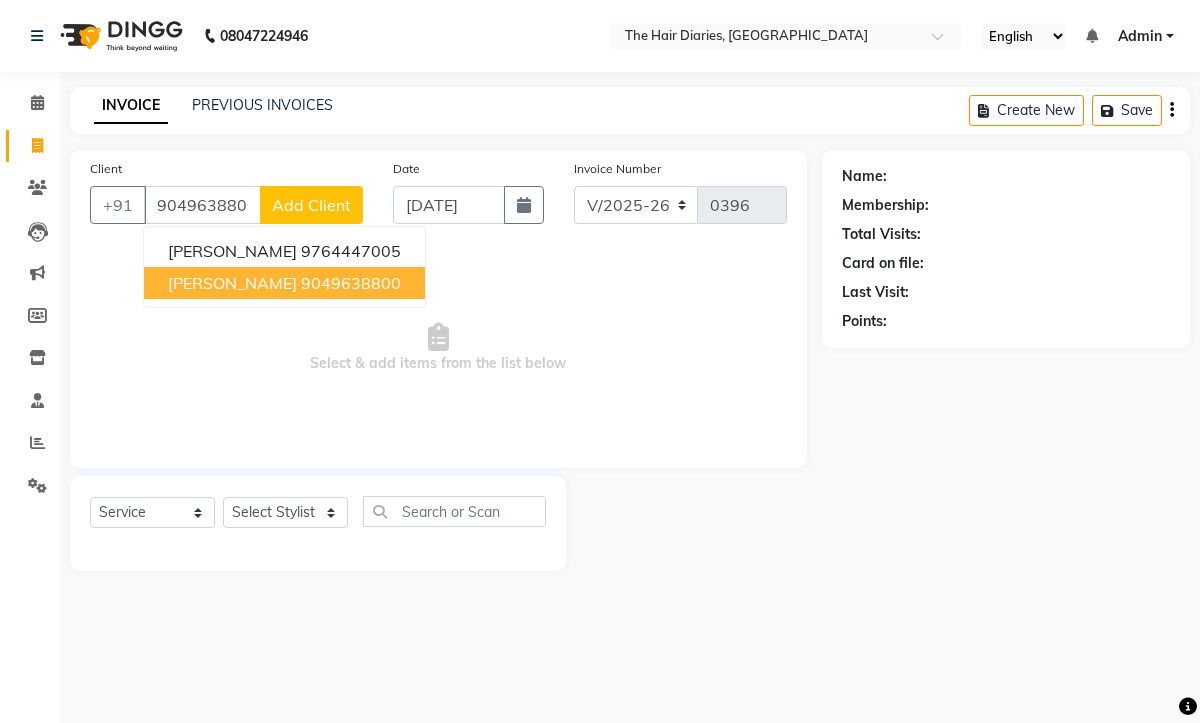 type on "9049638800" 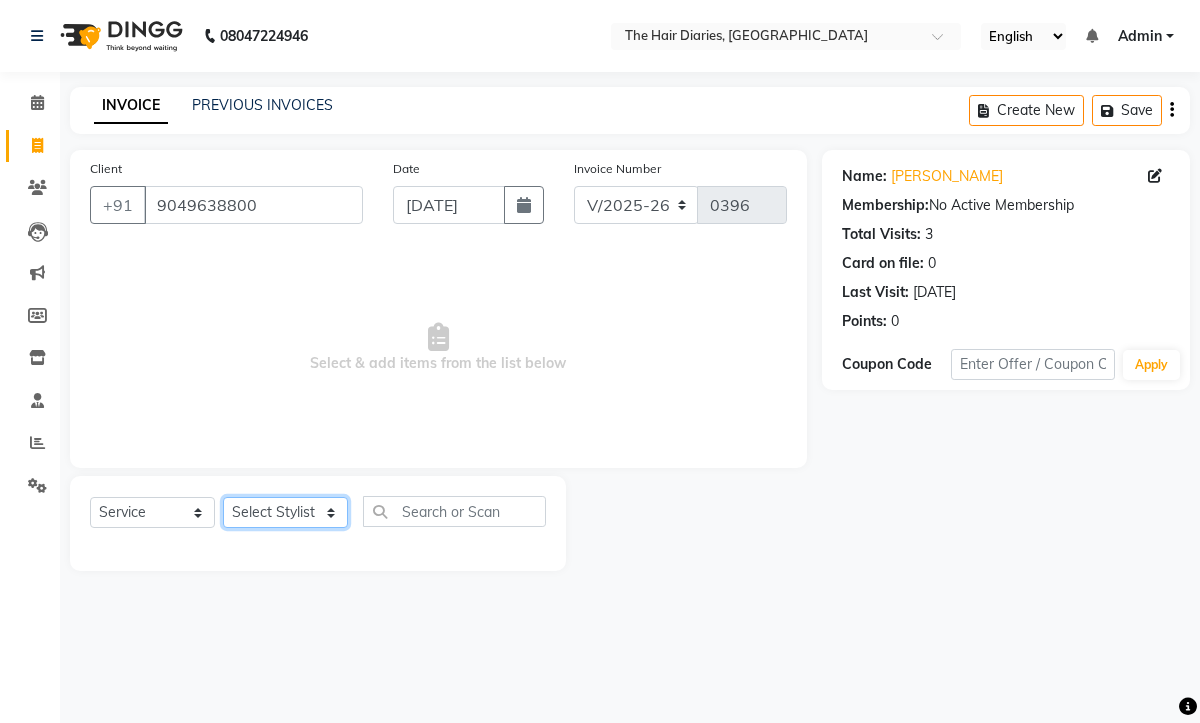 click on "Select Stylist Aaryan Adnan Adnan Anubha Jyoti  Lalita Manali  Maneger Nazlin Jeena Sanah  Sohail Sonia  Surbhi Thakkur Vidya Wasim" 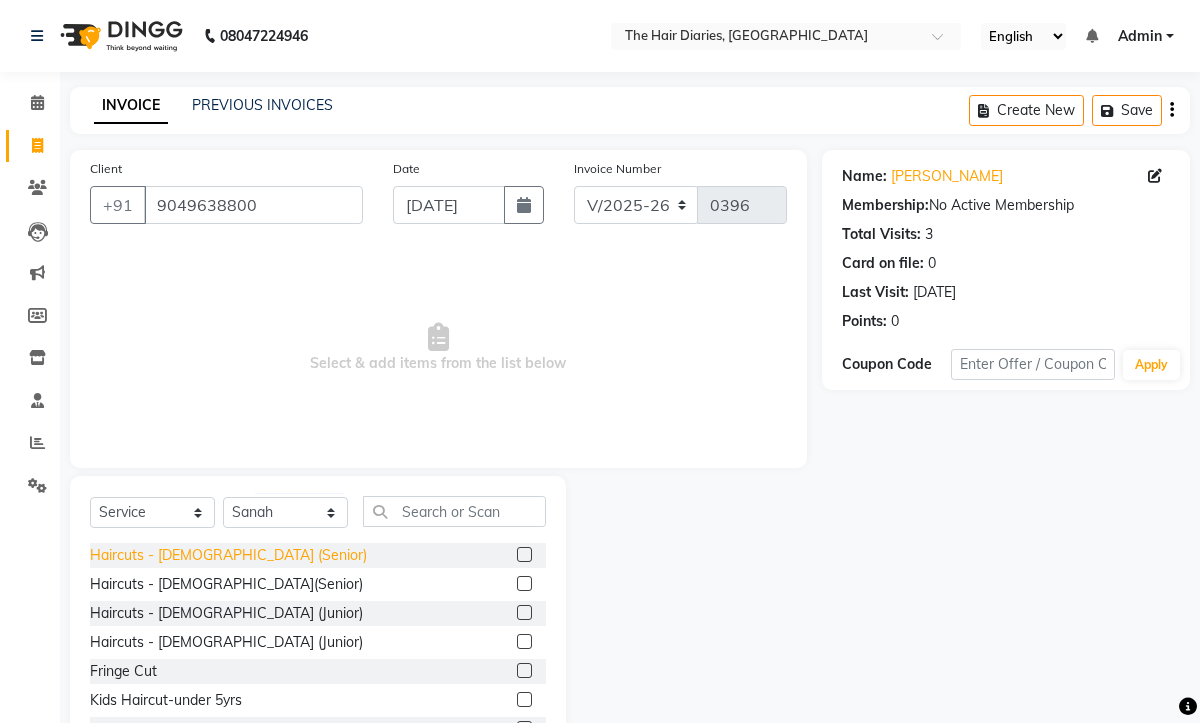 click on "Haircuts - Female (Senior)" 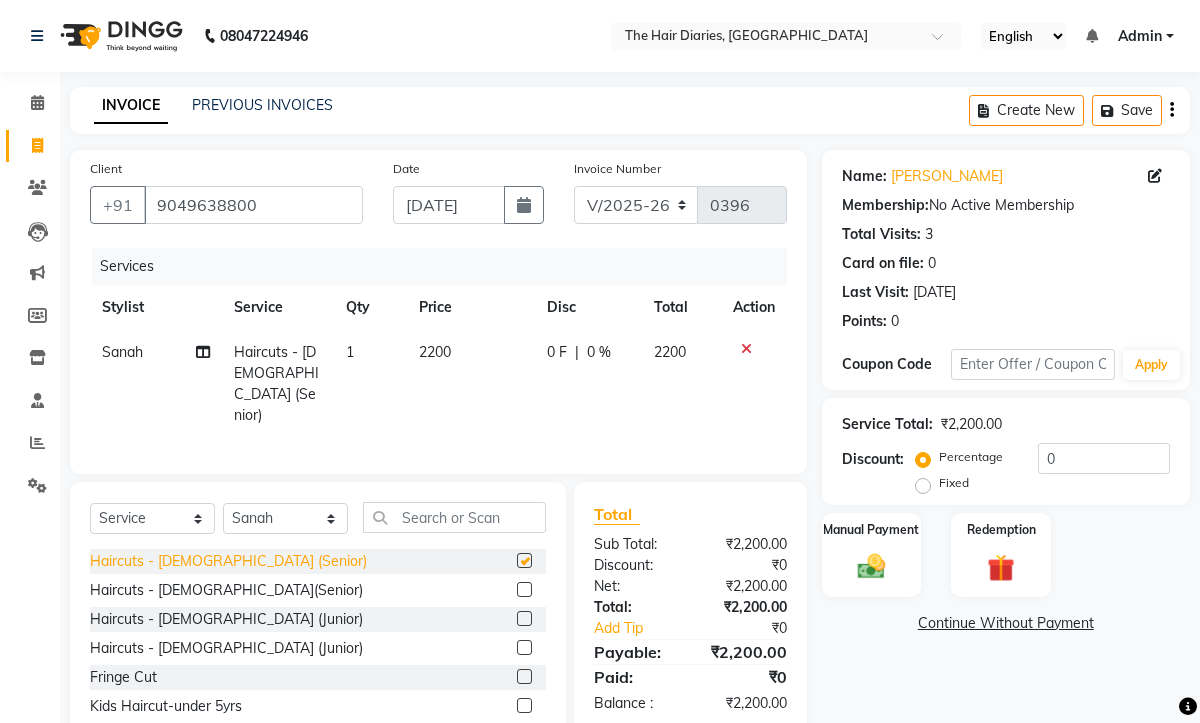 checkbox on "false" 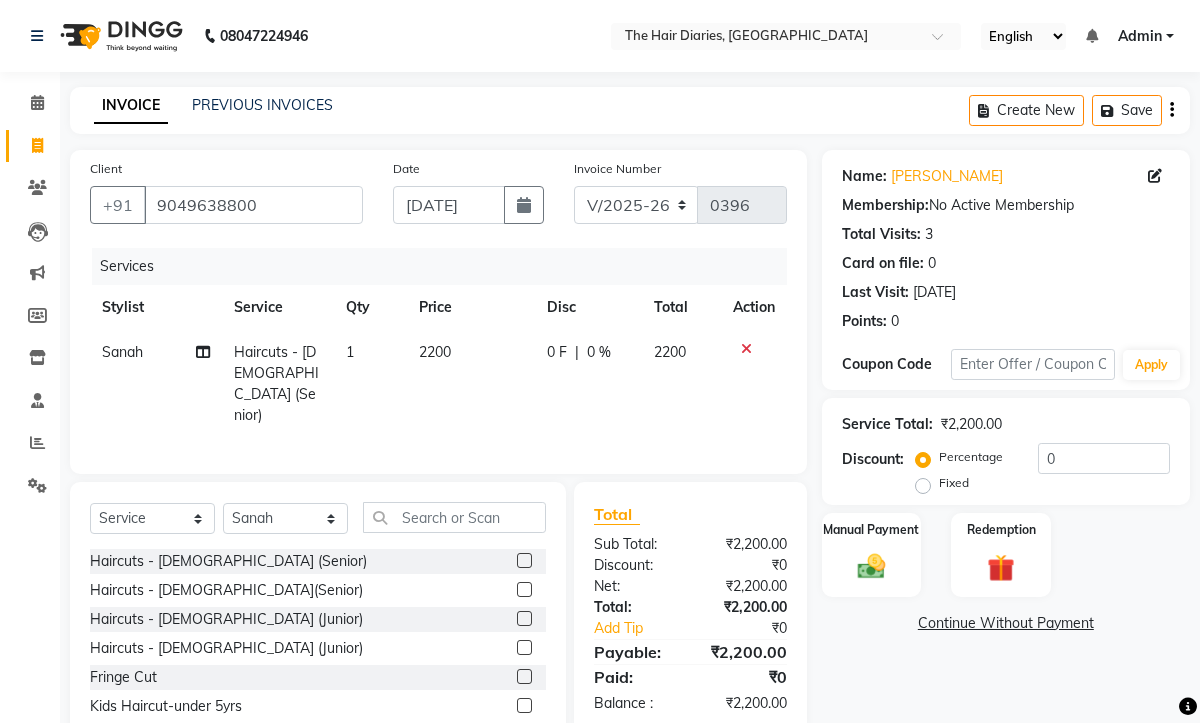 click 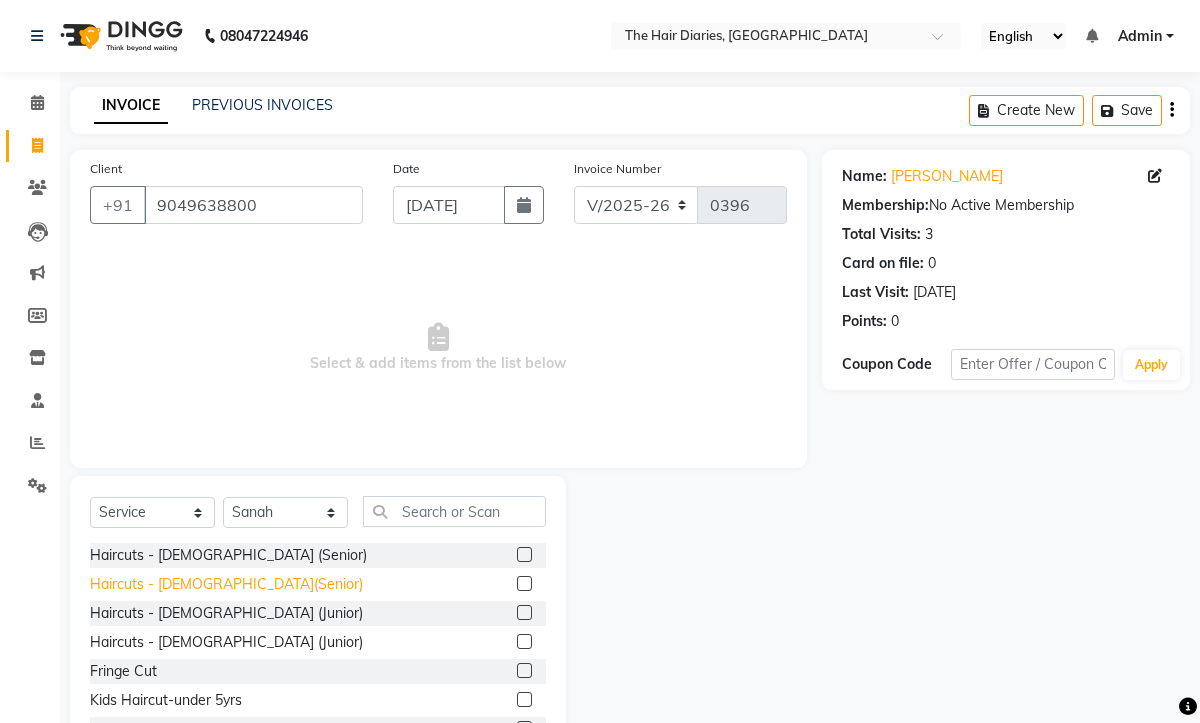 click on "Haircuts - Male(Senior)" 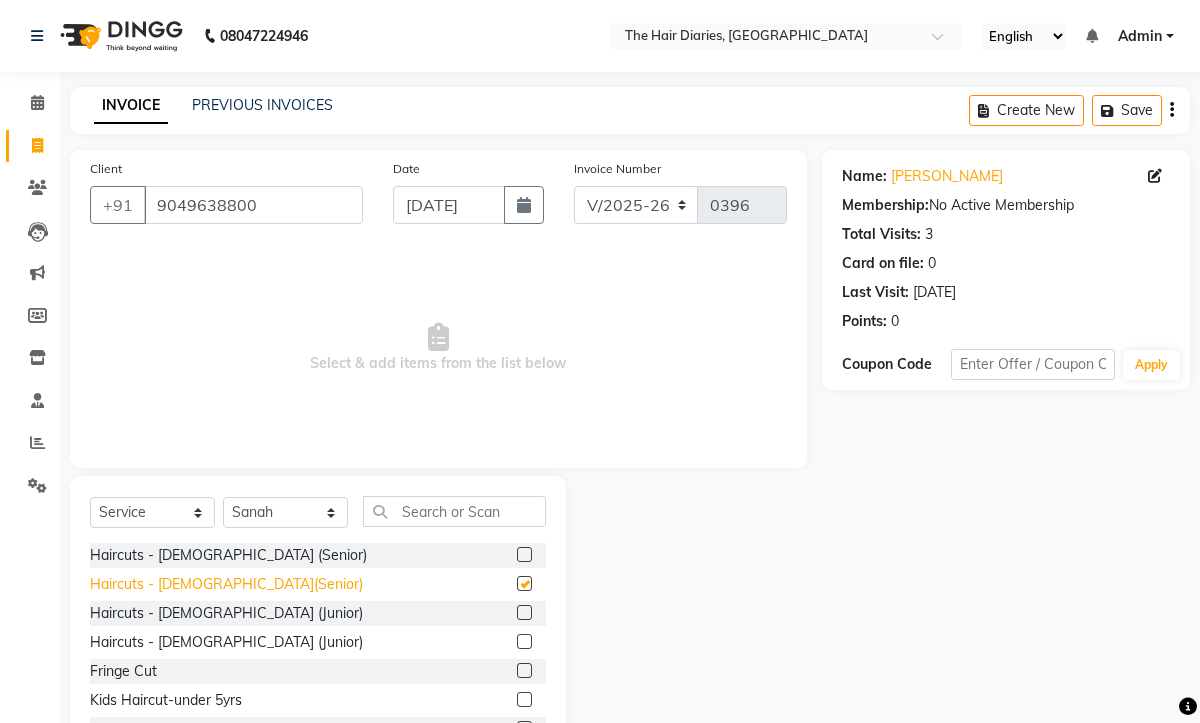 checkbox on "false" 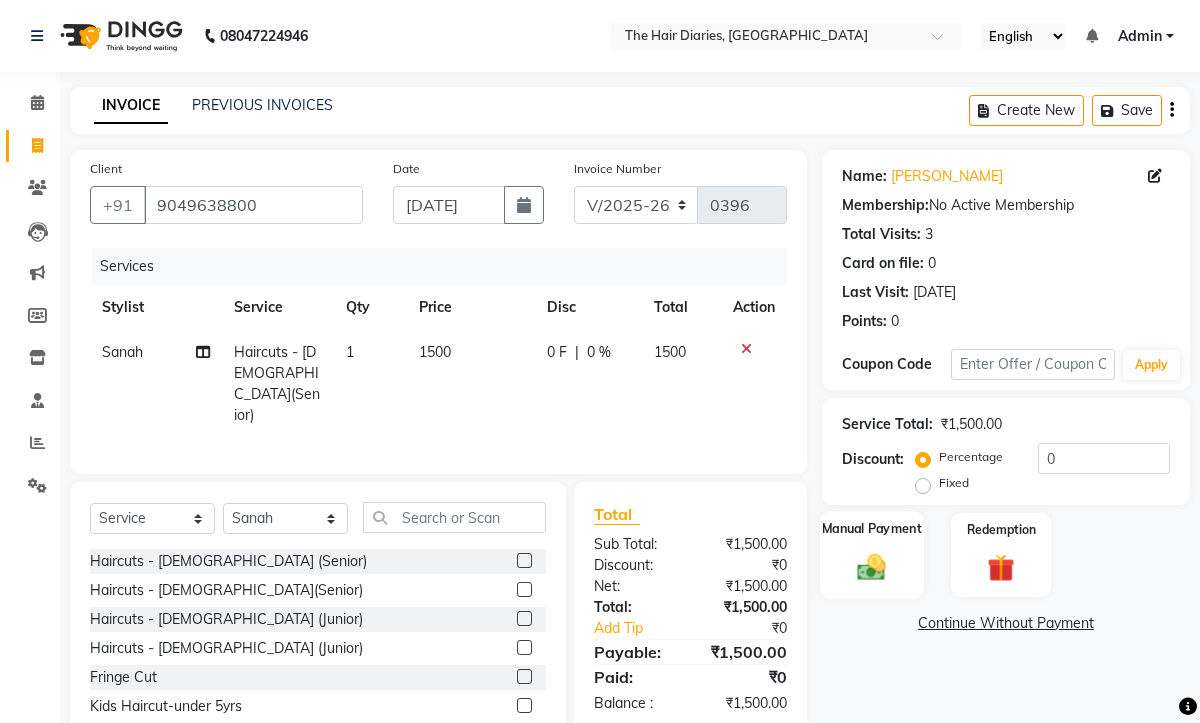 click 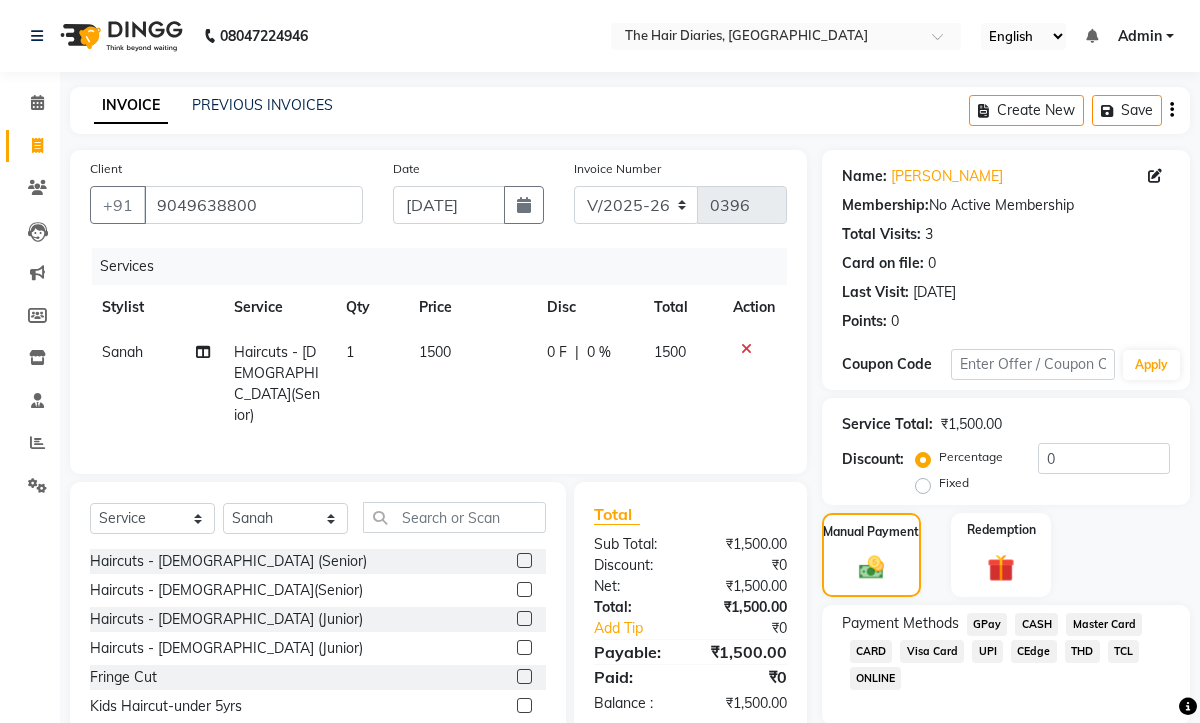 click on "CEdge" 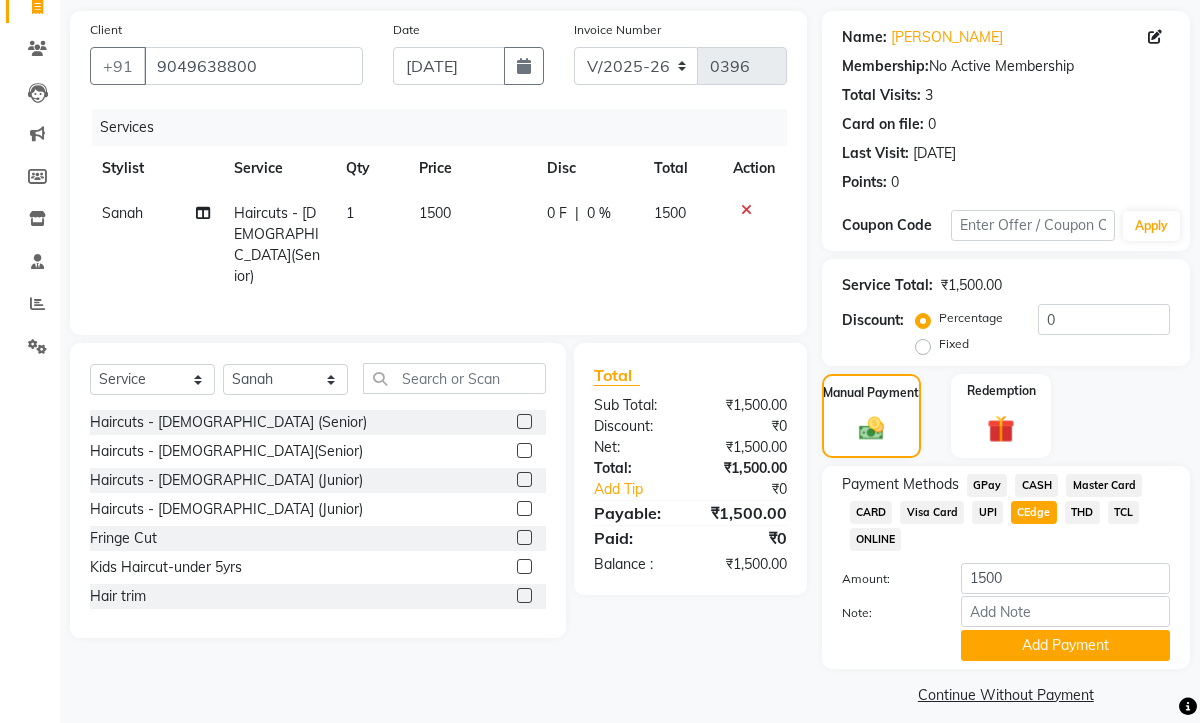 scroll, scrollTop: 143, scrollLeft: 0, axis: vertical 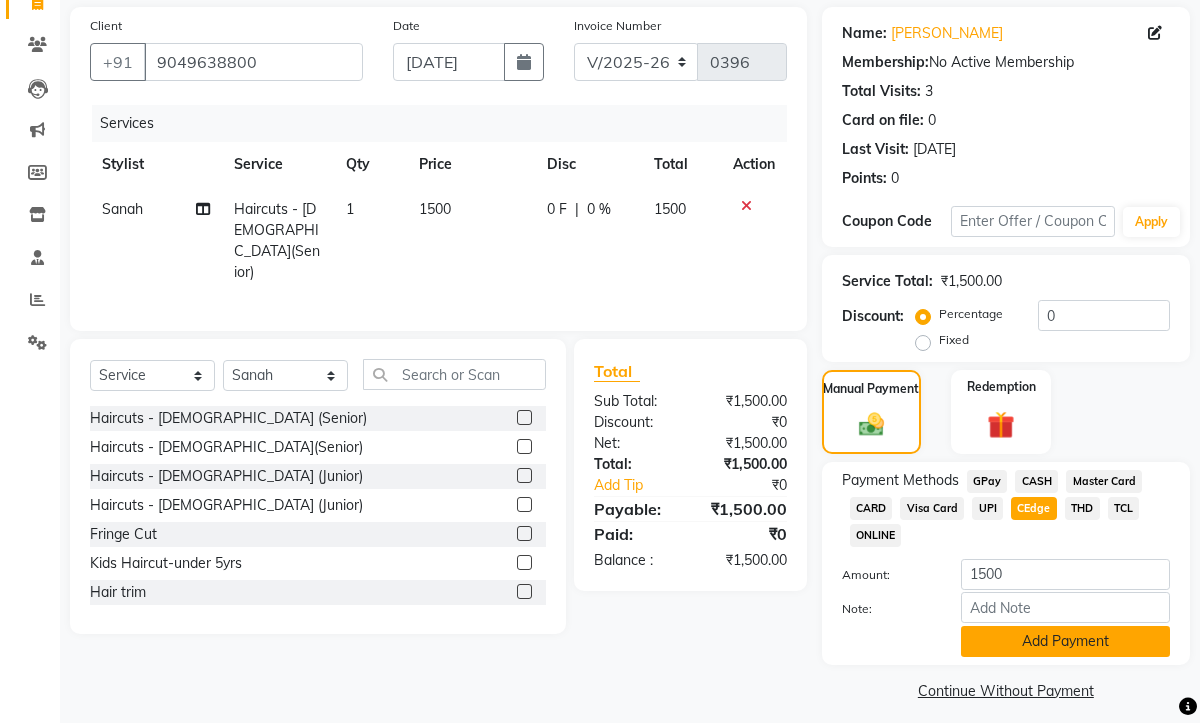 click on "Add Payment" 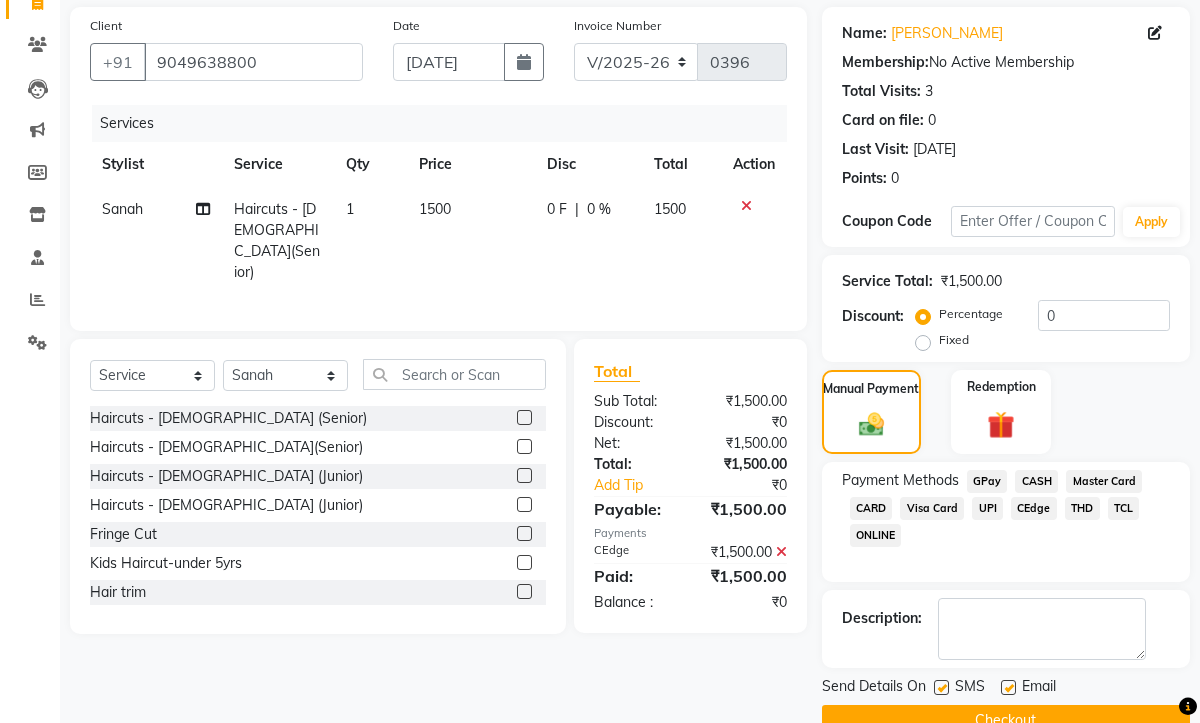 click 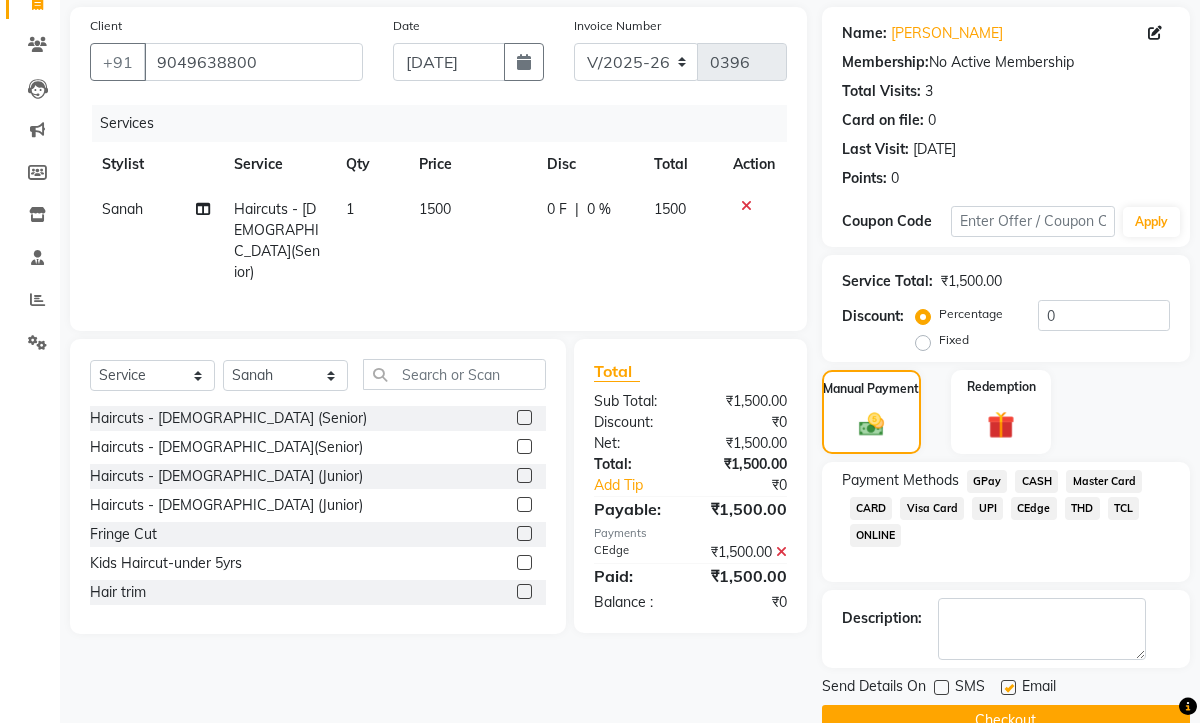 click 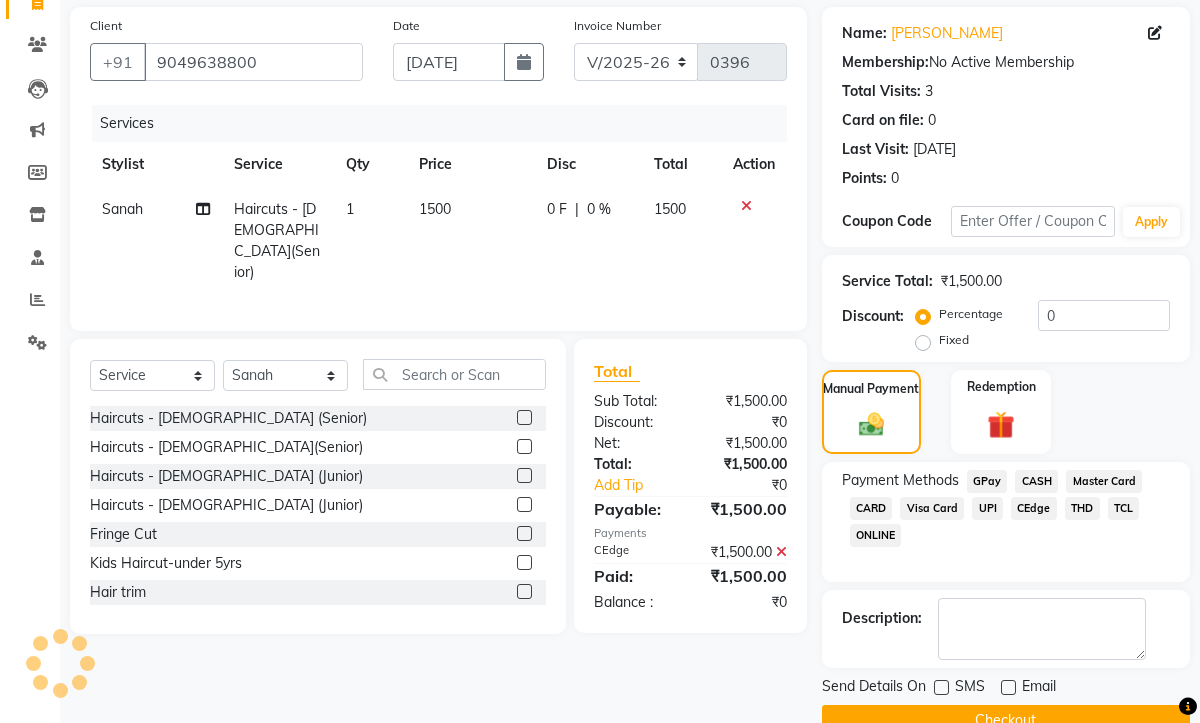 click on "Checkout" 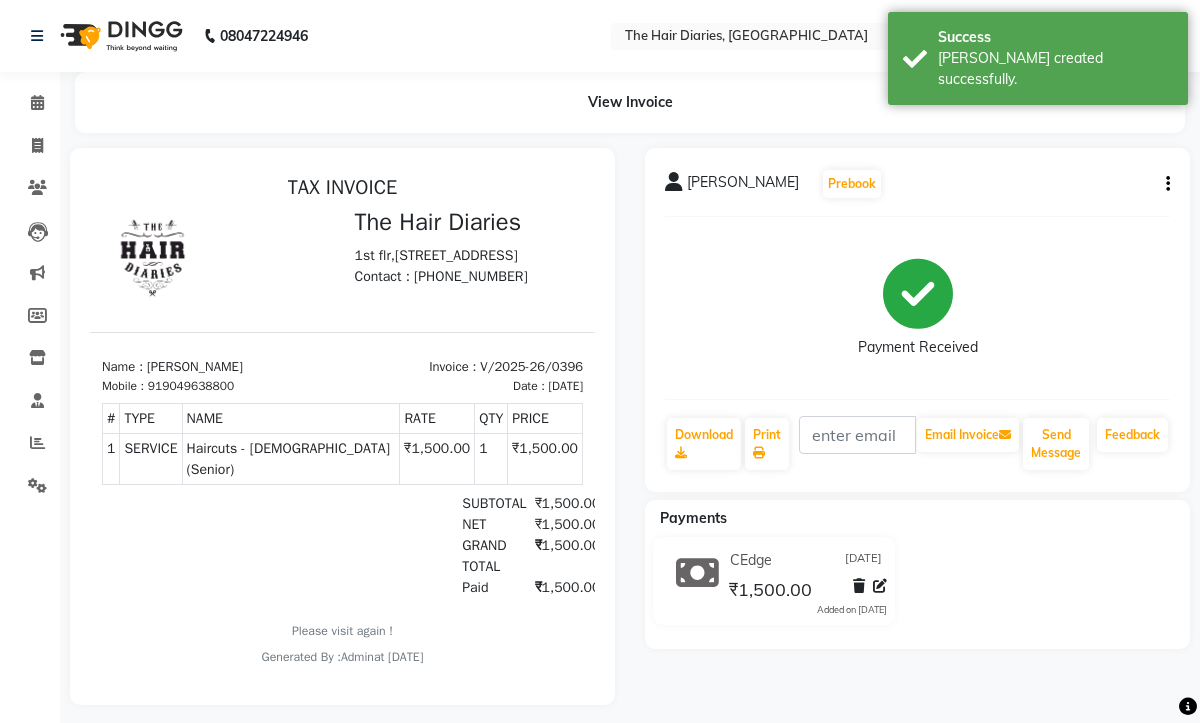 scroll, scrollTop: 0, scrollLeft: 0, axis: both 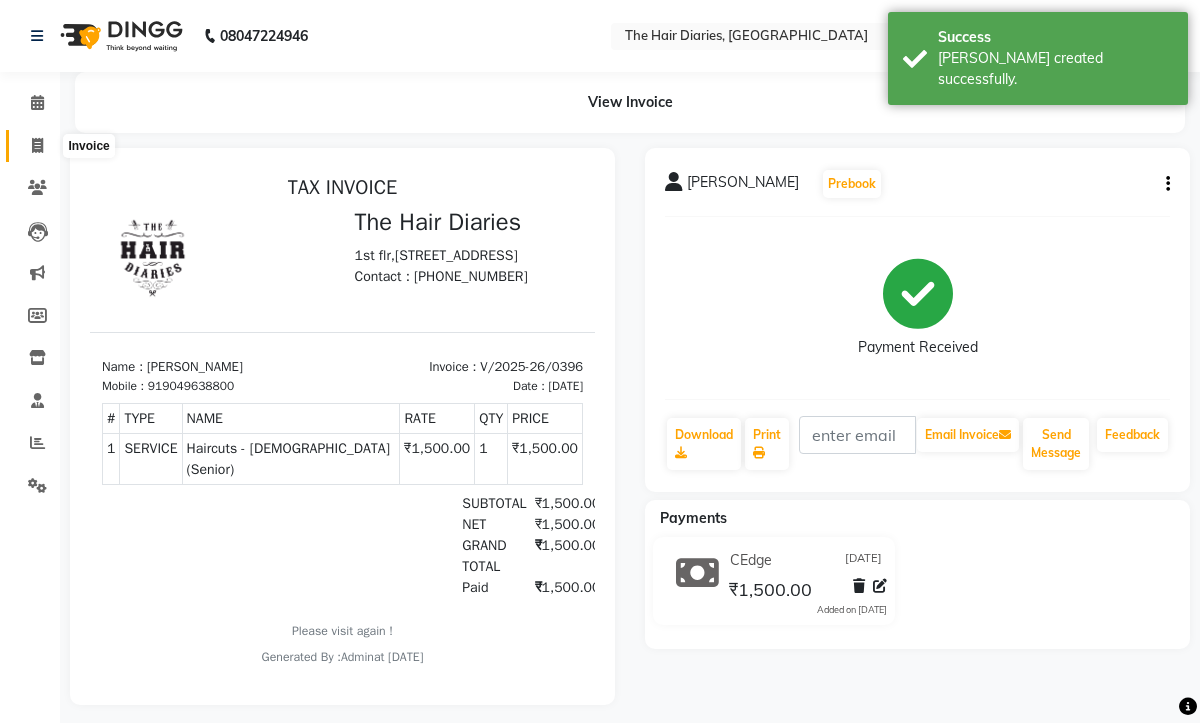 click 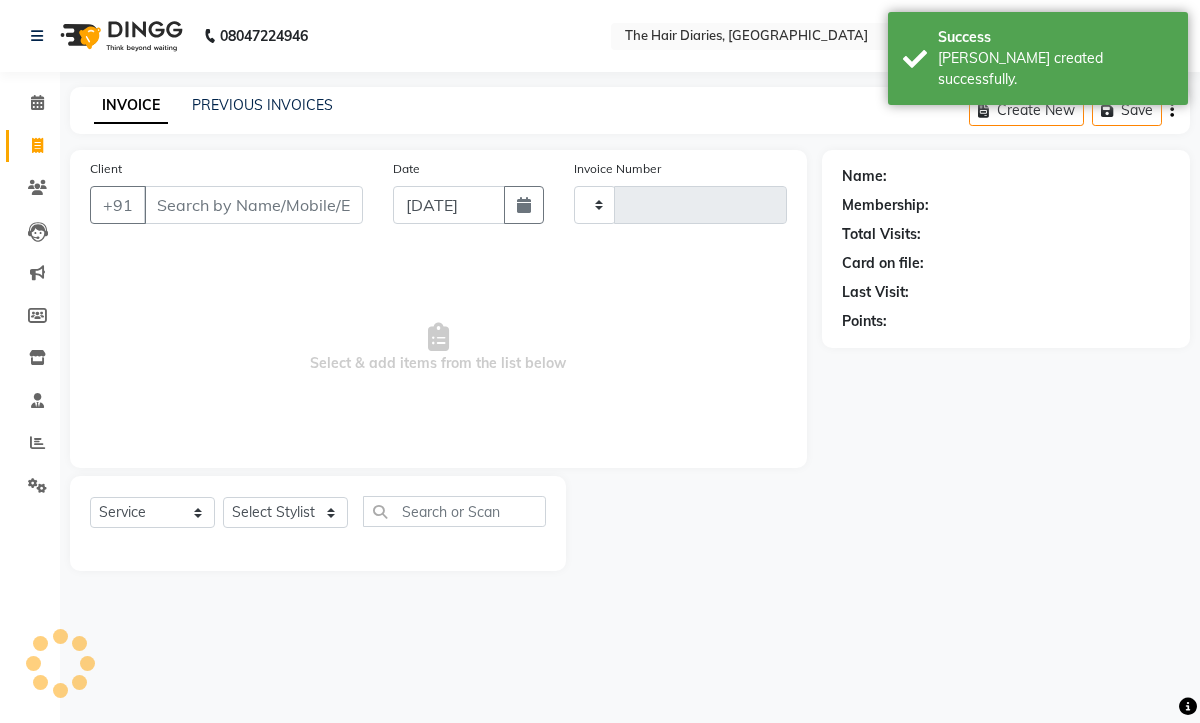 type on "0397" 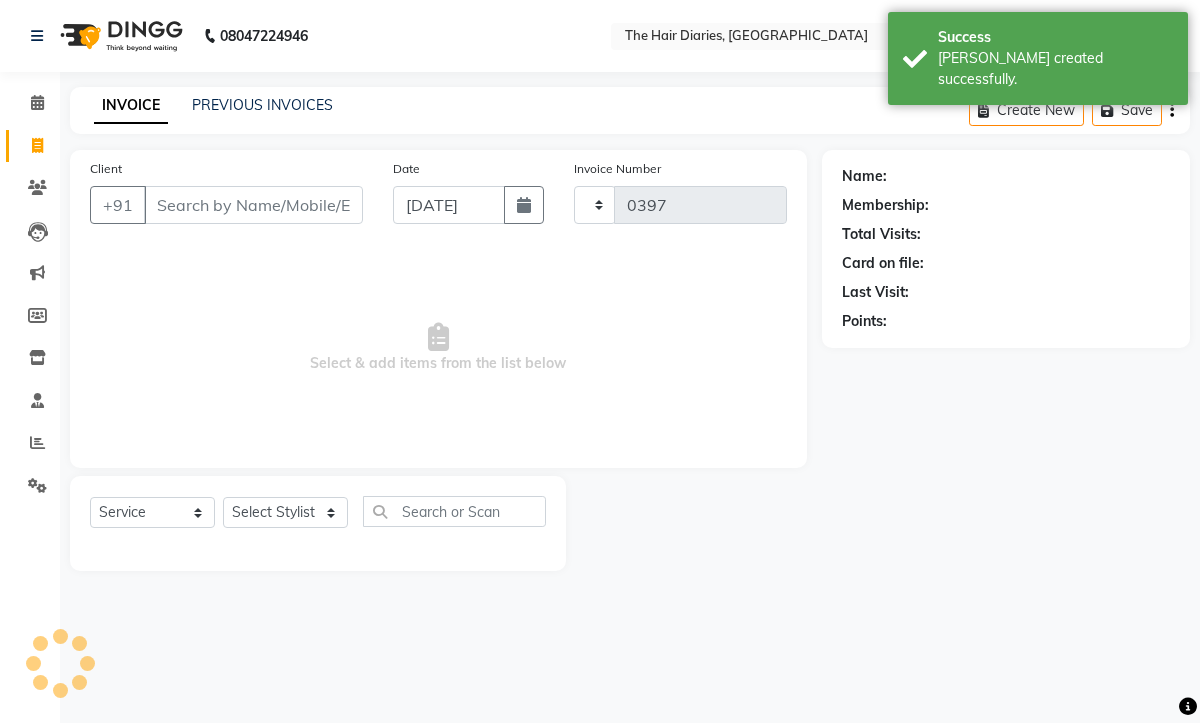 select on "782" 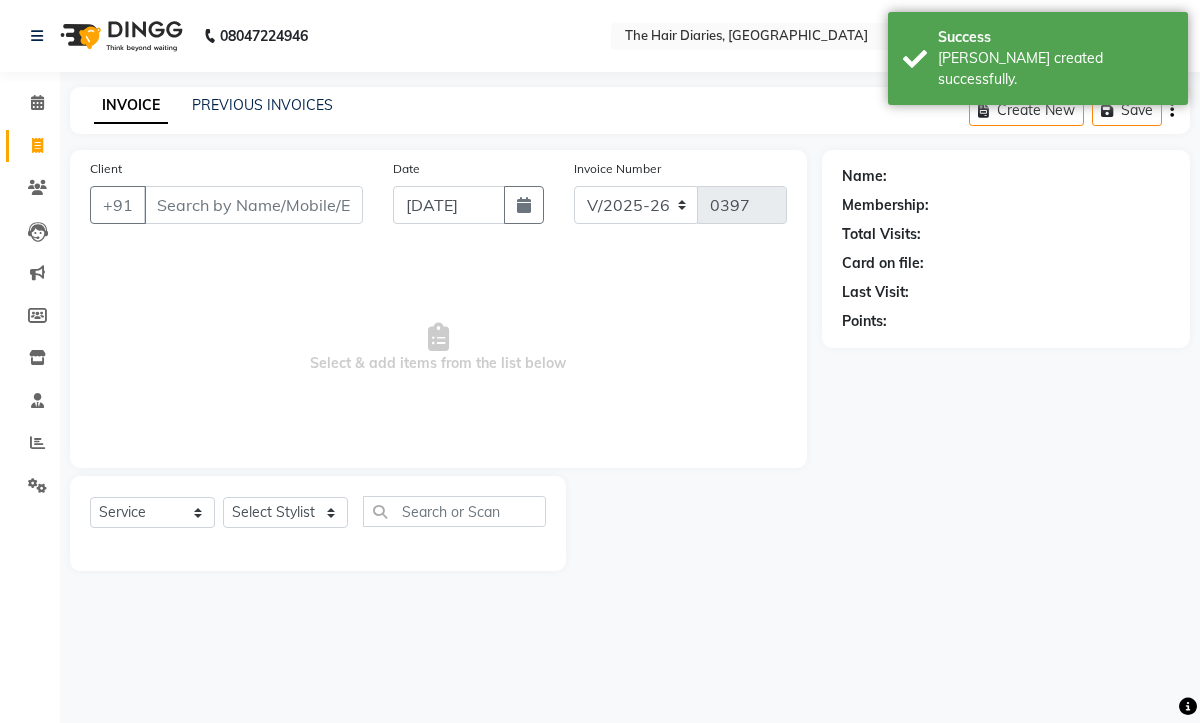 click on "Client" at bounding box center [253, 205] 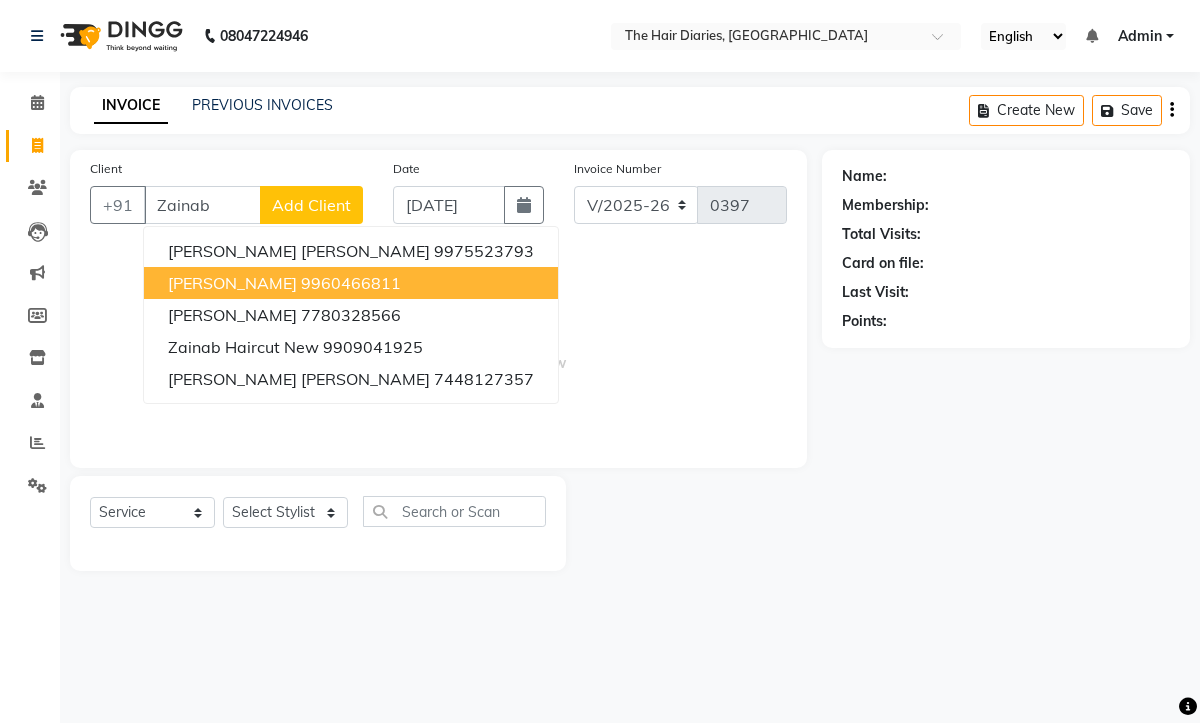 click on "Zainab Cystiene" at bounding box center [232, 283] 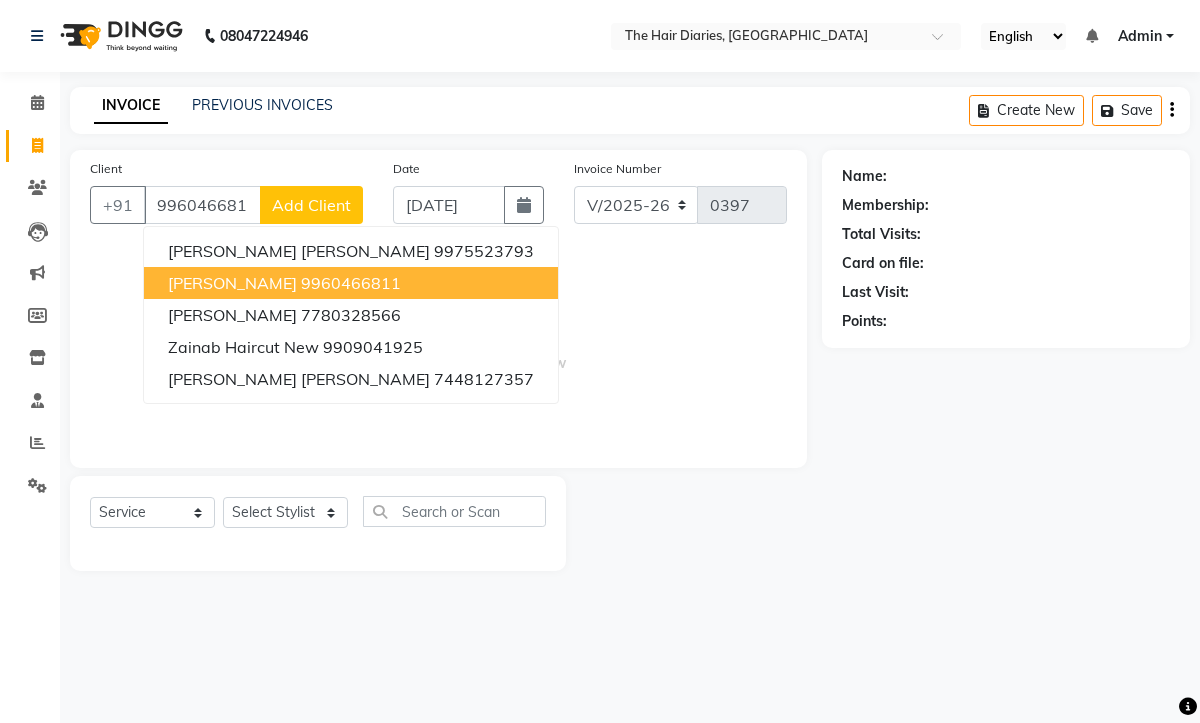 type on "9960466811" 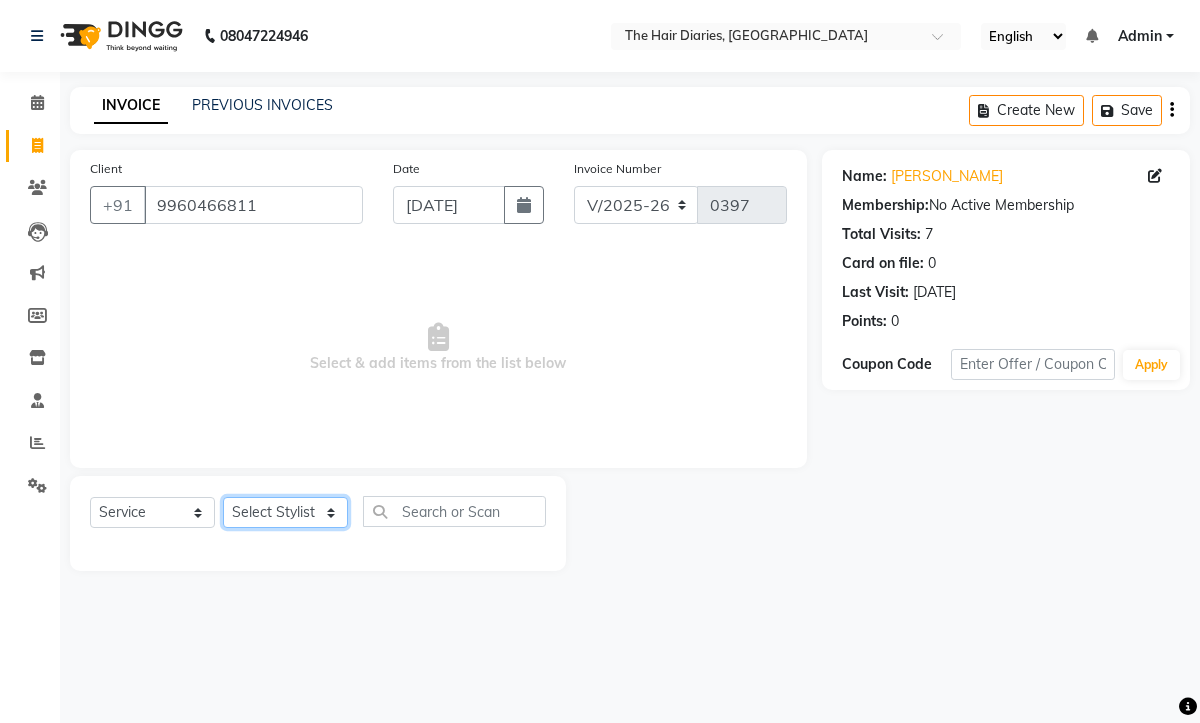 click on "Select Stylist Aaryan Adnan Adnan Anubha Jyoti  Lalita Manali  Maneger Nazlin Jeena Sanah  Sohail Sonia  Surbhi Thakkur Vidya Wasim" 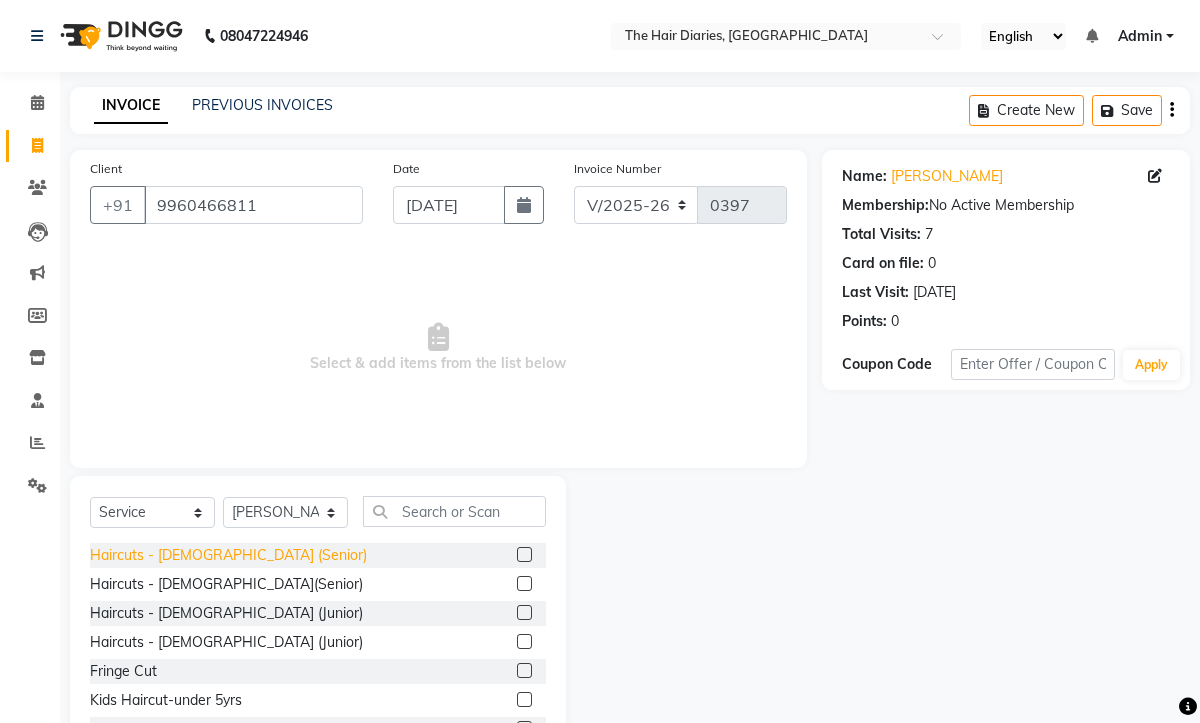 click on "Haircuts - Female (Senior)" 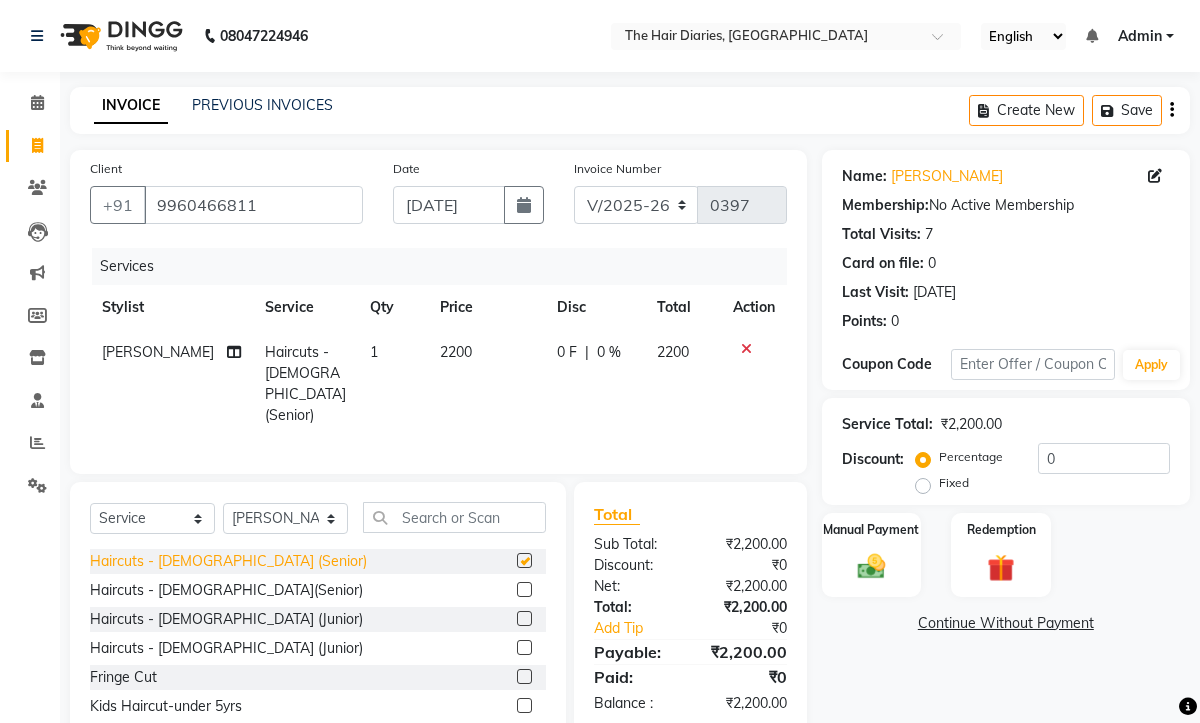 checkbox on "false" 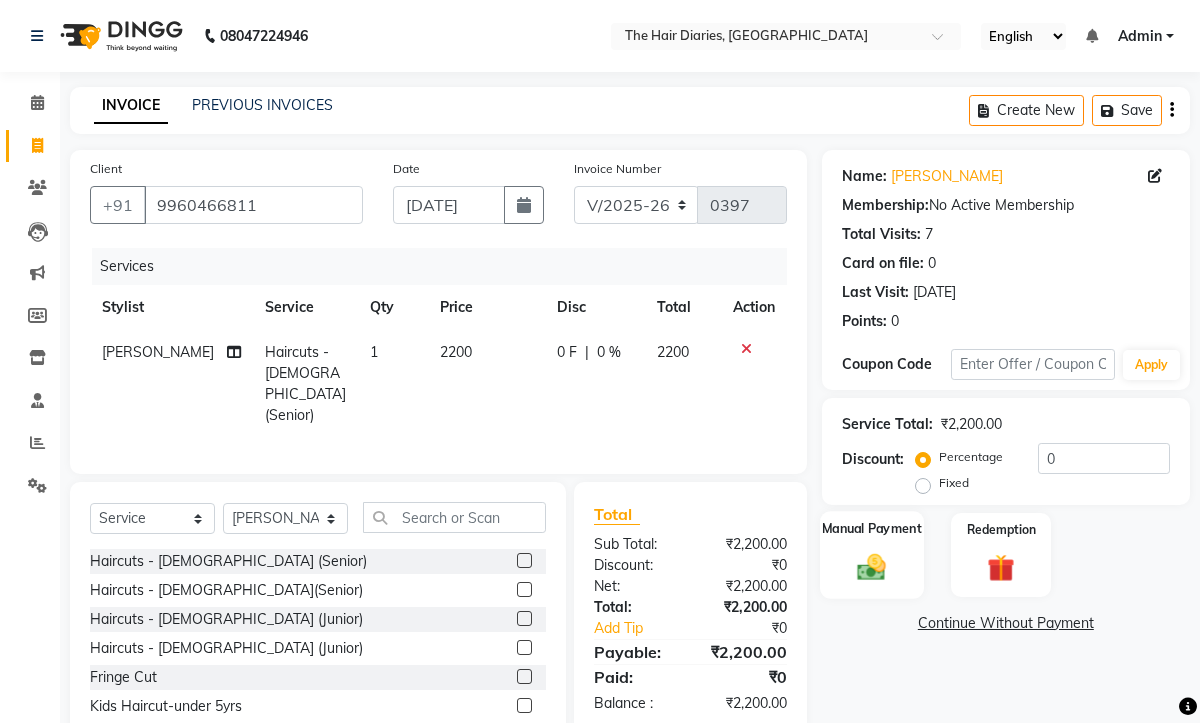 click 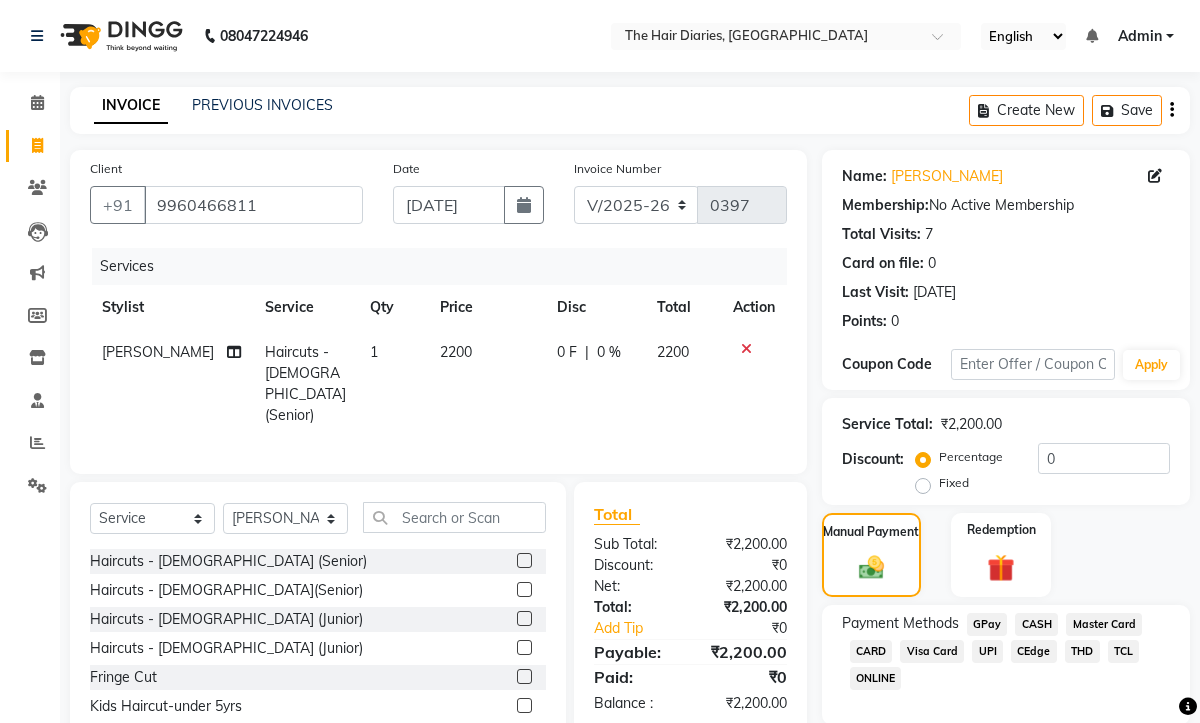 click on "CEdge" 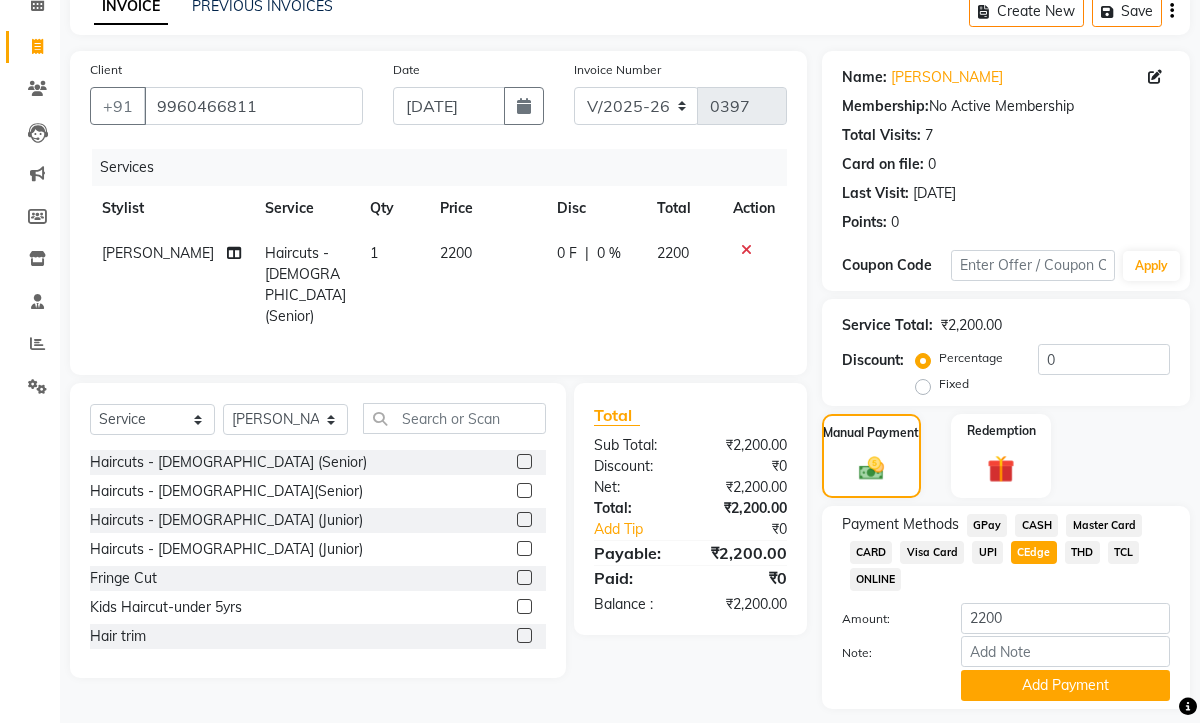 scroll, scrollTop: 139, scrollLeft: 0, axis: vertical 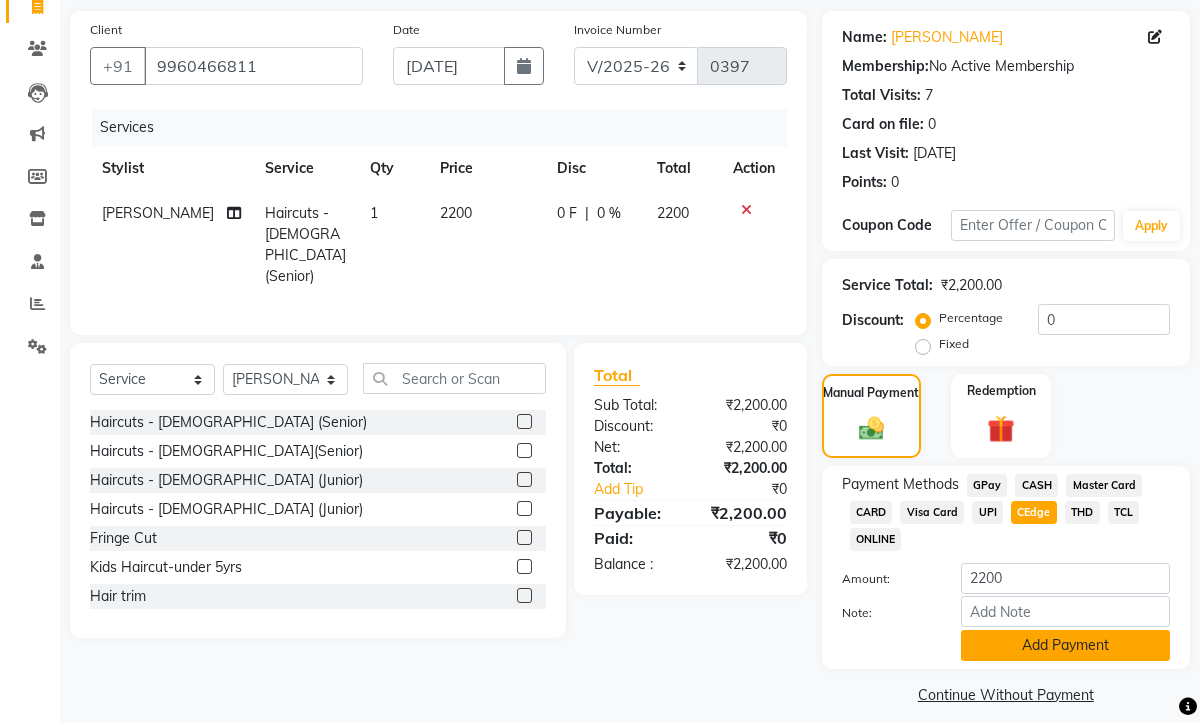 click on "Add Payment" 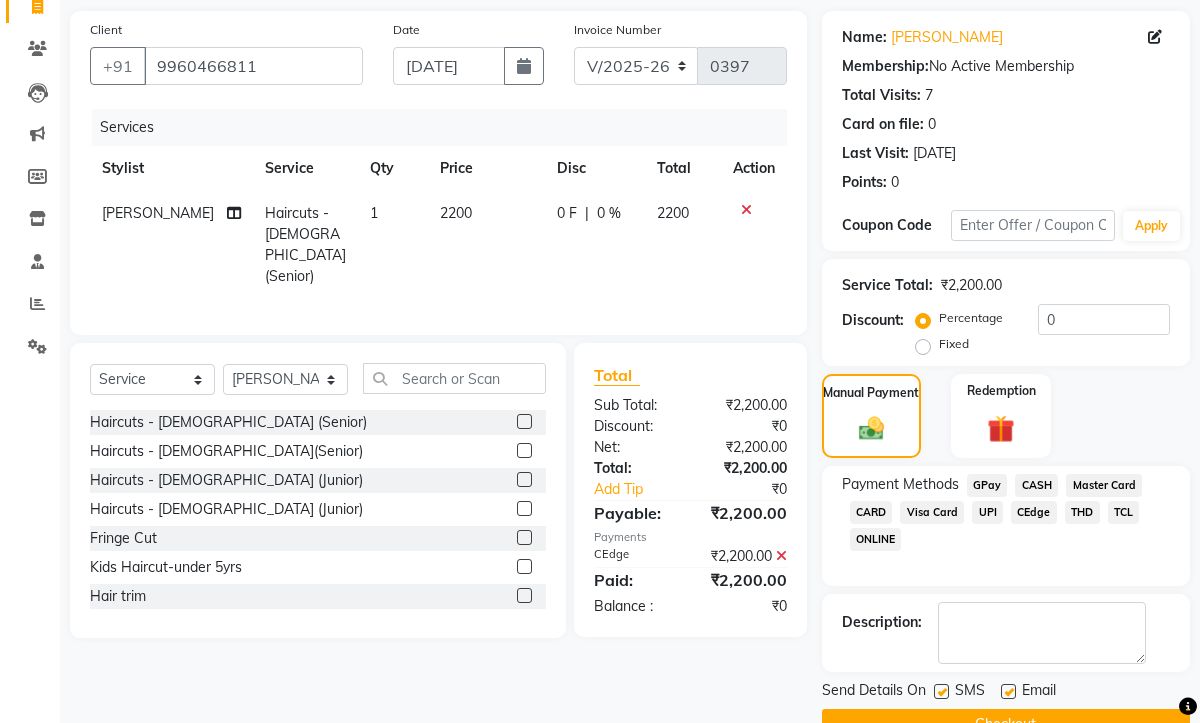 click 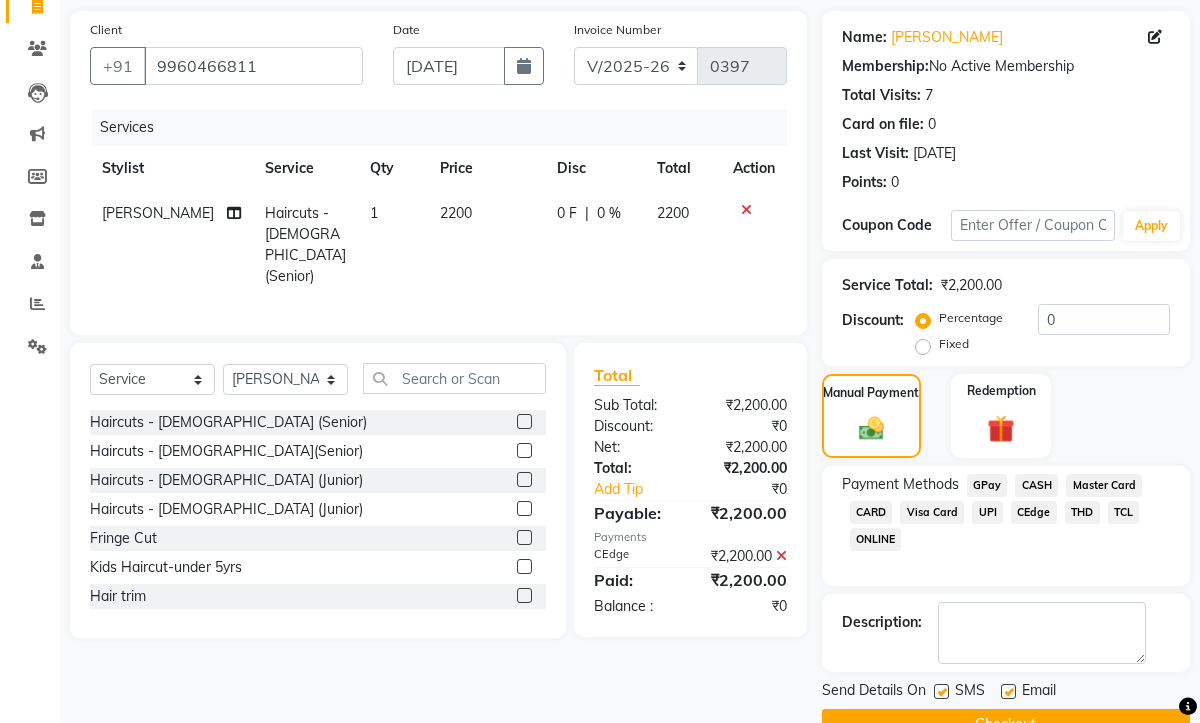 click at bounding box center (940, 692) 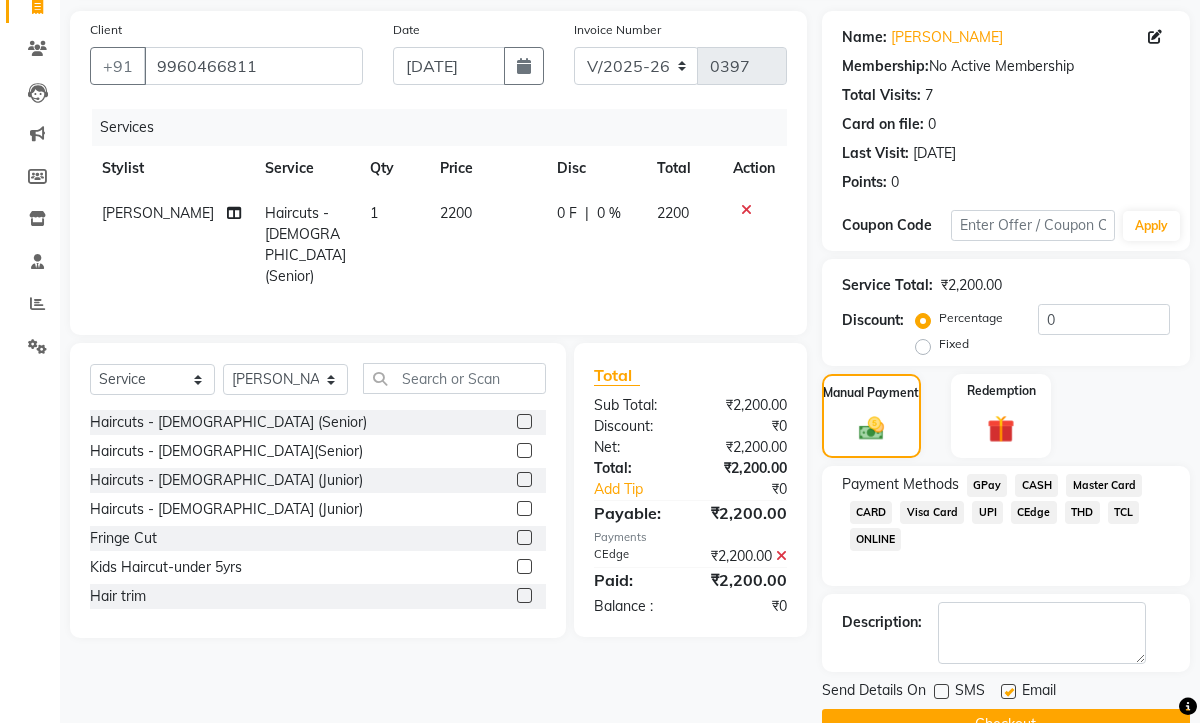 click 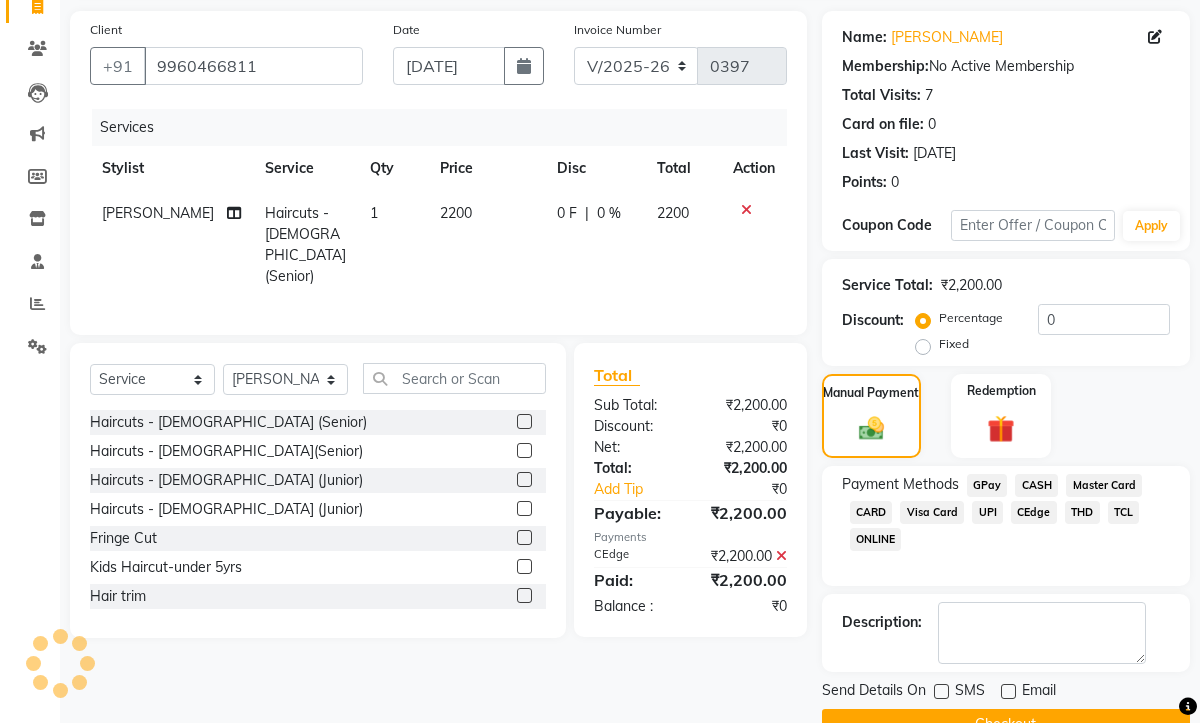scroll, scrollTop: 186, scrollLeft: 0, axis: vertical 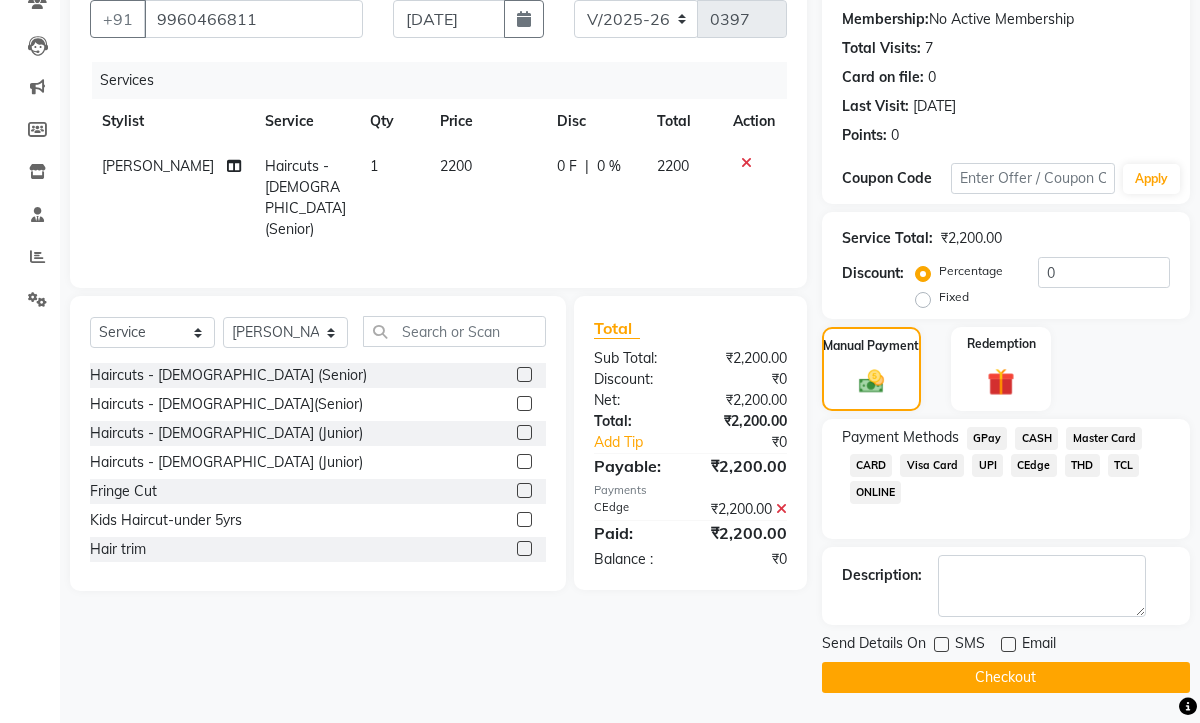 click on "Checkout" 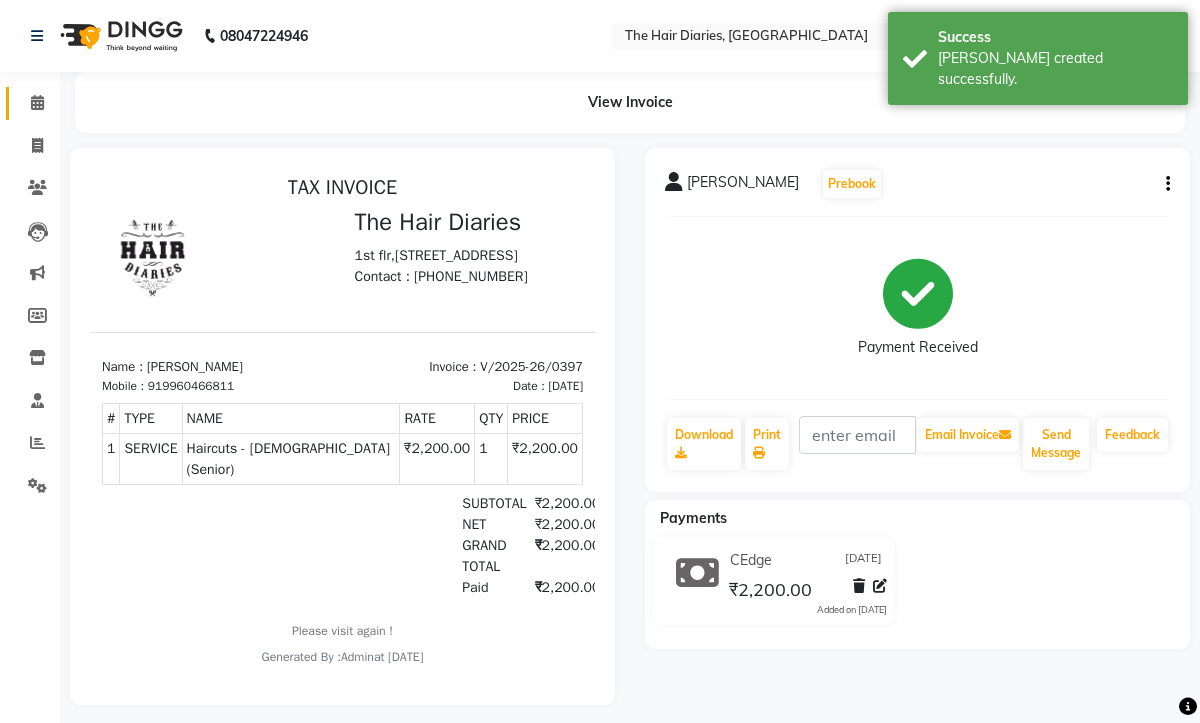 scroll, scrollTop: 0, scrollLeft: 0, axis: both 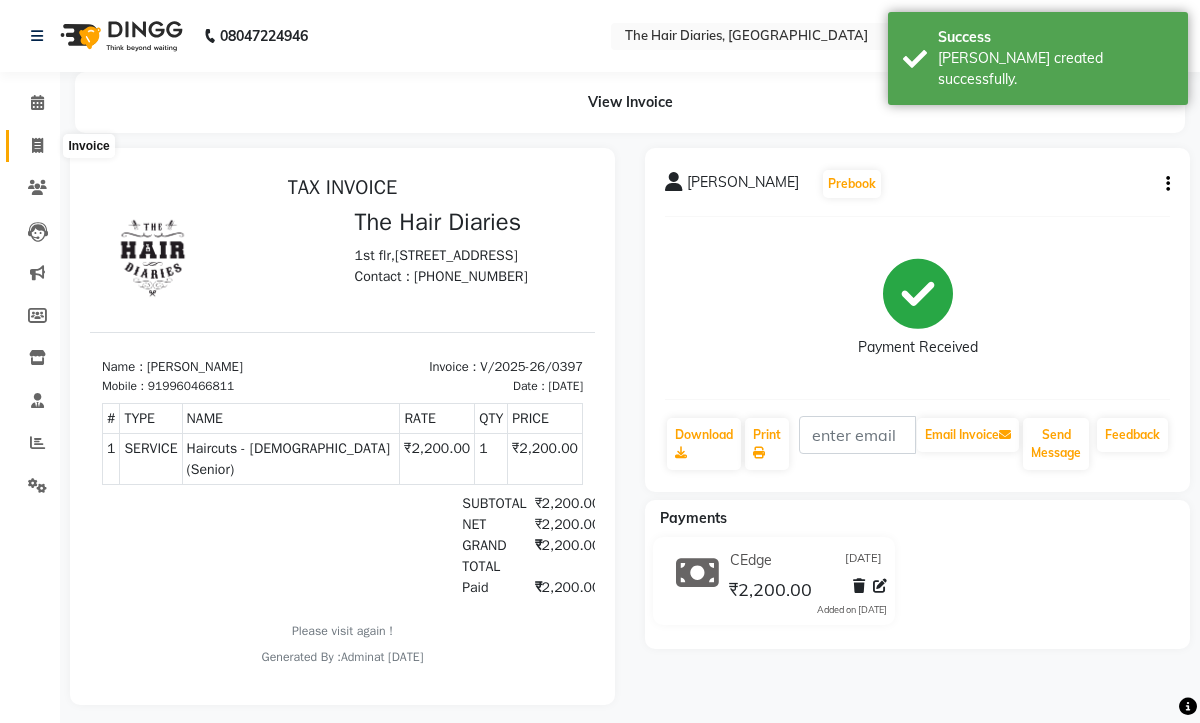 click 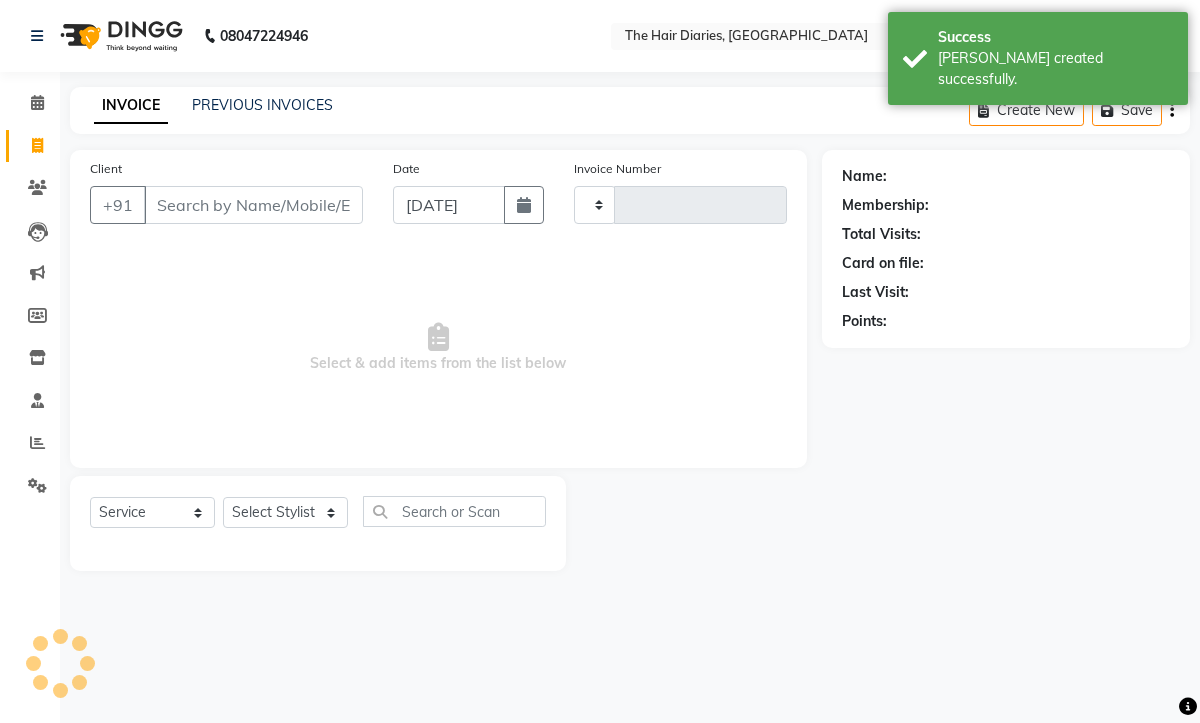 type on "0398" 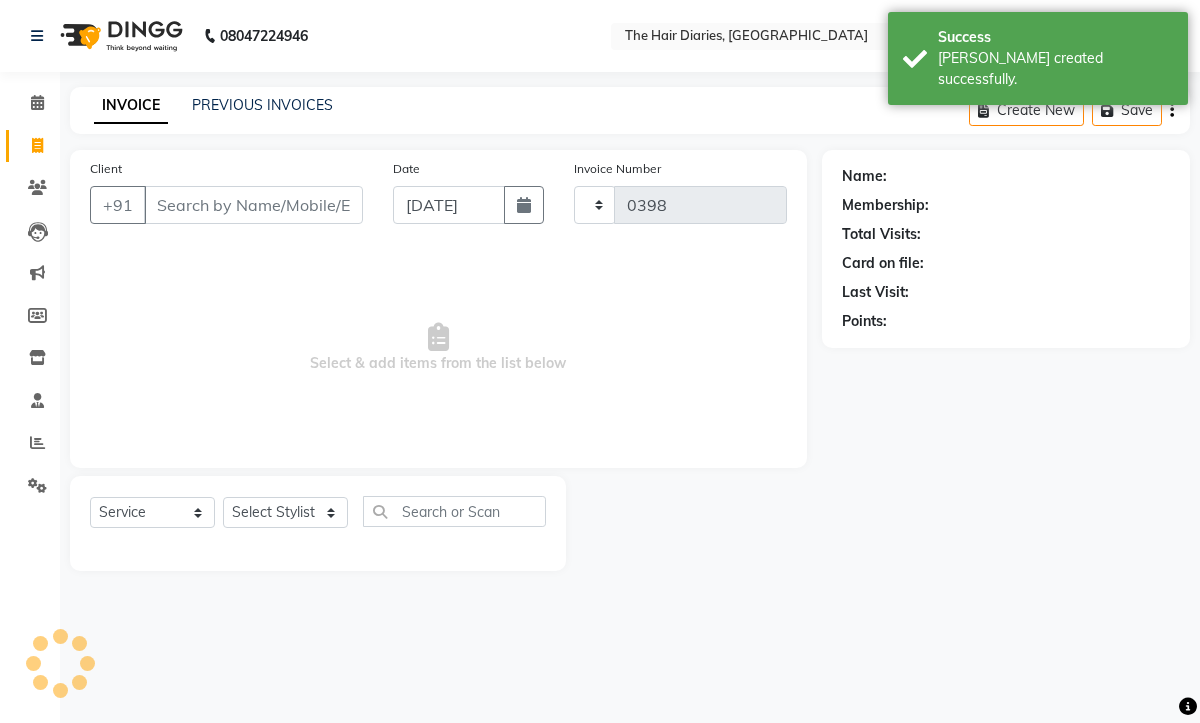 select on "782" 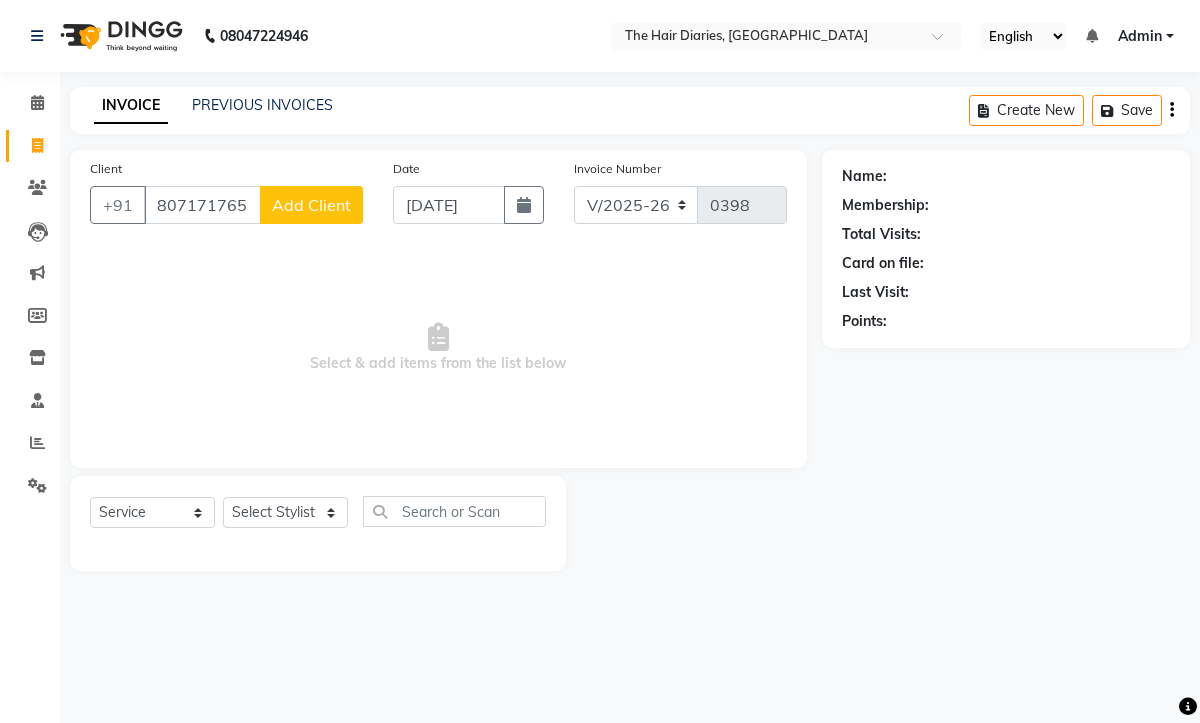 type on "807171765" 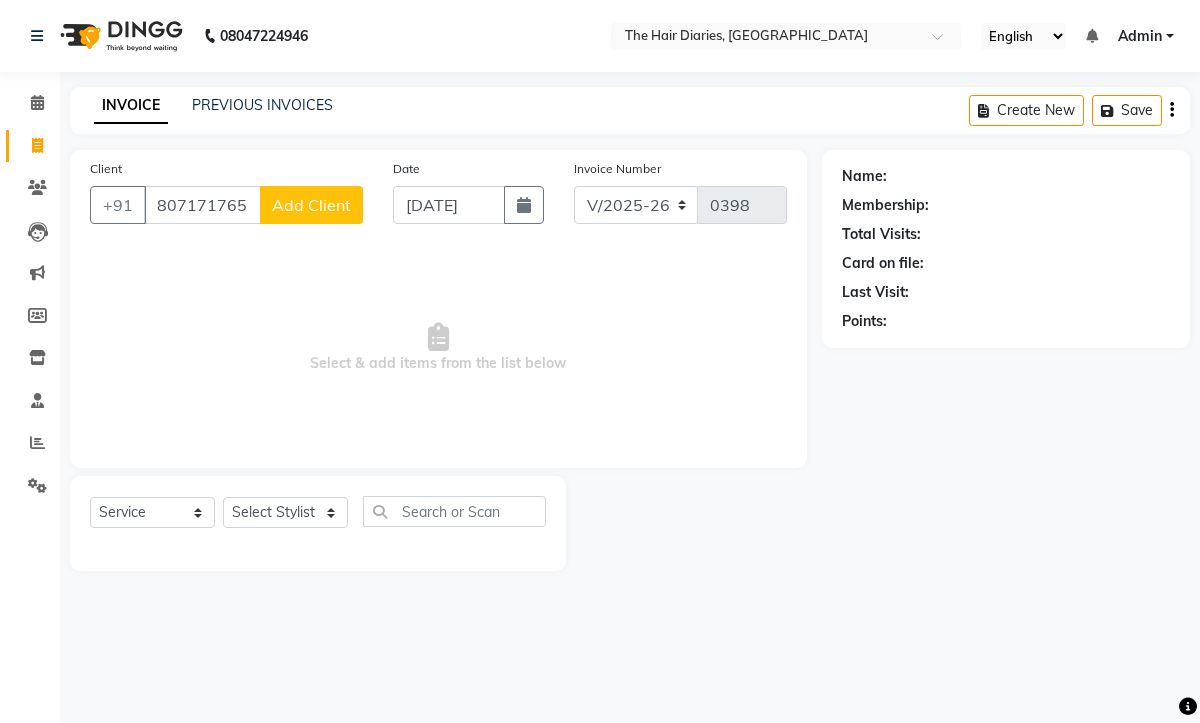 click on "Add Client" 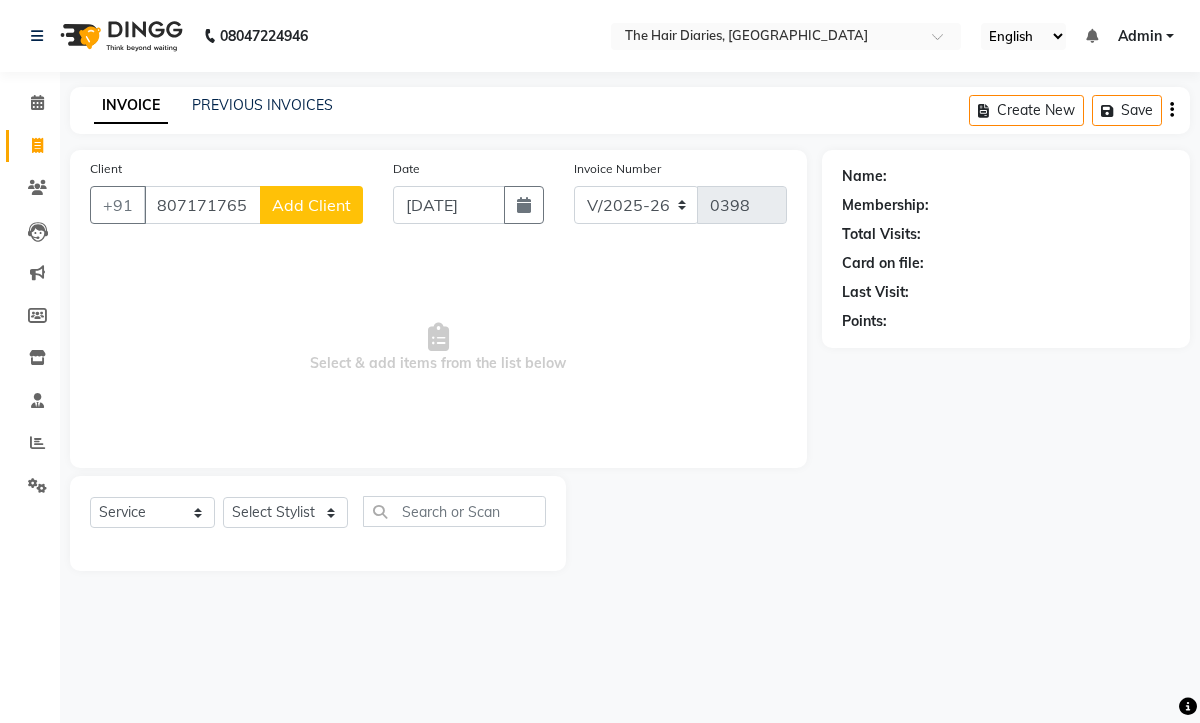 select on "22" 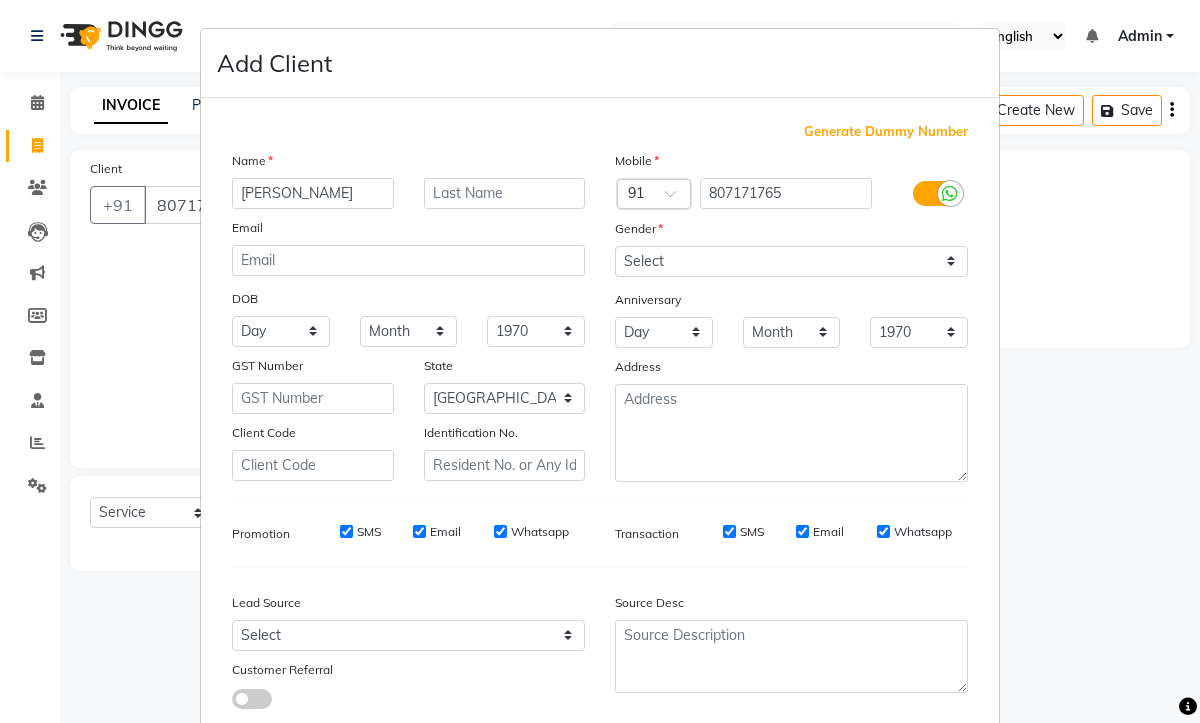 type on "Rachna" 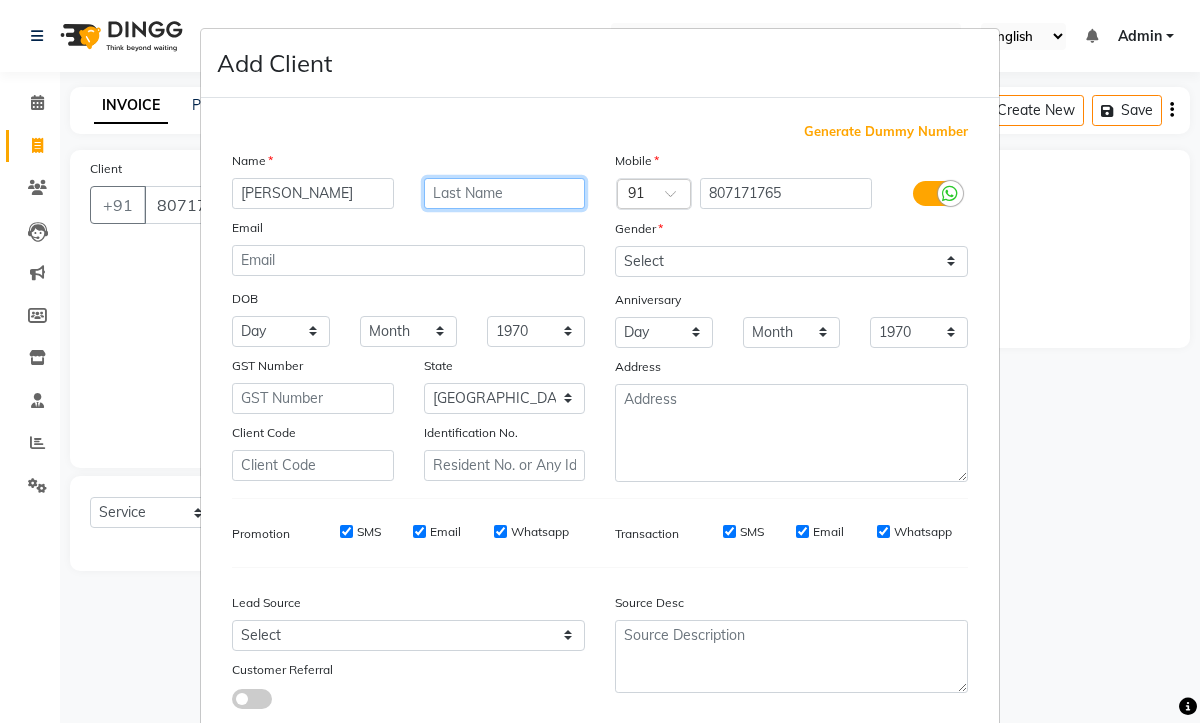 click at bounding box center (505, 193) 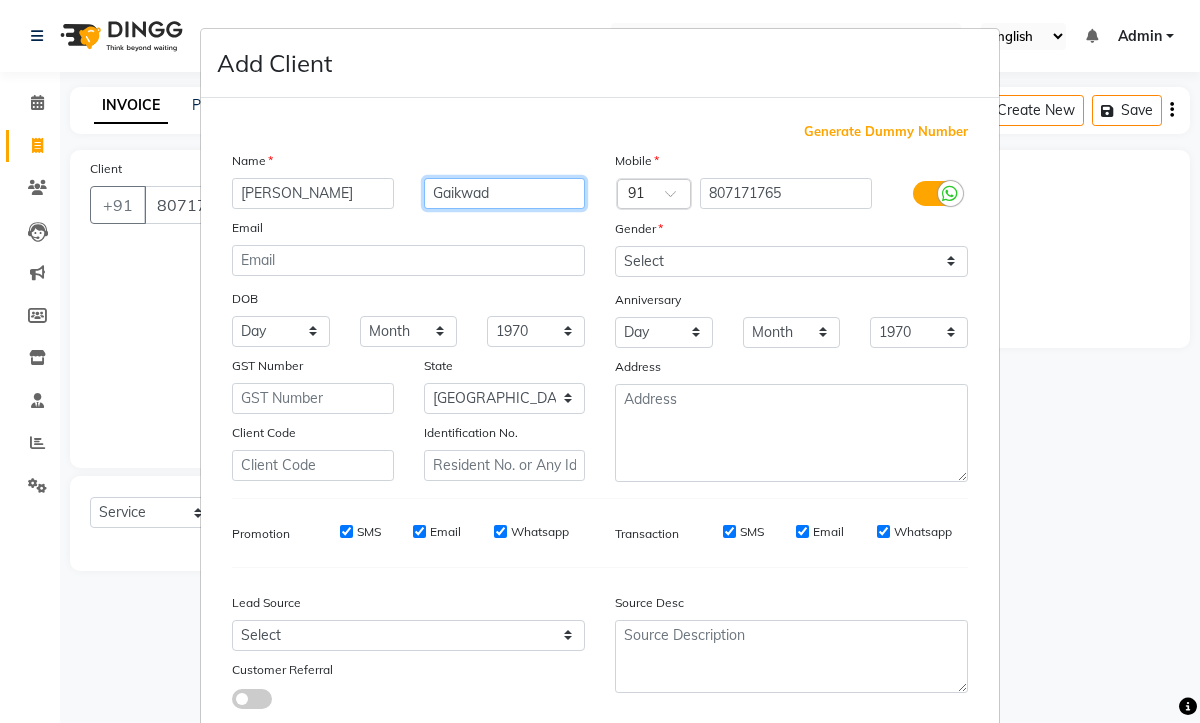 type on "Gaikwad" 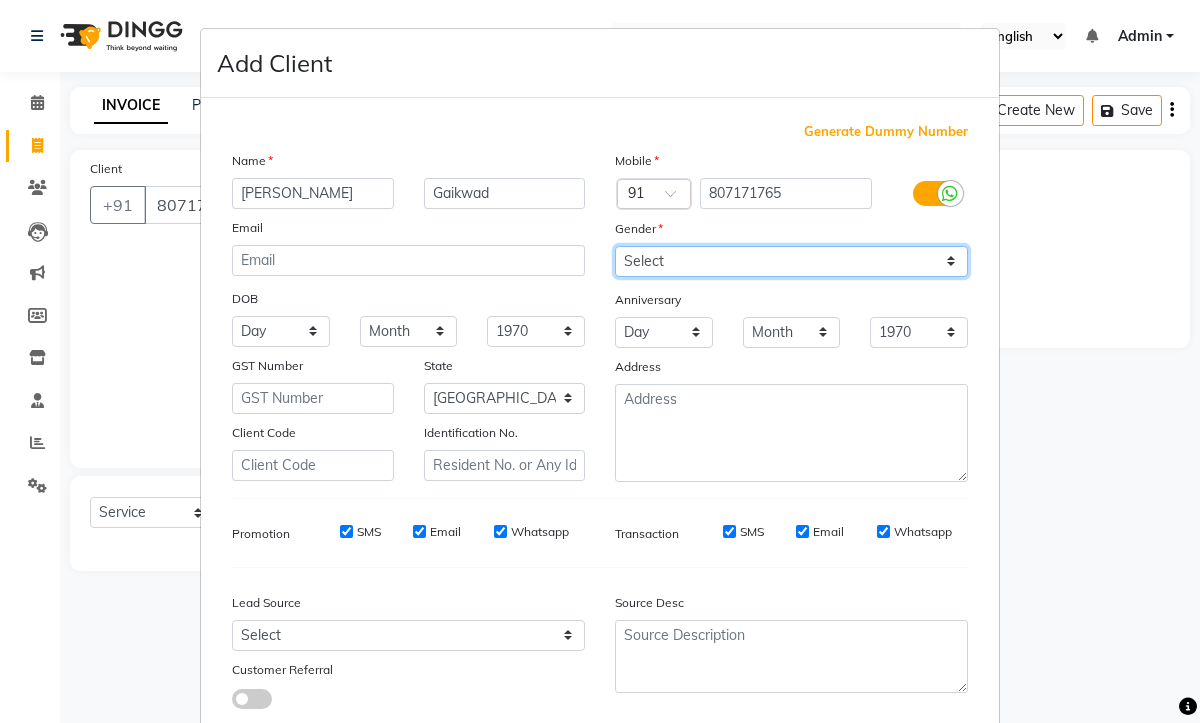 click on "Select Male Female Other Prefer Not To Say" at bounding box center (791, 261) 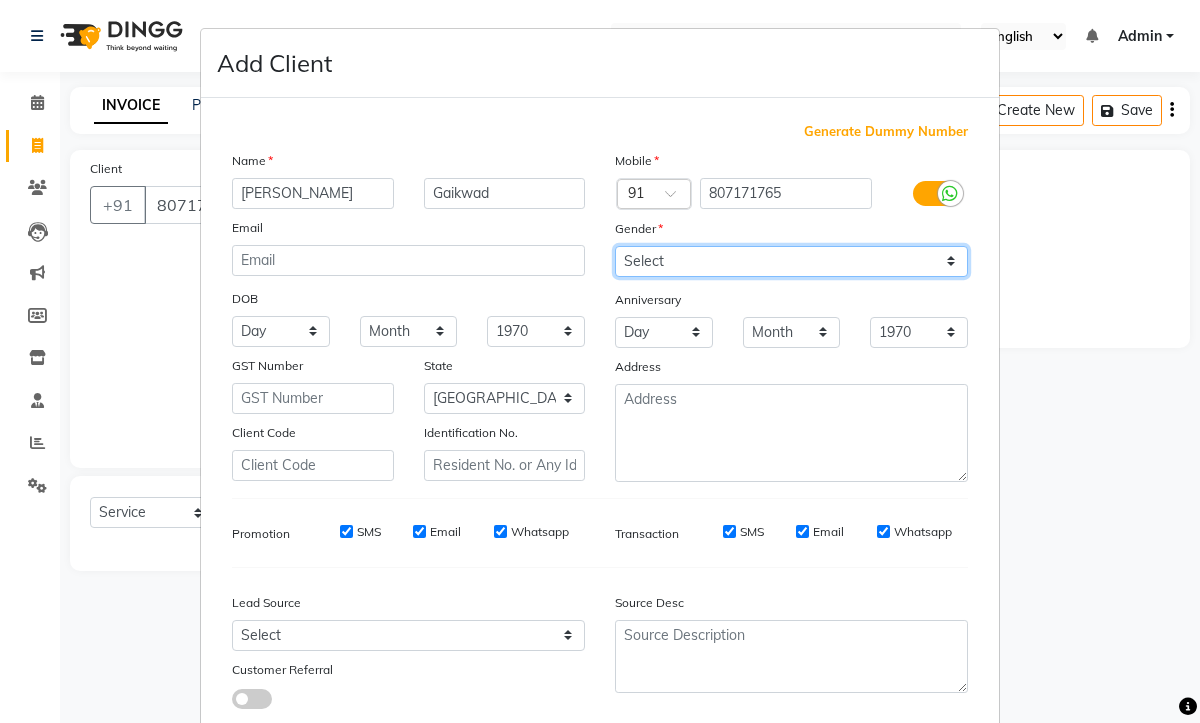 select on "female" 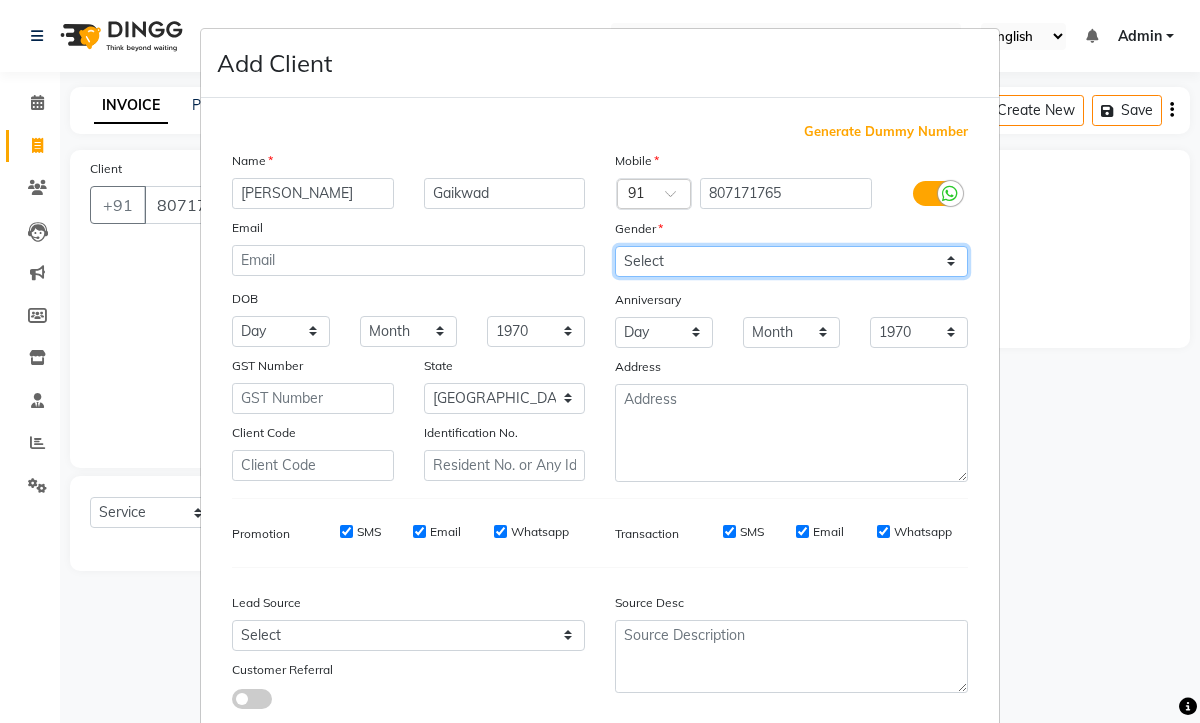 scroll, scrollTop: 126, scrollLeft: 0, axis: vertical 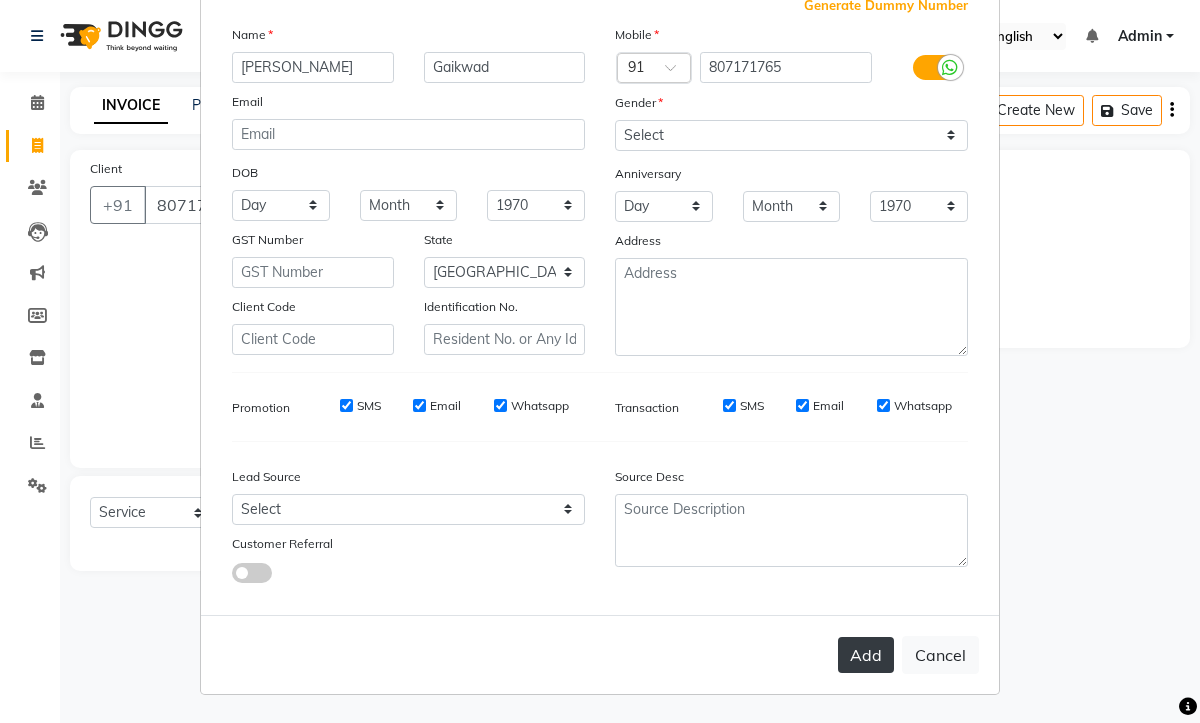 click on "Add" at bounding box center (866, 655) 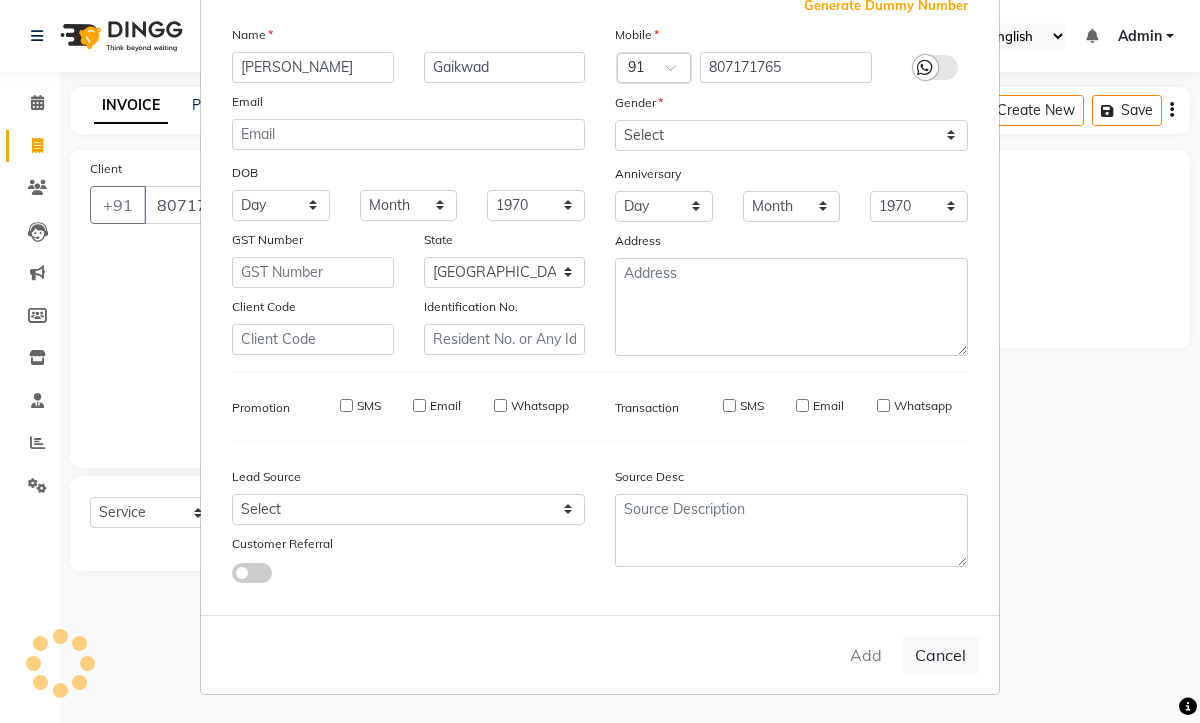 type 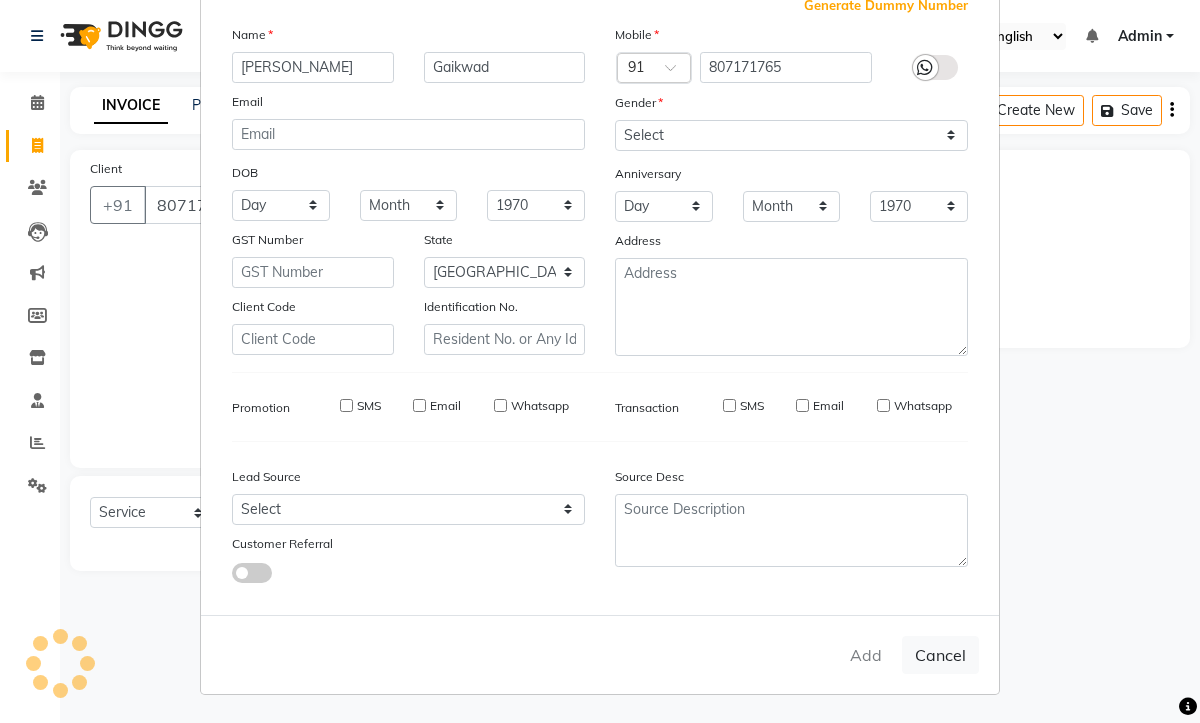 type 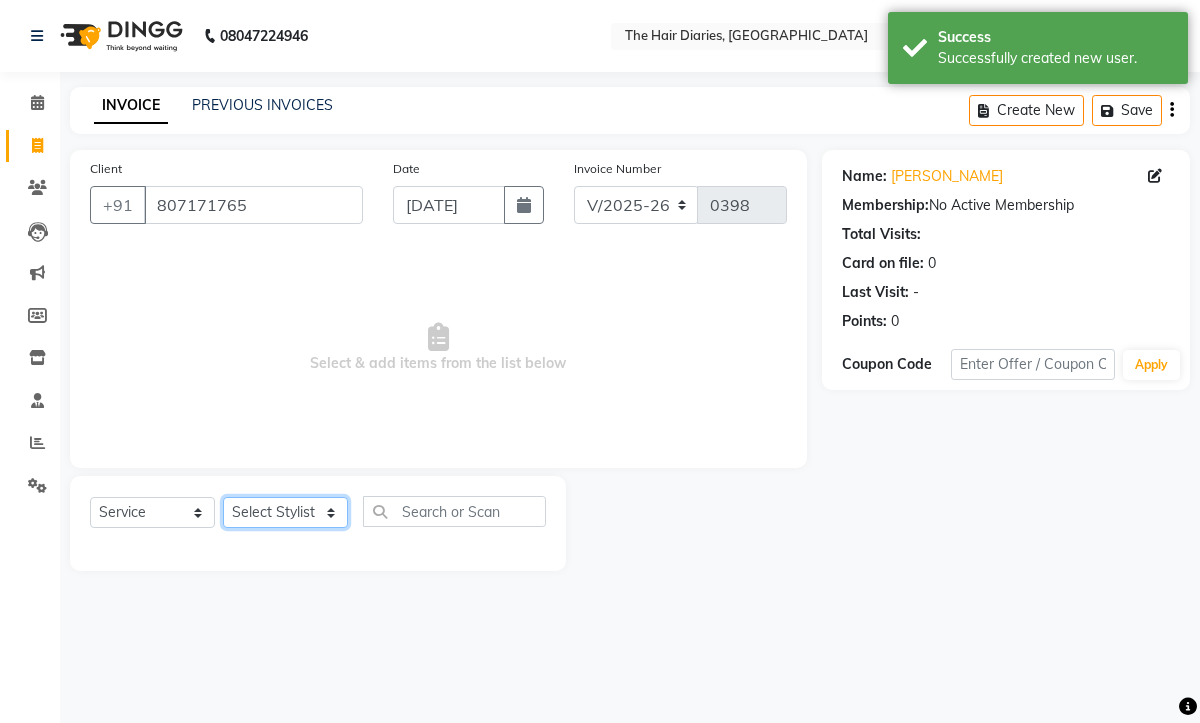 click on "Select Stylist Aaryan Adnan Adnan Anubha Jyoti  Lalita Manali  Maneger Nazlin Jeena Sanah  Sohail Sonia  Surbhi Thakkur Vidya Wasim" 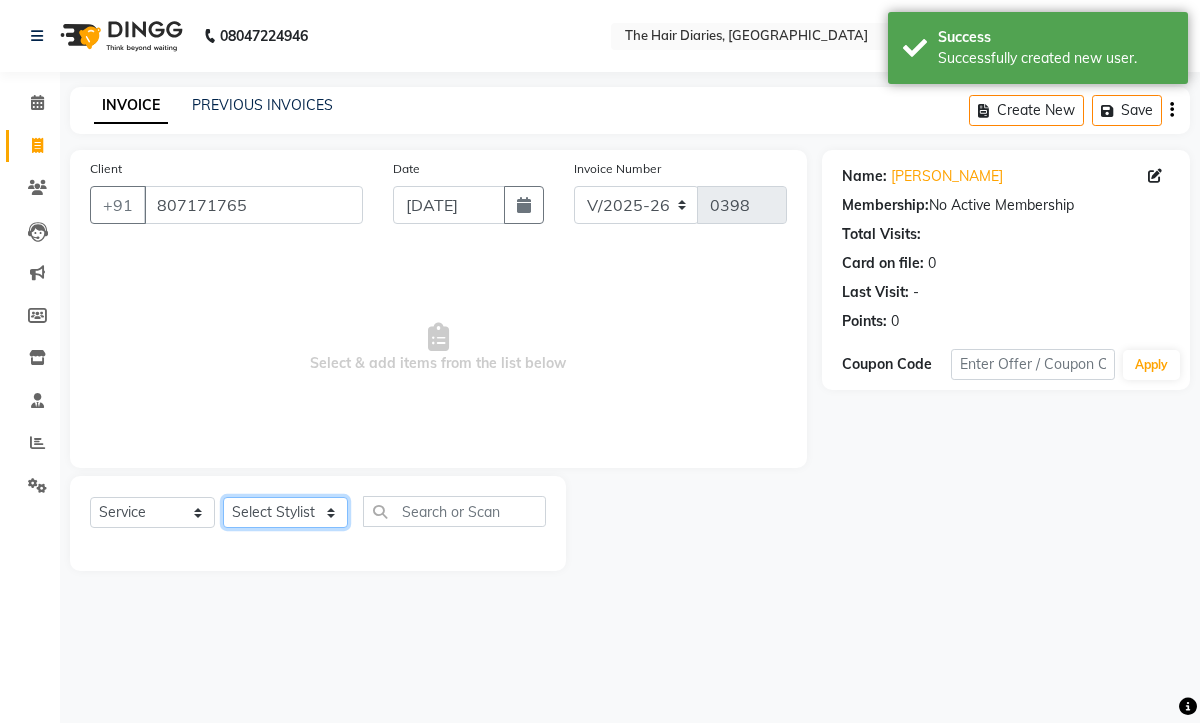 select on "12916" 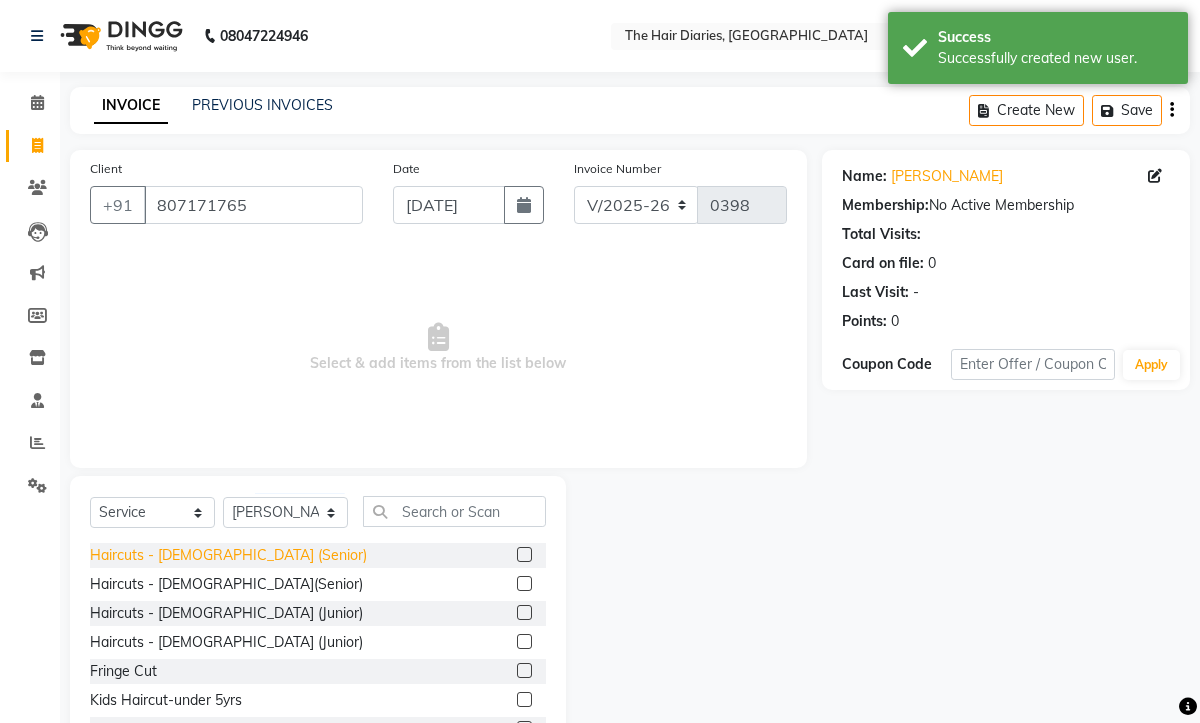 click on "Haircuts - Female (Senior)" 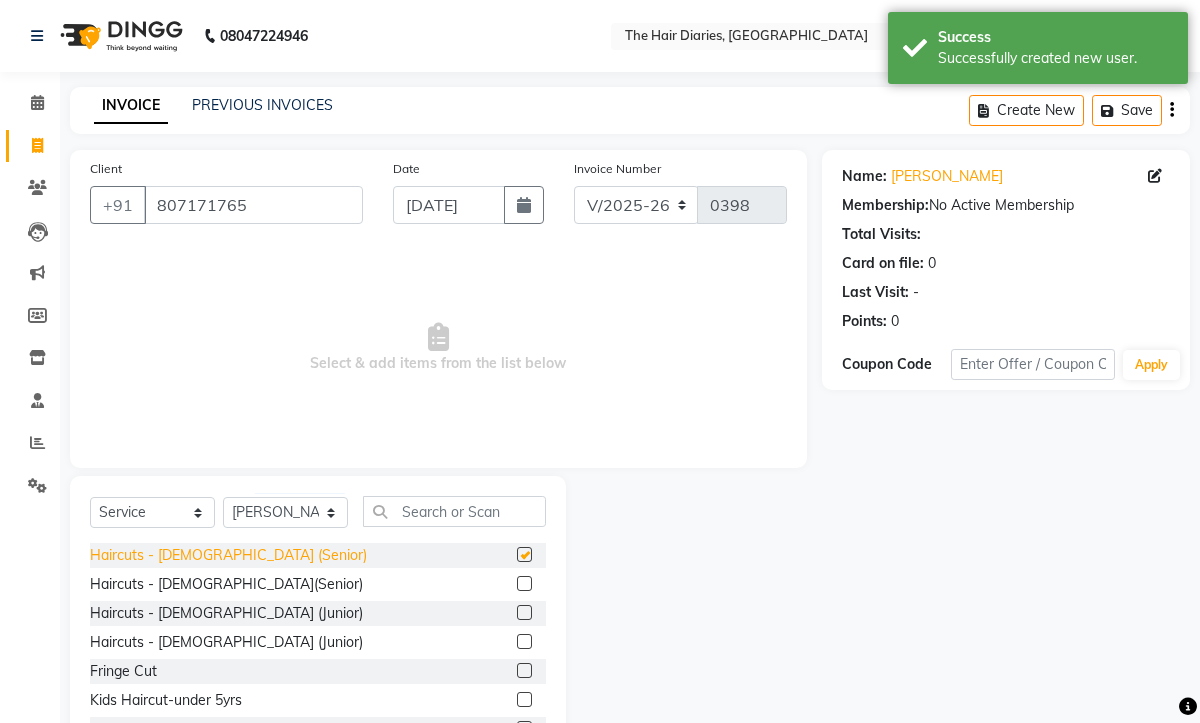 checkbox on "false" 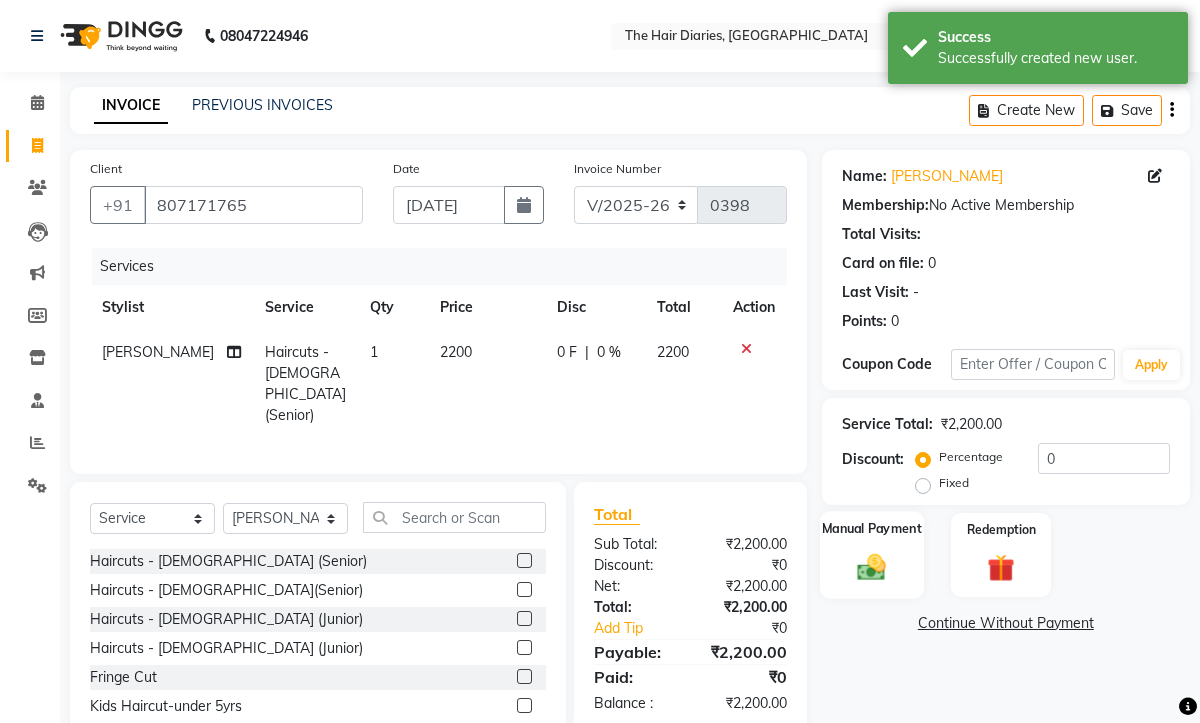 click on "Manual Payment" 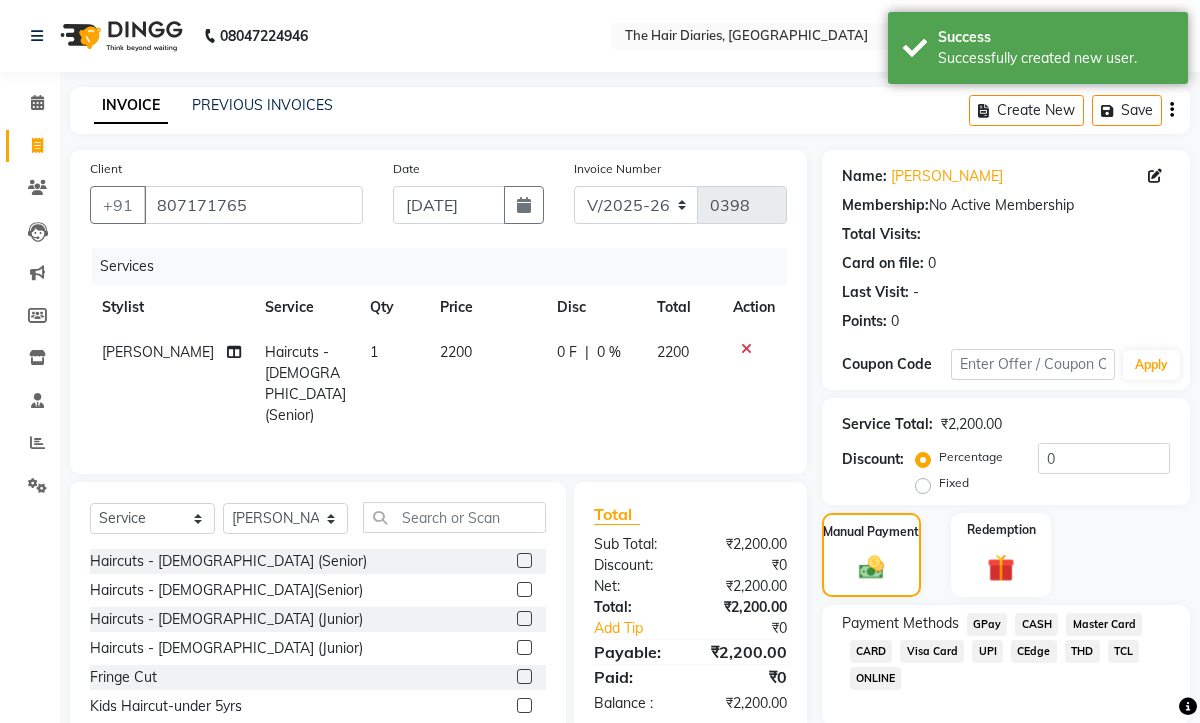click on "CEdge" 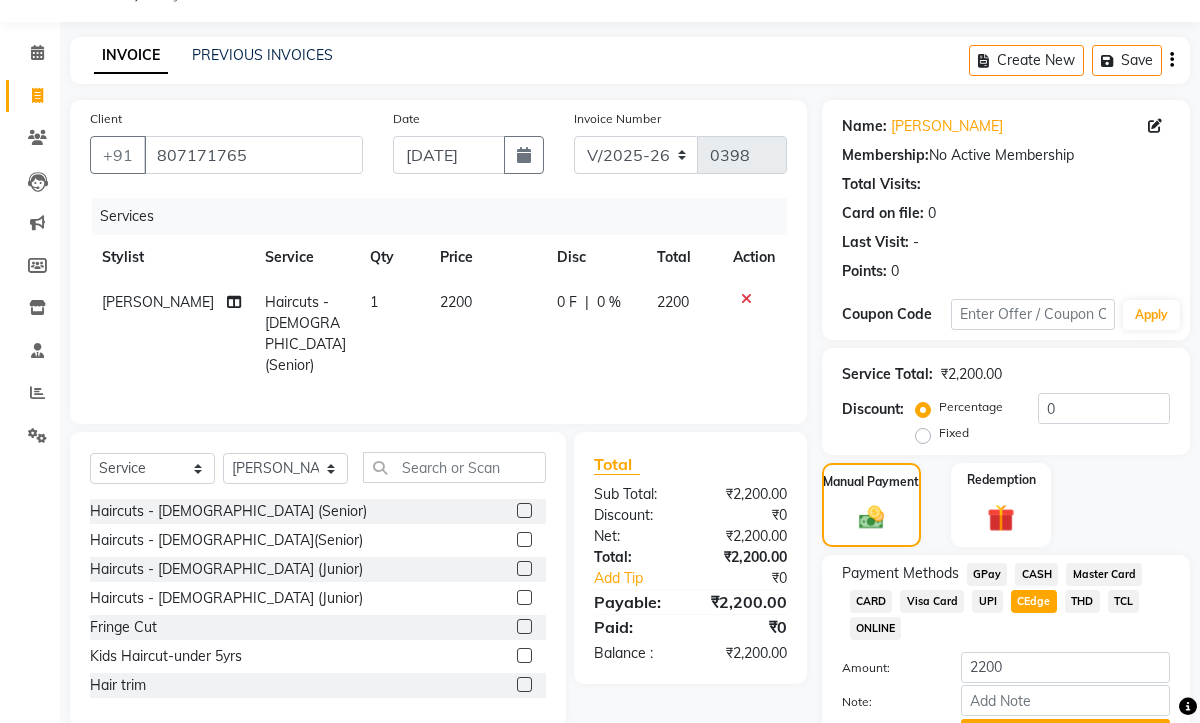 scroll, scrollTop: 70, scrollLeft: 0, axis: vertical 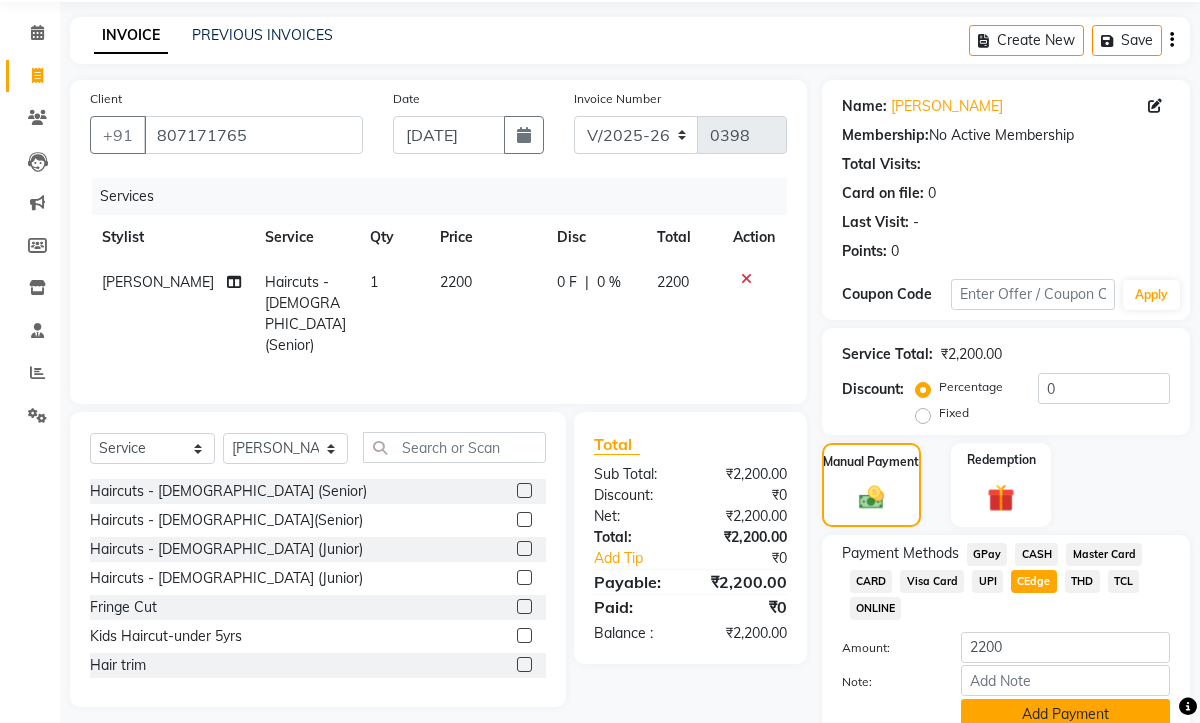 click on "Add Payment" 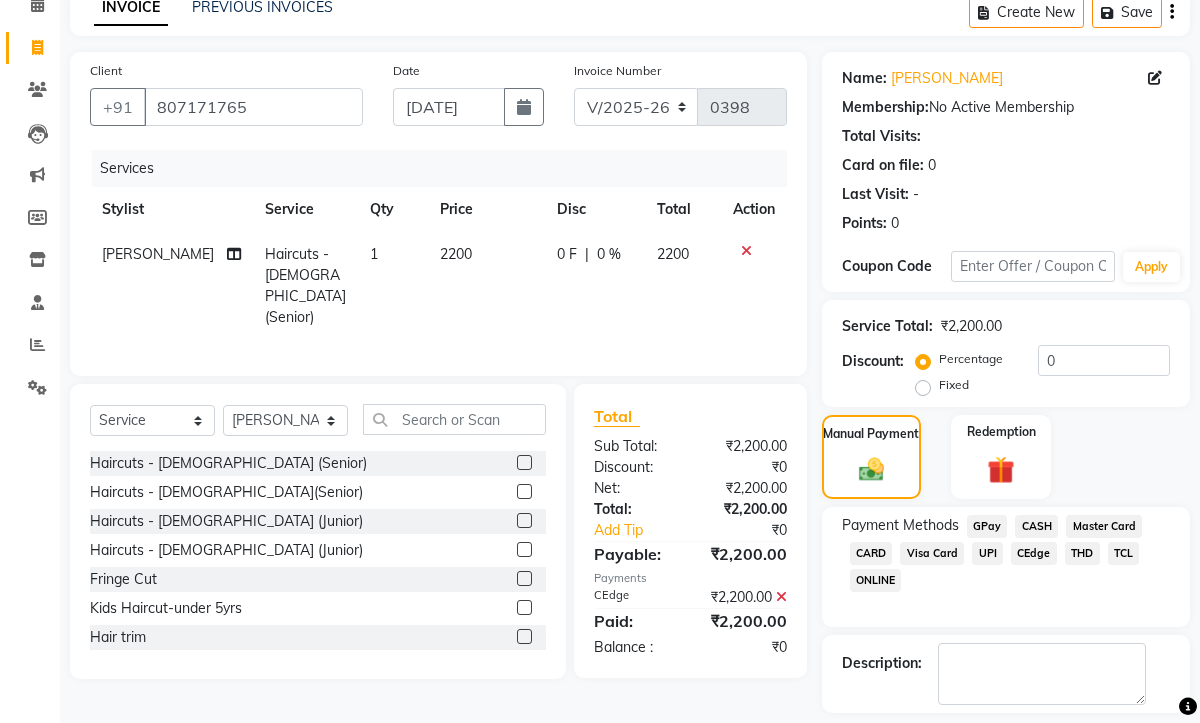 scroll, scrollTop: 186, scrollLeft: 0, axis: vertical 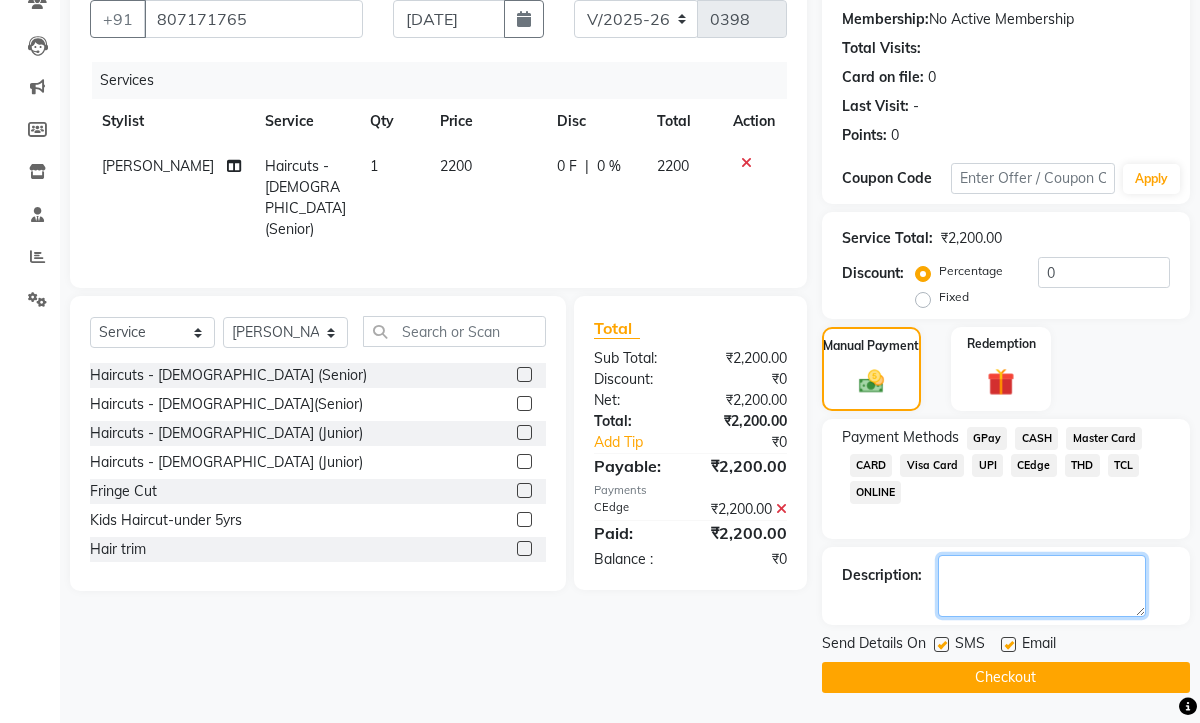 click 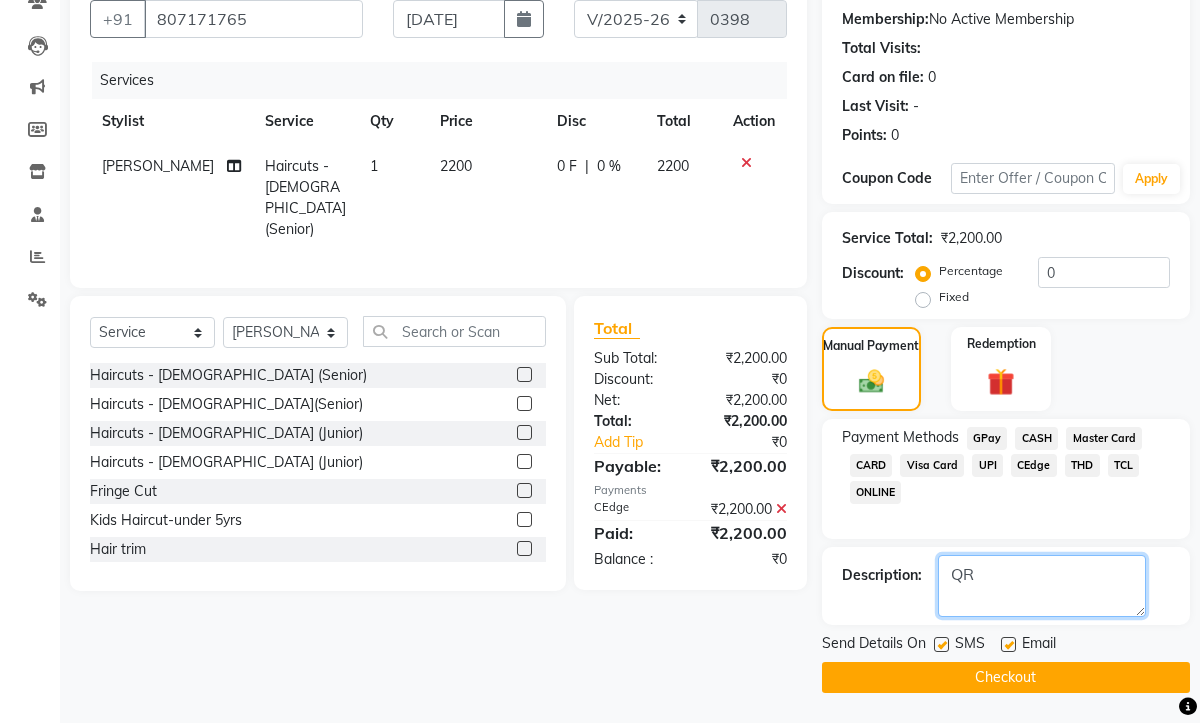 type on "QR" 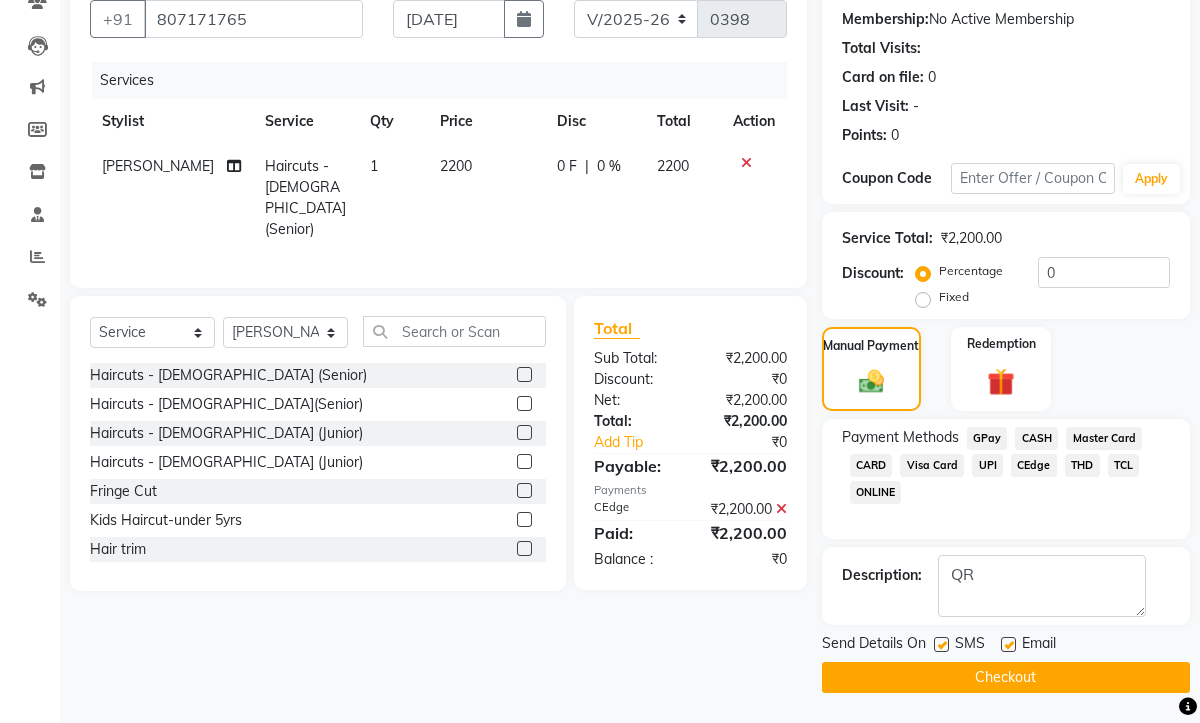 click 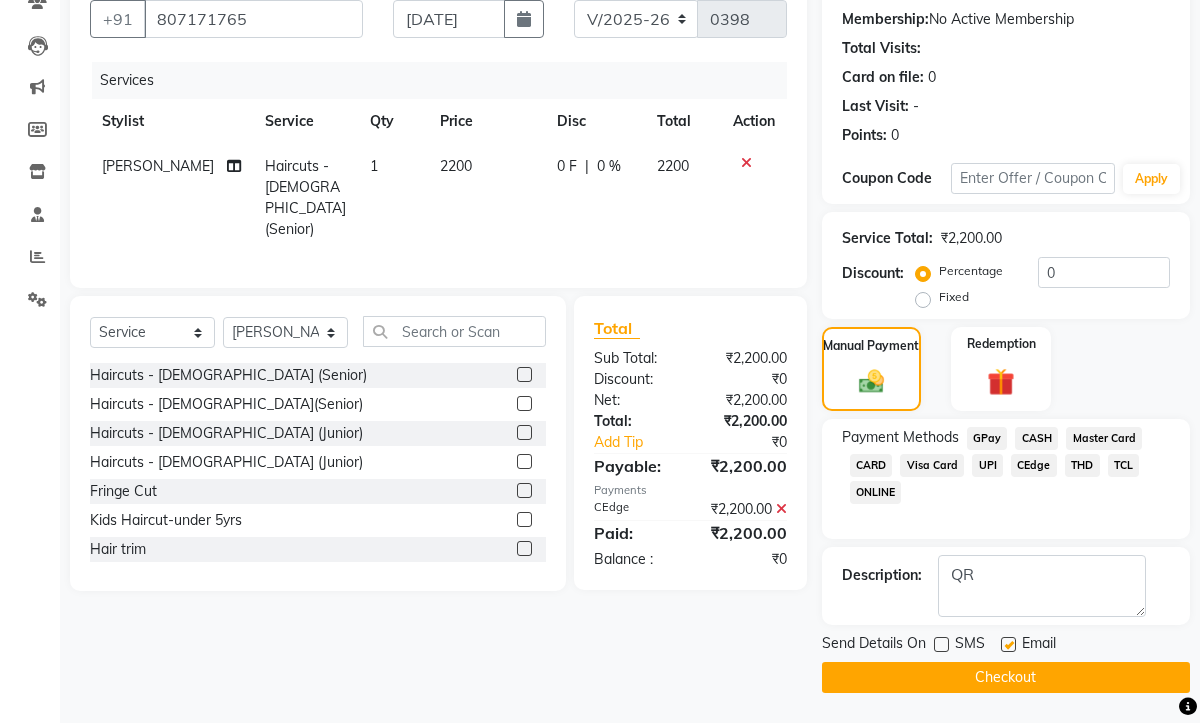 click 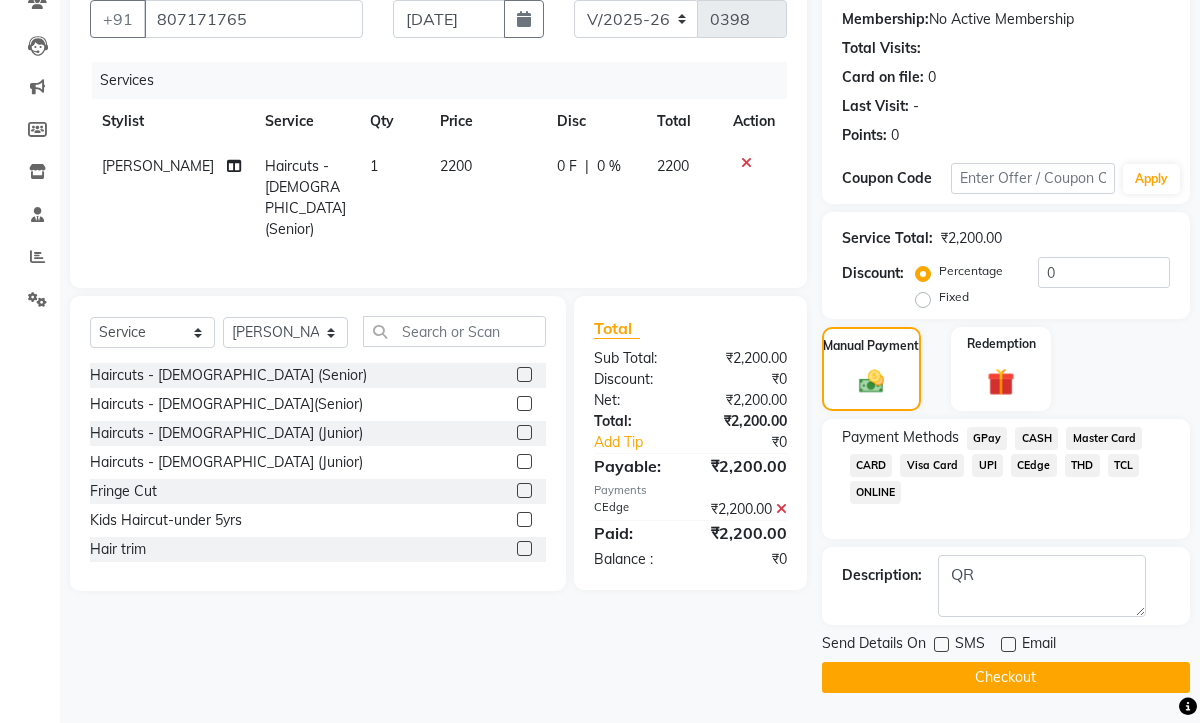 click on "Checkout" 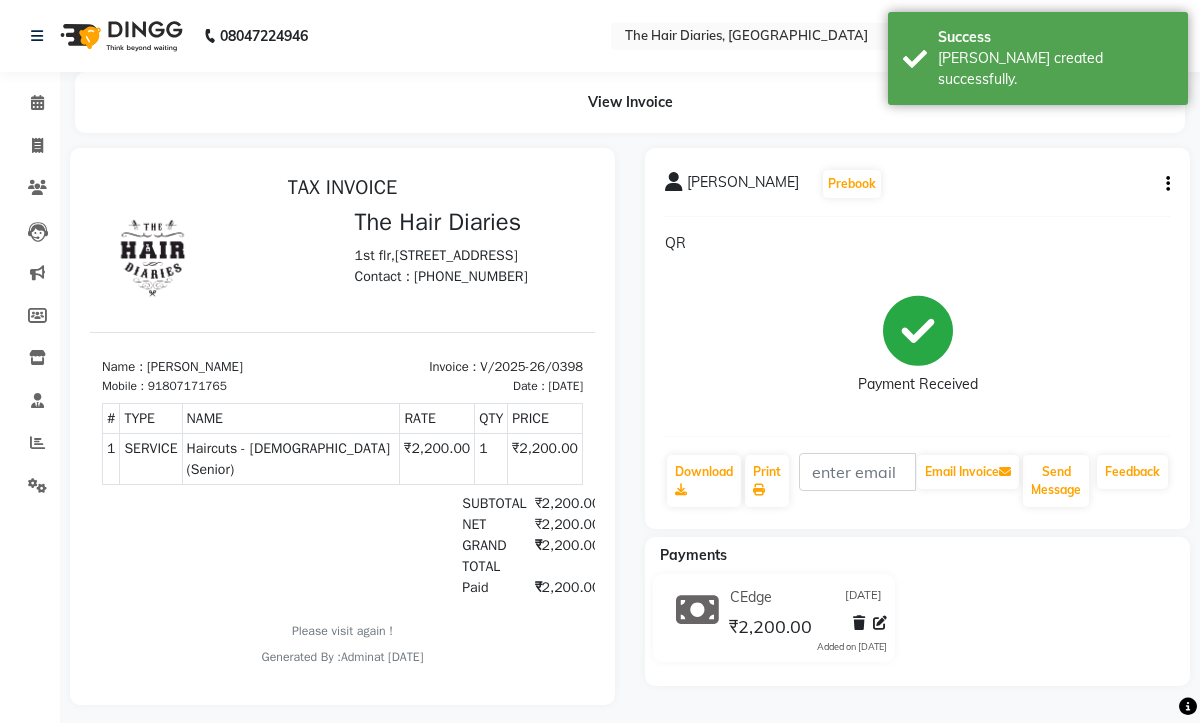 scroll, scrollTop: 0, scrollLeft: 0, axis: both 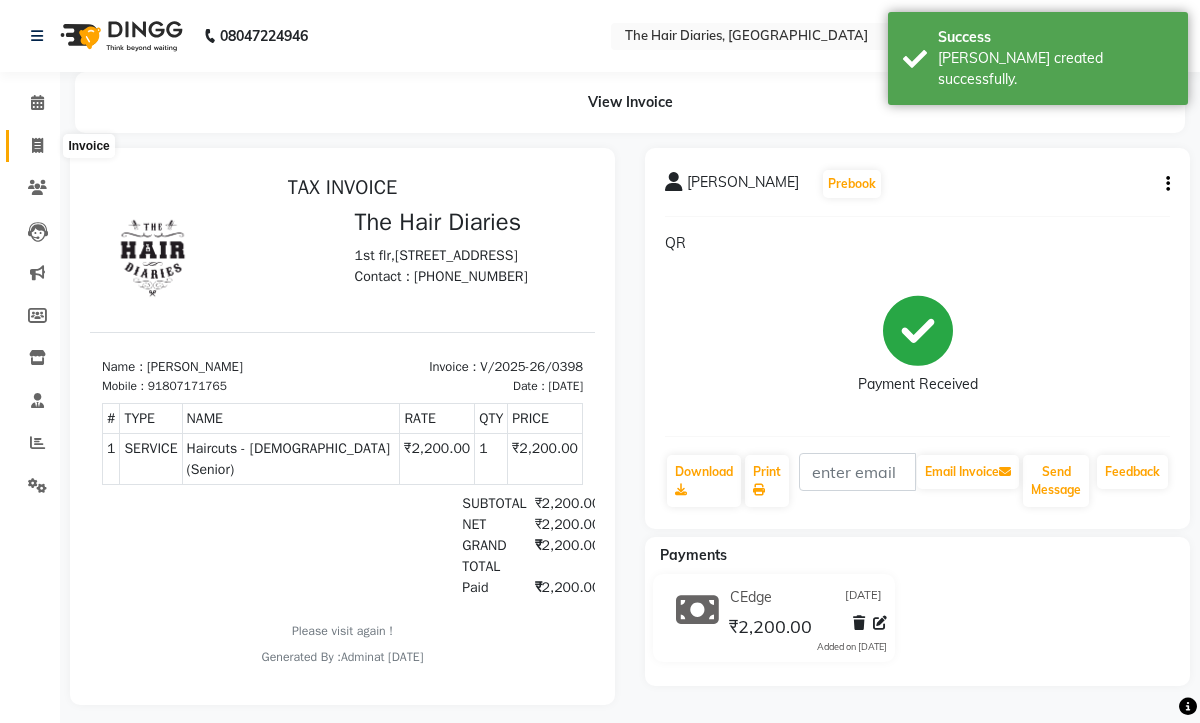 click 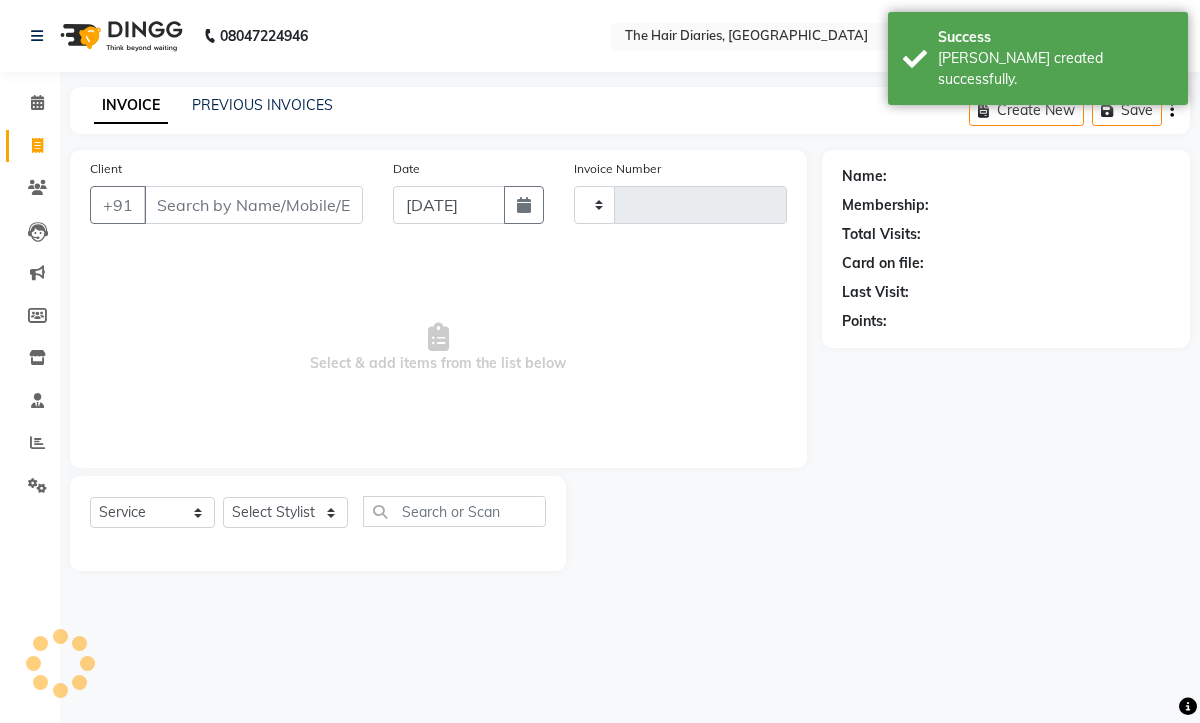 type on "0399" 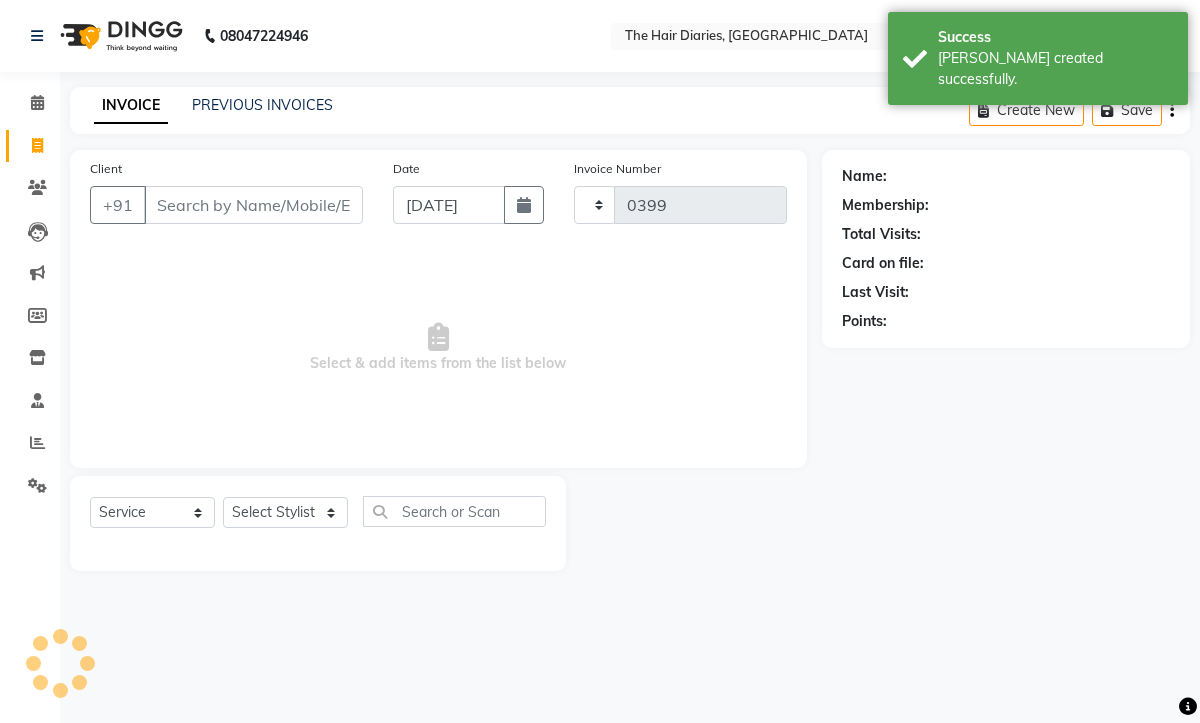 select on "782" 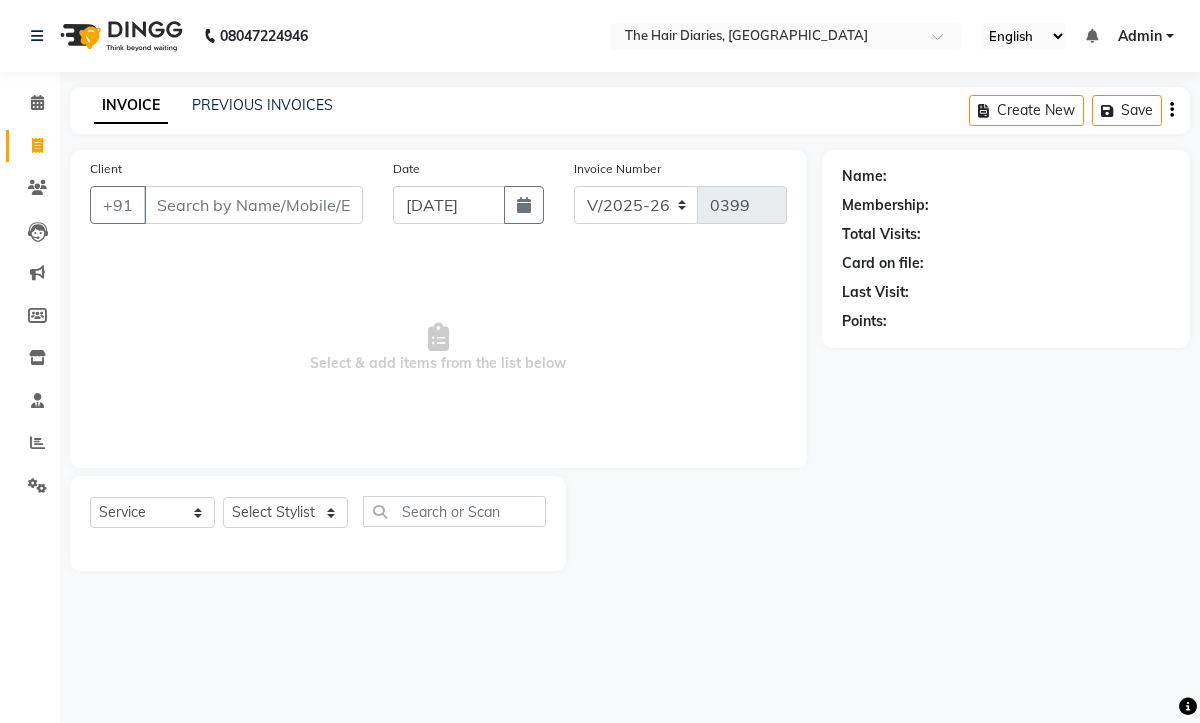 click on "Client" at bounding box center [253, 205] 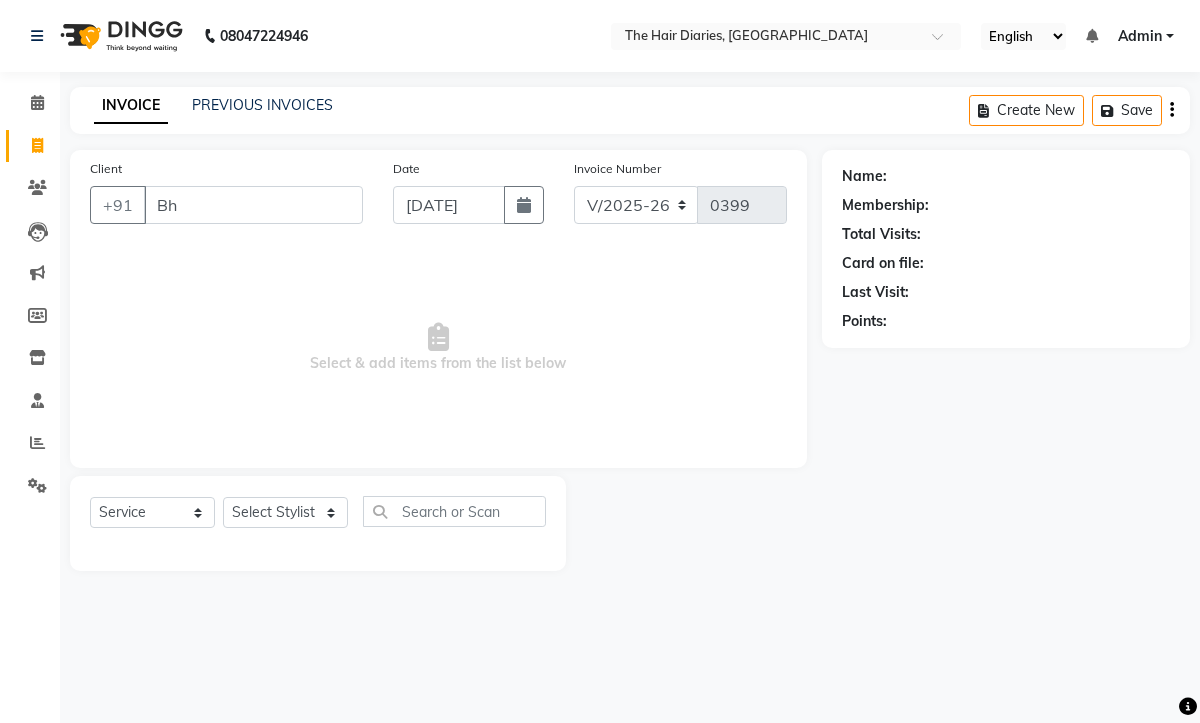 click on "Bh" at bounding box center (253, 205) 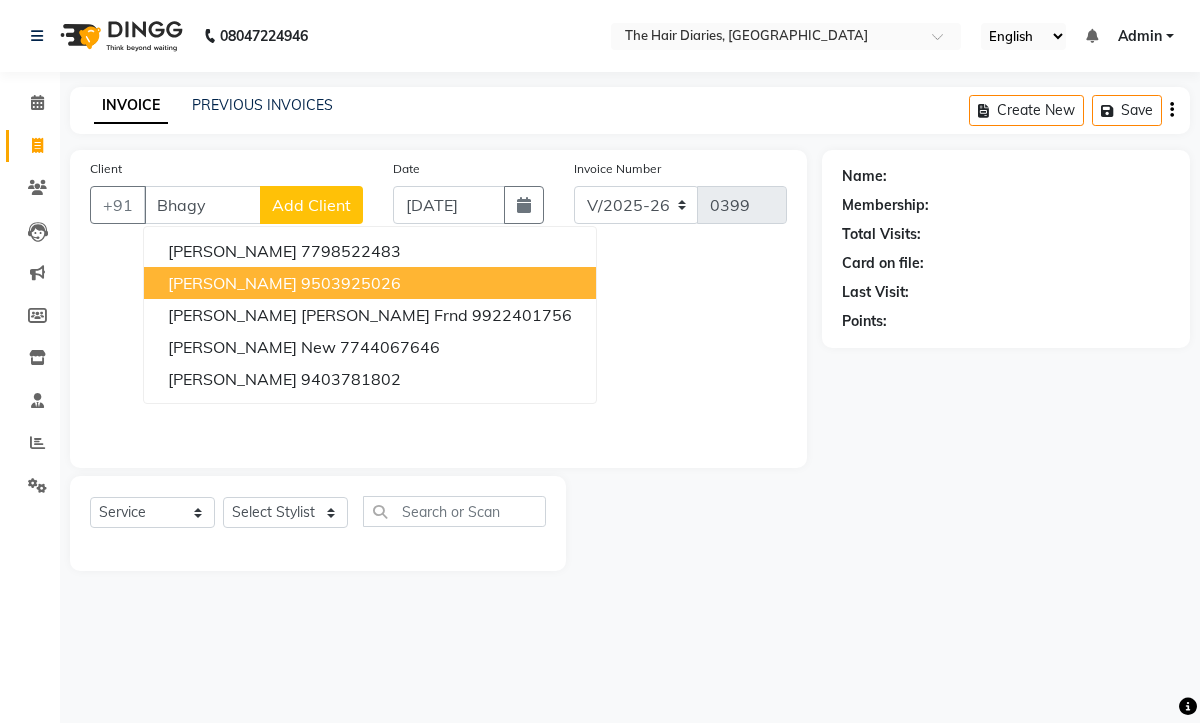 click on "Bhagyashree Ganatra" at bounding box center [232, 283] 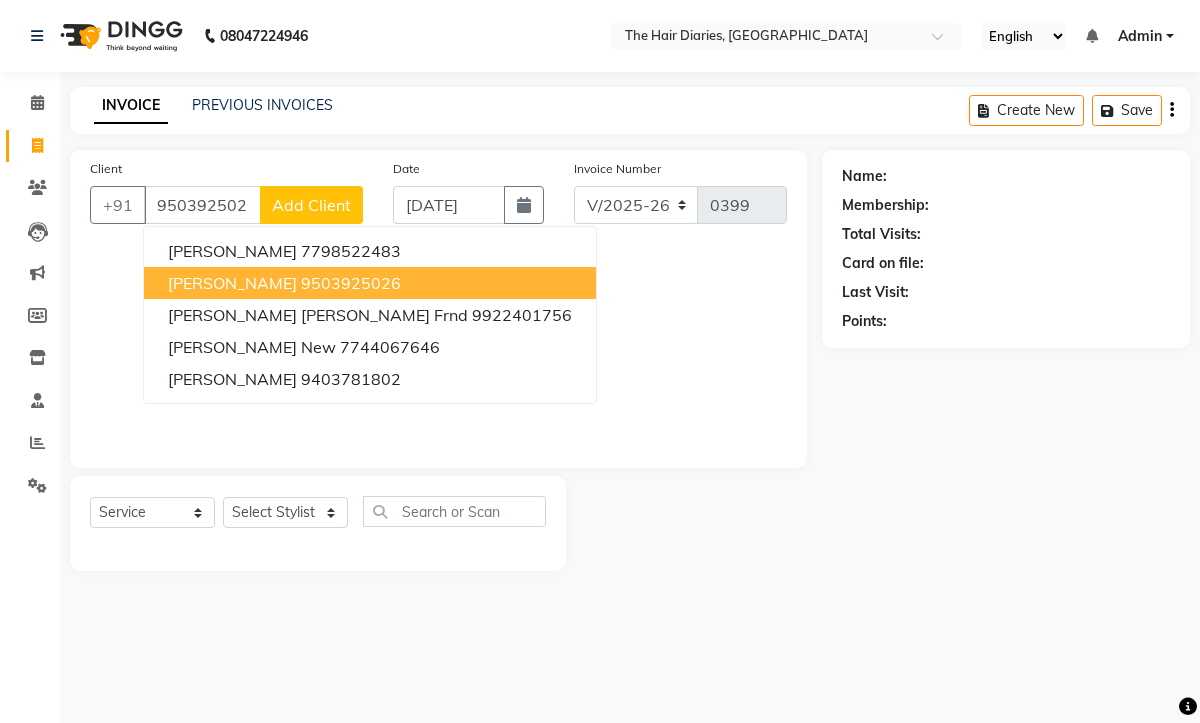 type on "9503925026" 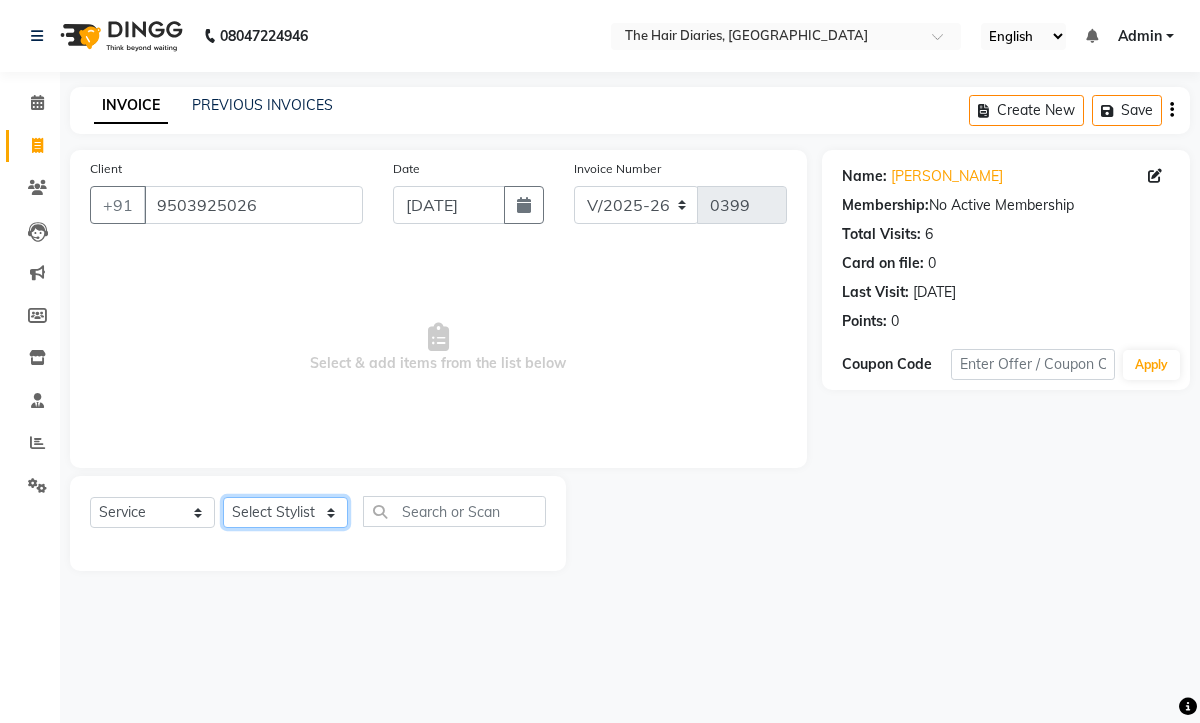 click on "Select Stylist Aaryan Adnan Adnan Anubha Jyoti  Lalita Manali  Maneger Nazlin Jeena Sanah  Sohail Sonia  Surbhi Thakkur Vidya Wasim" 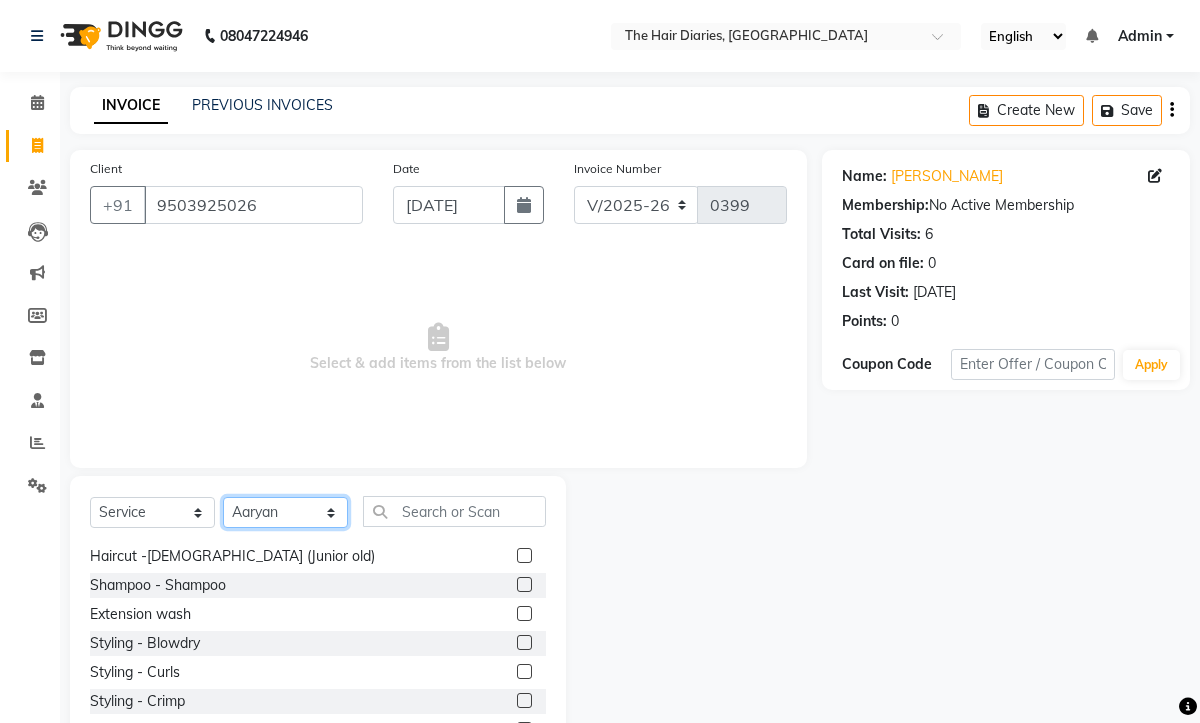 scroll, scrollTop: 279, scrollLeft: 0, axis: vertical 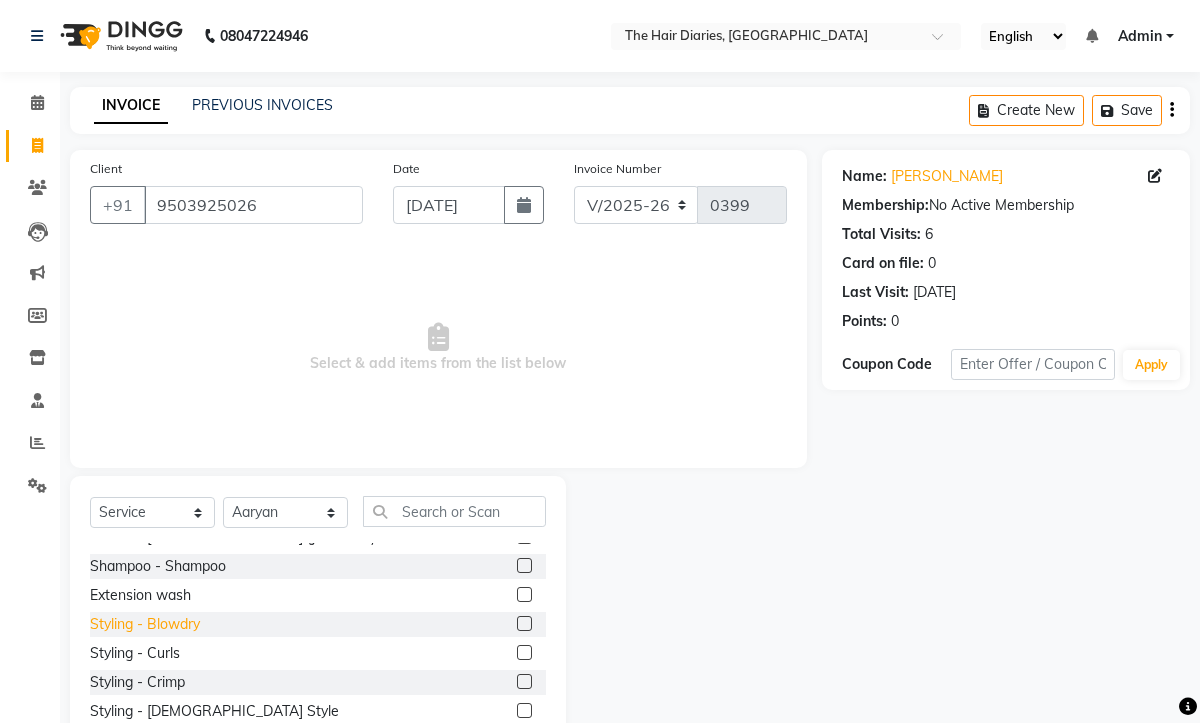 click on "Styling - Blowdry" 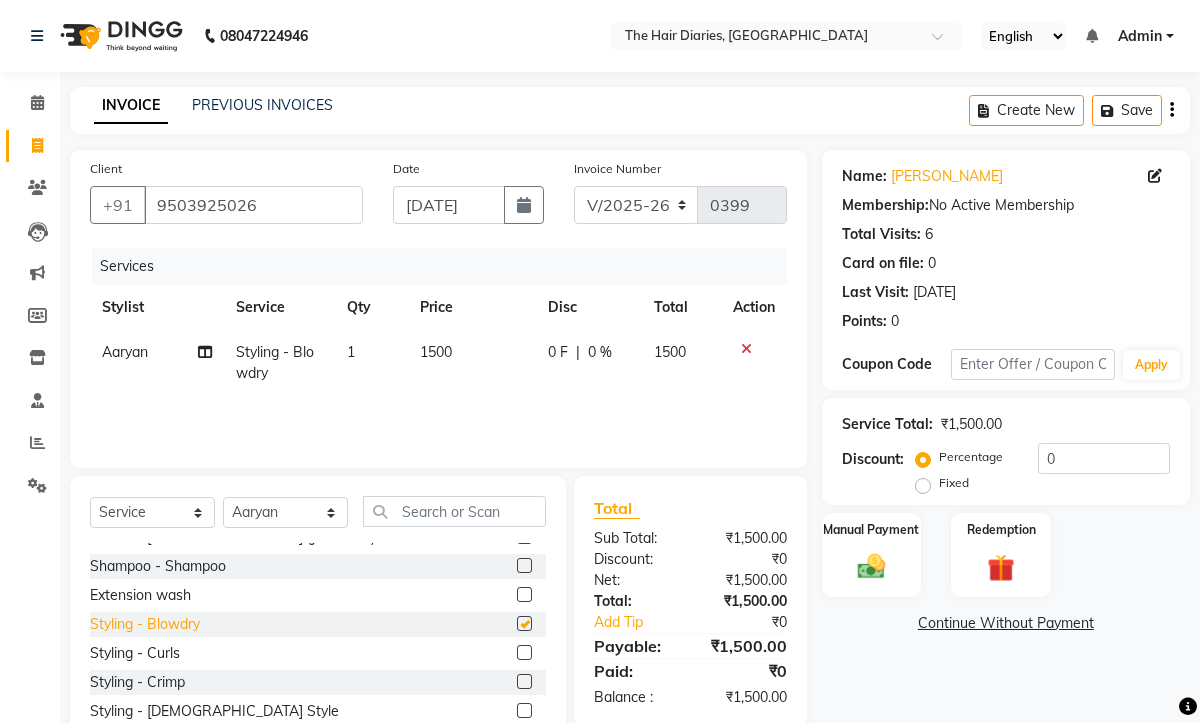 checkbox on "false" 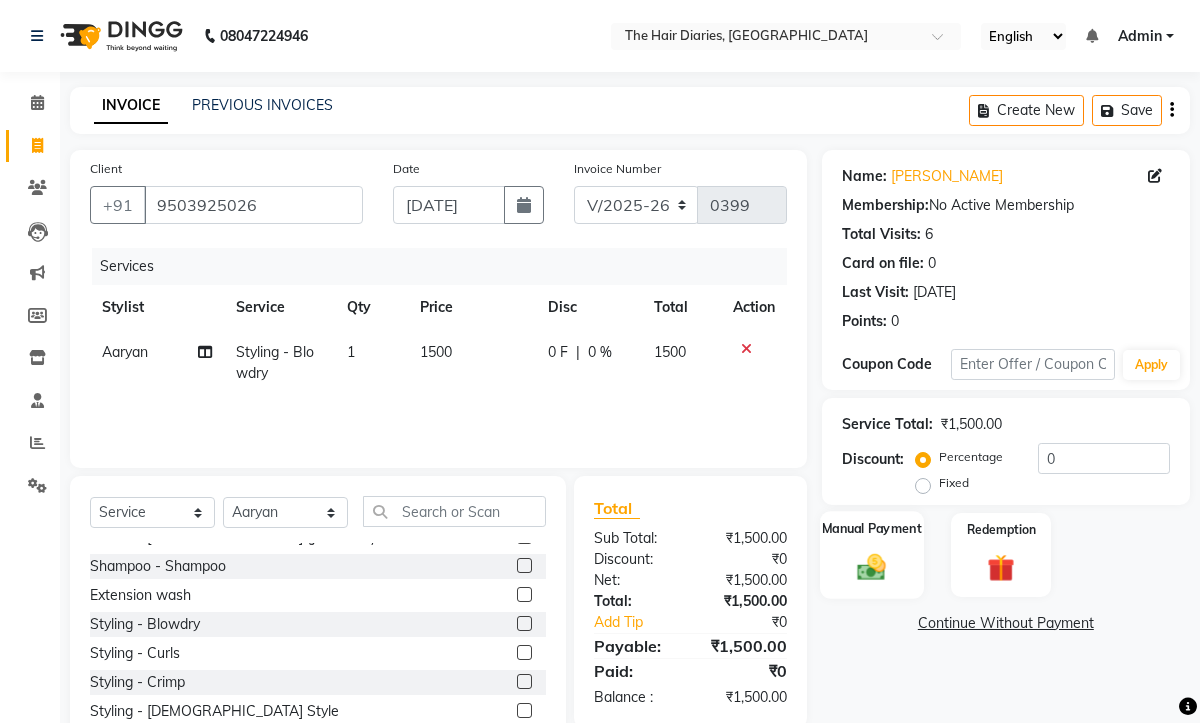 click on "Manual Payment" 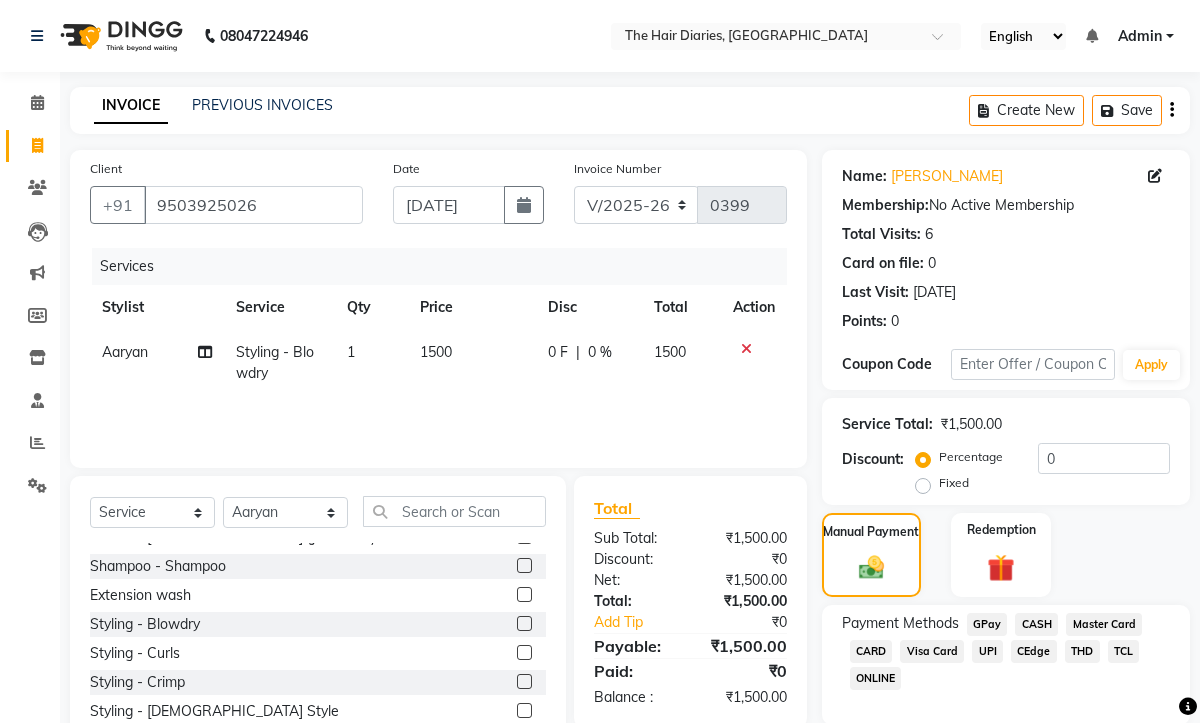 click on "CASH" 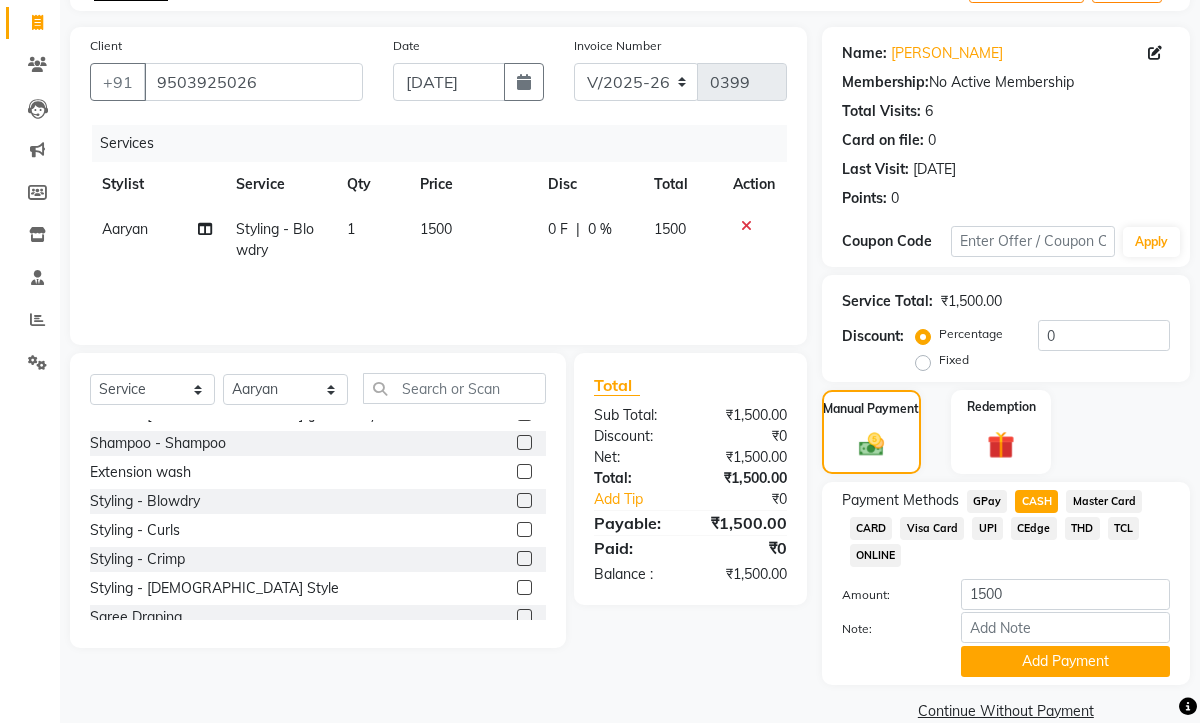 scroll, scrollTop: 131, scrollLeft: 0, axis: vertical 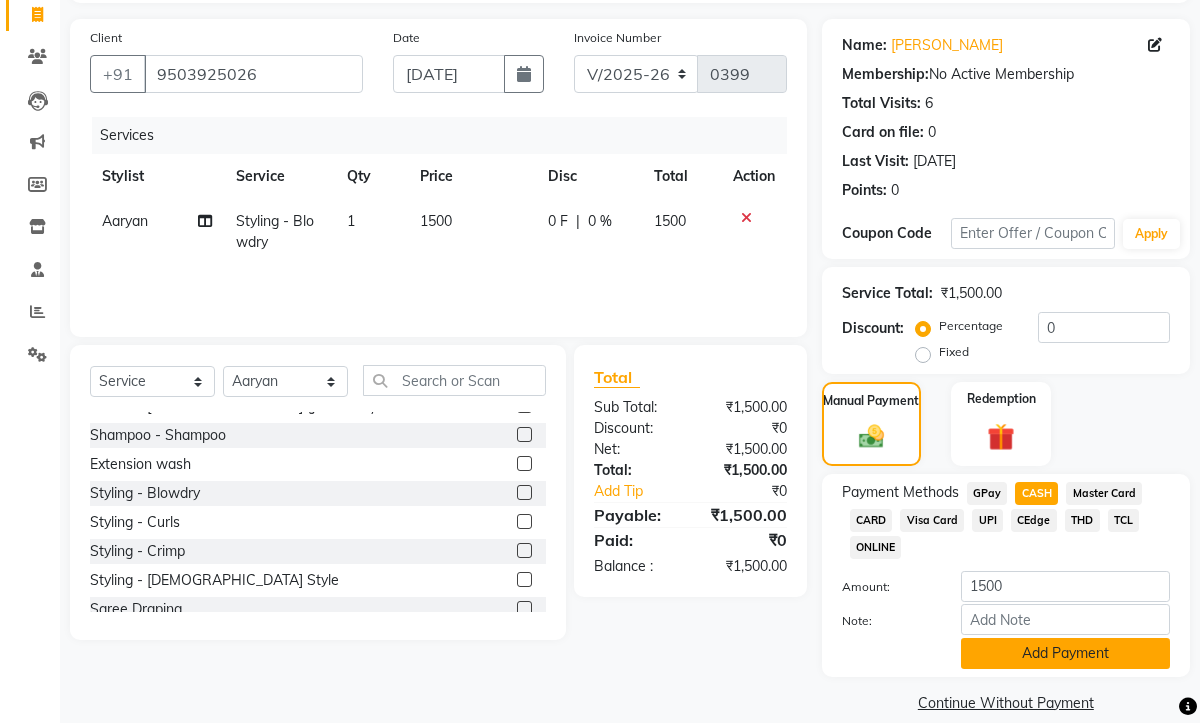 click on "Add Payment" 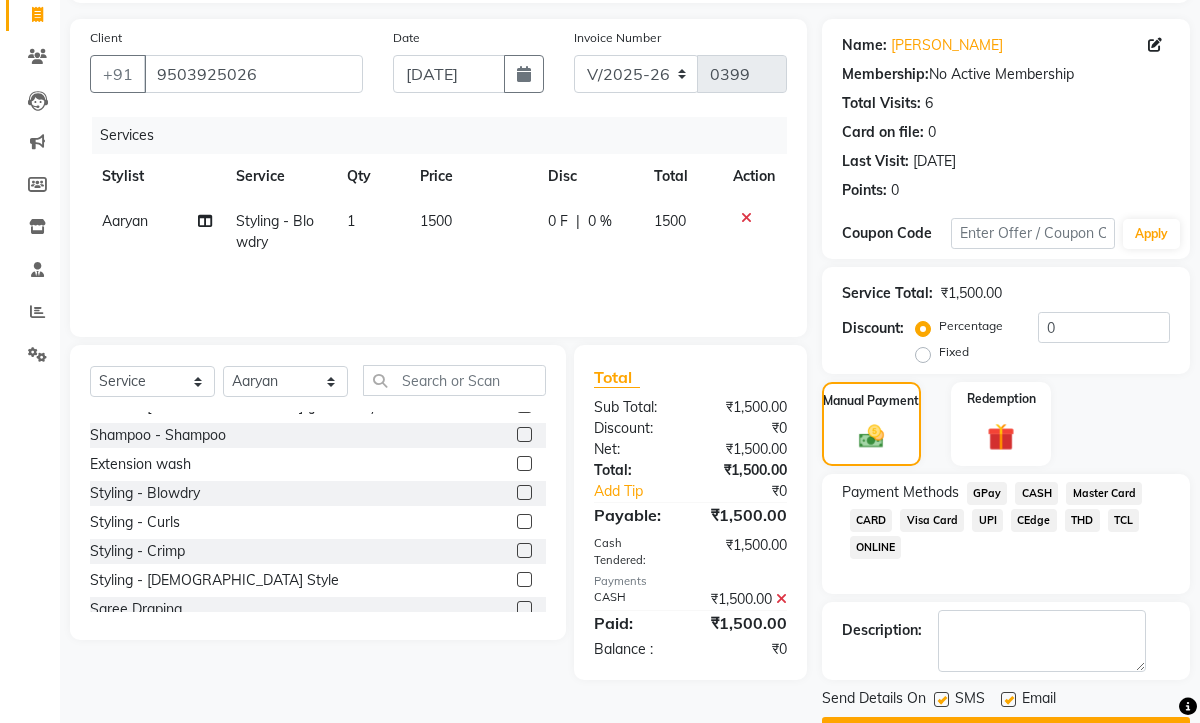 click 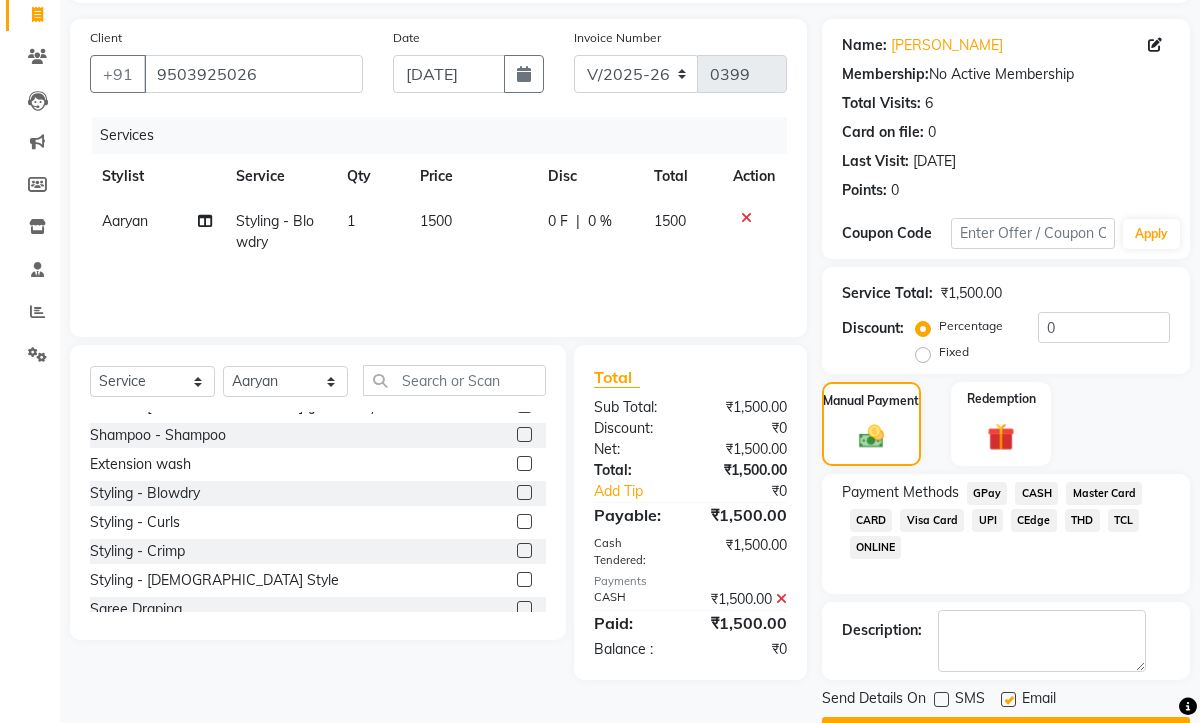click 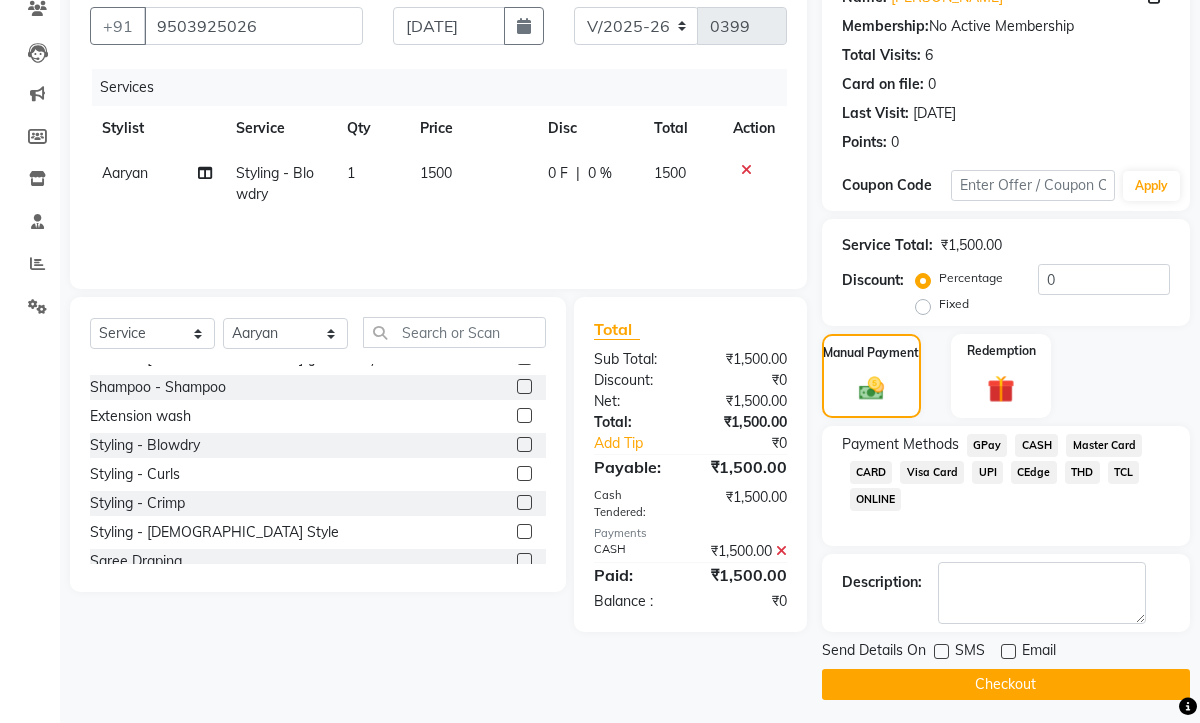 scroll, scrollTop: 186, scrollLeft: 0, axis: vertical 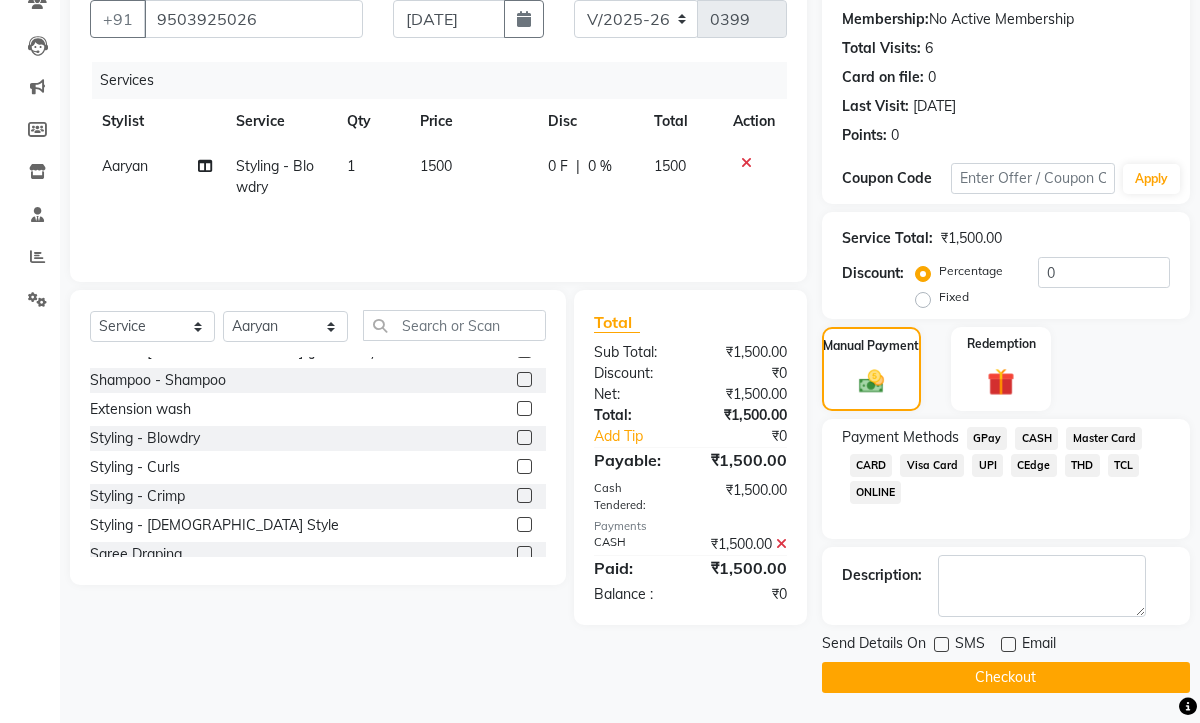 click on "Checkout" 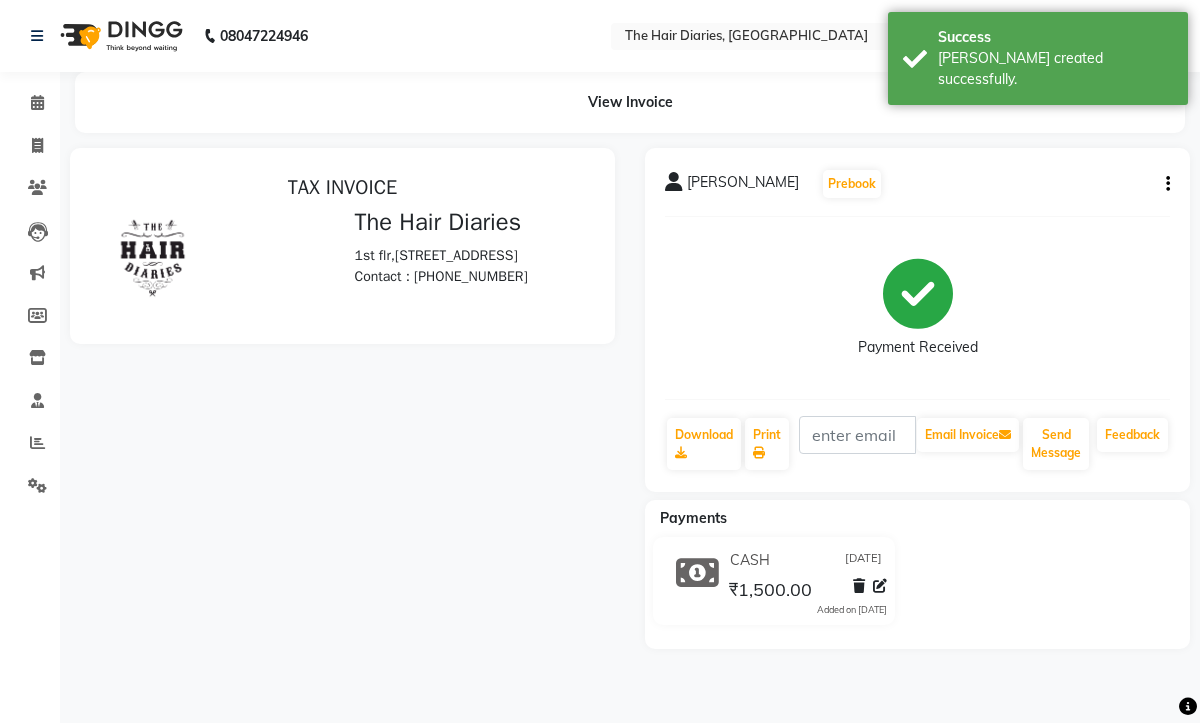 scroll, scrollTop: 0, scrollLeft: 0, axis: both 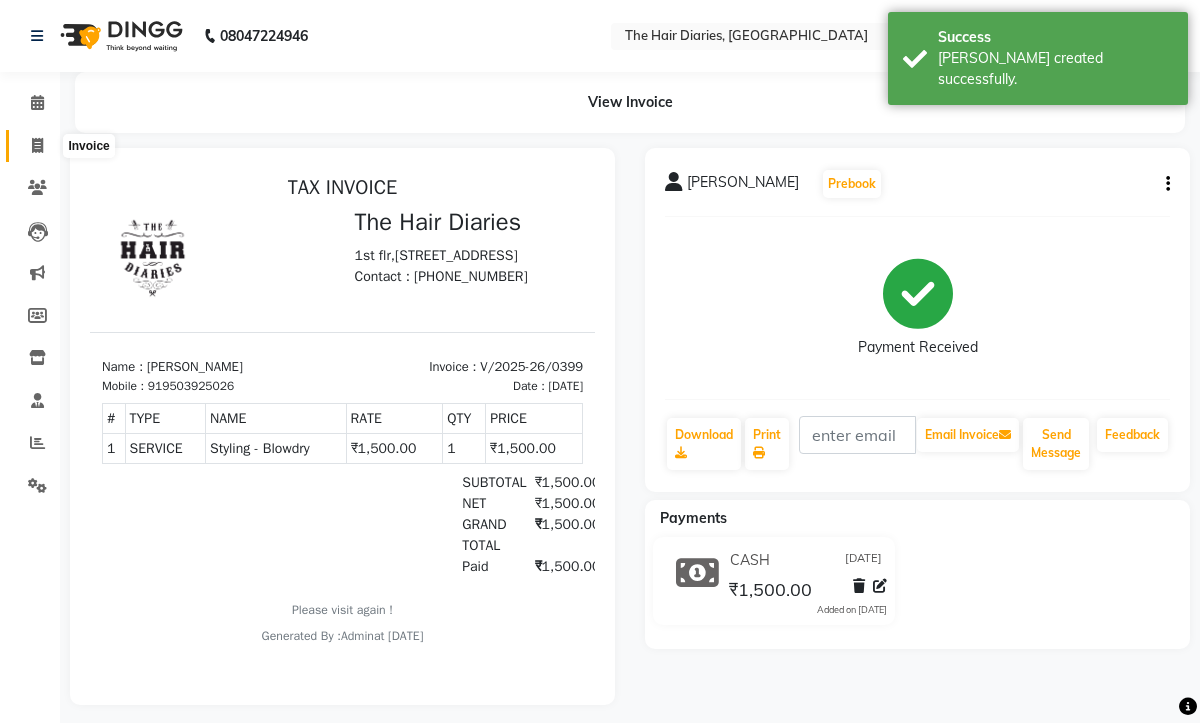 click 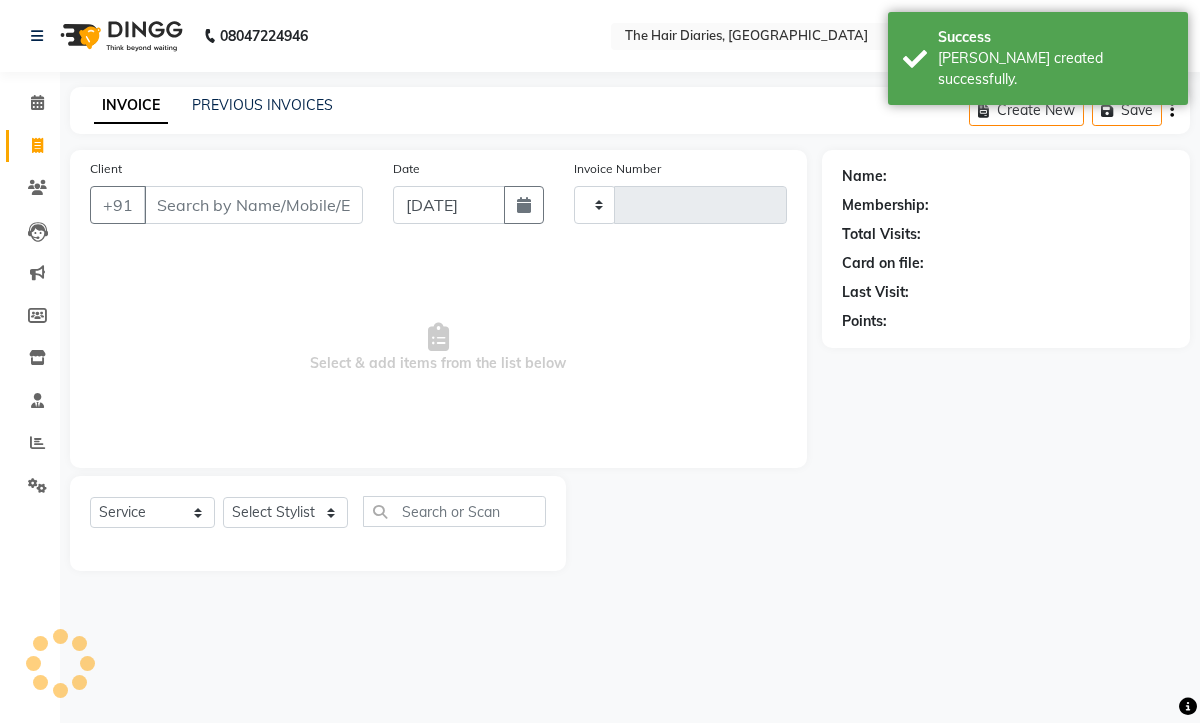 type on "0400" 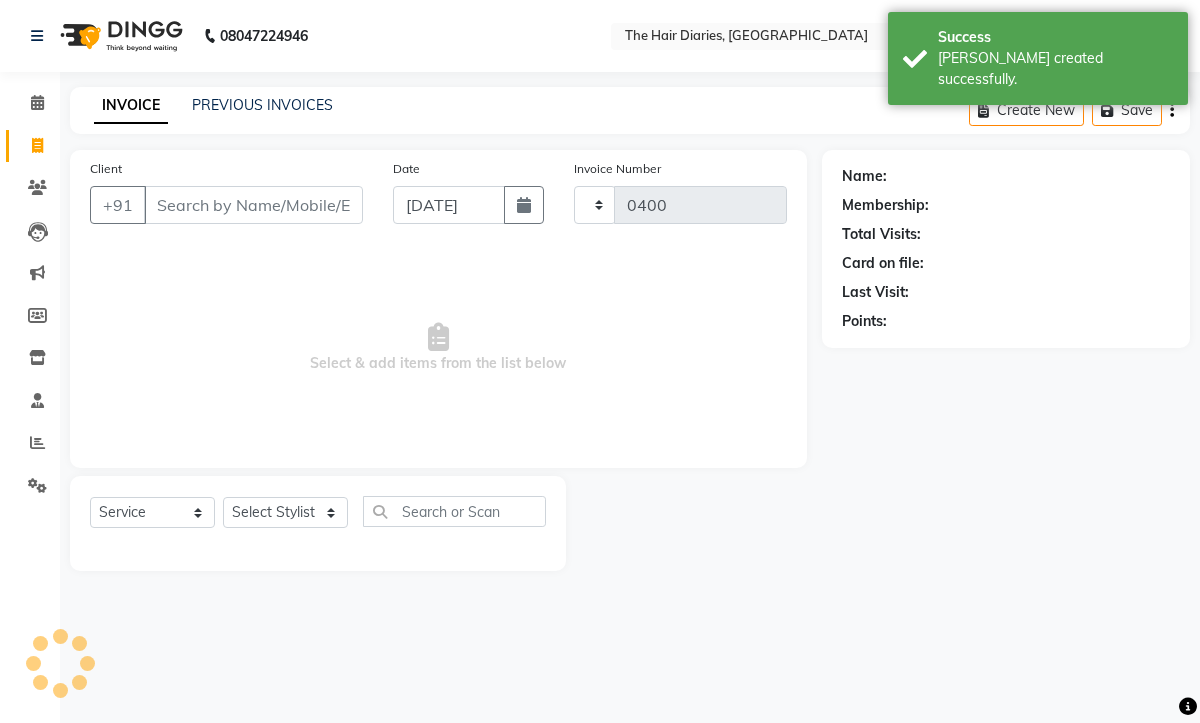 select on "782" 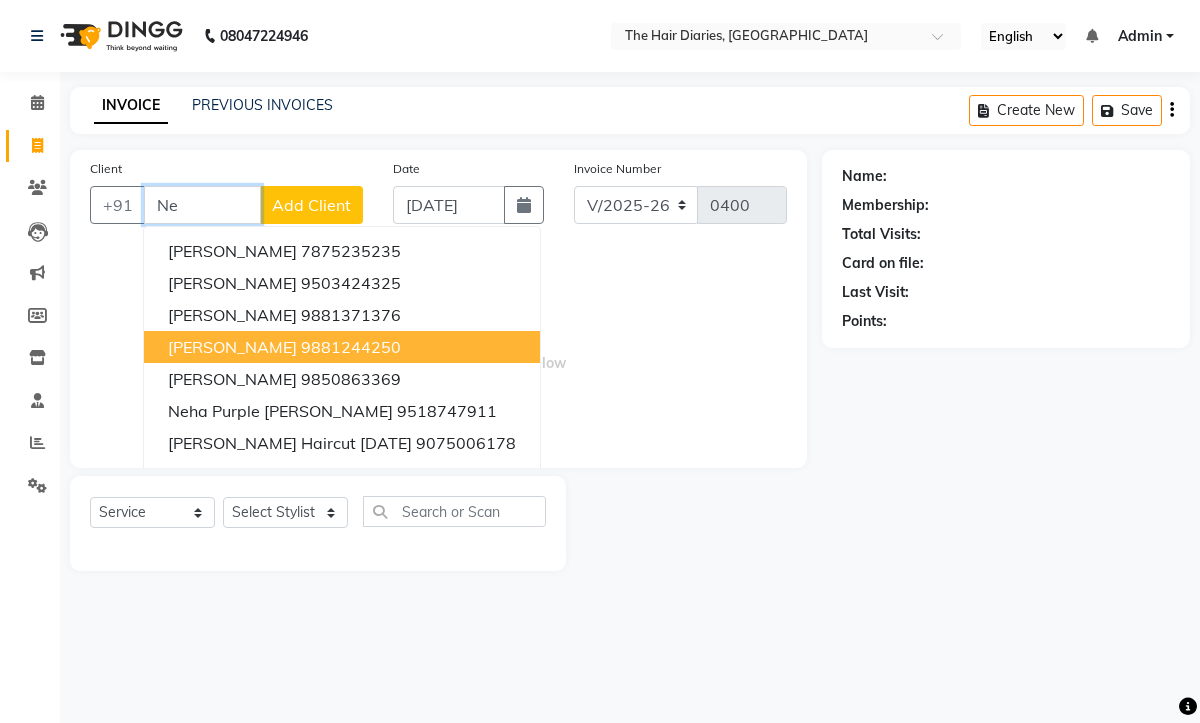 type on "N" 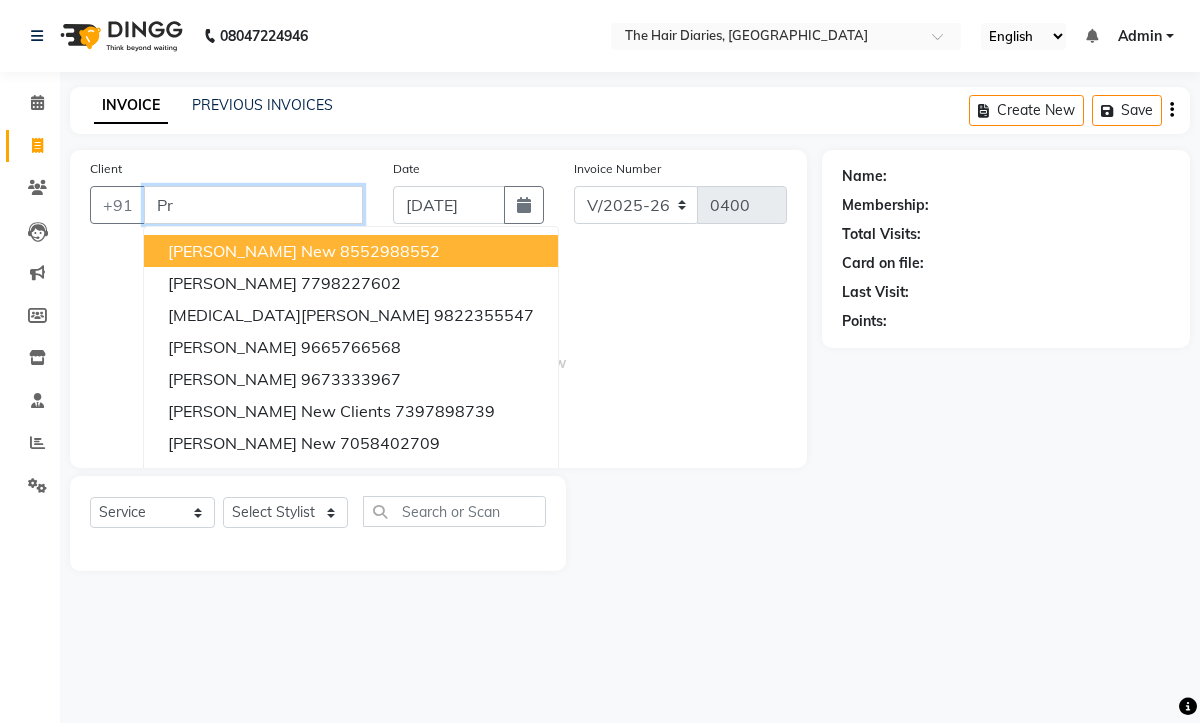 type on "P" 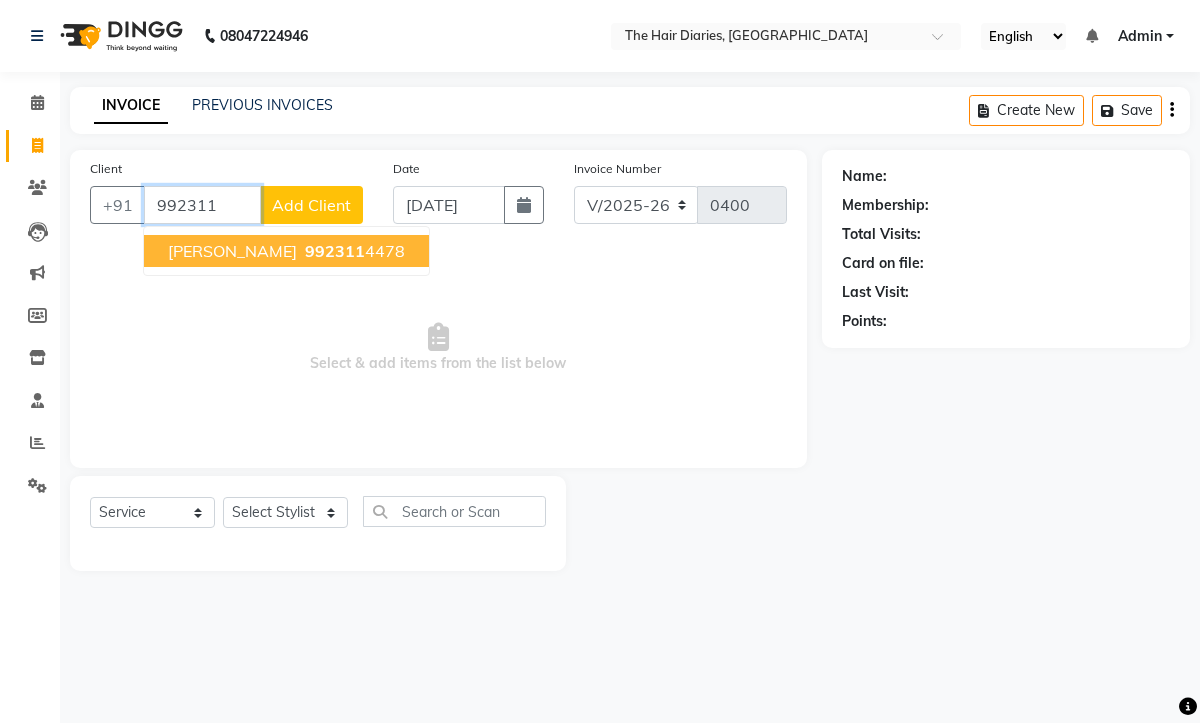 click on "Pratik" at bounding box center (232, 251) 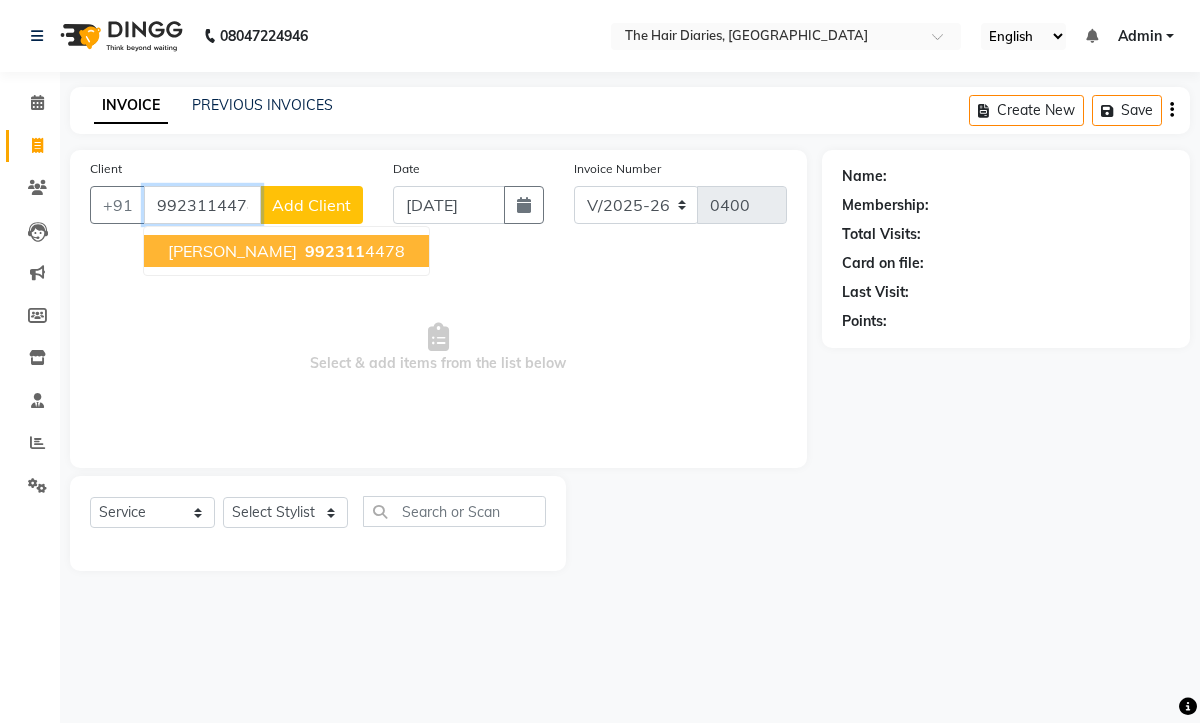 type on "9923114478" 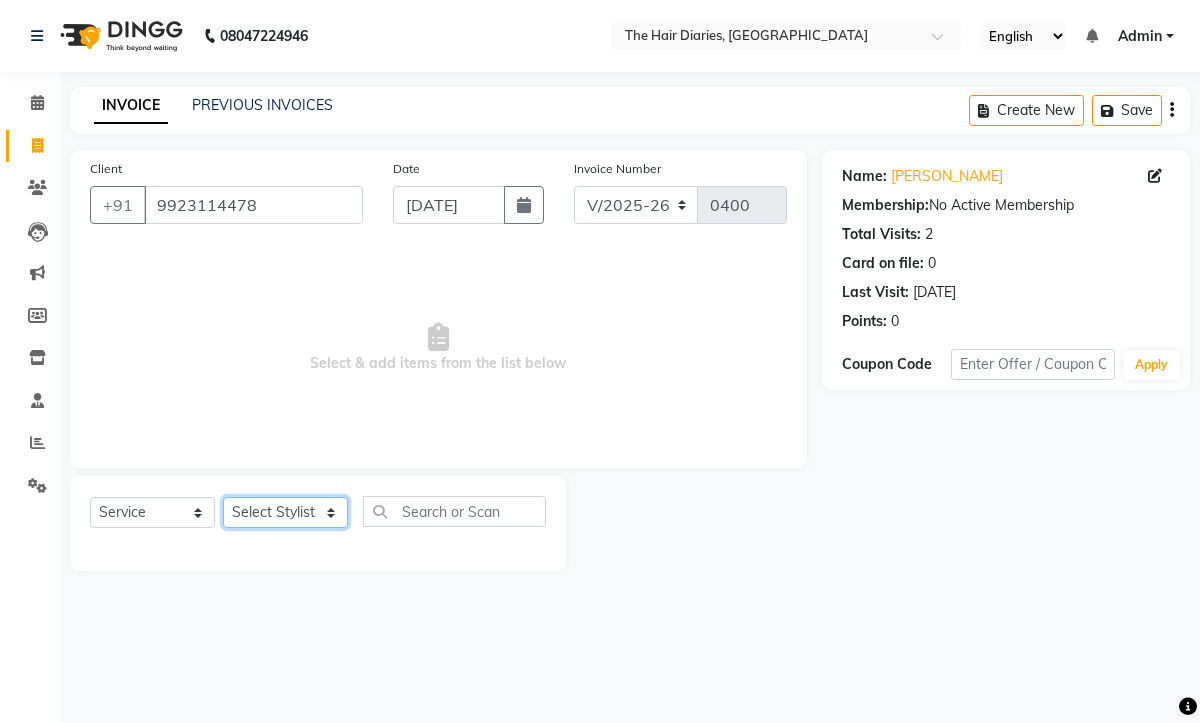 click on "Select Stylist Aaryan Adnan Adnan Anubha Jyoti  Lalita Manali  Maneger Nazlin Jeena Sanah  Sohail Sonia  Surbhi Thakkur Vidya Wasim" 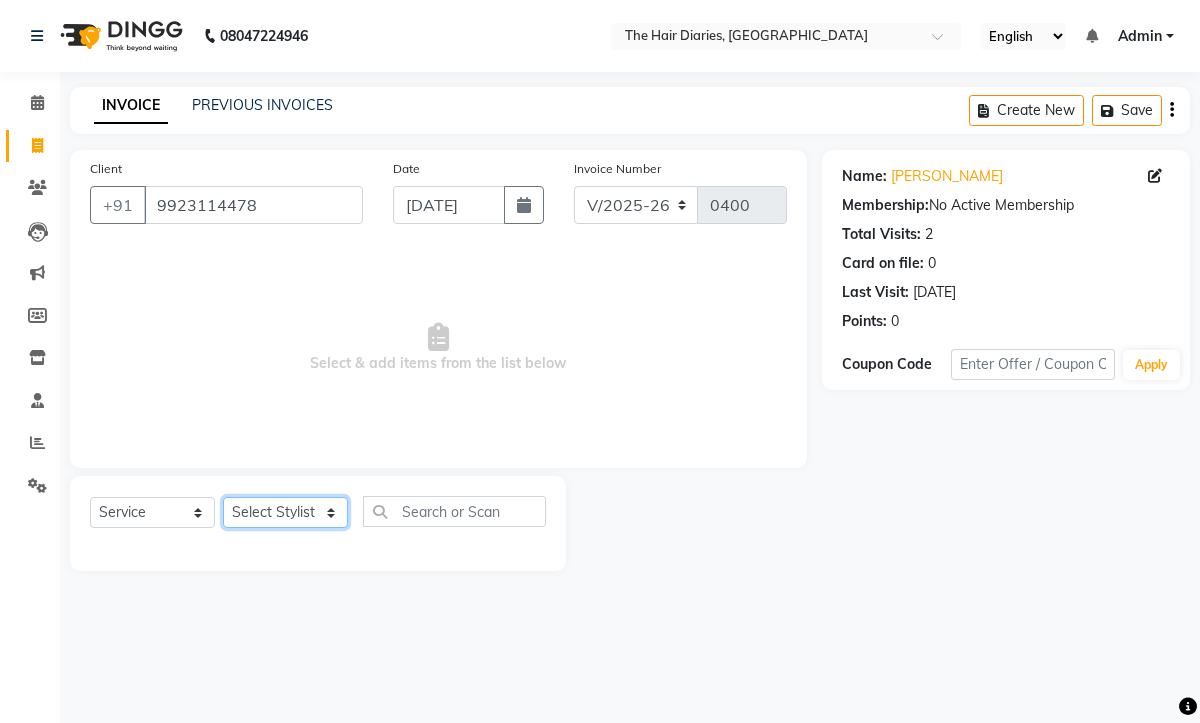 select on "12915" 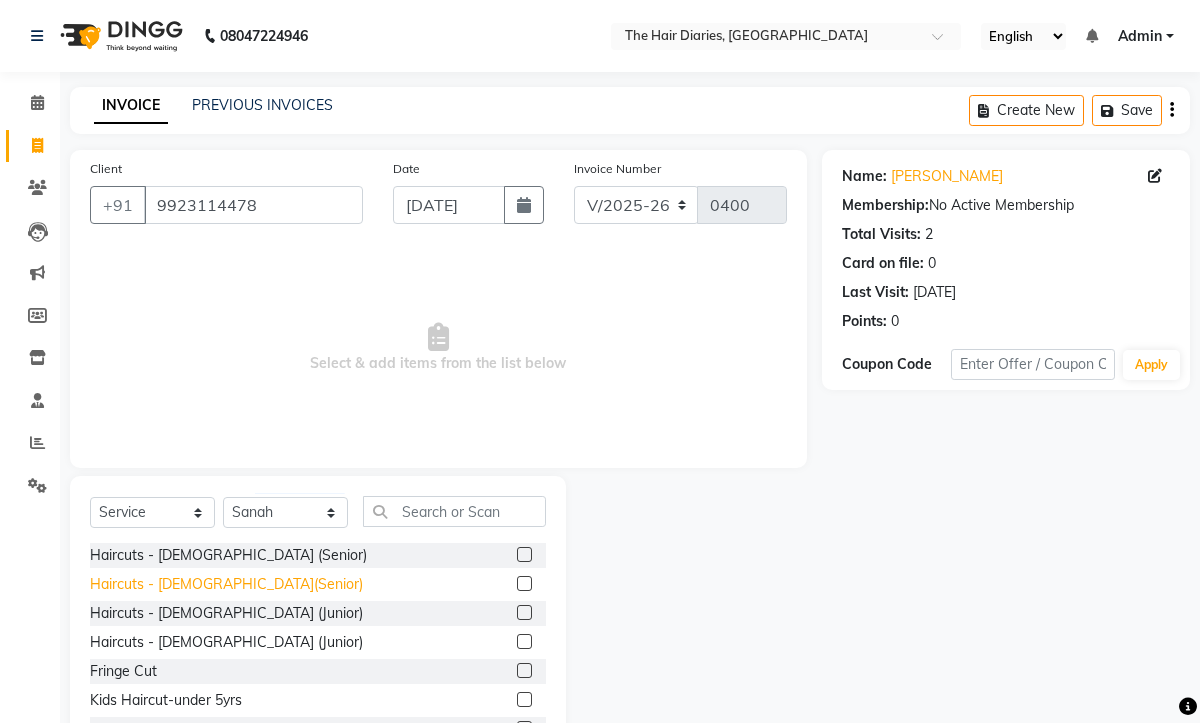 click on "Haircuts - Male(Senior)" 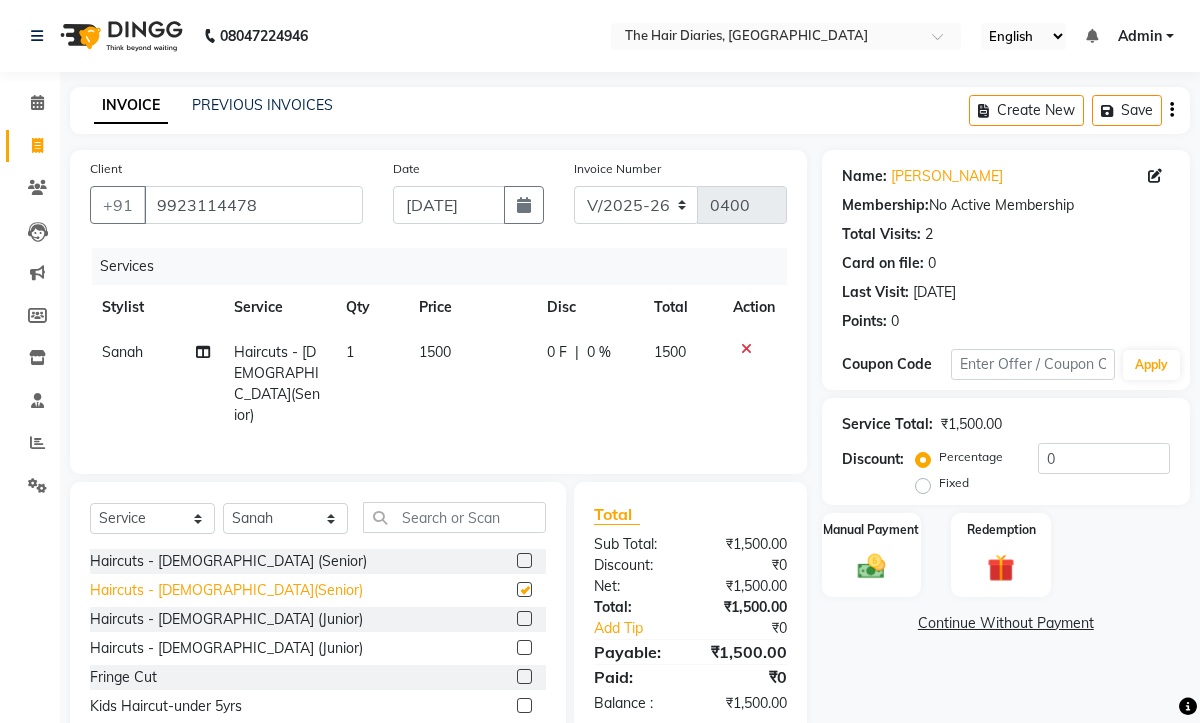 checkbox on "false" 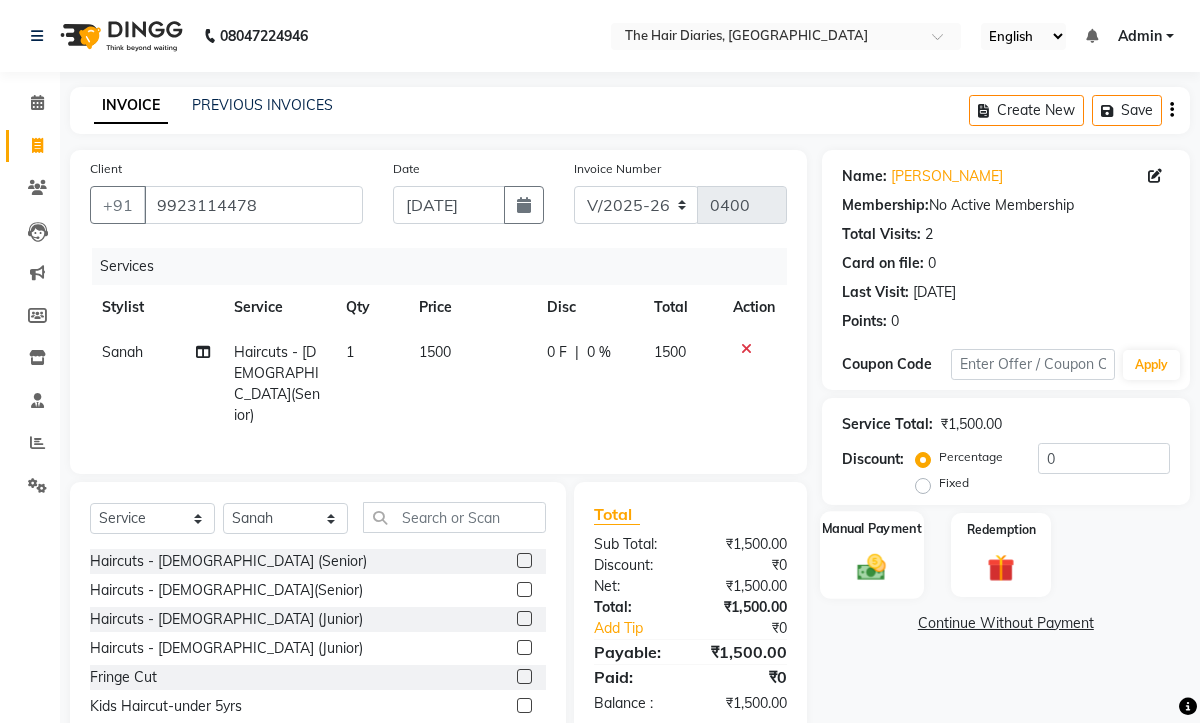 click 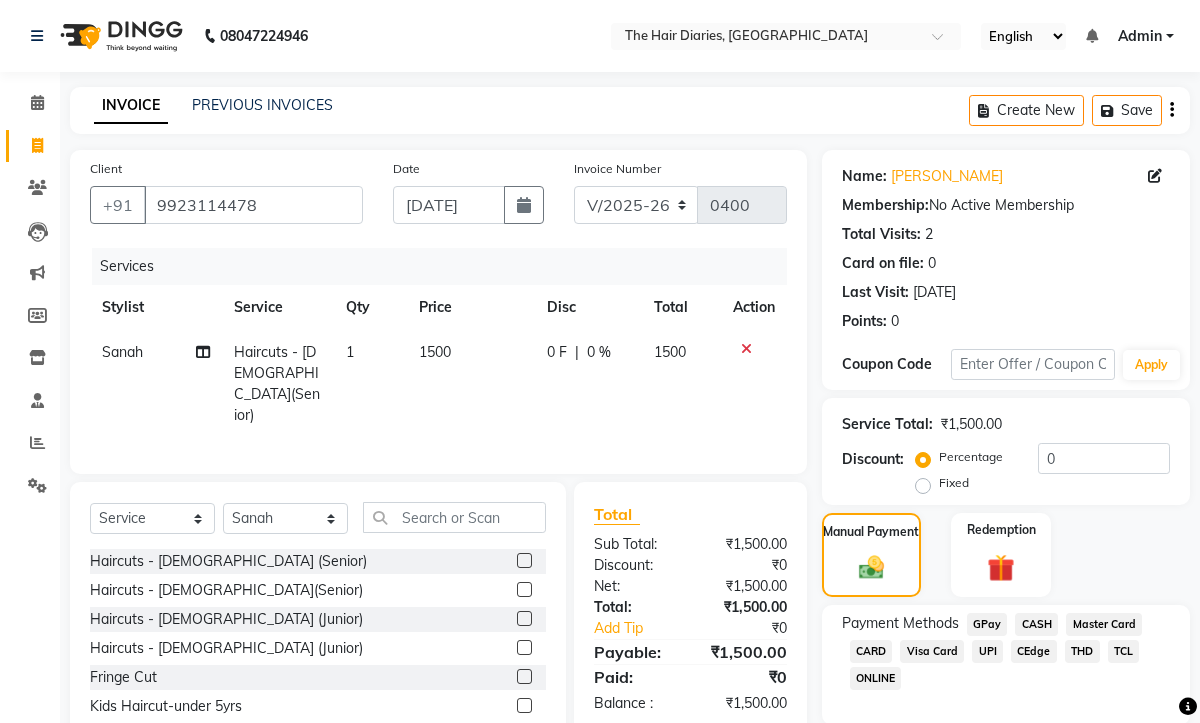 click on "CEdge" 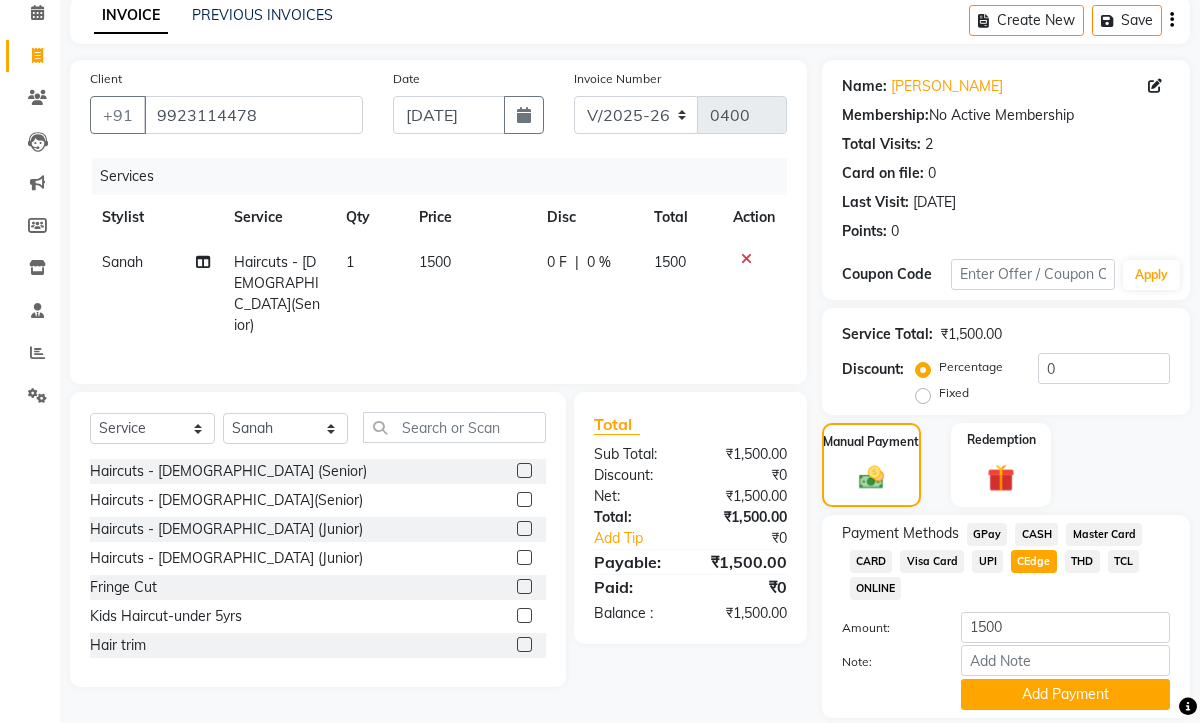 scroll, scrollTop: 119, scrollLeft: 0, axis: vertical 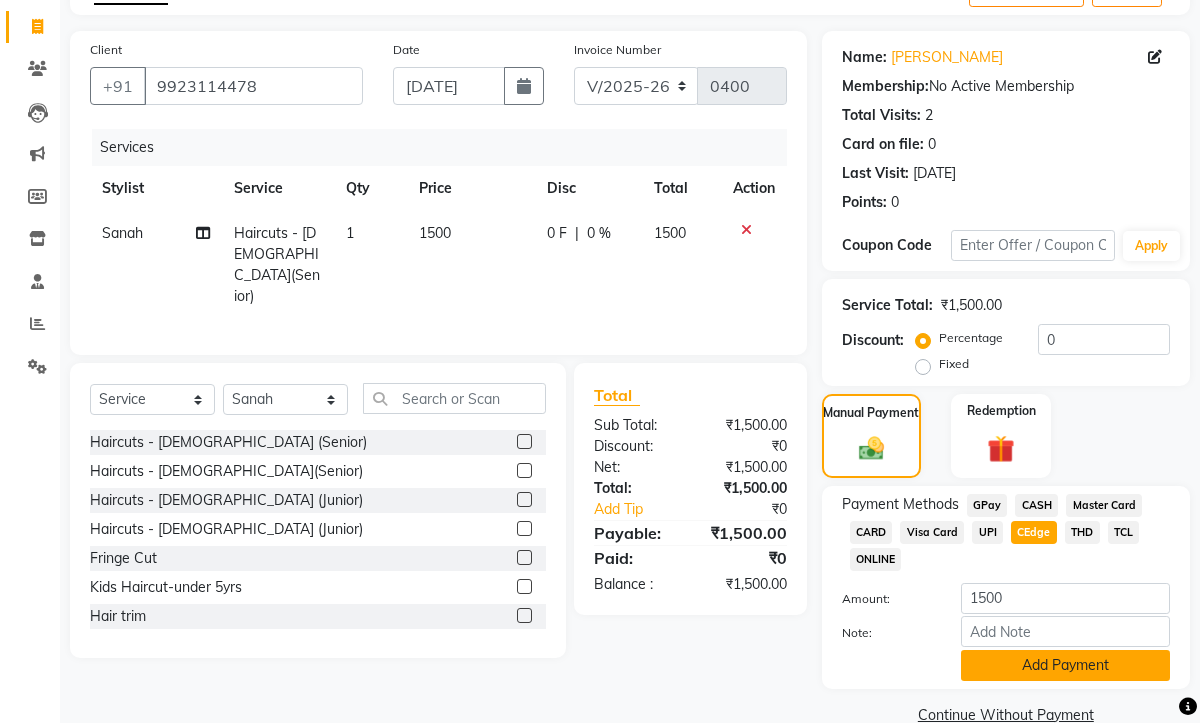 click on "Add Payment" 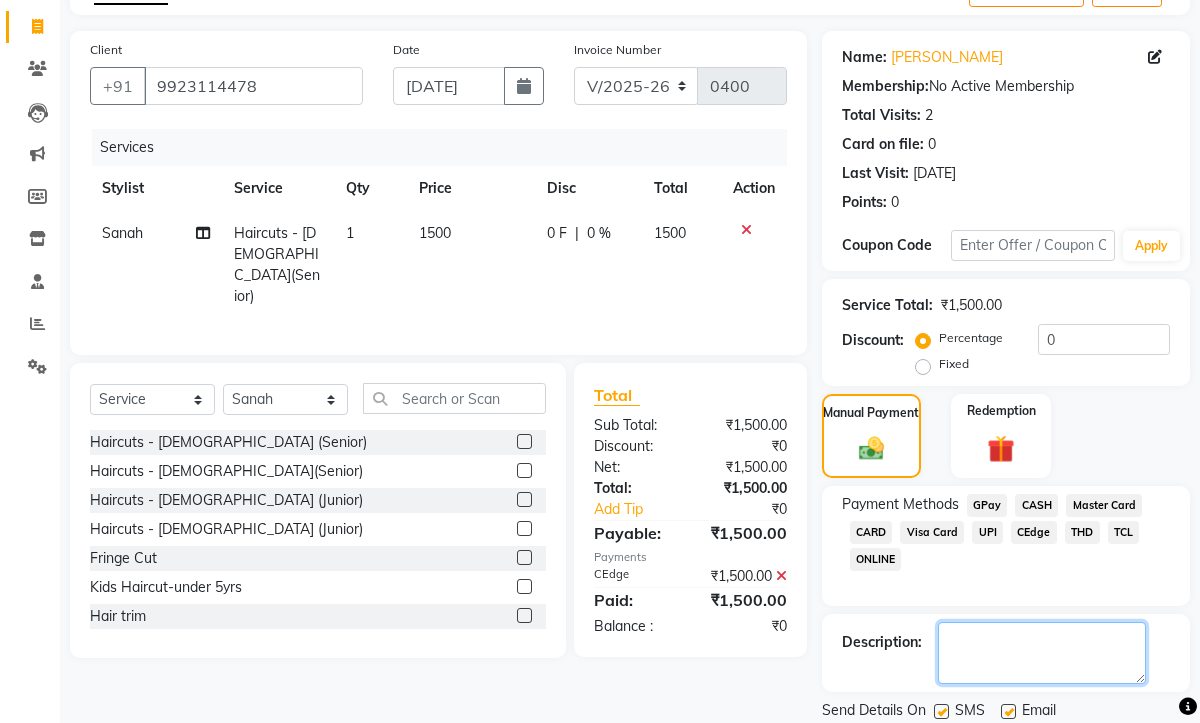 click 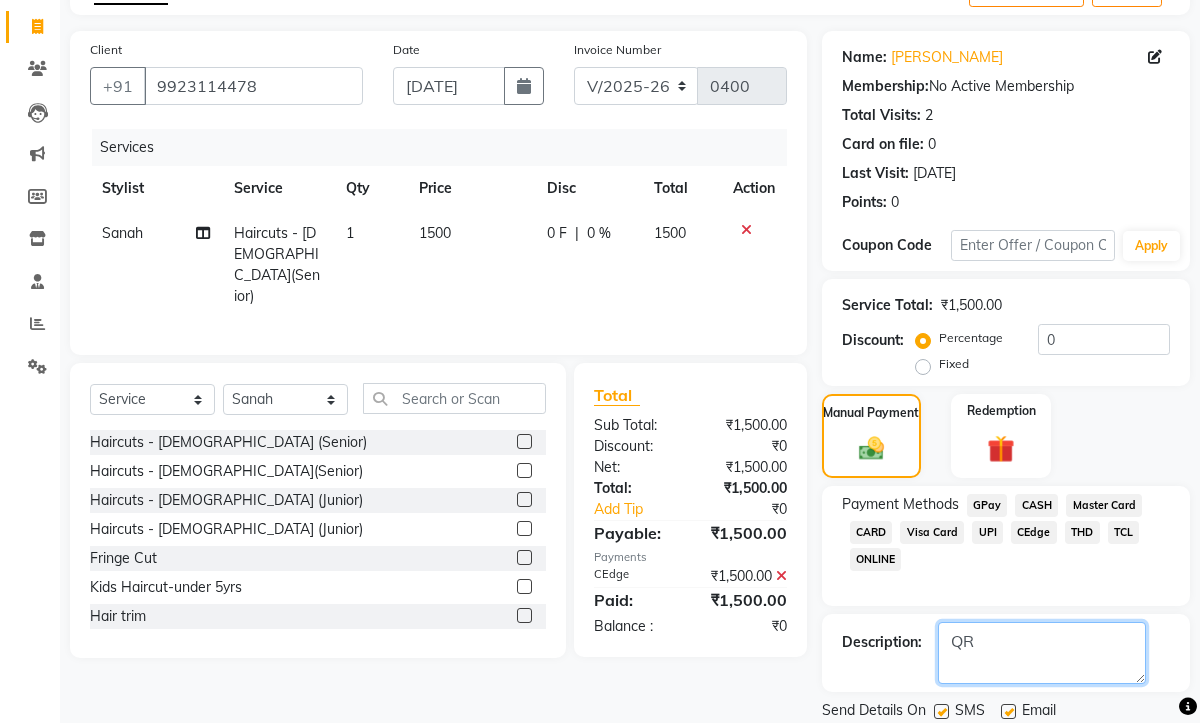 type on "QR" 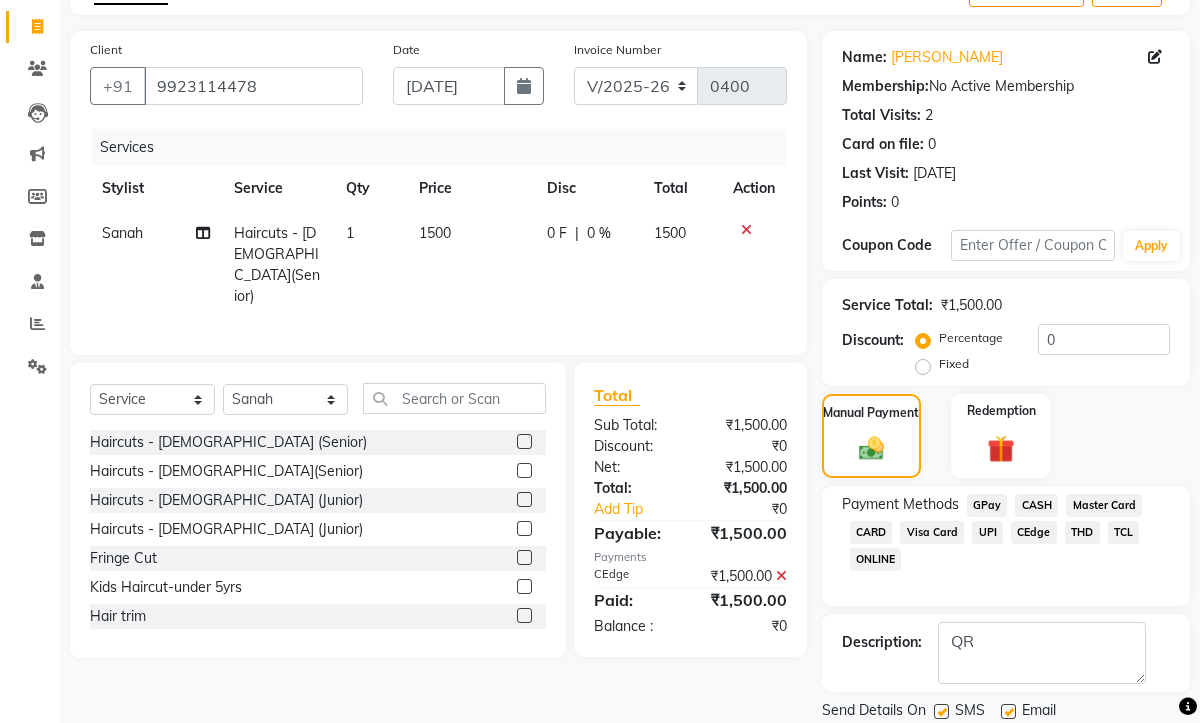 click 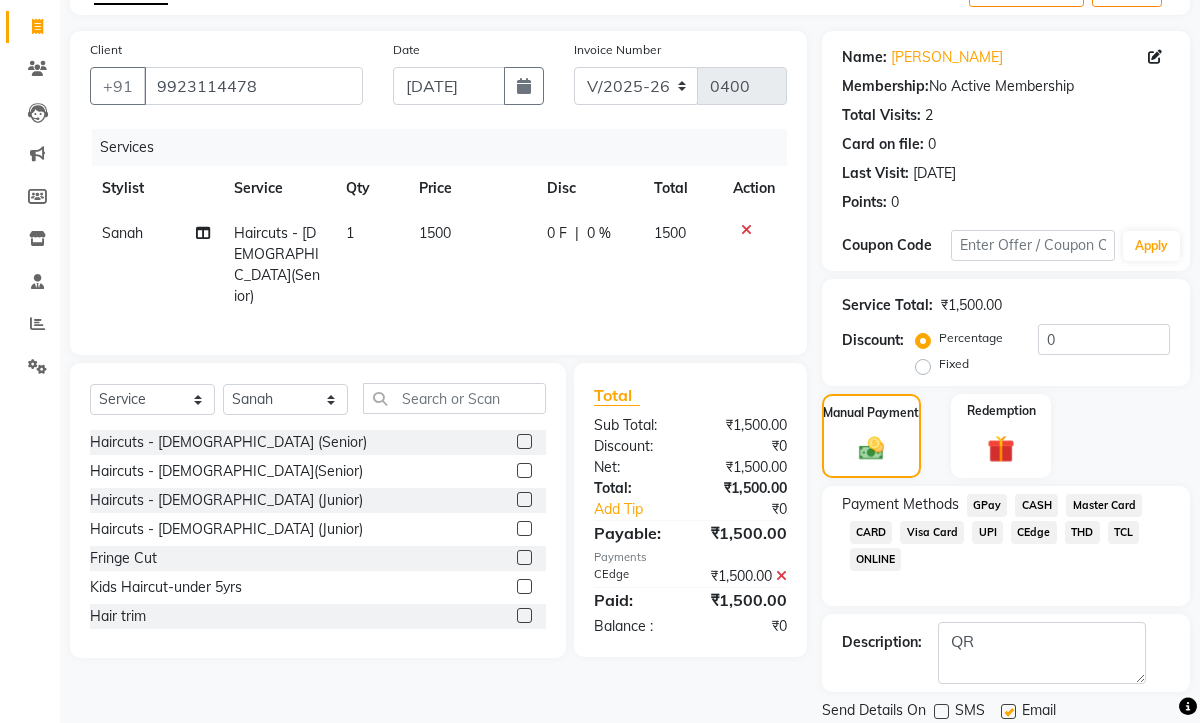 click 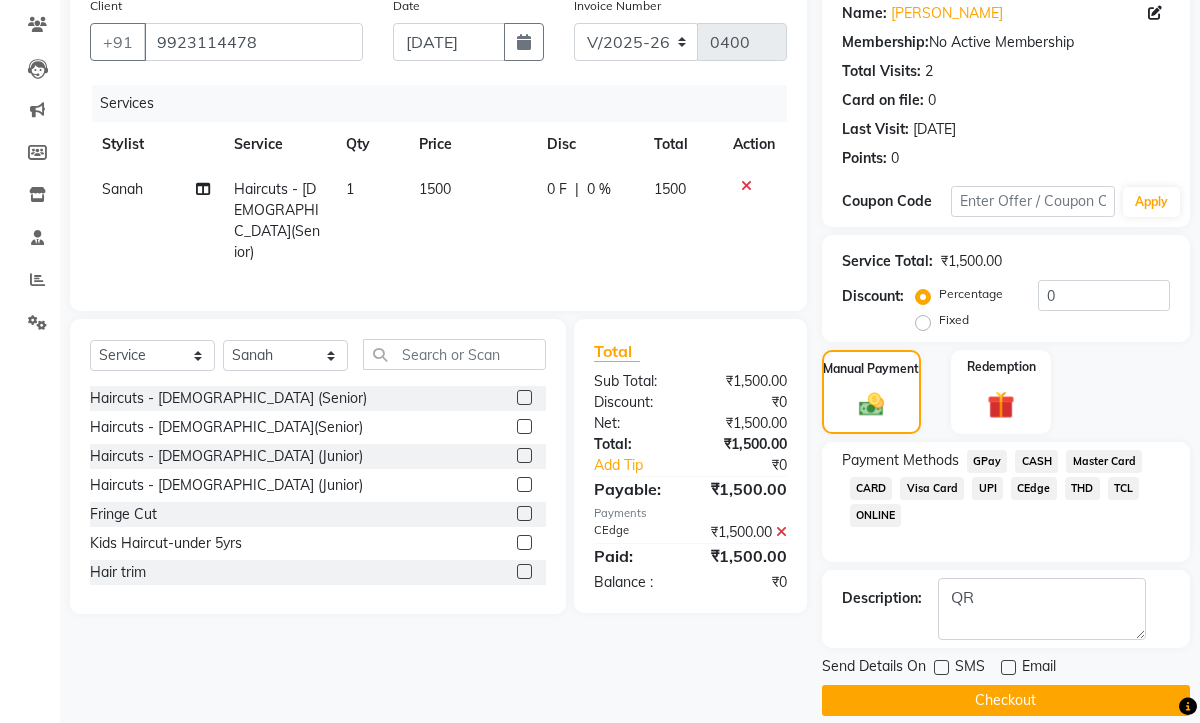 scroll, scrollTop: 186, scrollLeft: 0, axis: vertical 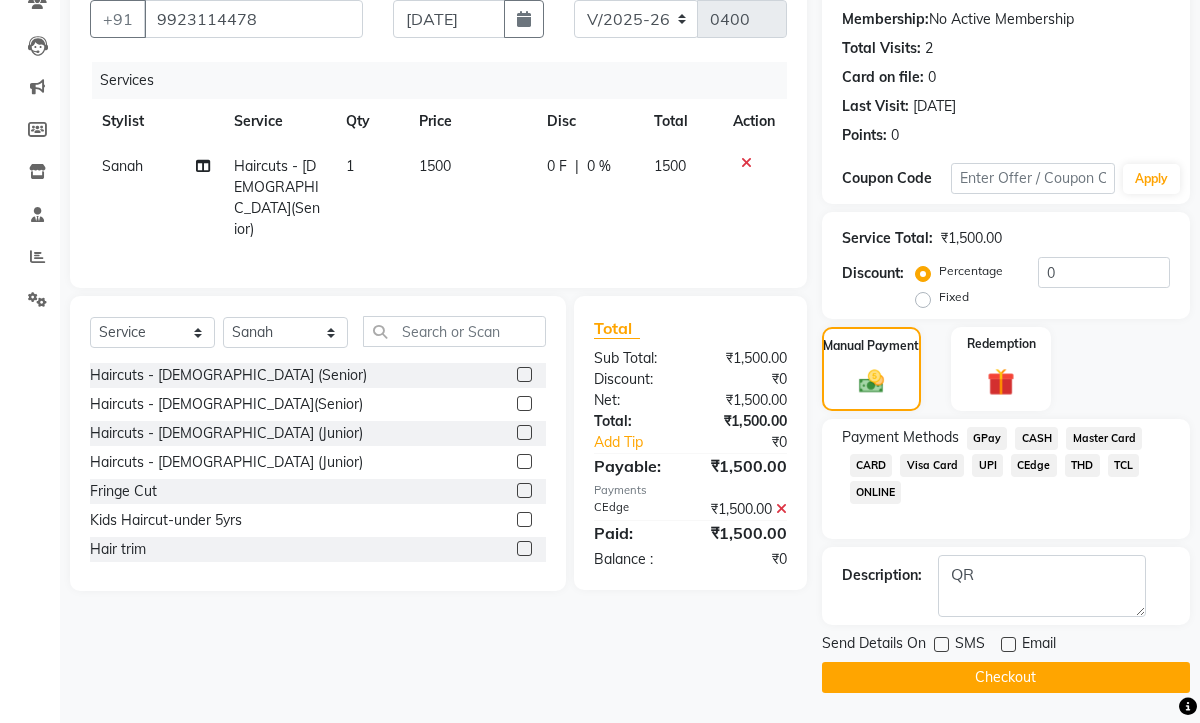 click on "Checkout" 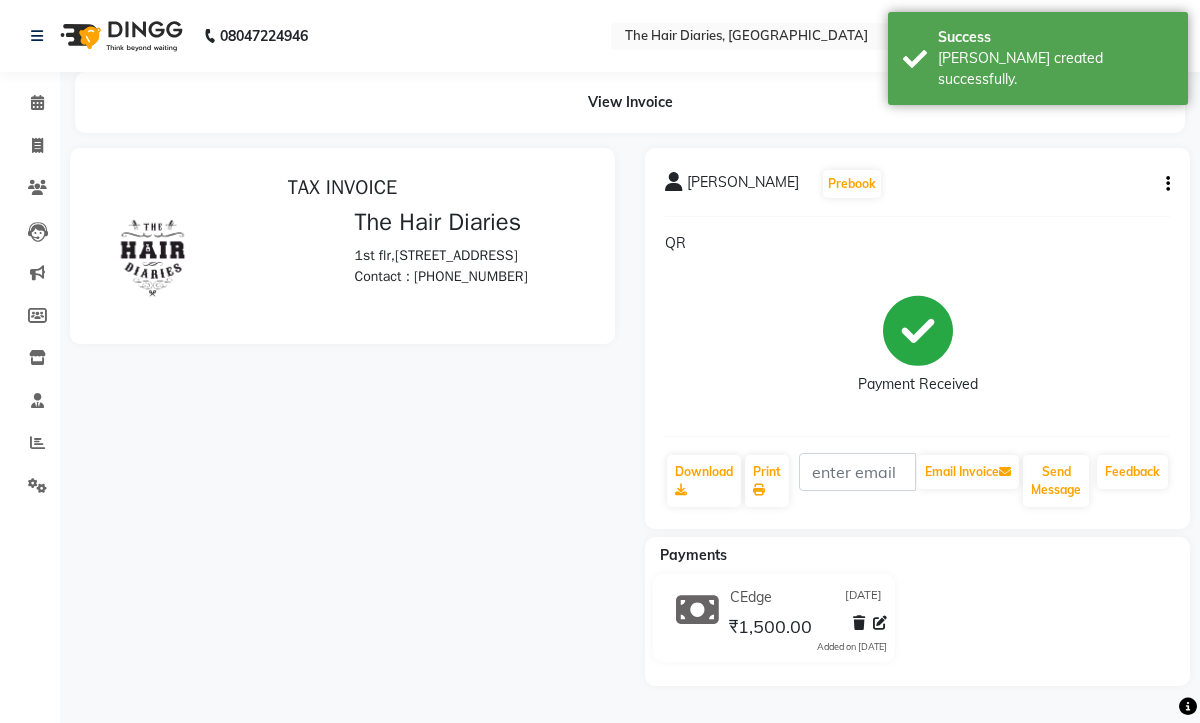 scroll, scrollTop: 0, scrollLeft: 0, axis: both 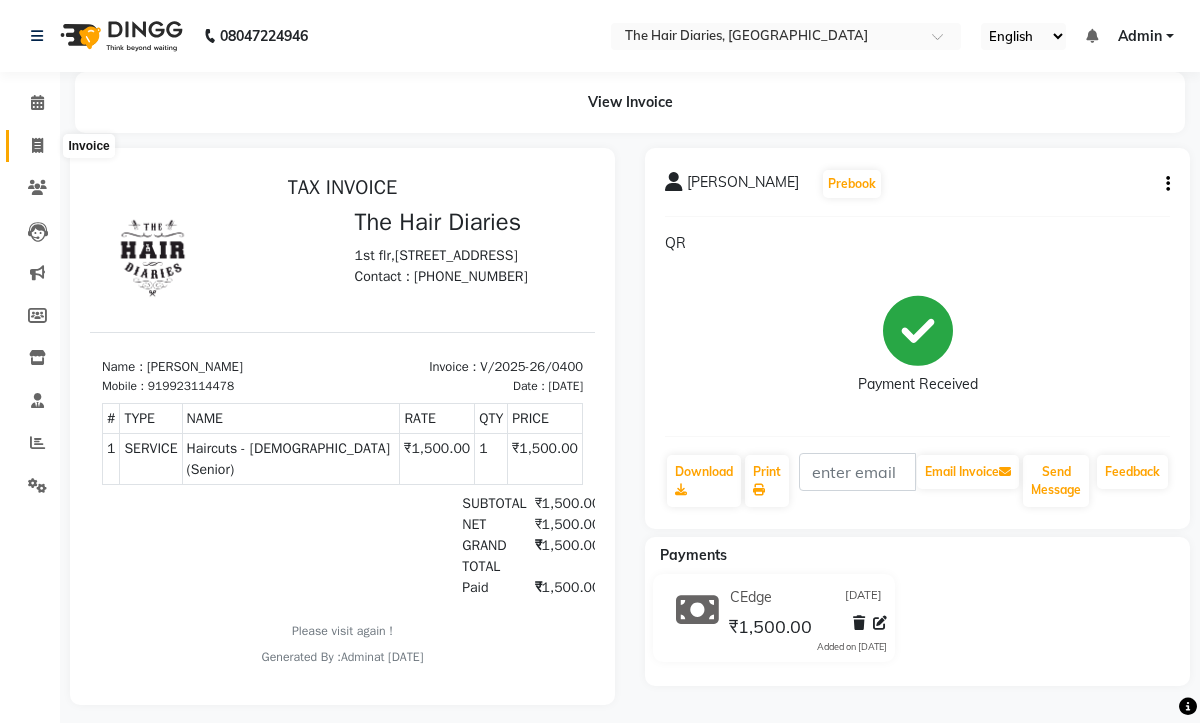 click 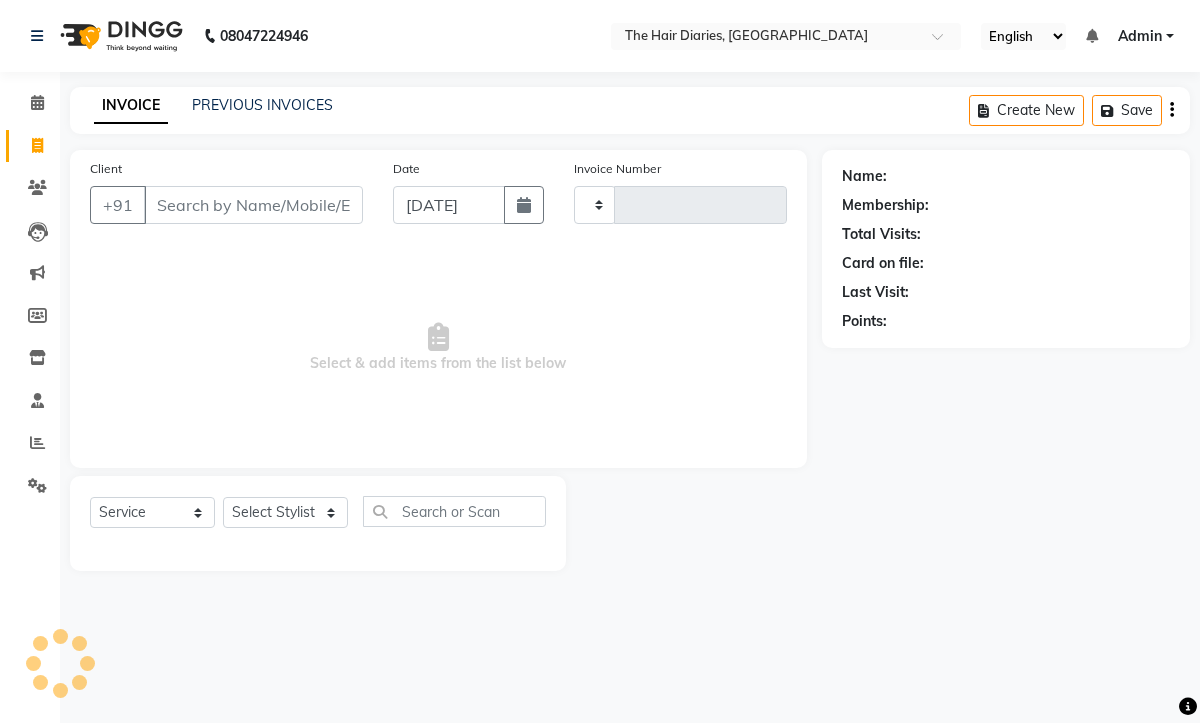 type on "0401" 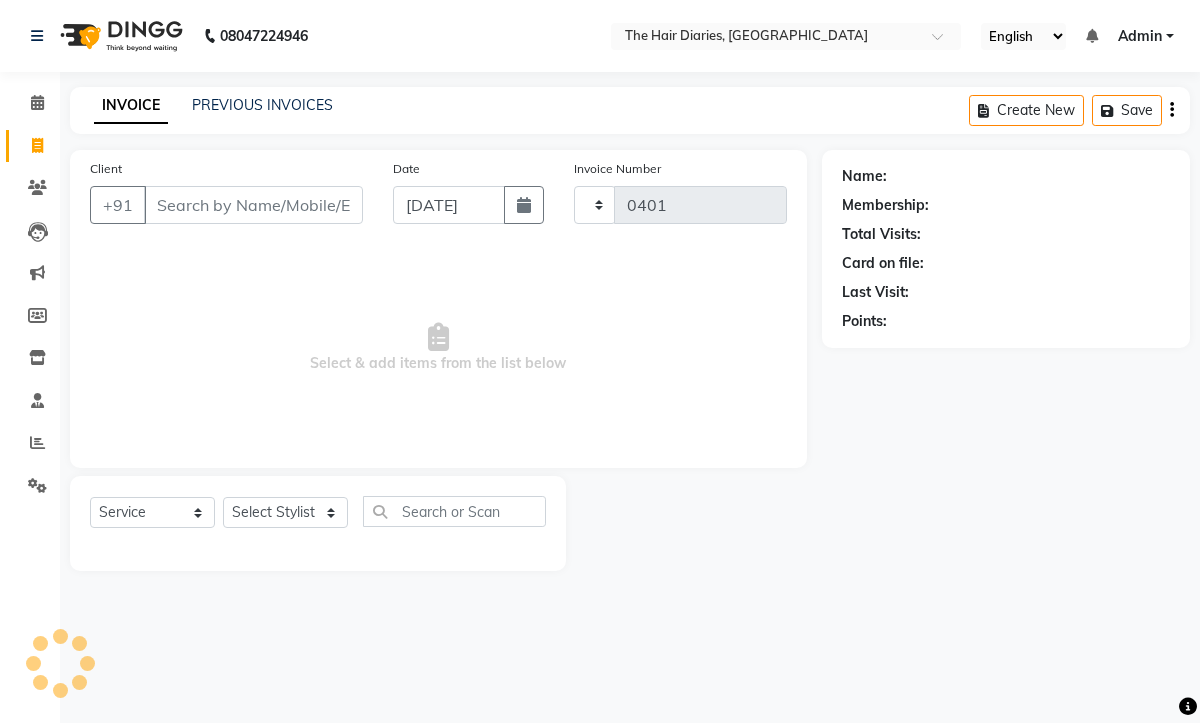 select on "782" 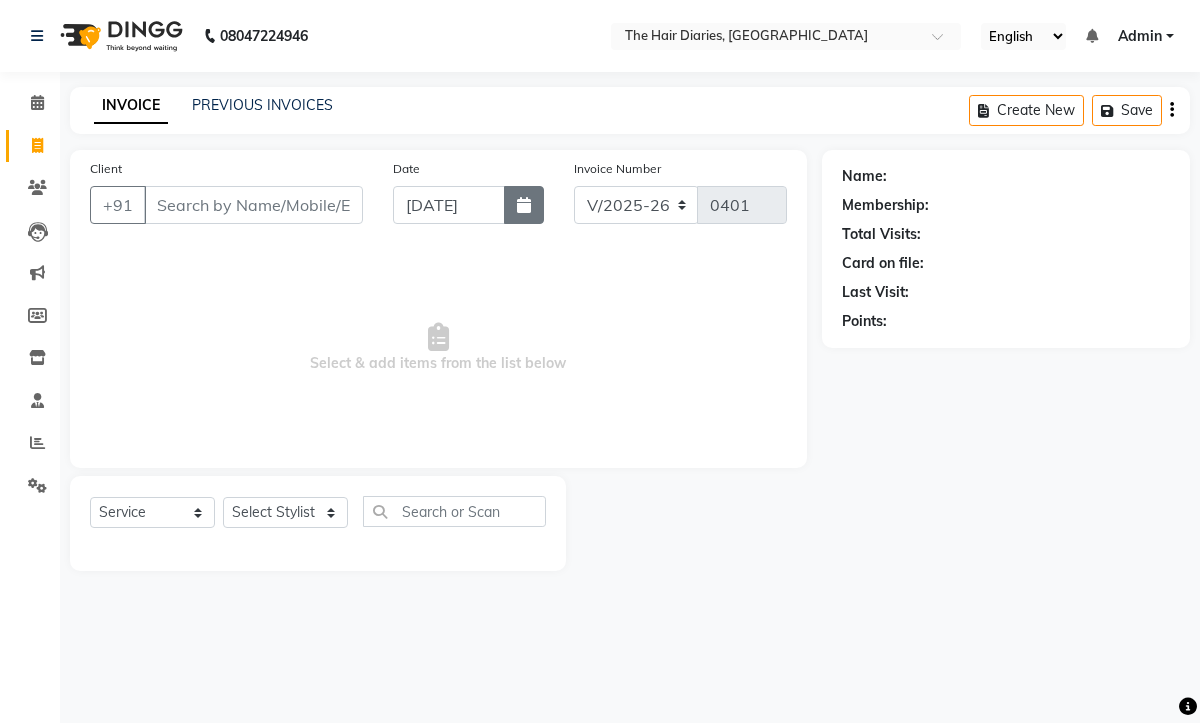 click 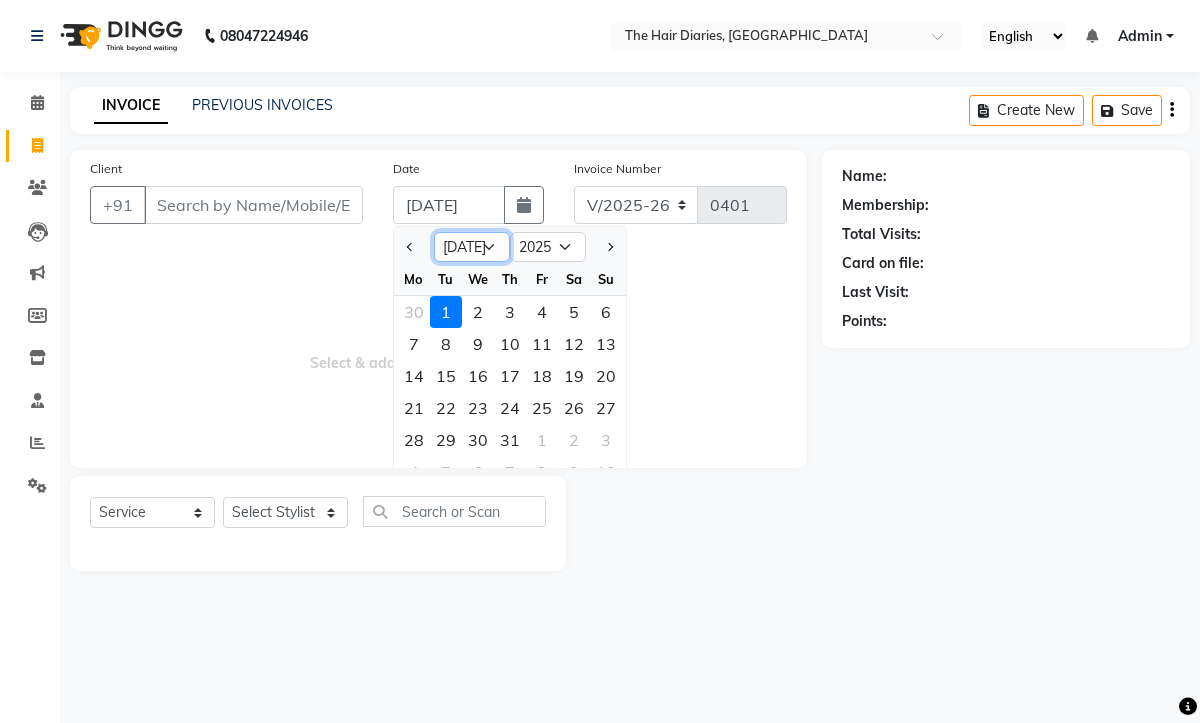 click on "Jan Feb Mar Apr May Jun Jul Aug Sep Oct Nov Dec" 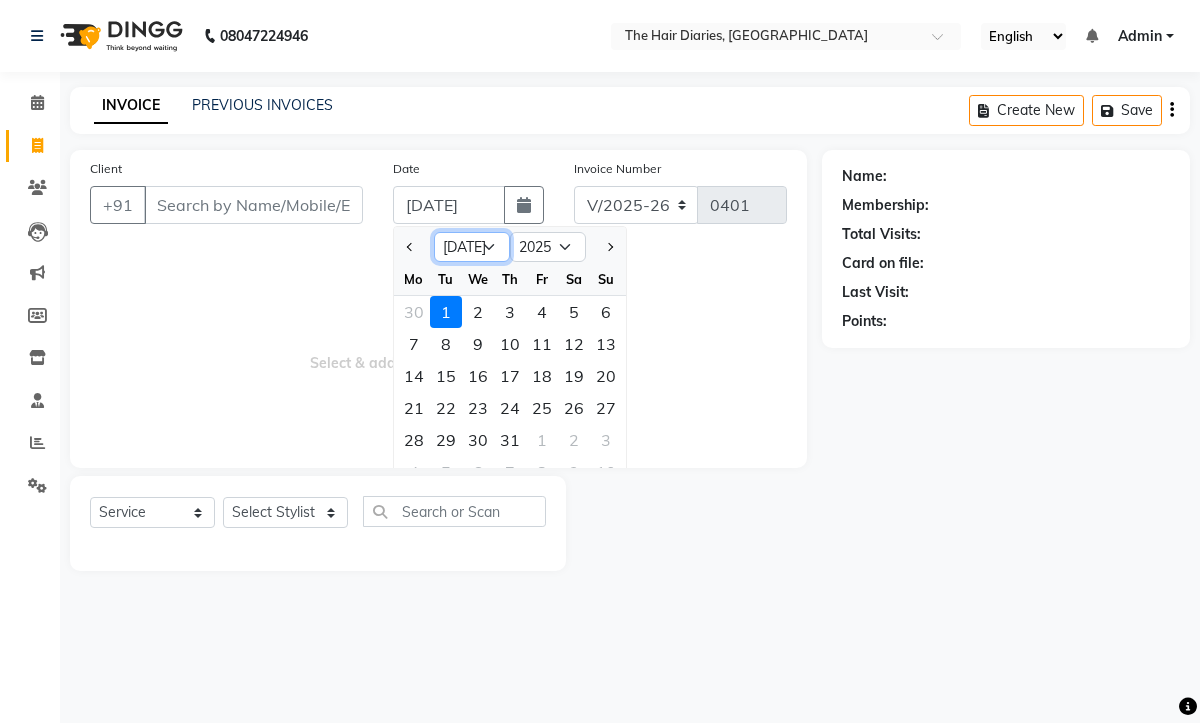 select on "6" 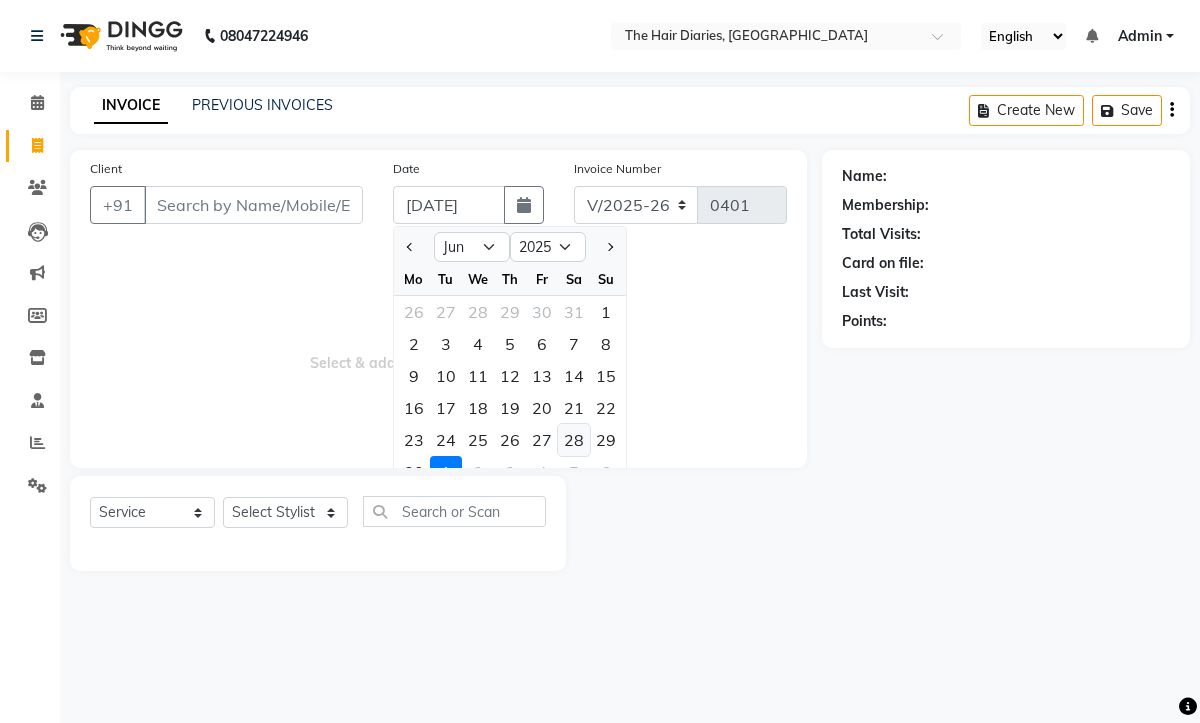 click on "28" 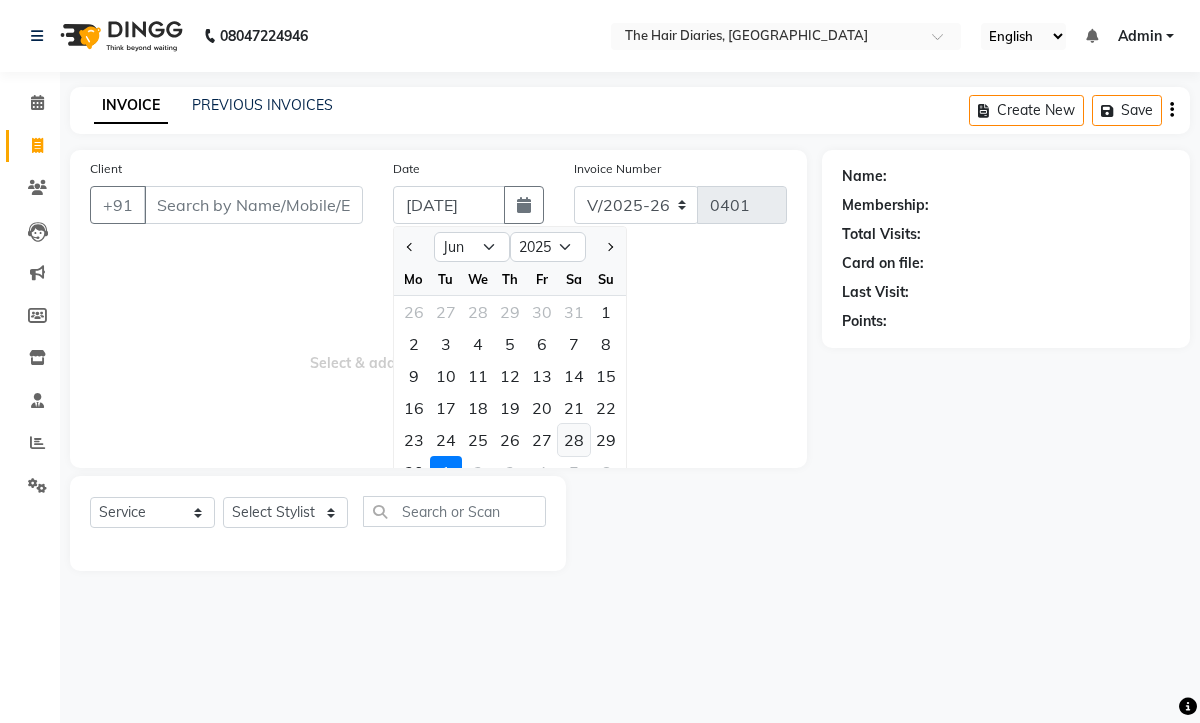 type on "[DATE]" 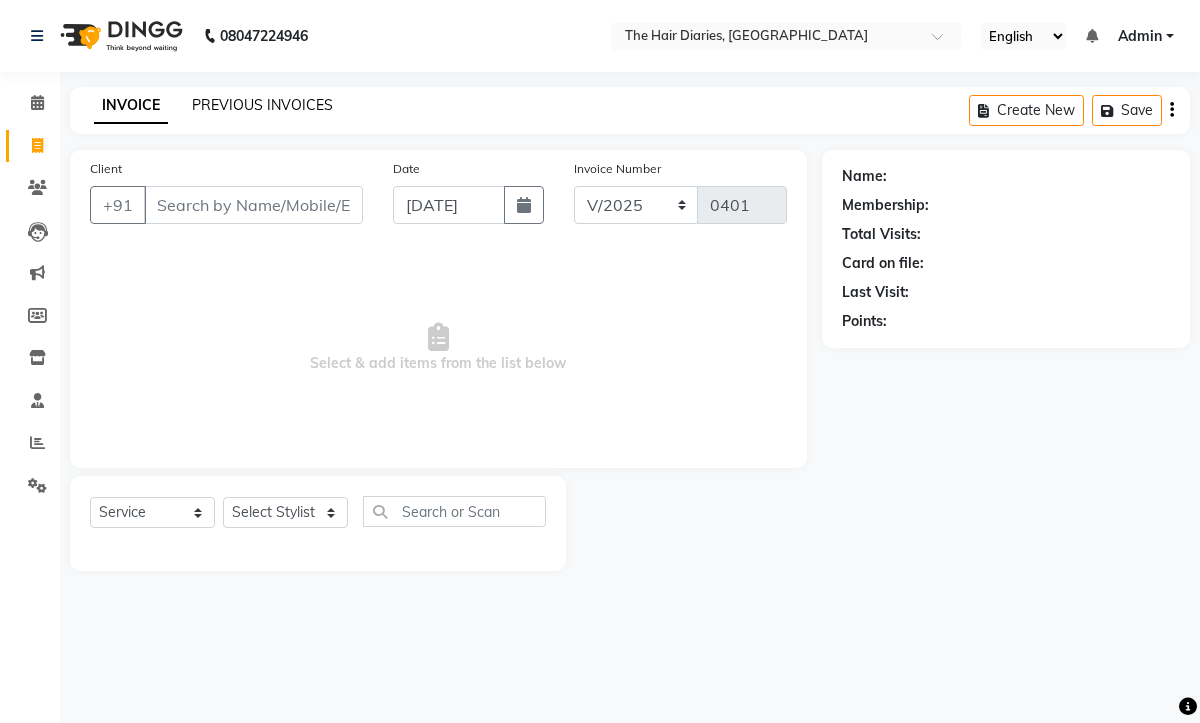 click on "PREVIOUS INVOICES" 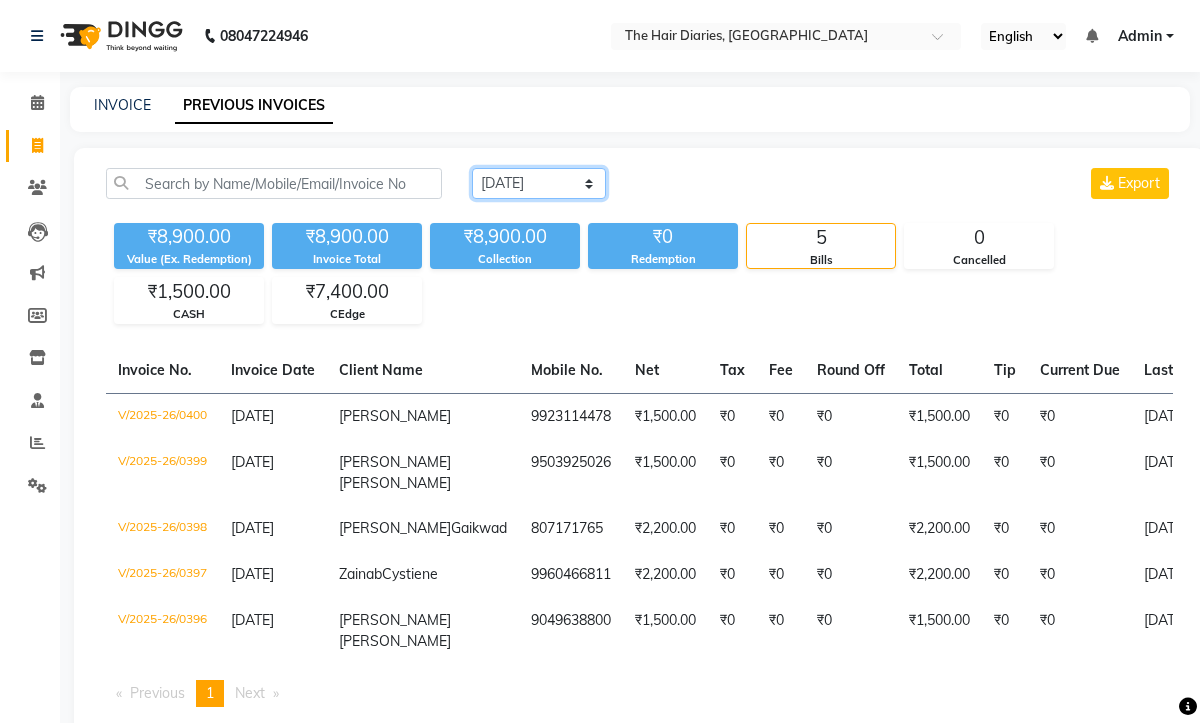 click on "Today Yesterday Custom Range" 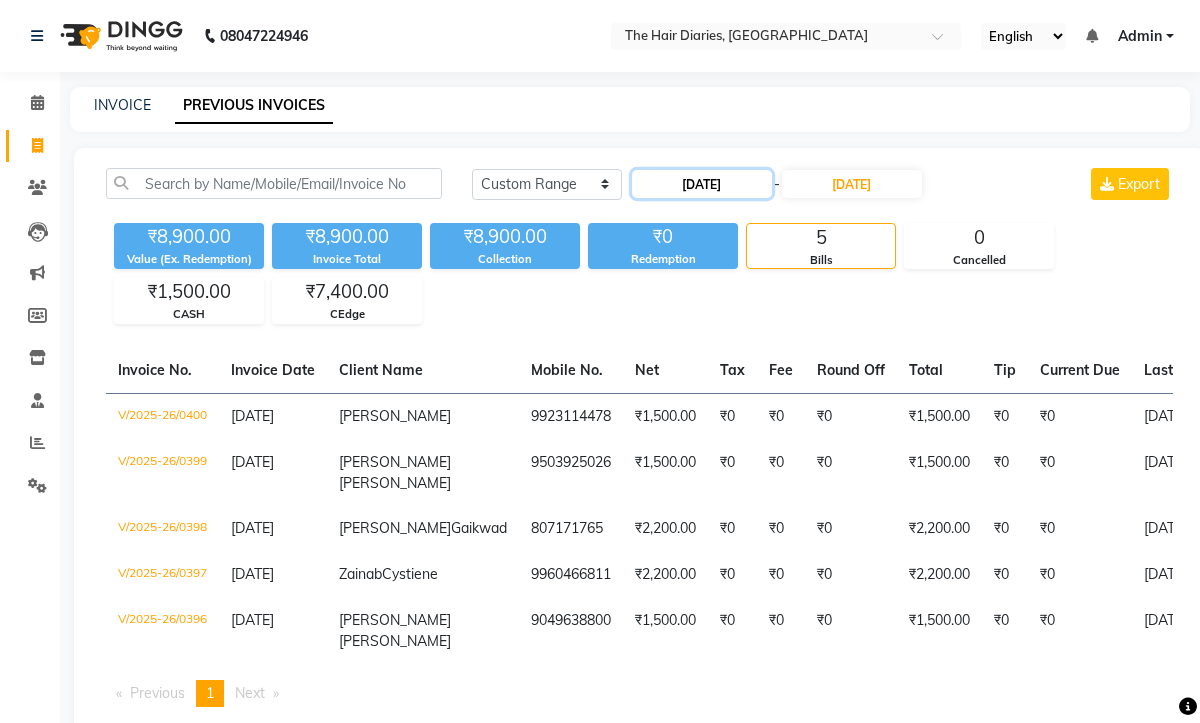 click on "01-07-2025" 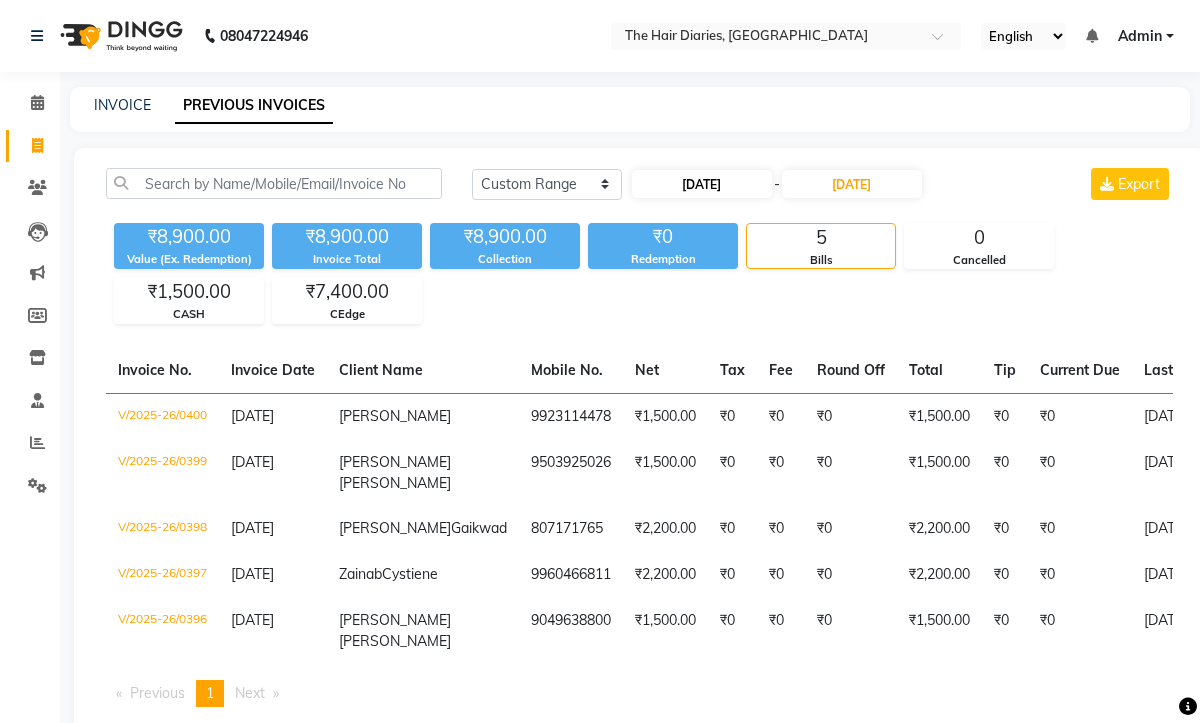 select on "7" 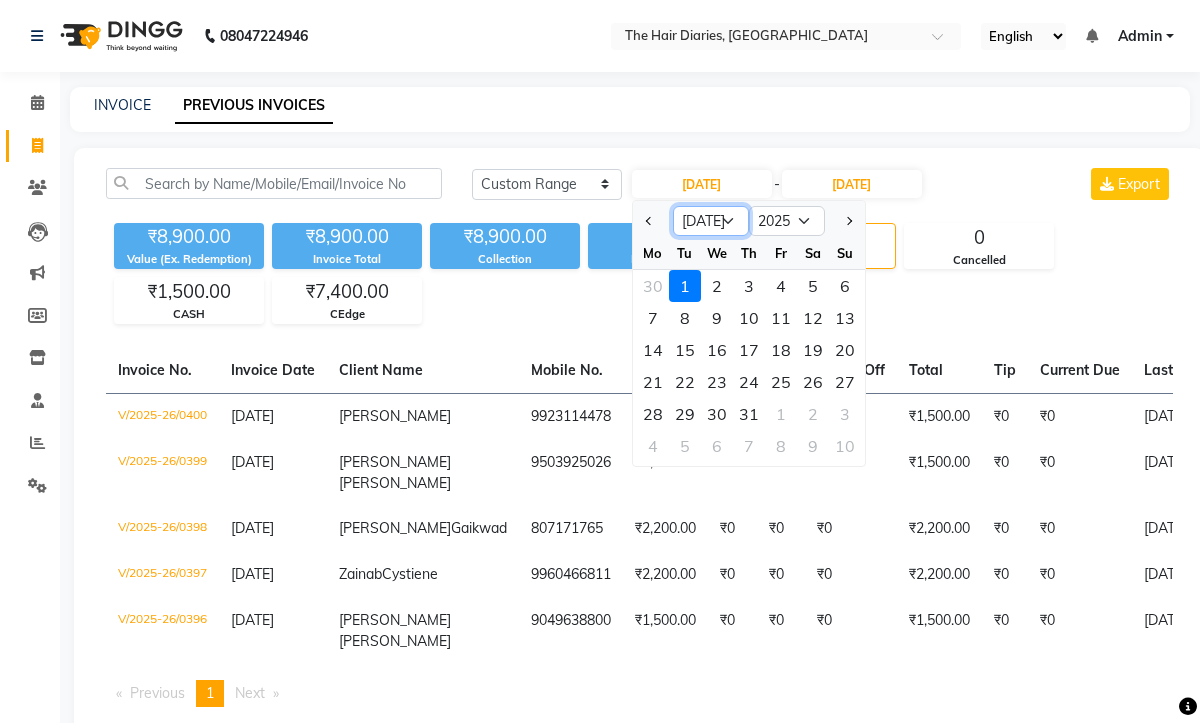 click on "Jan Feb Mar Apr May Jun Jul Aug Sep Oct Nov Dec" 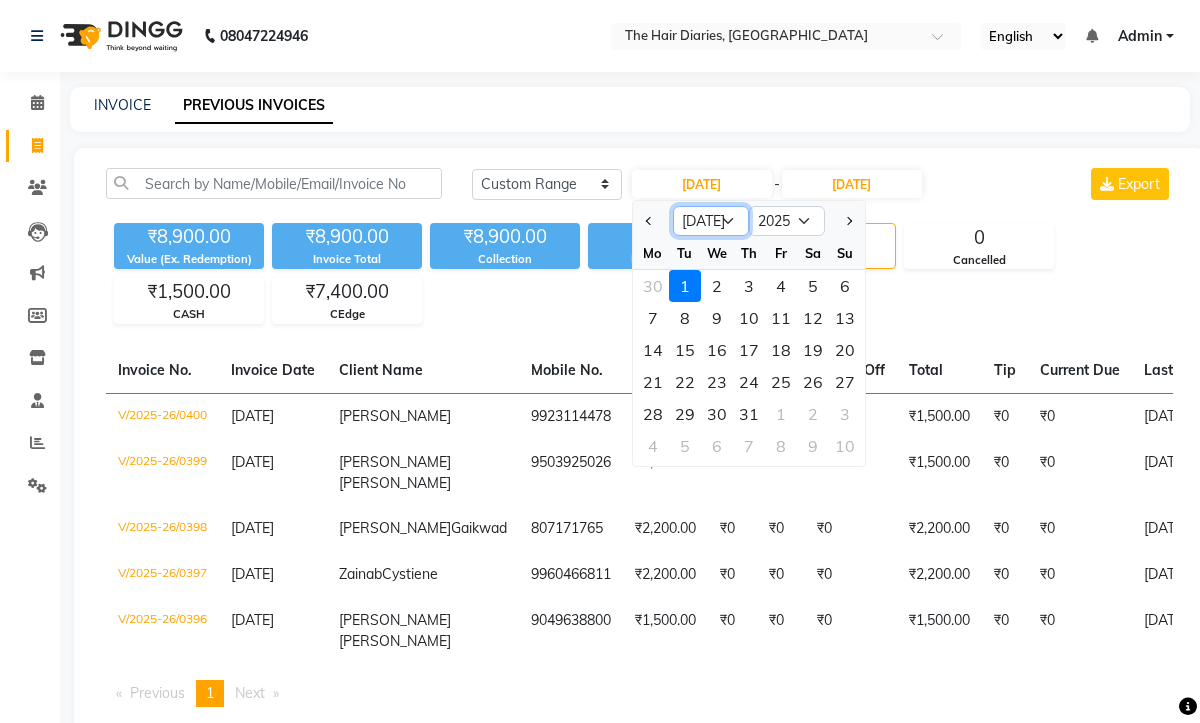 select on "6" 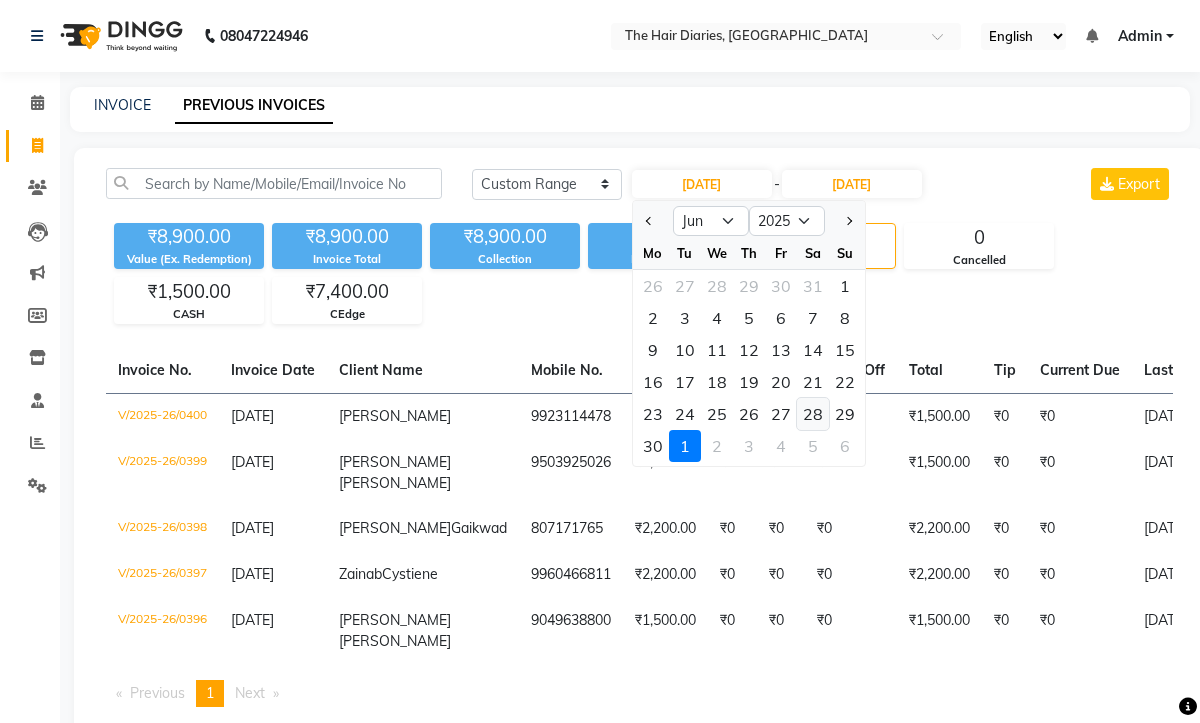 click on "28" 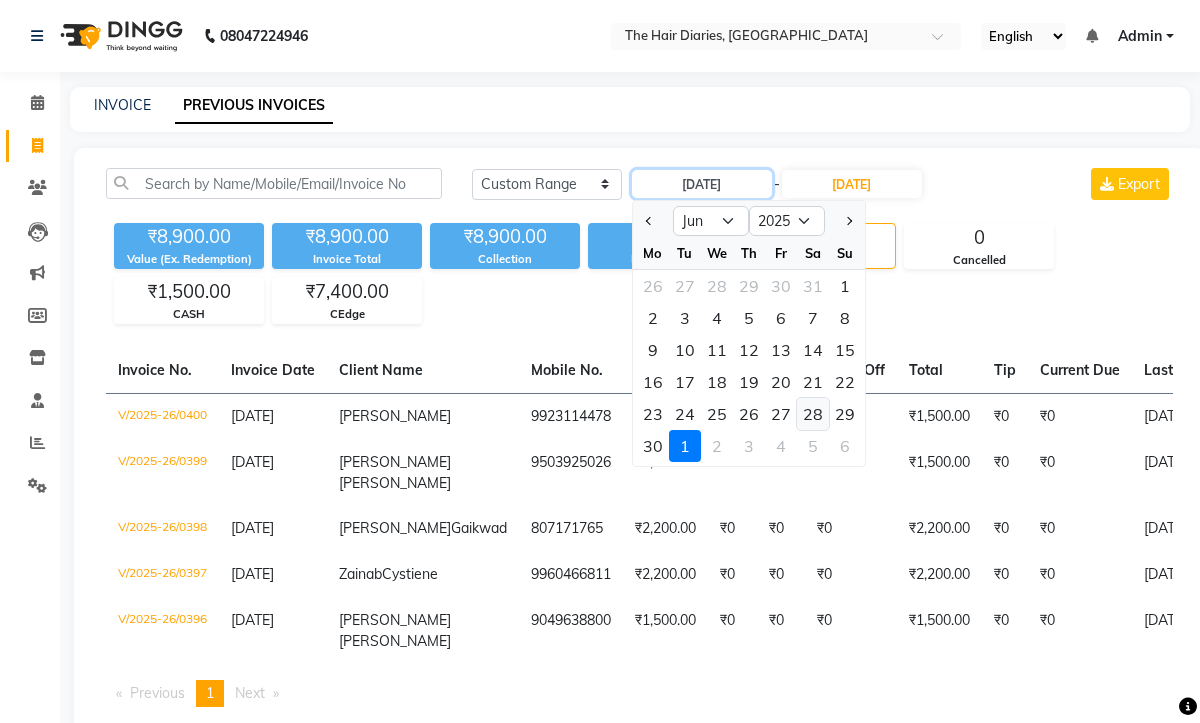 type on "[DATE]" 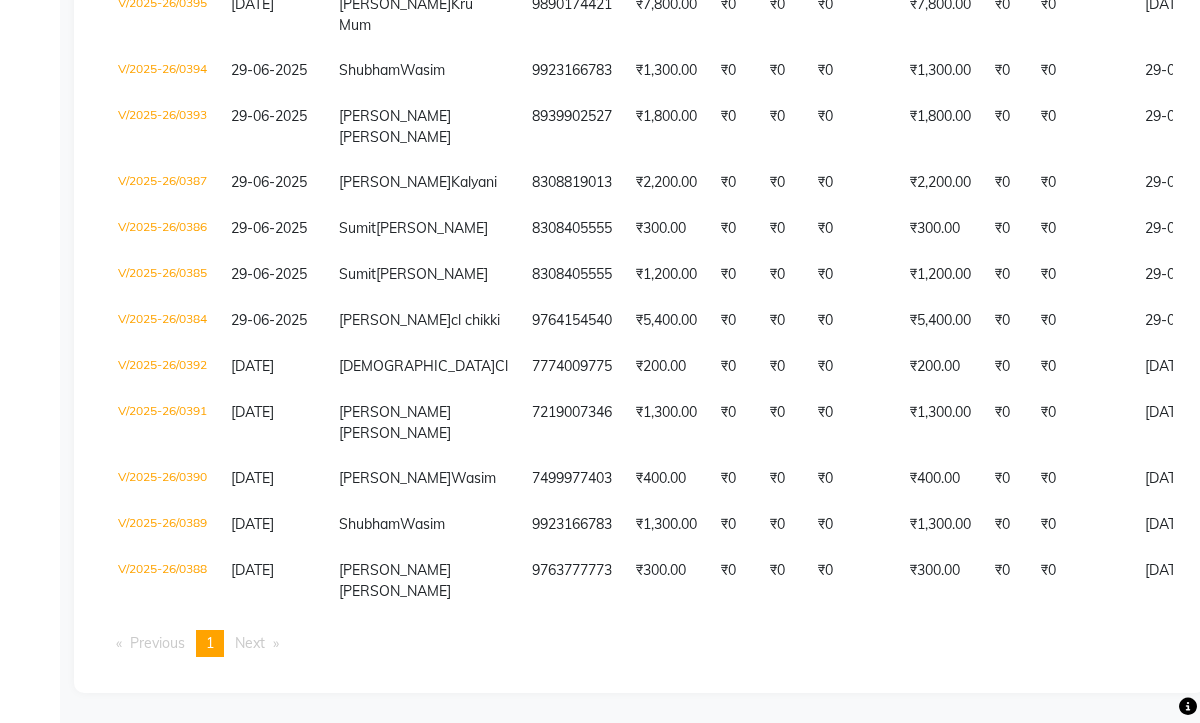 scroll, scrollTop: 822, scrollLeft: 0, axis: vertical 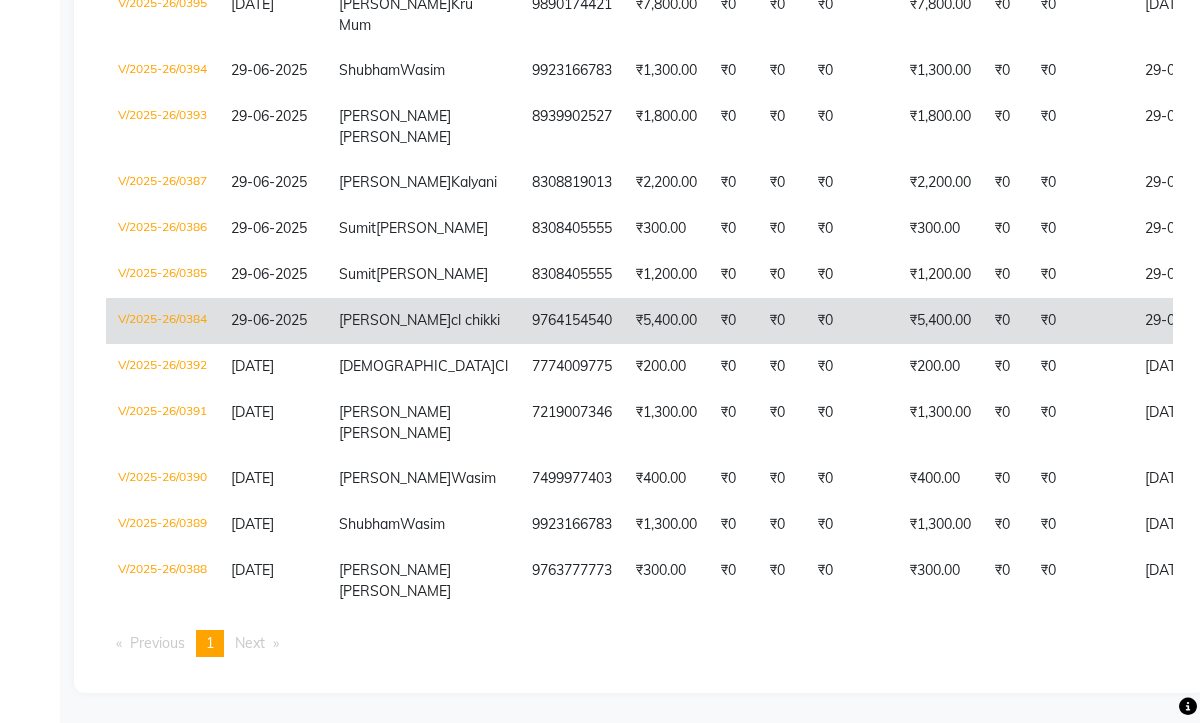 click on "9764154540" 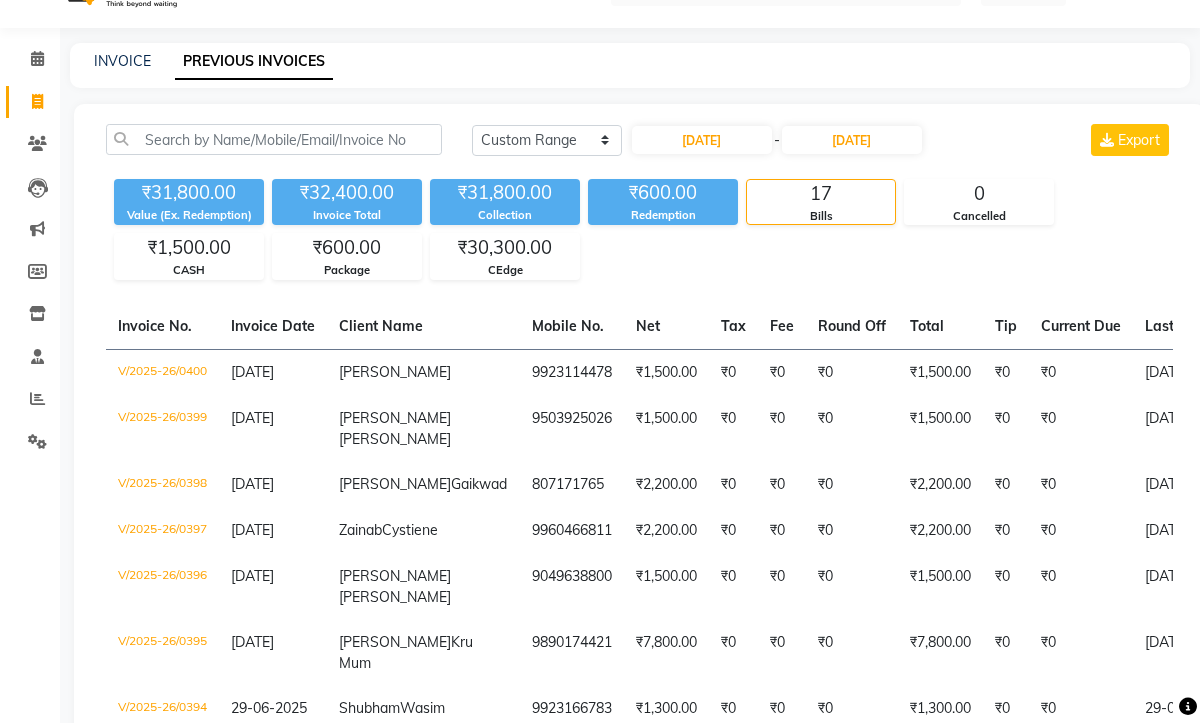 scroll, scrollTop: 0, scrollLeft: 0, axis: both 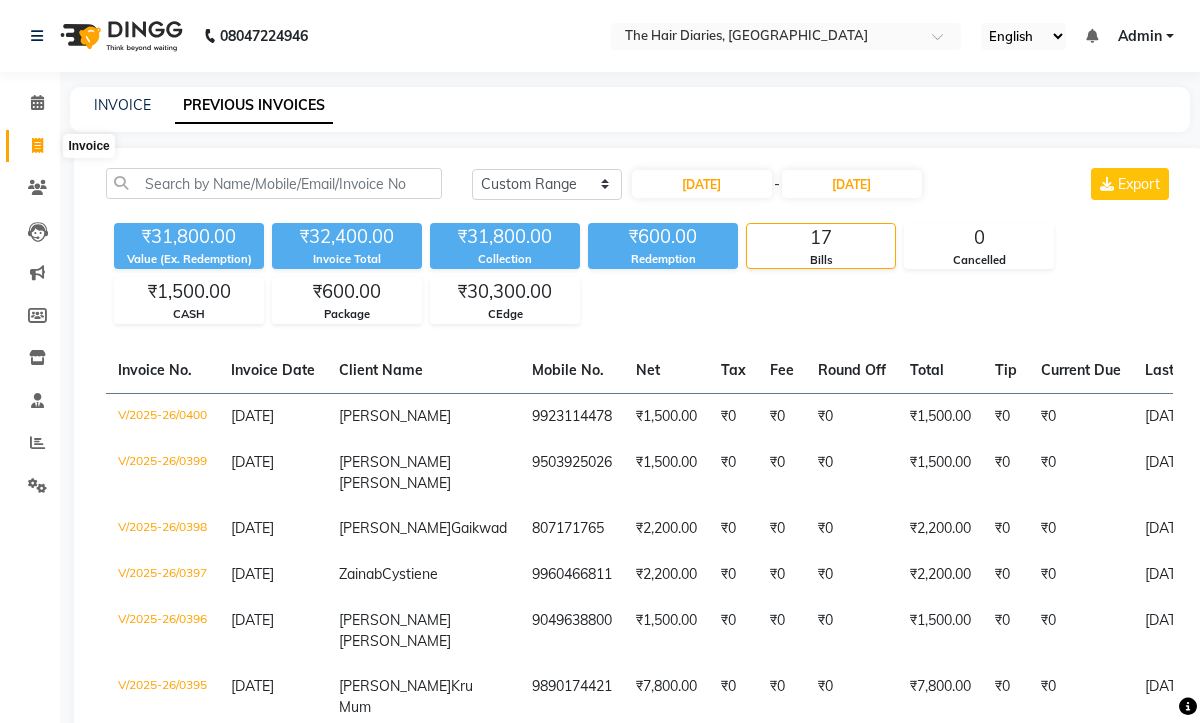click 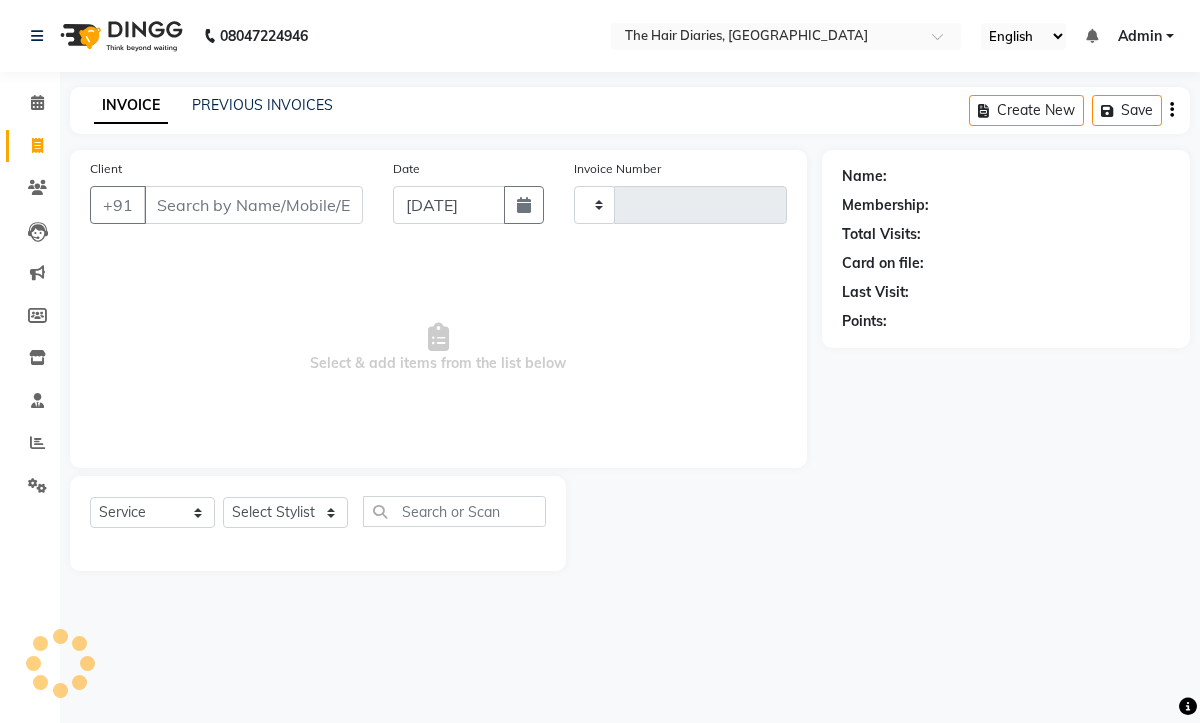 type on "0401" 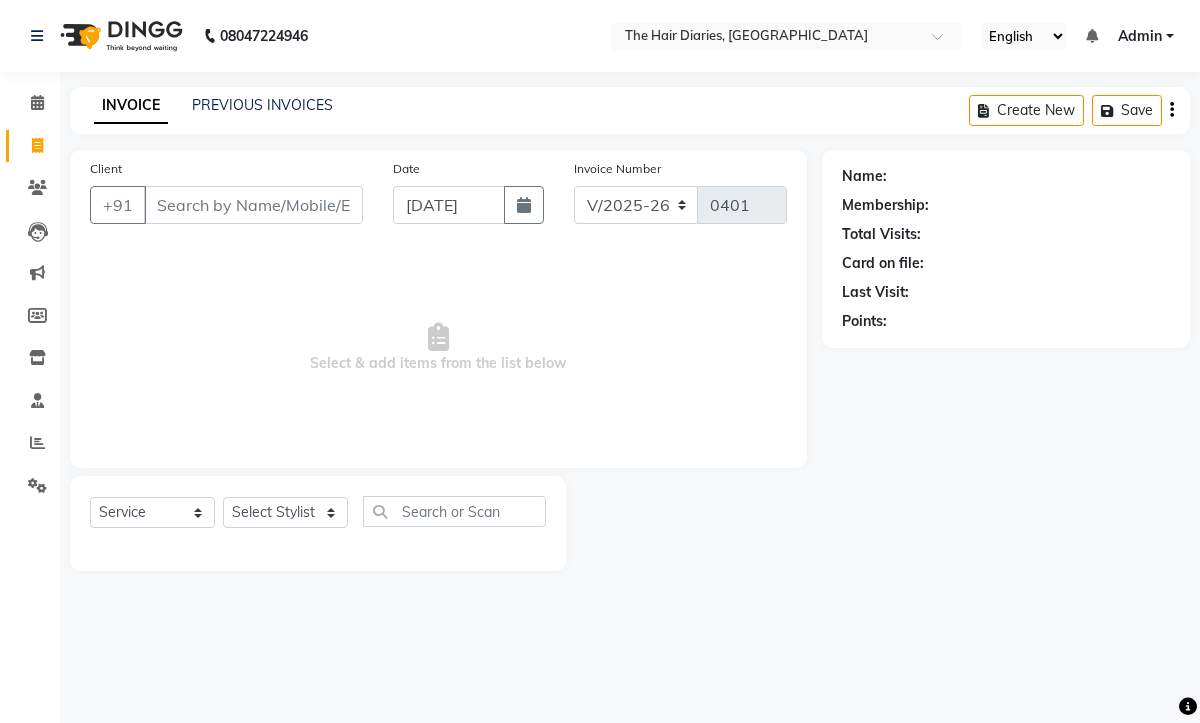 click on "Client" at bounding box center (253, 205) 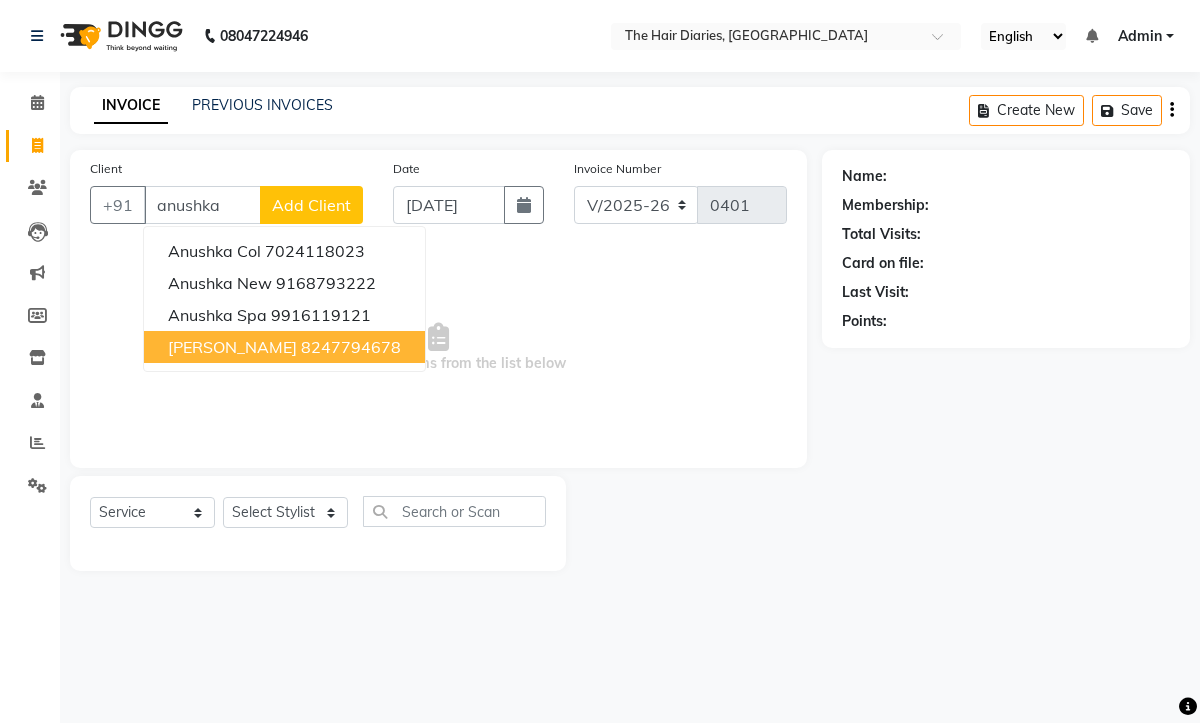 click on "Anushka Devakar" at bounding box center (232, 347) 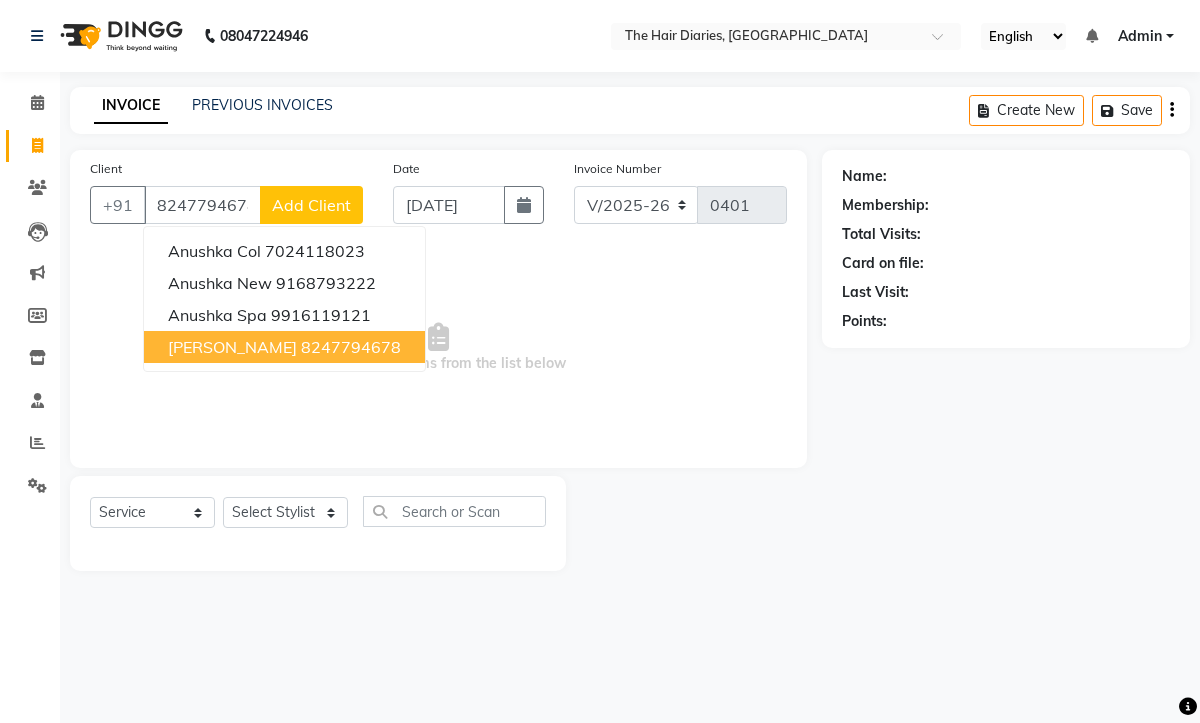 type on "8247794678" 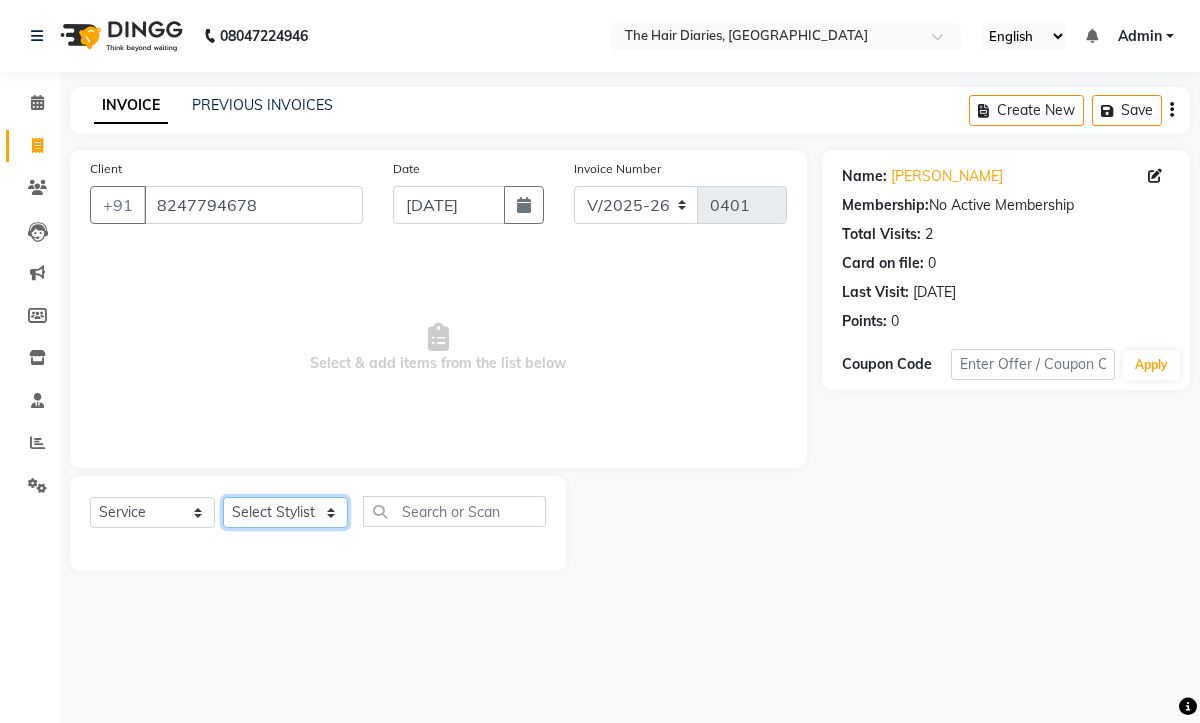 click on "Select Stylist Aaryan Adnan Adnan Anubha Jyoti  Lalita Manali  Maneger Nazlin Jeena Sanah  Sohail Sonia  Surbhi Thakkur Vidya Wasim" 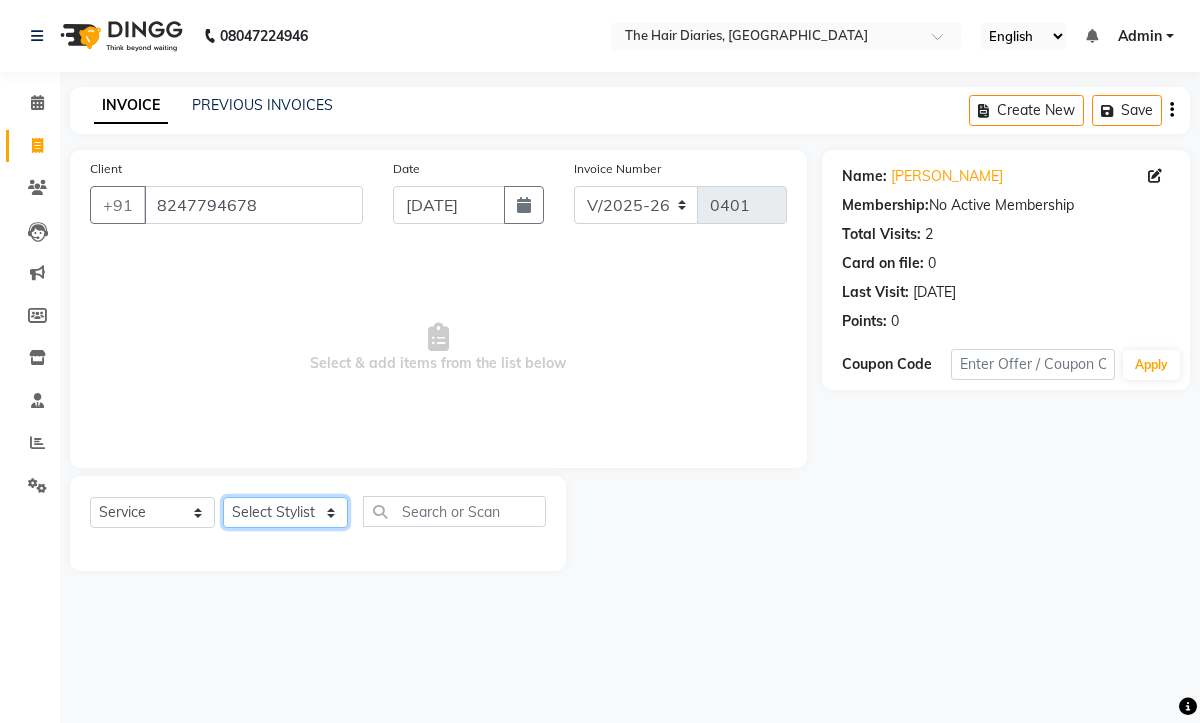 select on "12913" 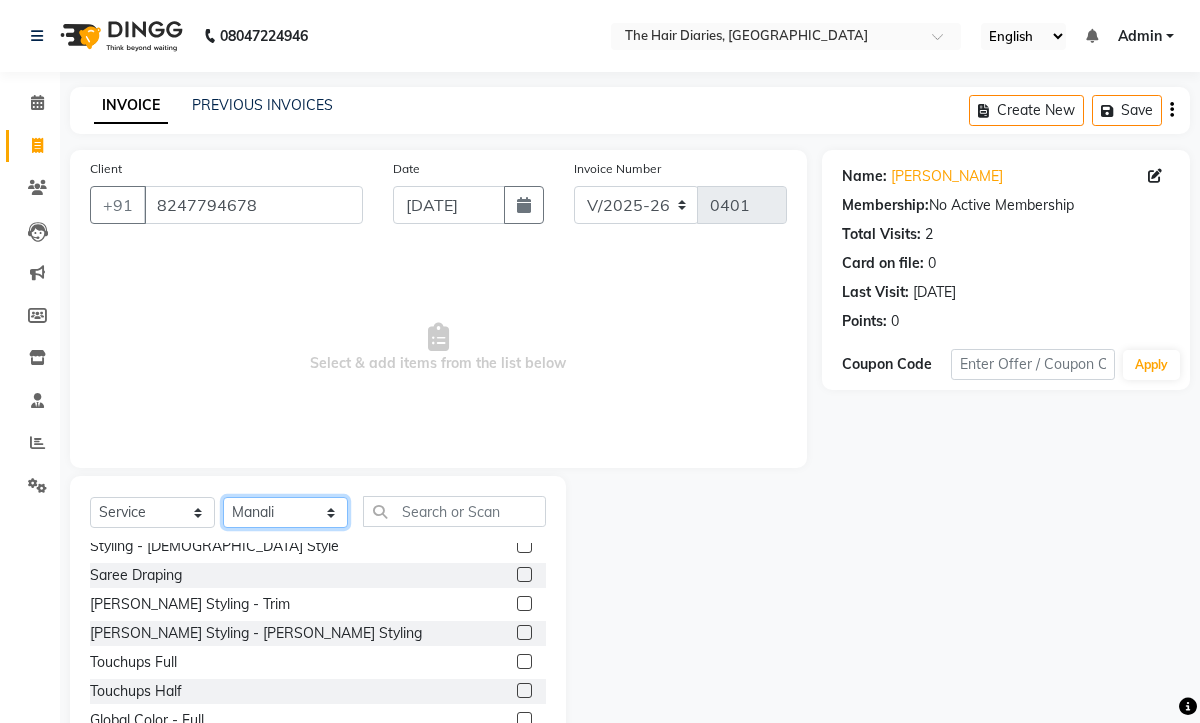 scroll, scrollTop: 446, scrollLeft: 0, axis: vertical 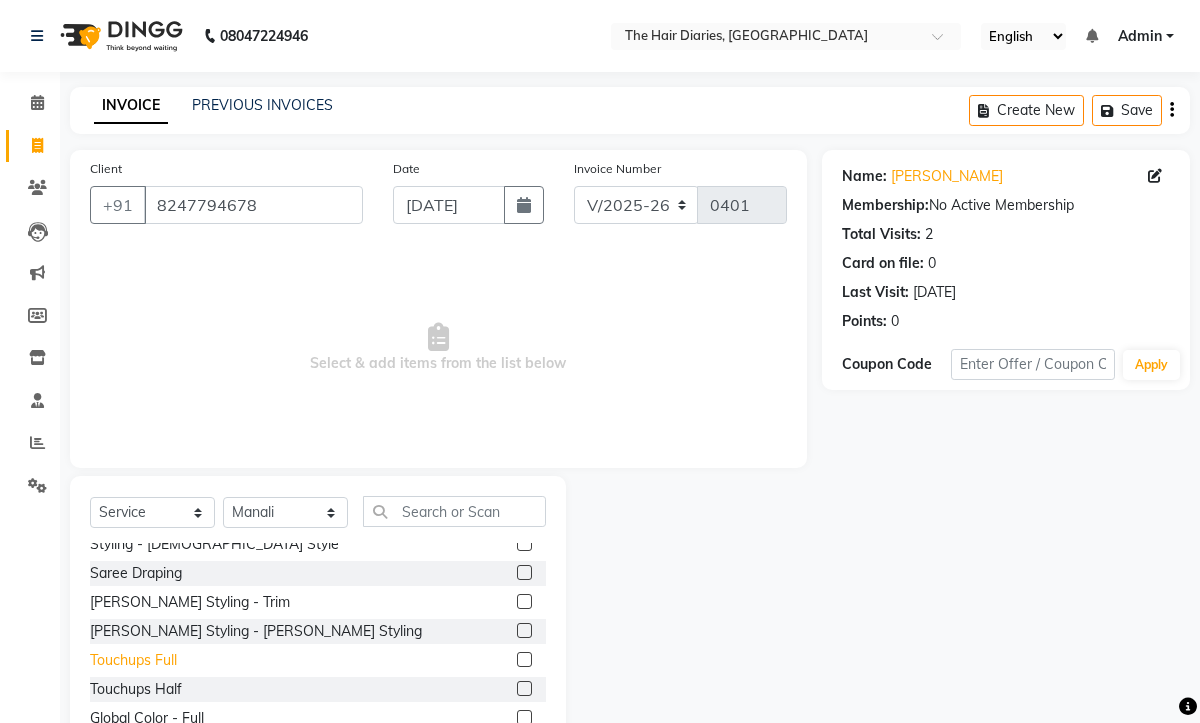 click on "Touchups Full" 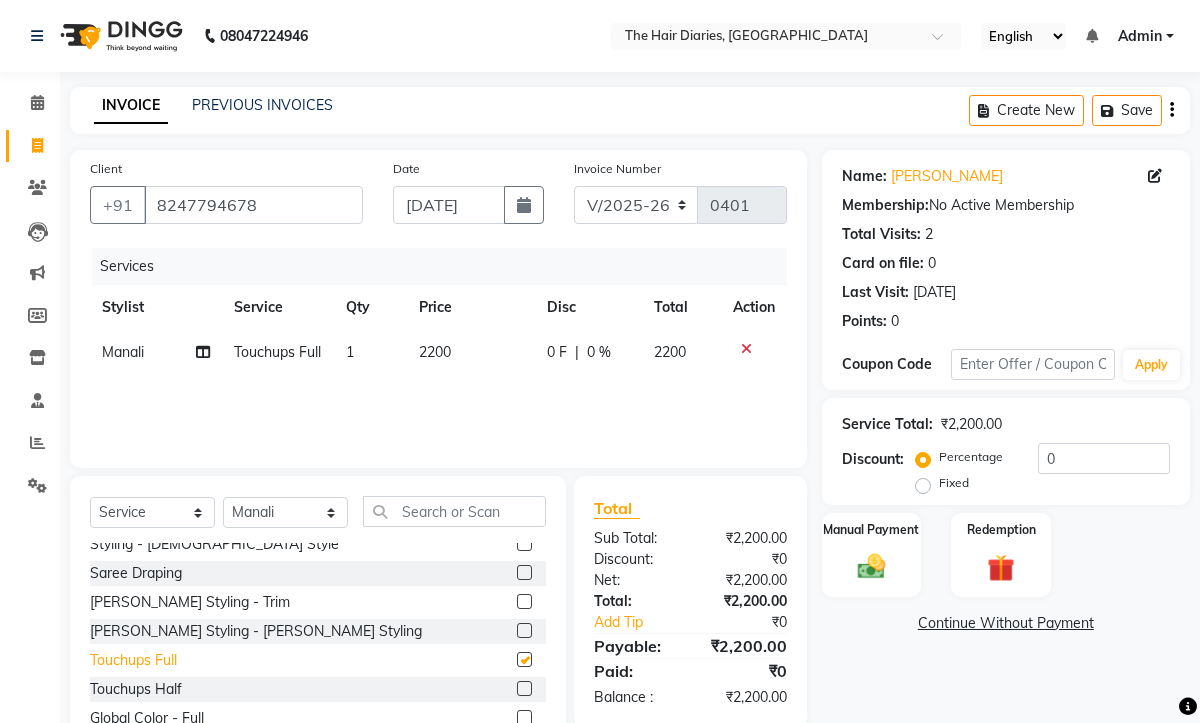 checkbox on "false" 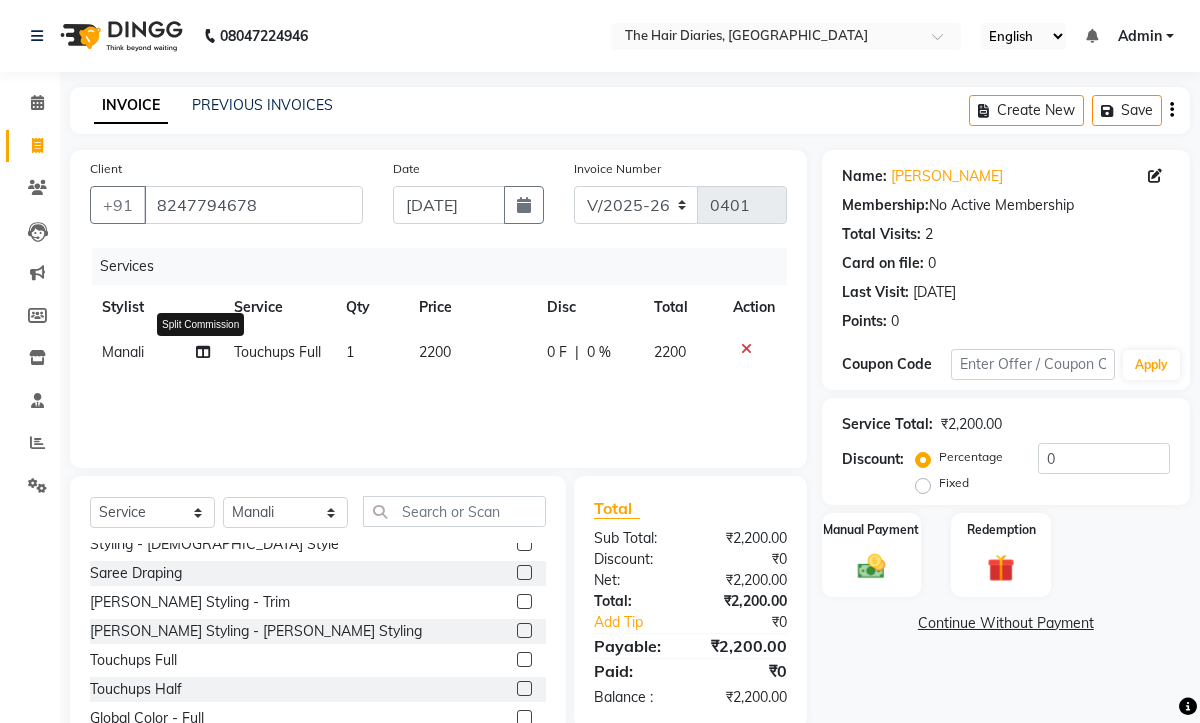 click 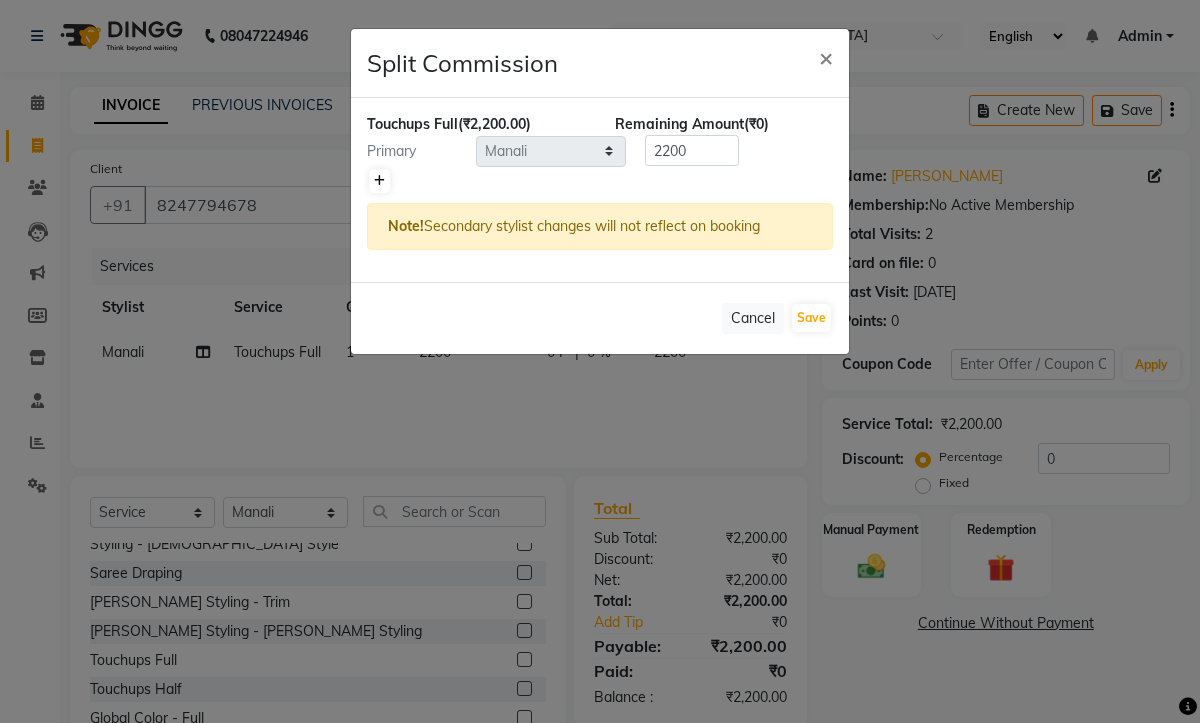 click 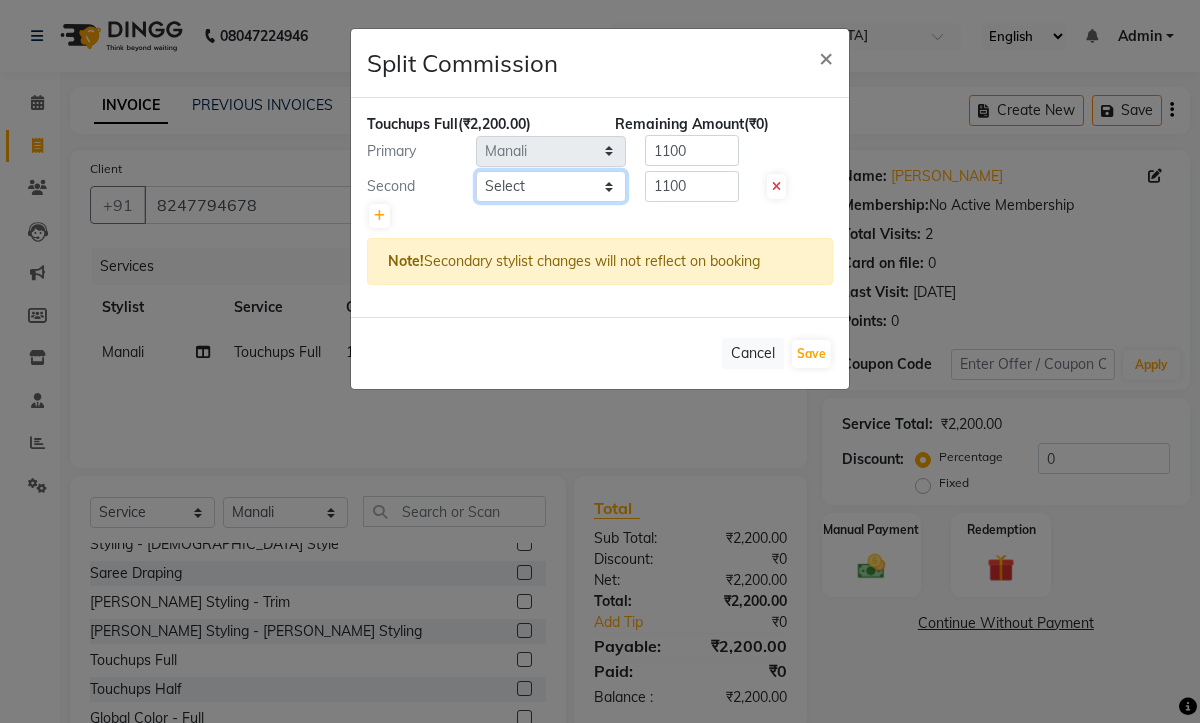 click on "Select  Aaryan   Adnan   Adnan   Anubha   Jyoti    Lalita   Manali    Maneger   Nazlin Jeena   Sanah    Sohail   Sonia    Surbhi Thakkur   Vidya   Wasim" 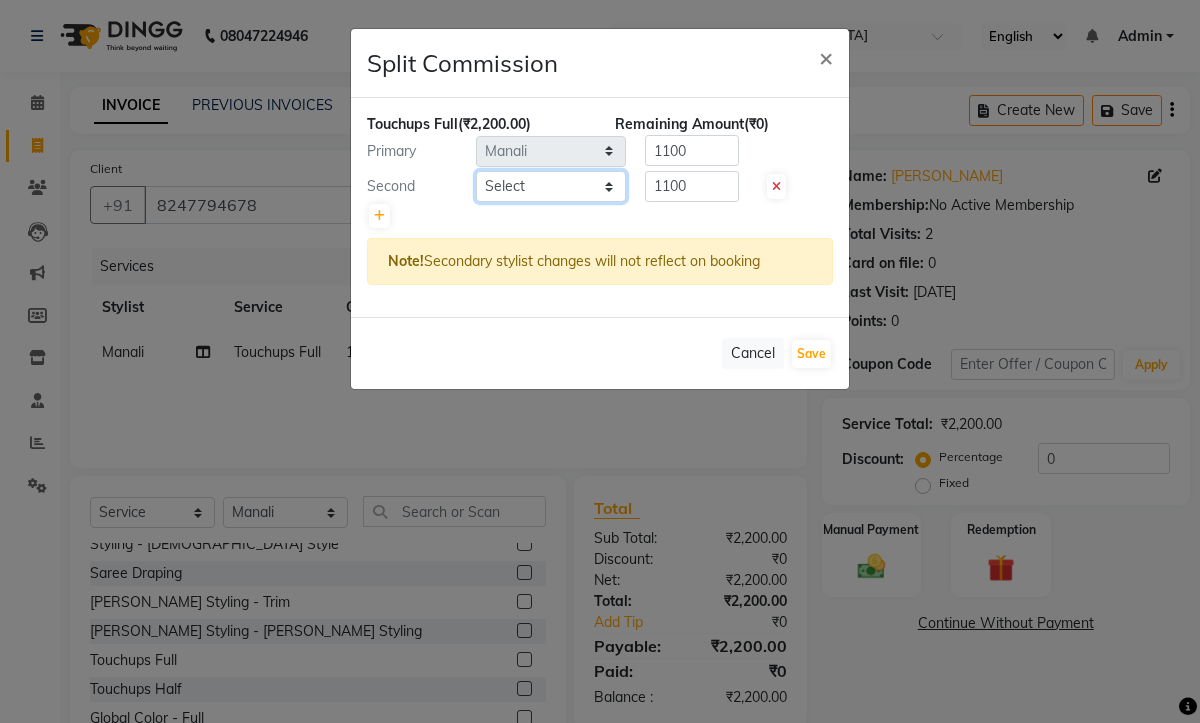 select on "32056" 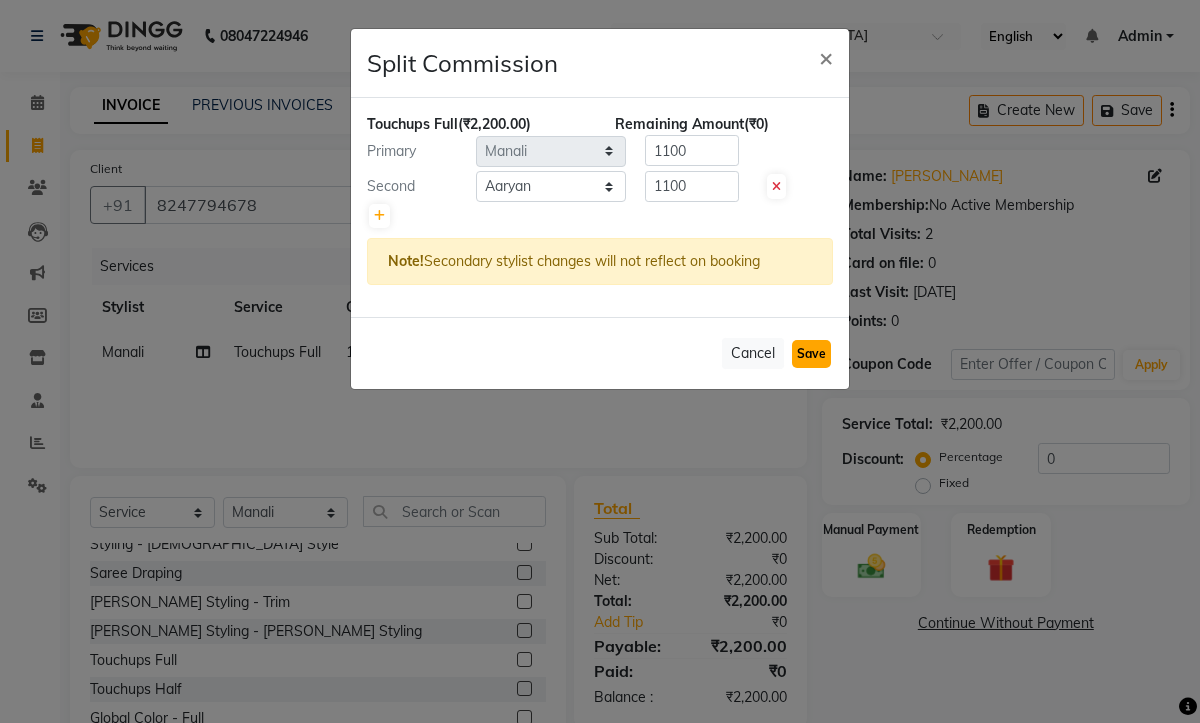 click on "Save" 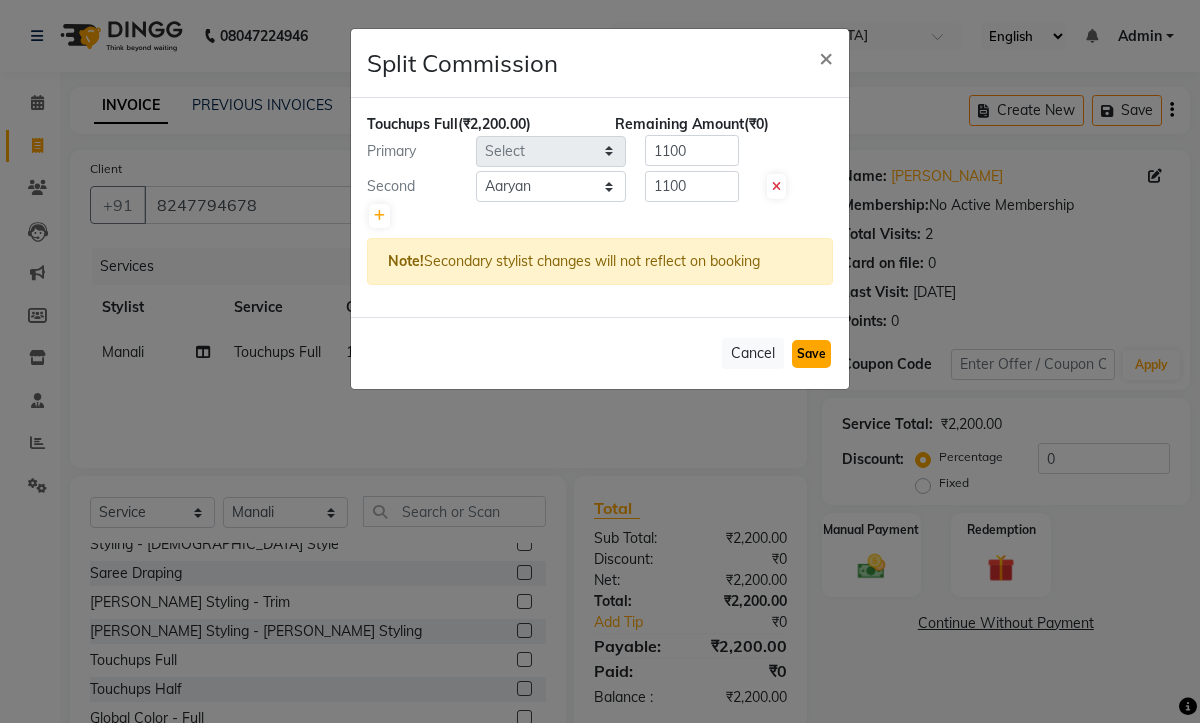 type 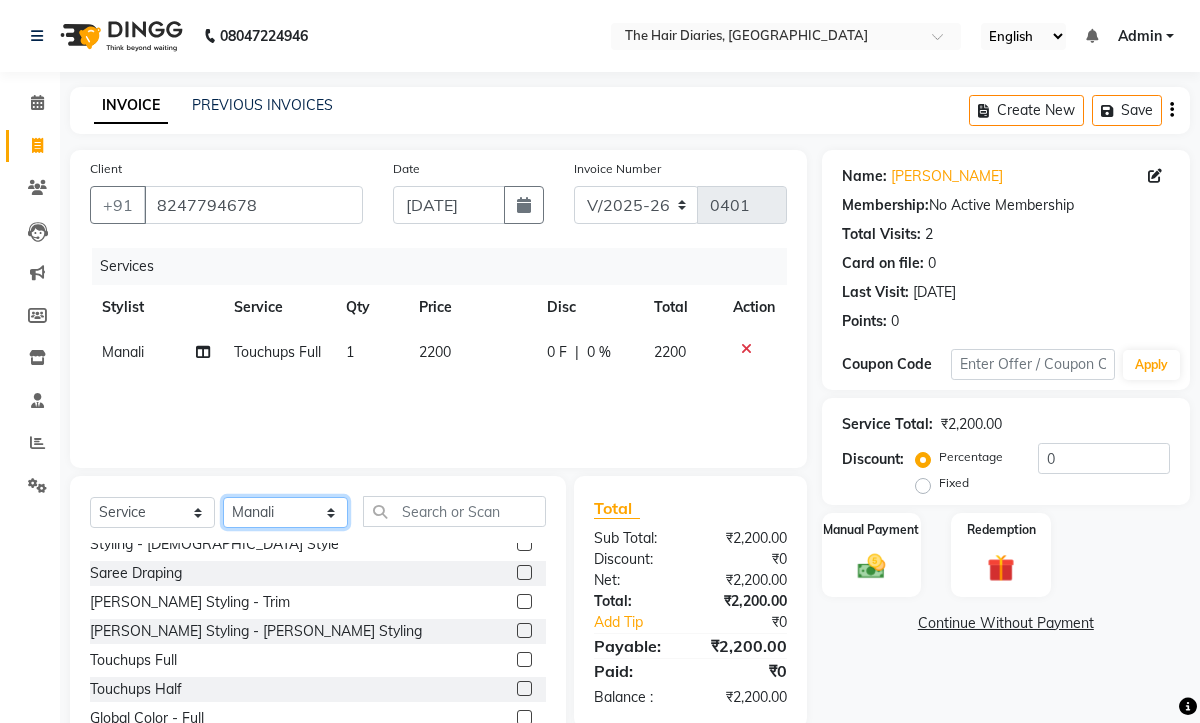 click on "Select Stylist Aaryan Adnan Adnan Anubha Jyoti  Lalita Manali  Maneger Nazlin Jeena Sanah  Sohail Sonia  Surbhi Thakkur Vidya Wasim" 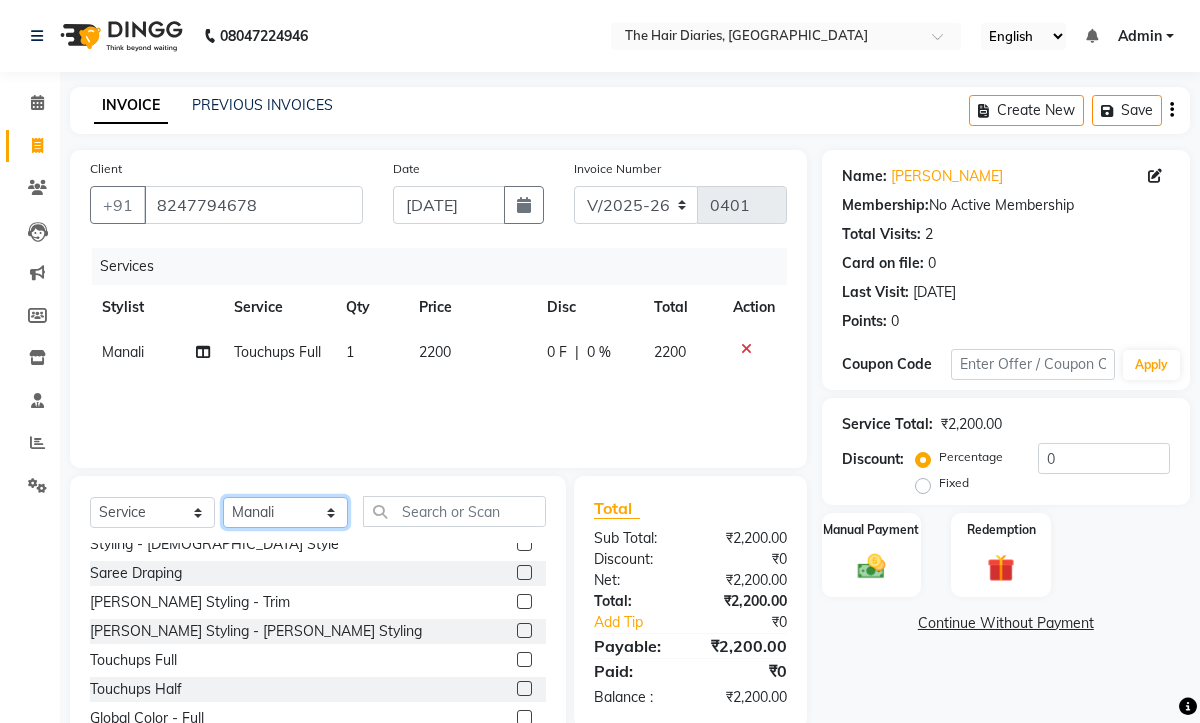 select on "12916" 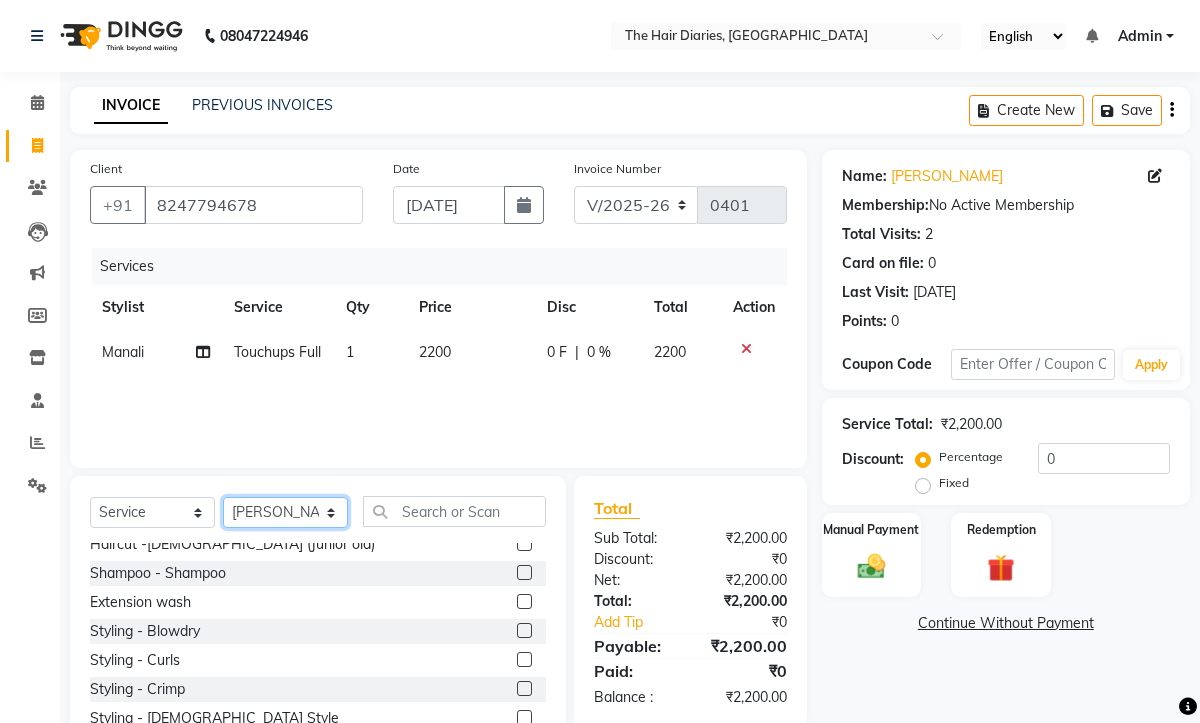 scroll, scrollTop: 0, scrollLeft: 0, axis: both 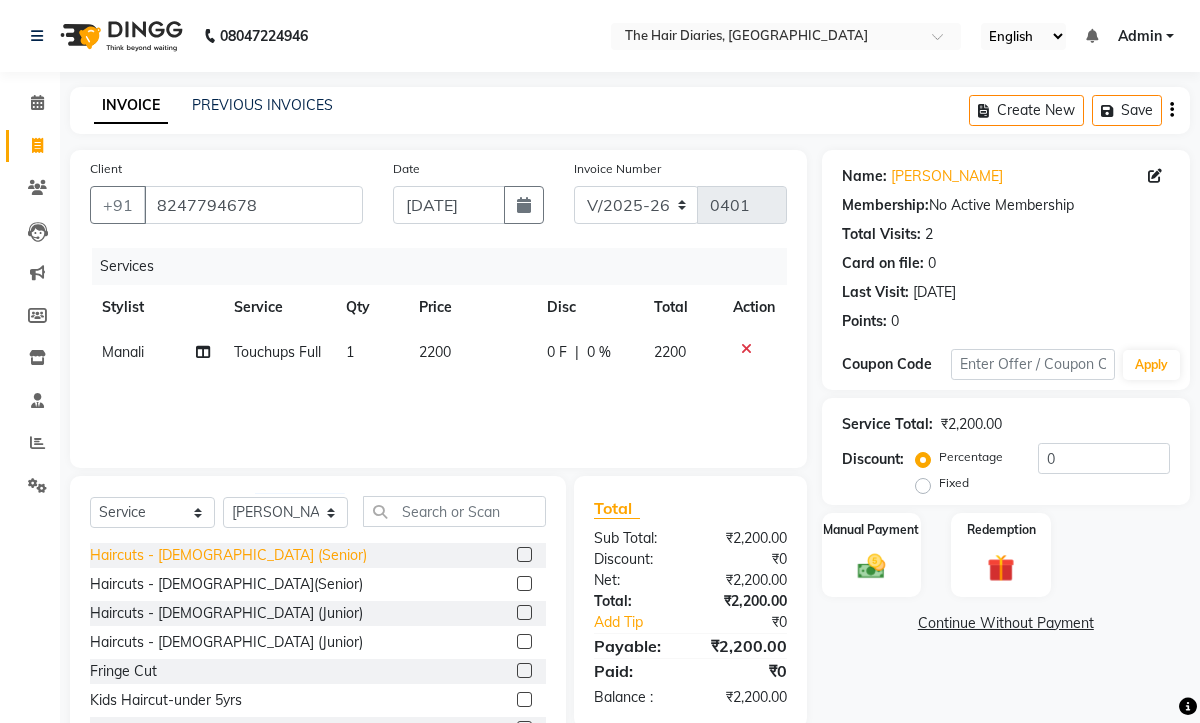 click on "Haircuts - Female (Senior)" 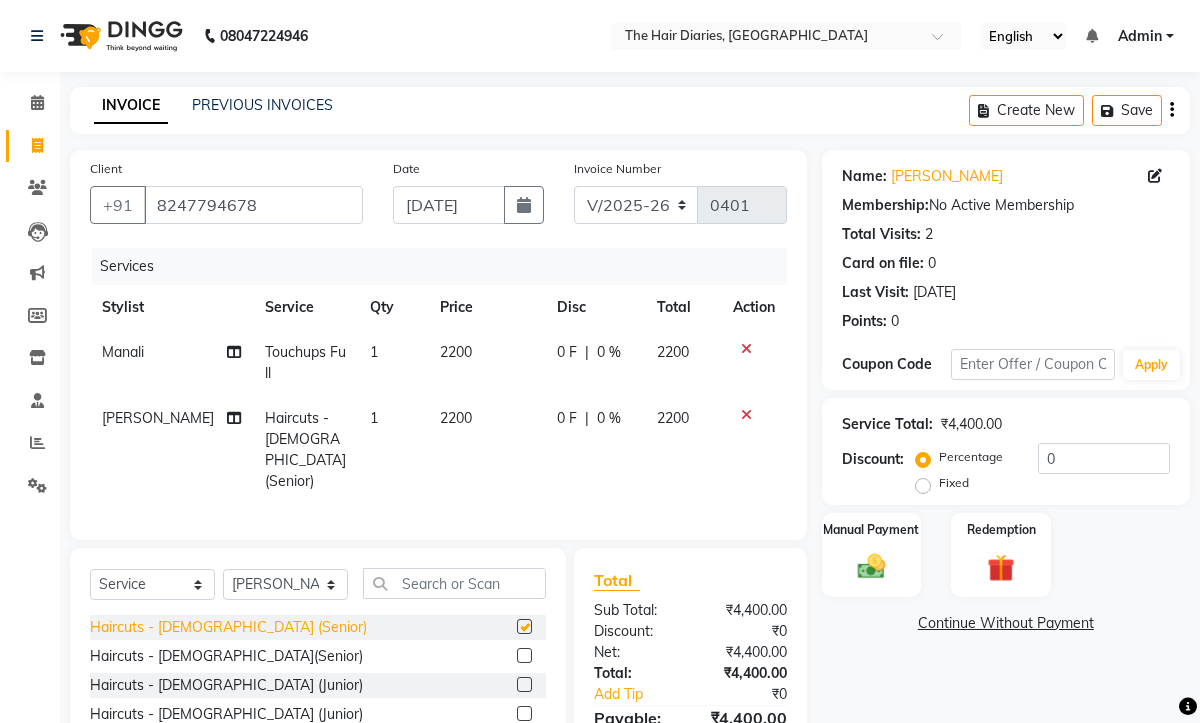 checkbox on "false" 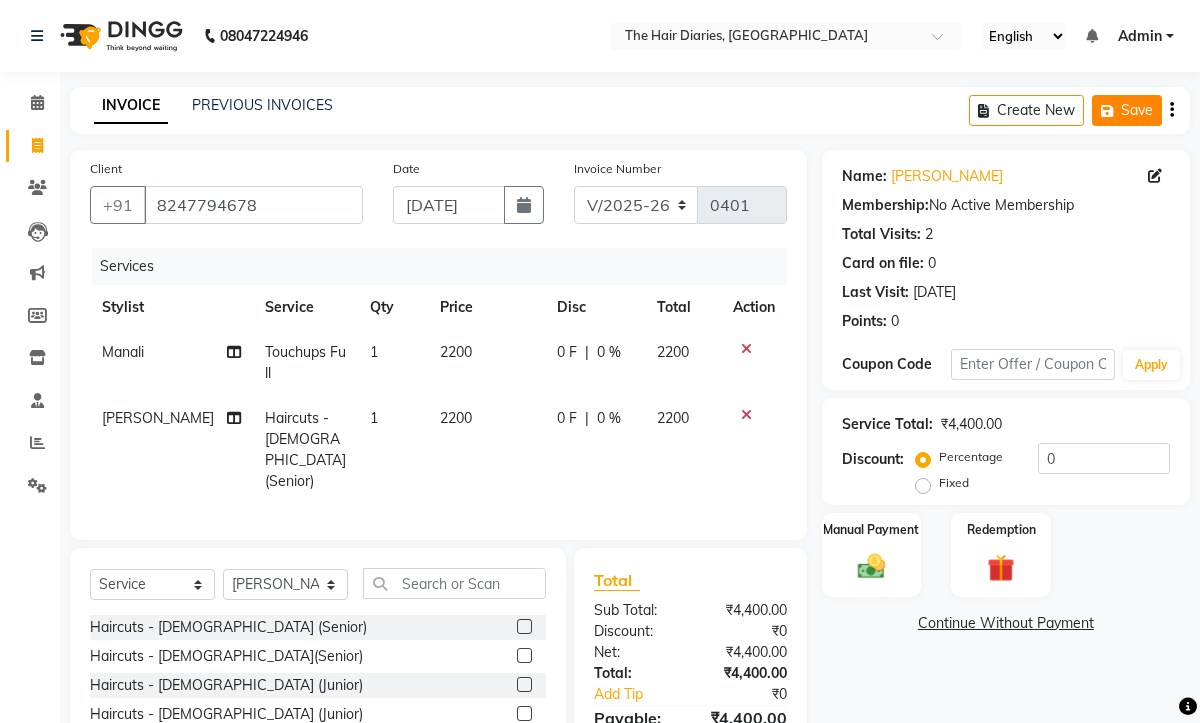 click on "Save" 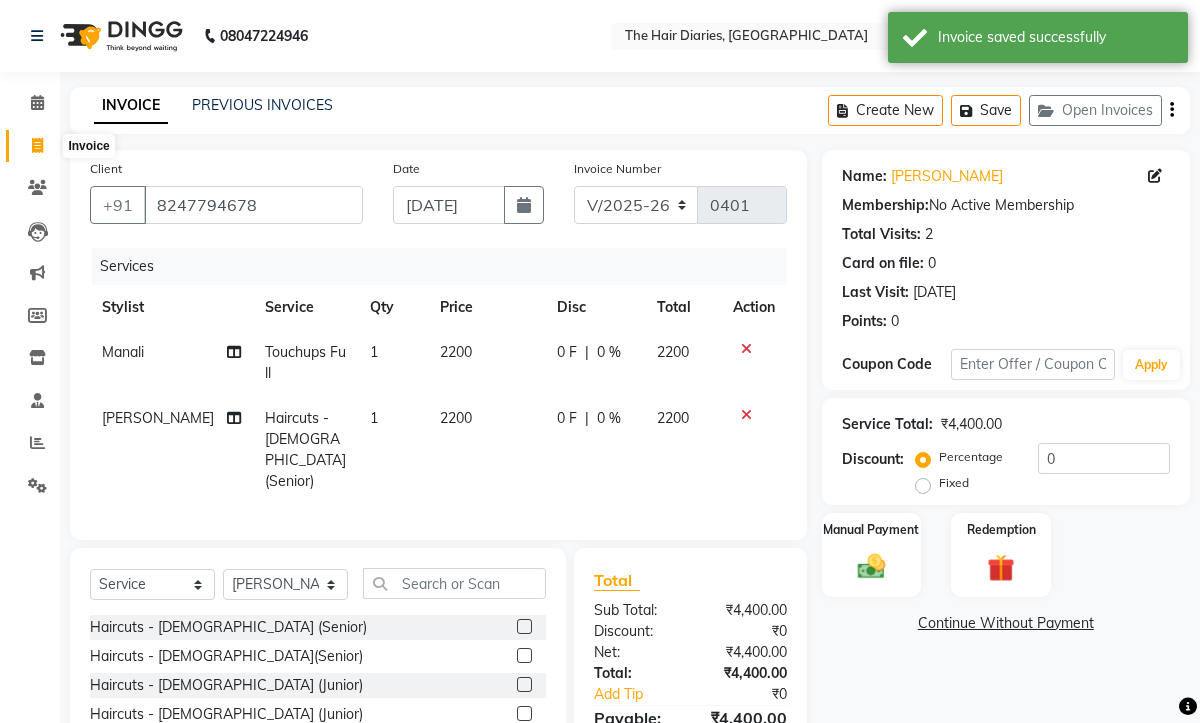 click 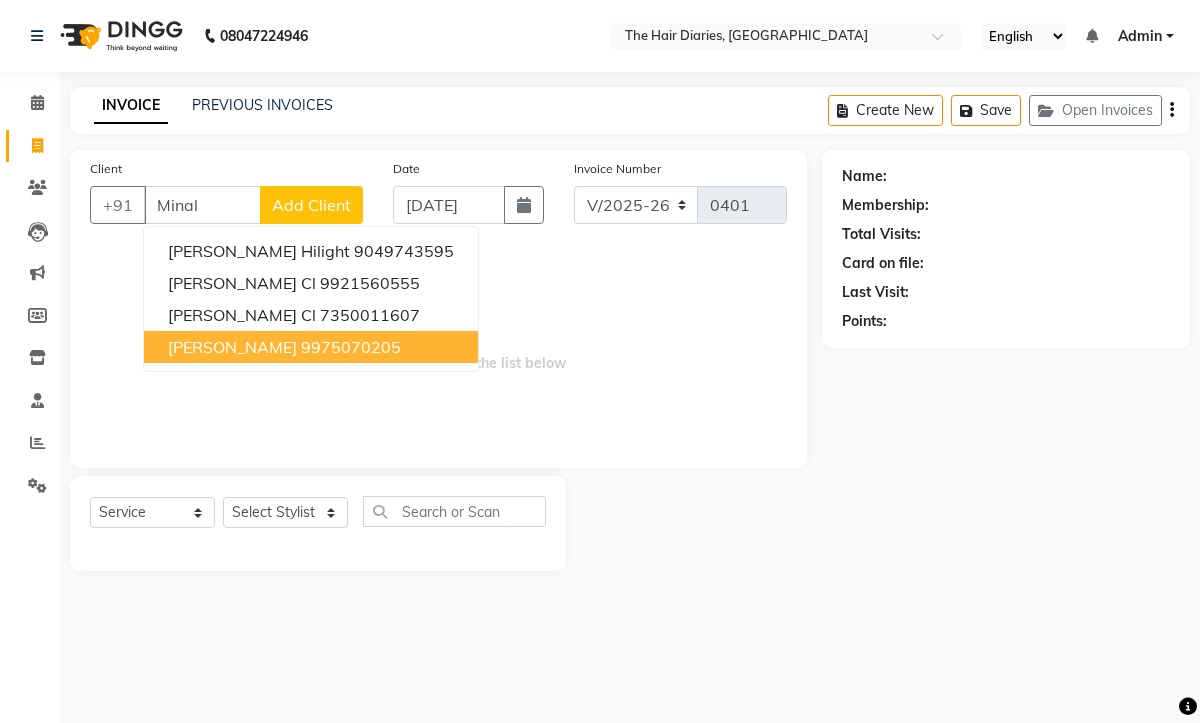 click on "Minal Acharya" at bounding box center [232, 347] 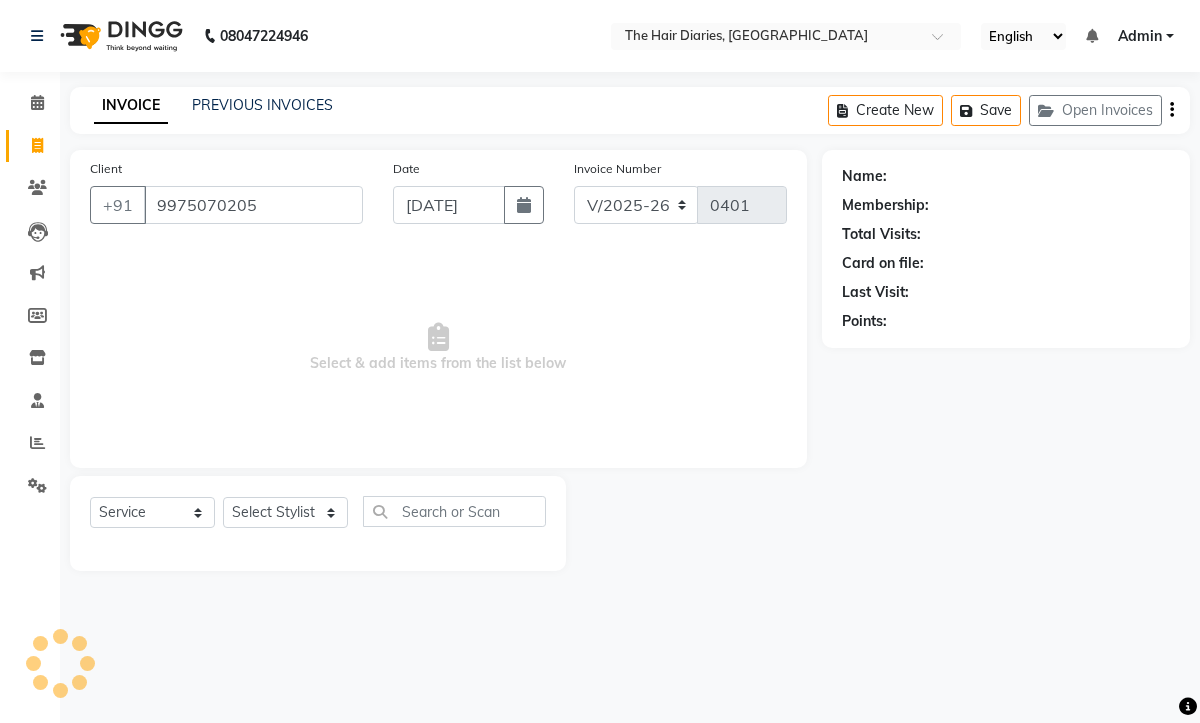 type on "9975070205" 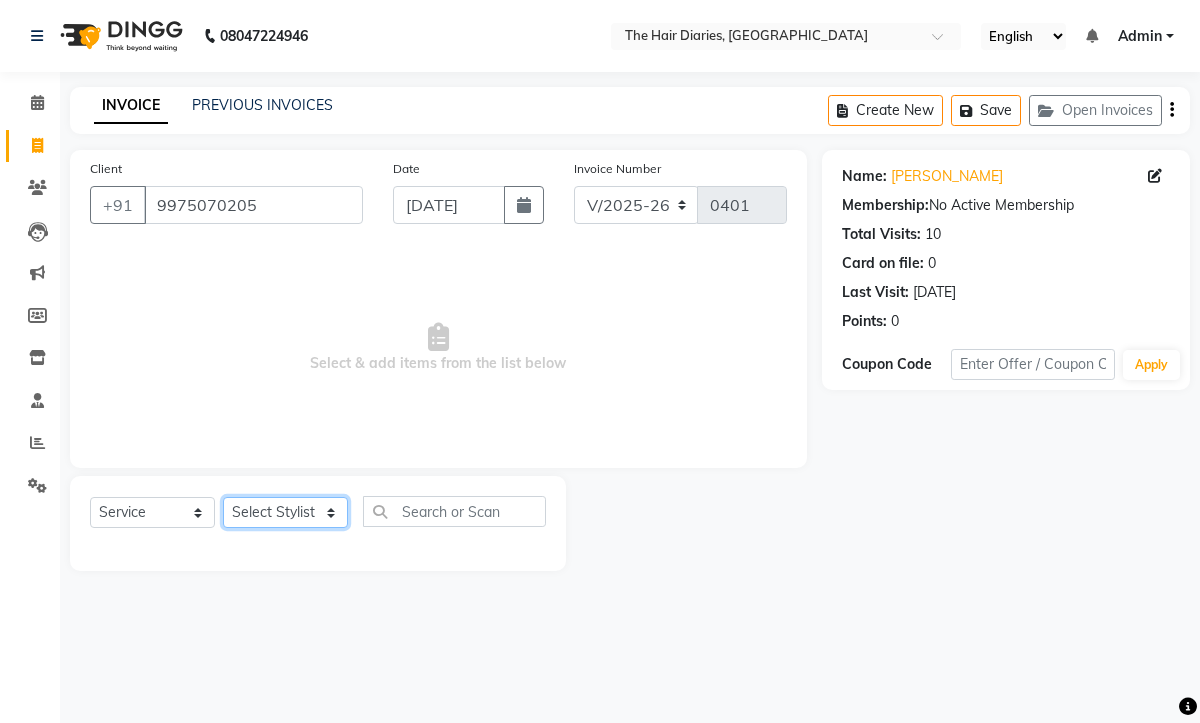 click on "Select Stylist Aaryan Adnan Adnan Anubha Jyoti  Lalita Manali  Maneger Nazlin Jeena Sanah  Sohail Sonia  Surbhi Thakkur Vidya Wasim" 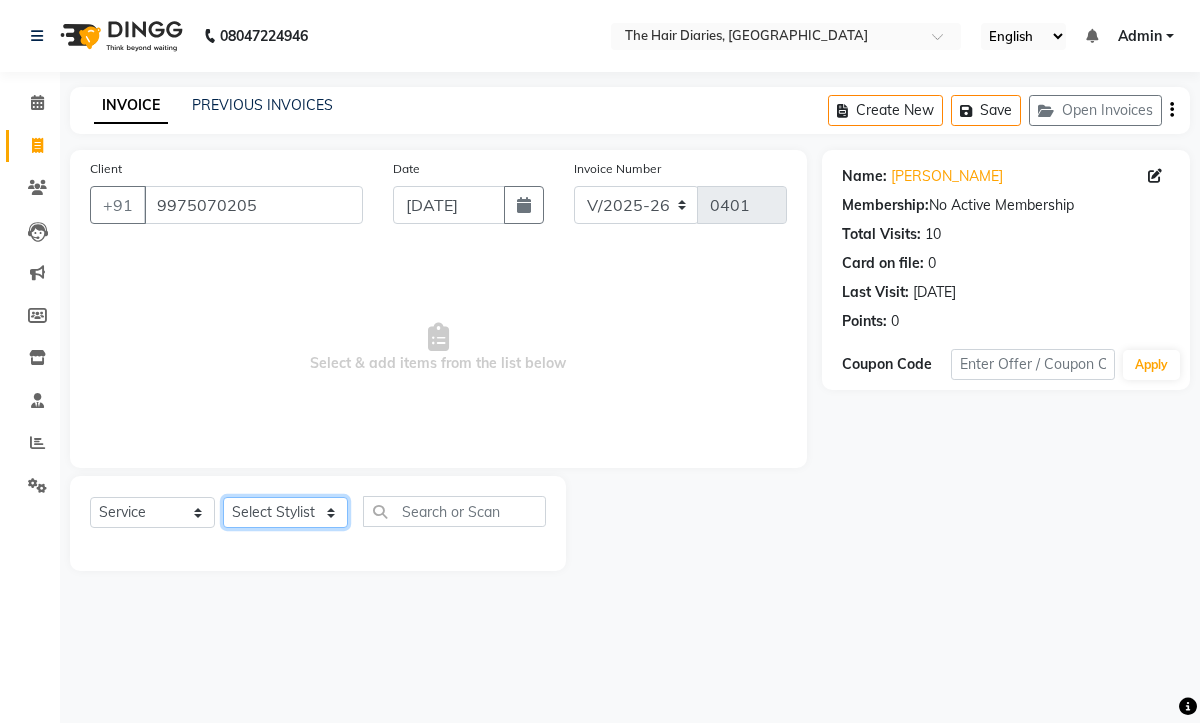 select on "12916" 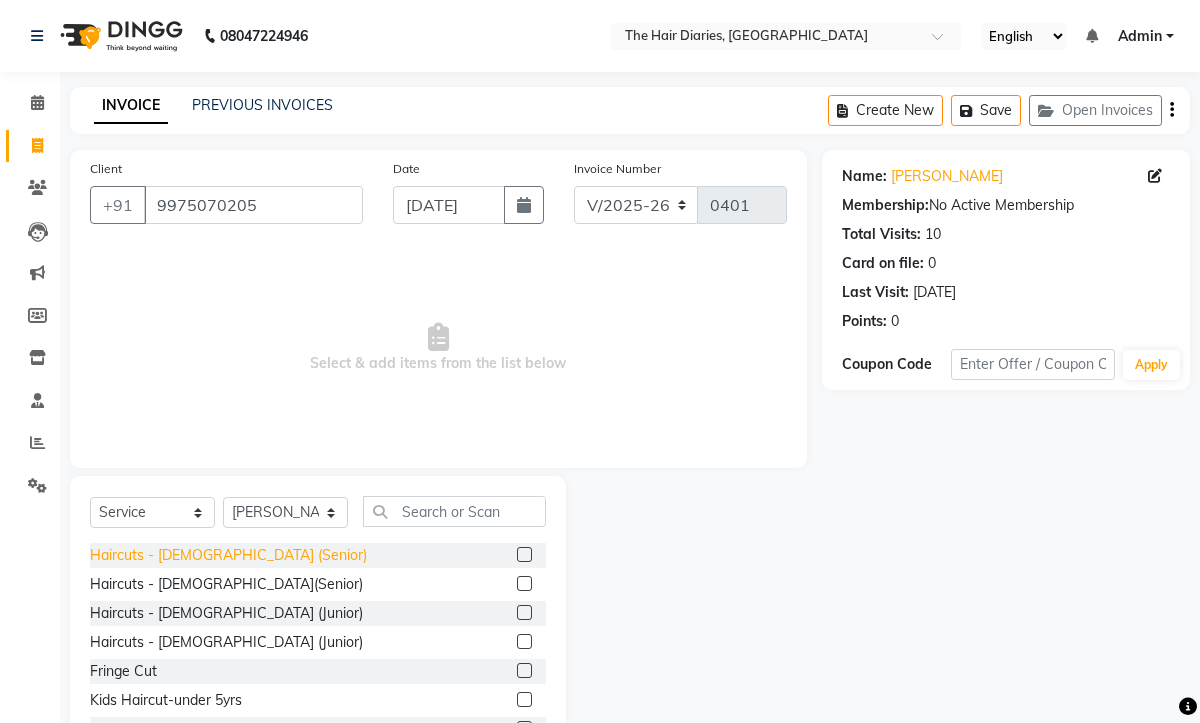 click on "Haircuts - Female (Senior)" 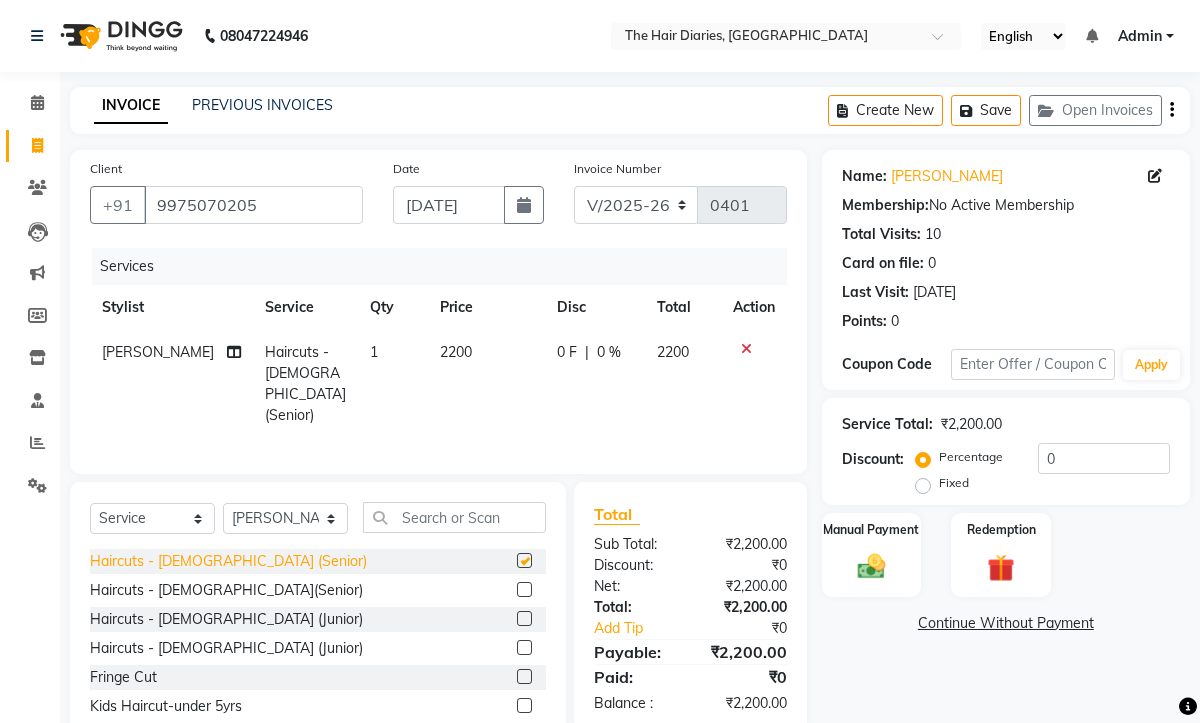 checkbox on "false" 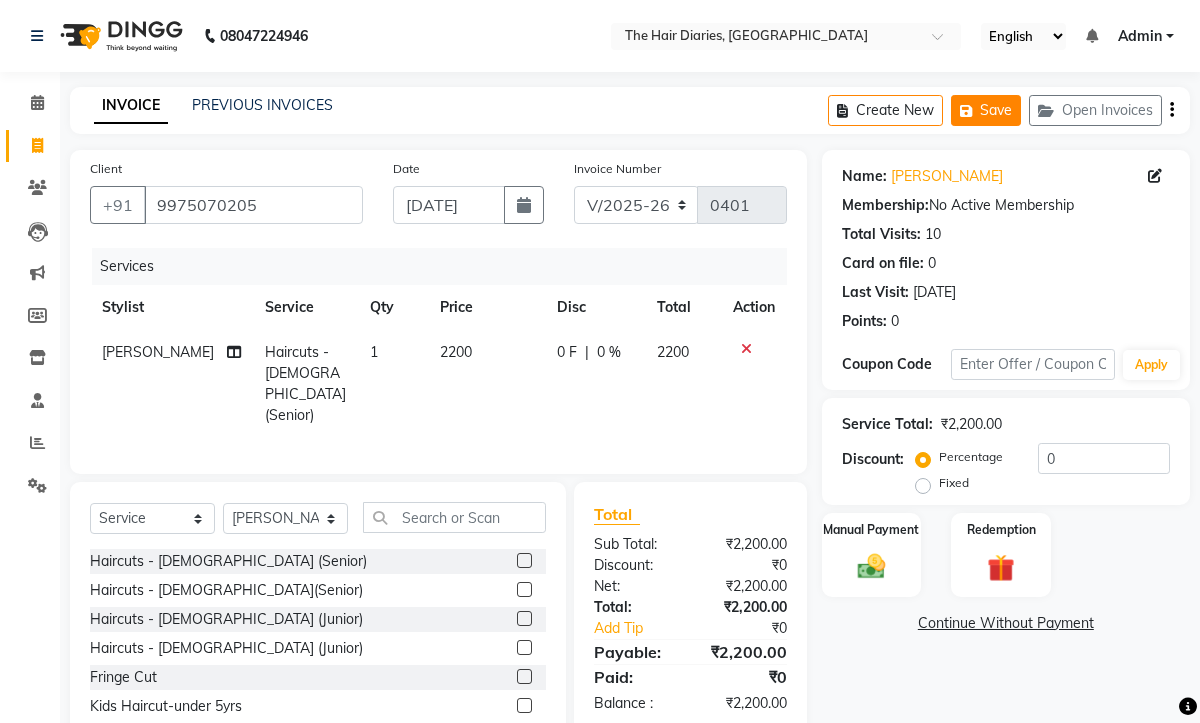 click on "Save" 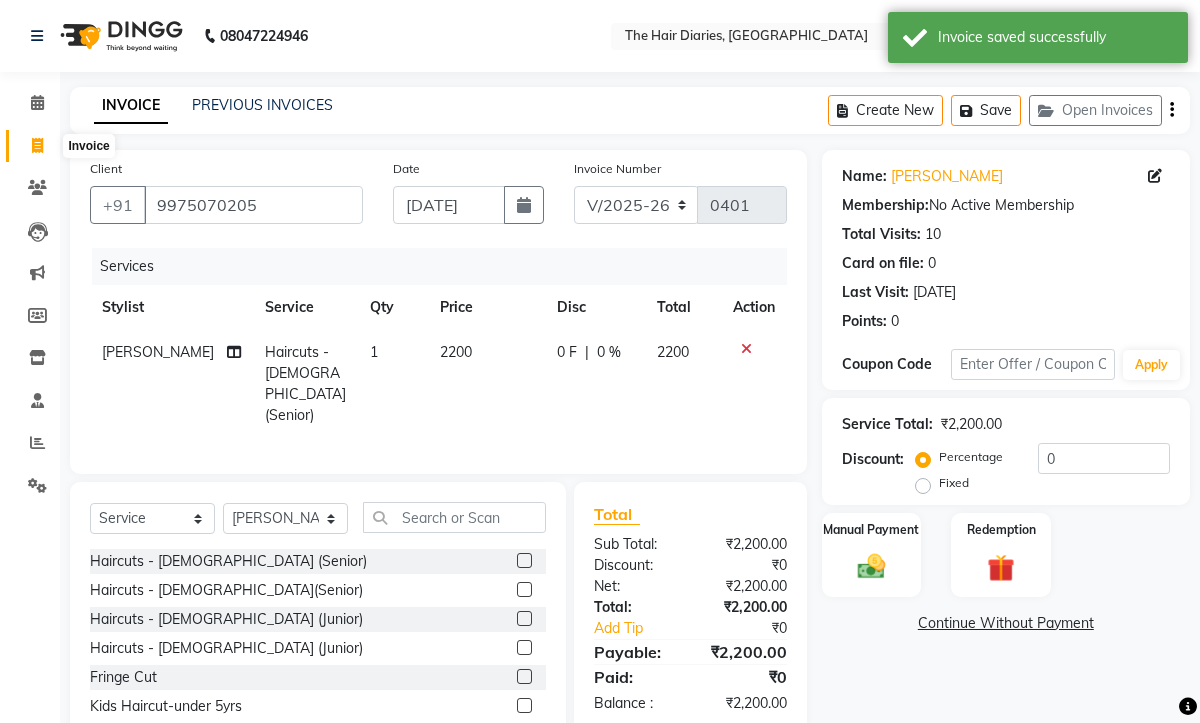 click 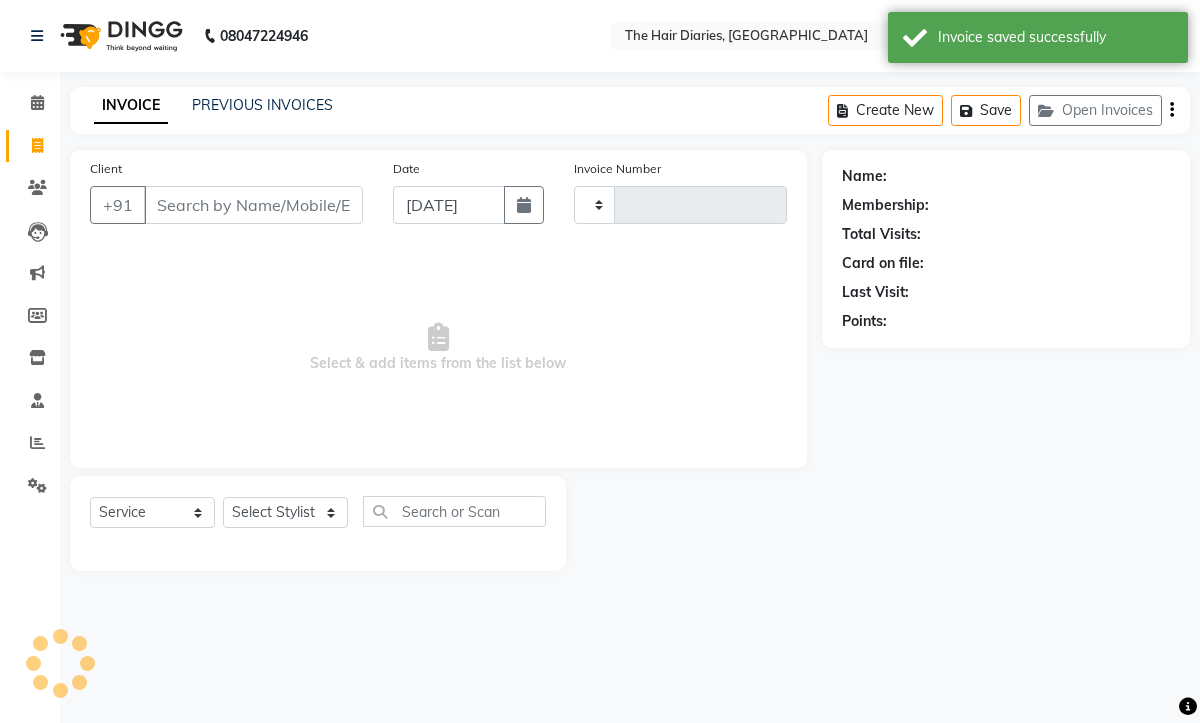 type on "0401" 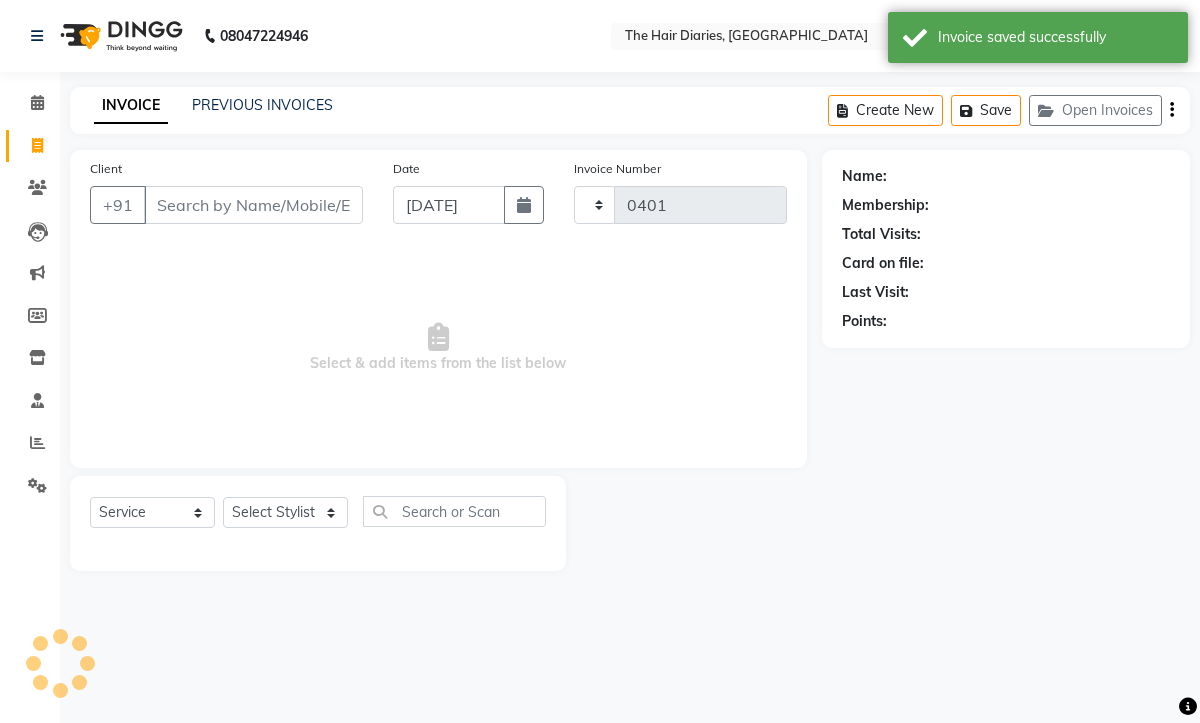 select on "782" 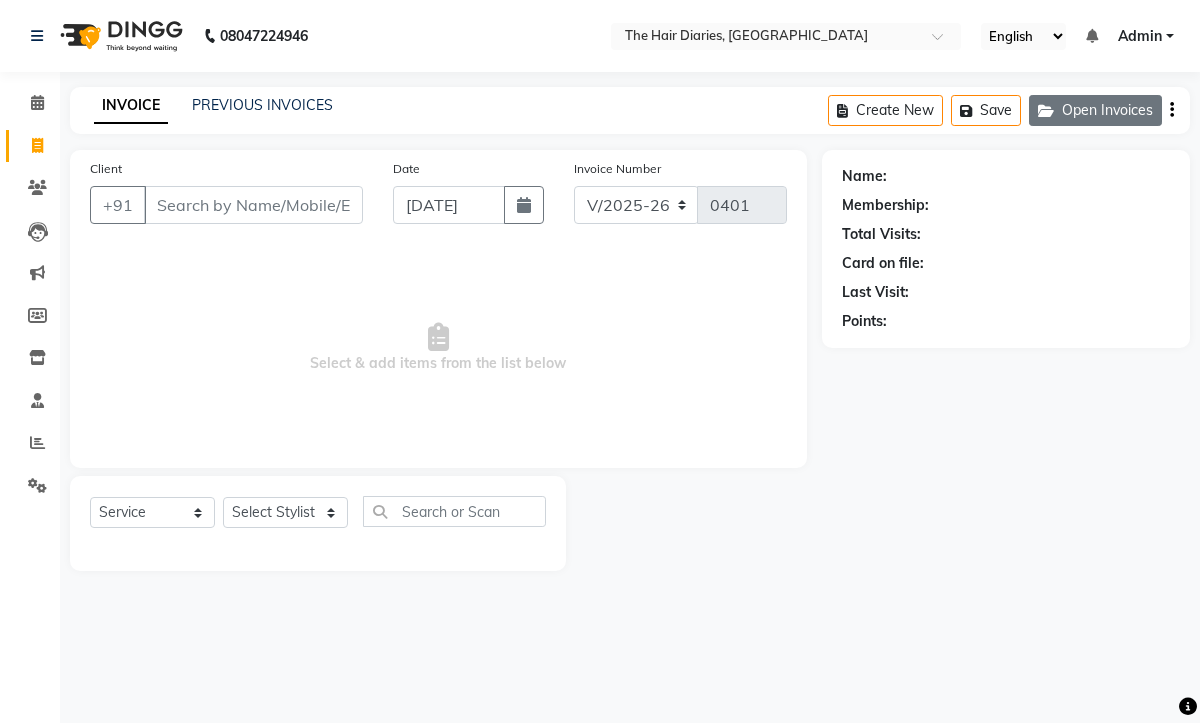 click on "Open Invoices" 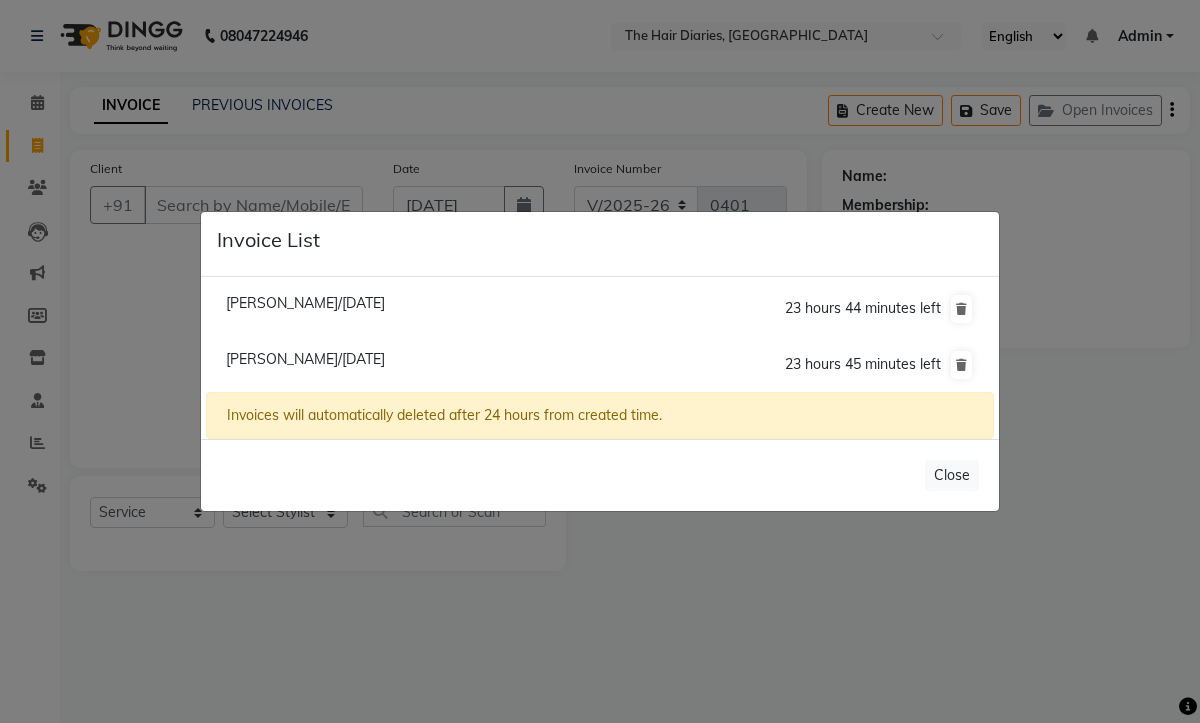 click on "Minal Acharya/01 July 2025" 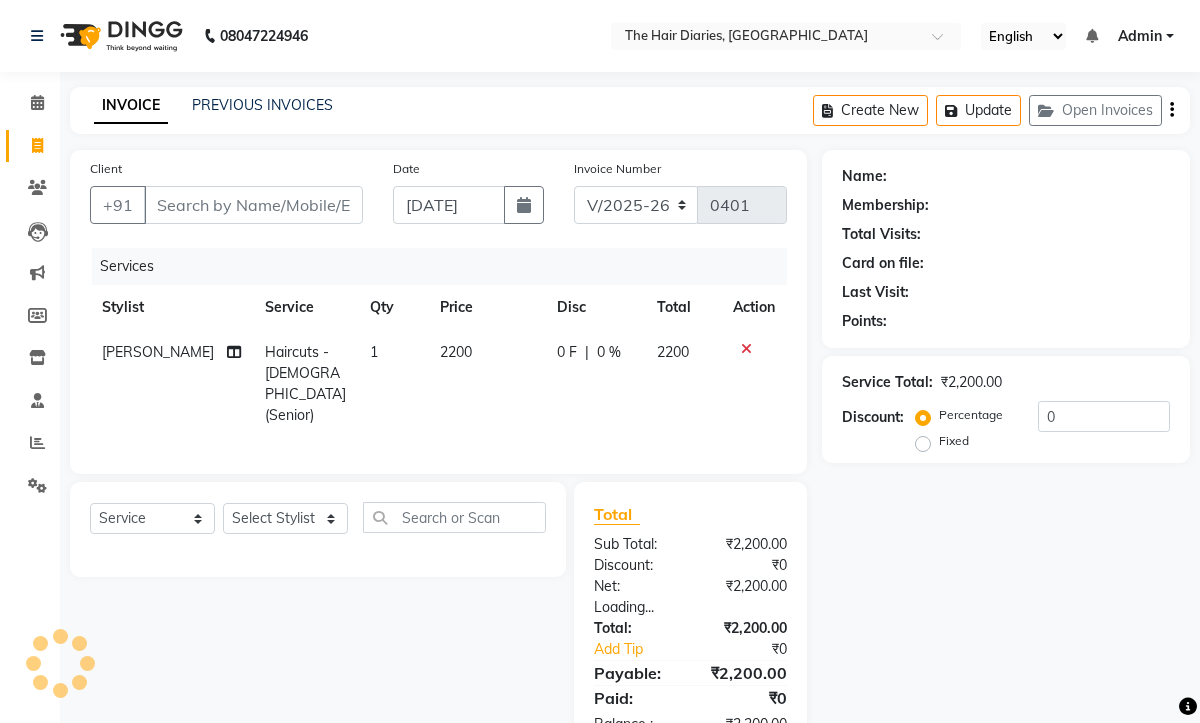 type on "9975070205" 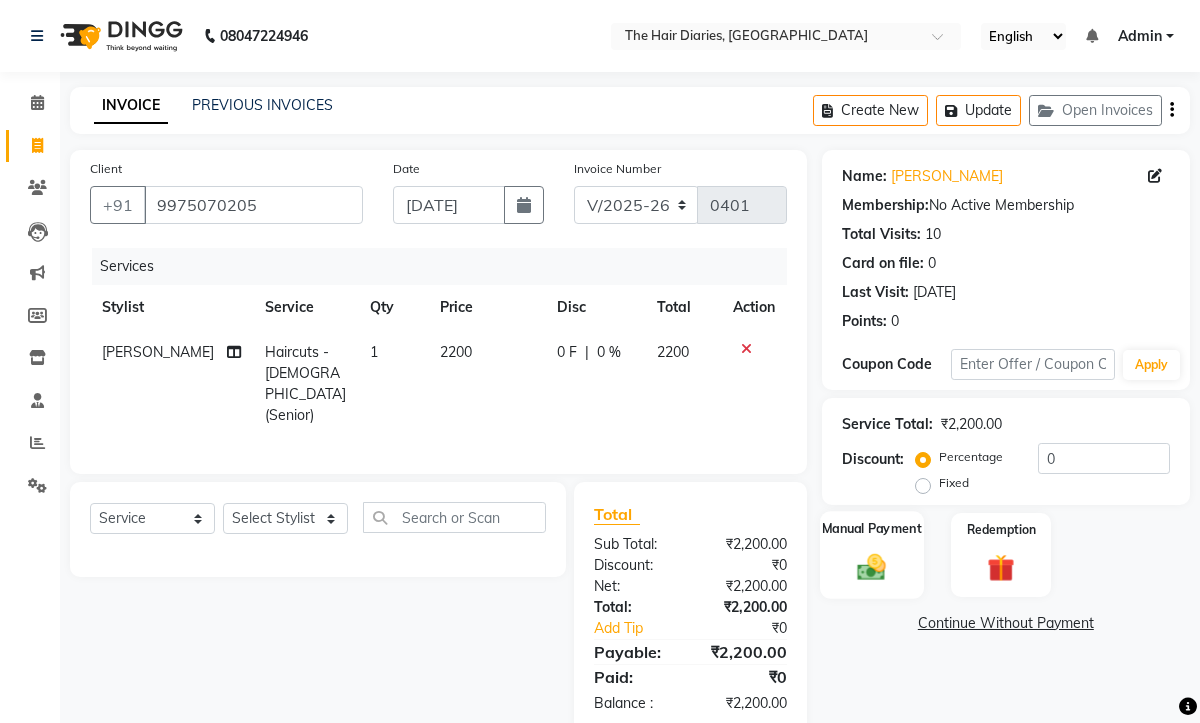 click on "Manual Payment" 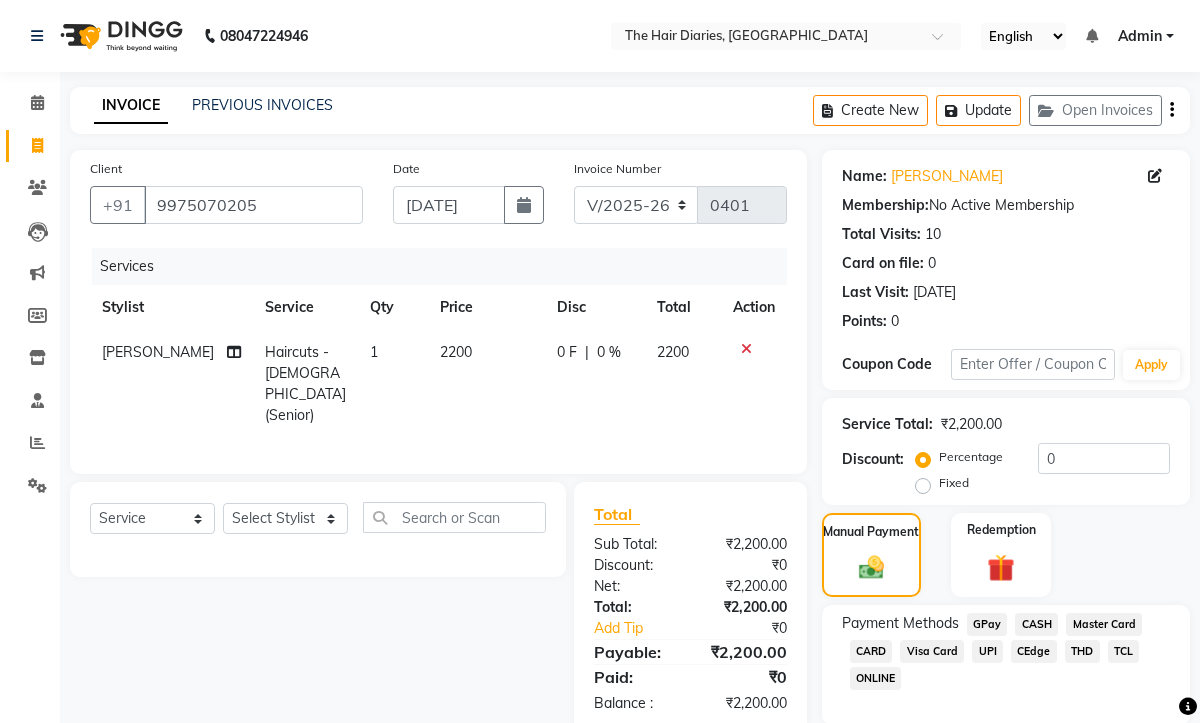 click on "CEdge" 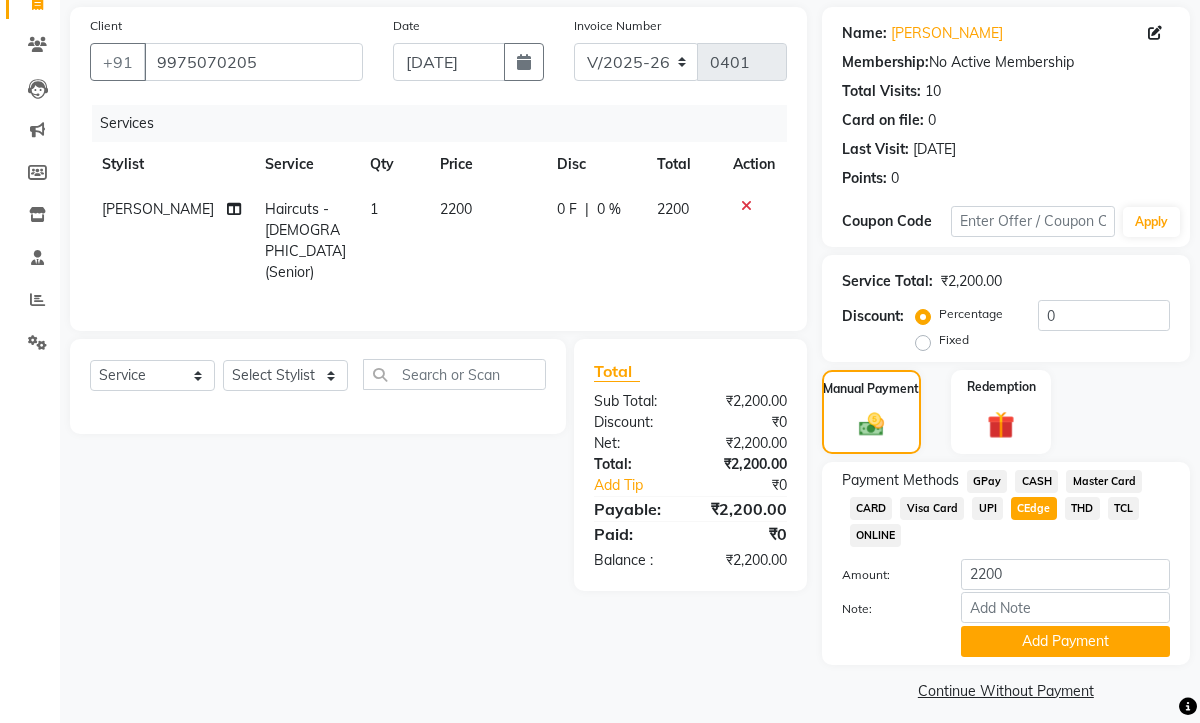 scroll, scrollTop: 156, scrollLeft: 0, axis: vertical 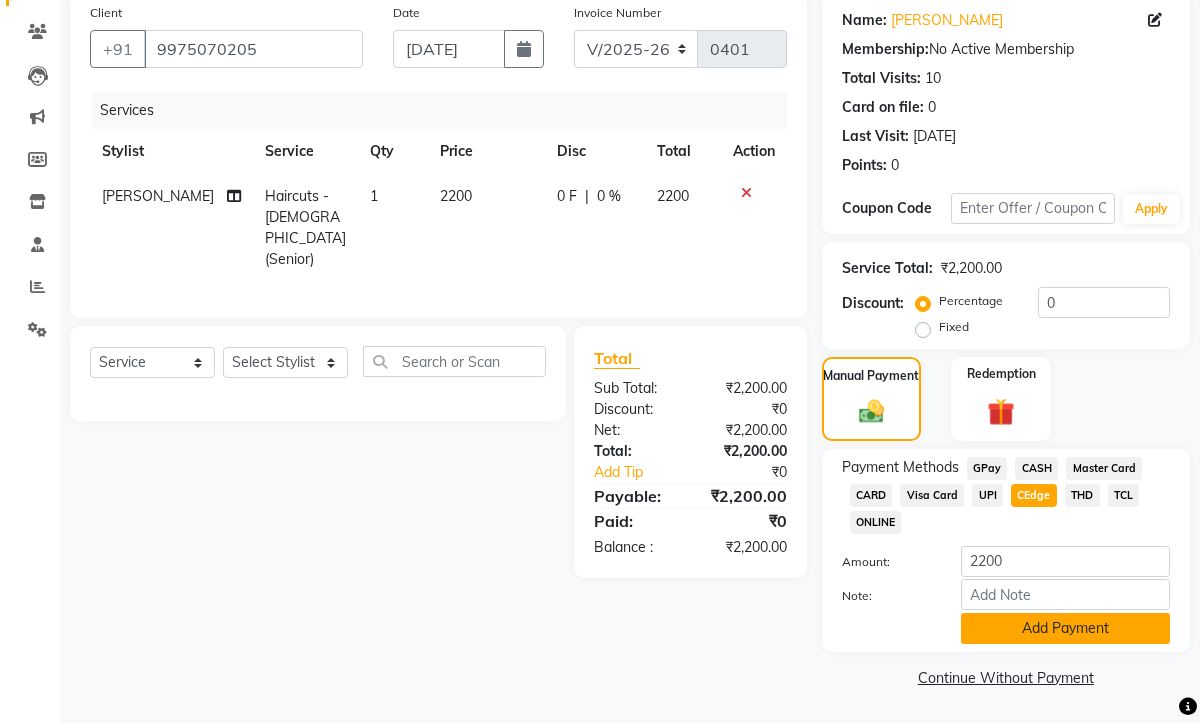 click on "Add Payment" 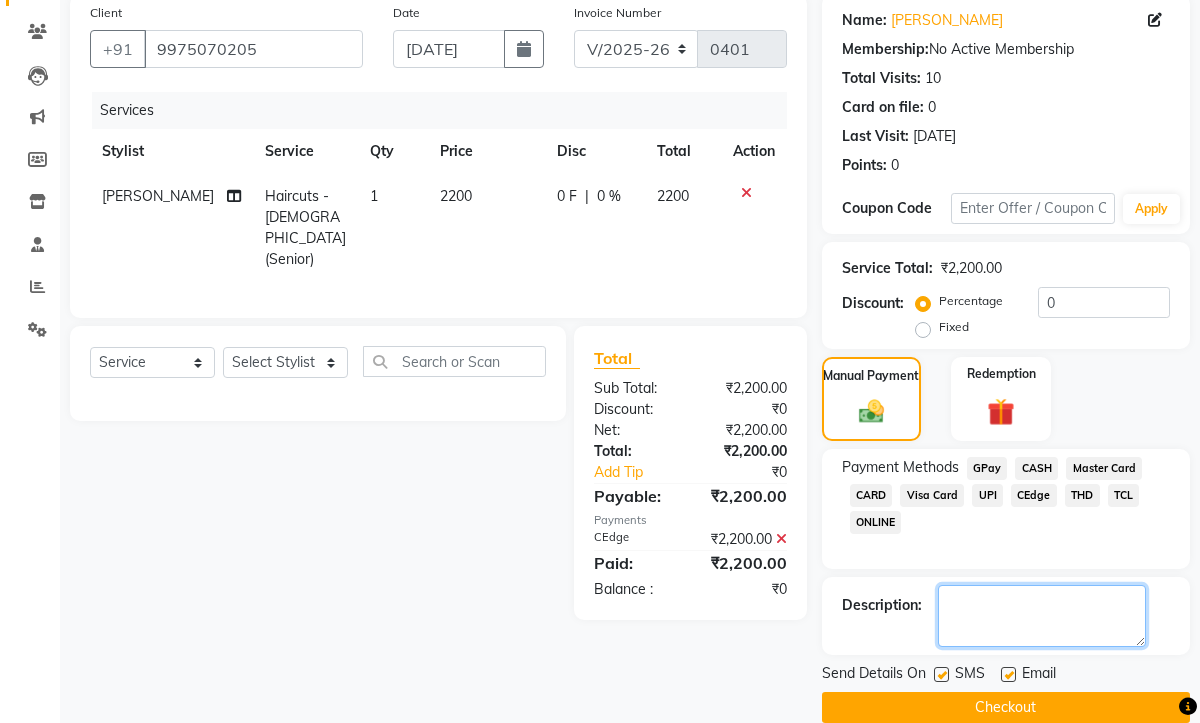click 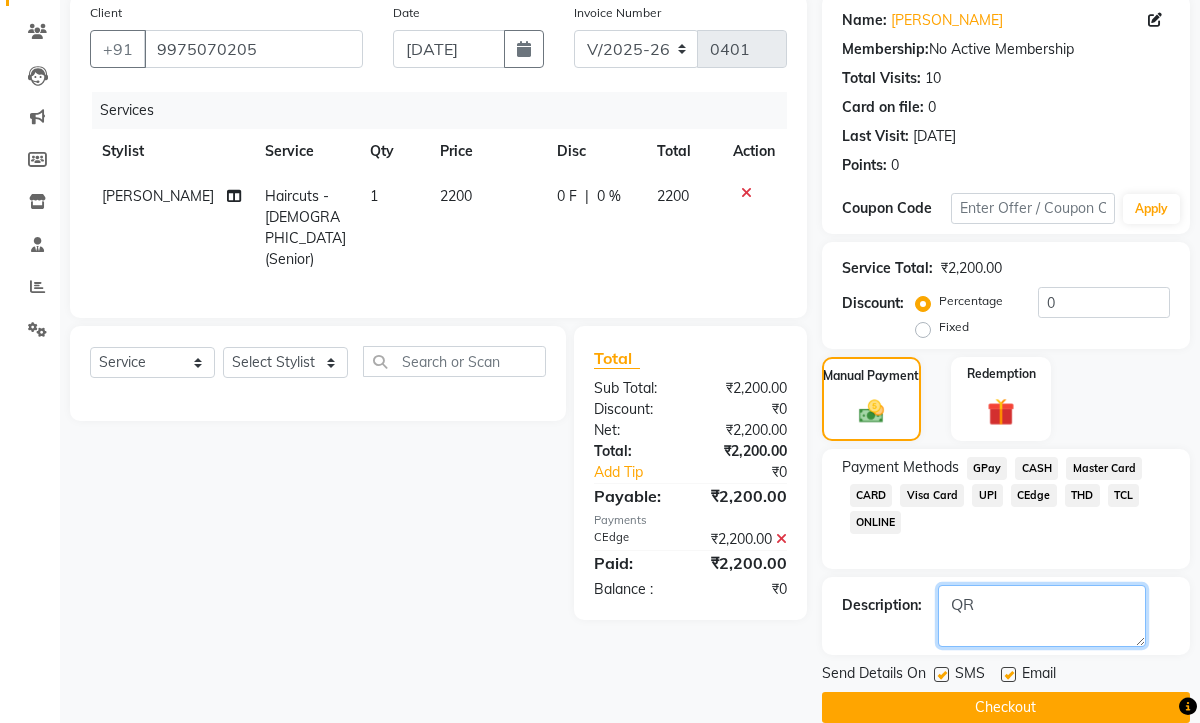 type on "QR" 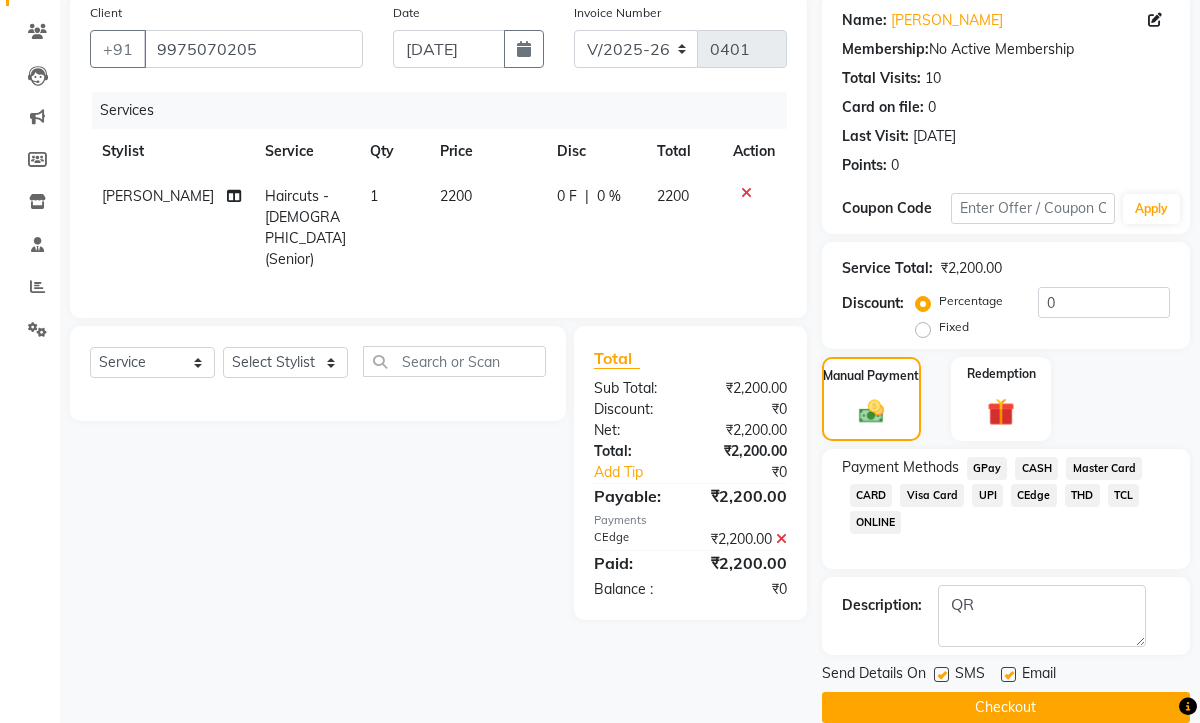click 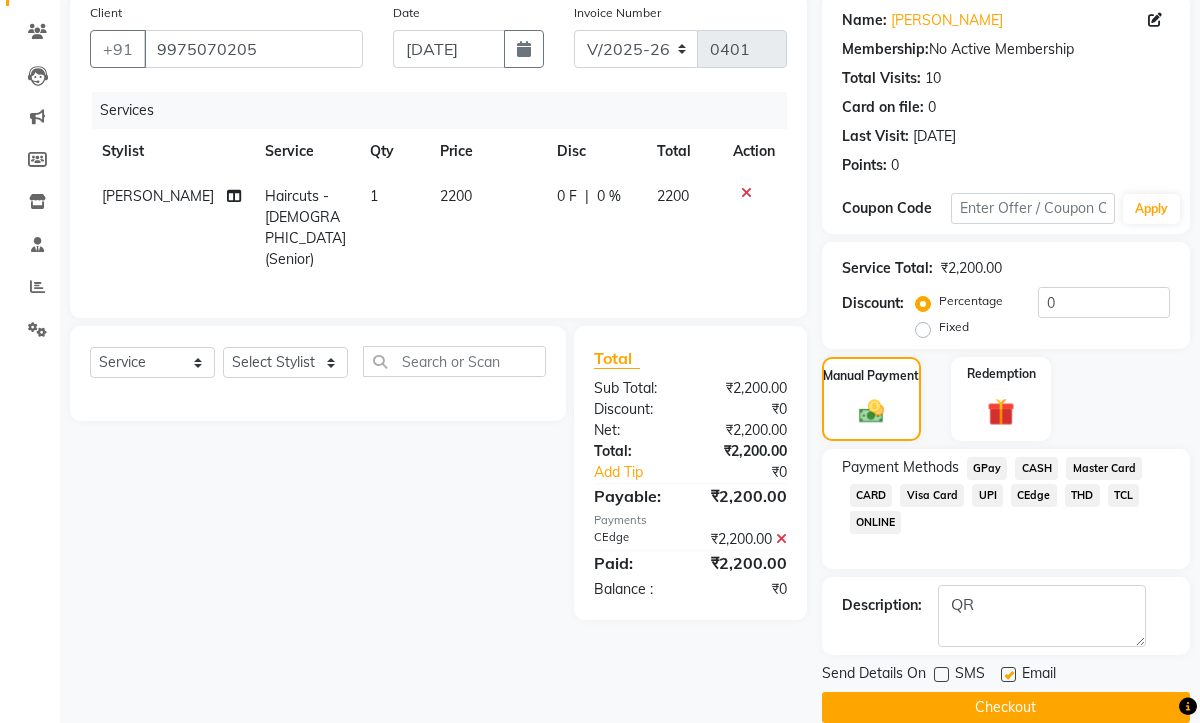 click 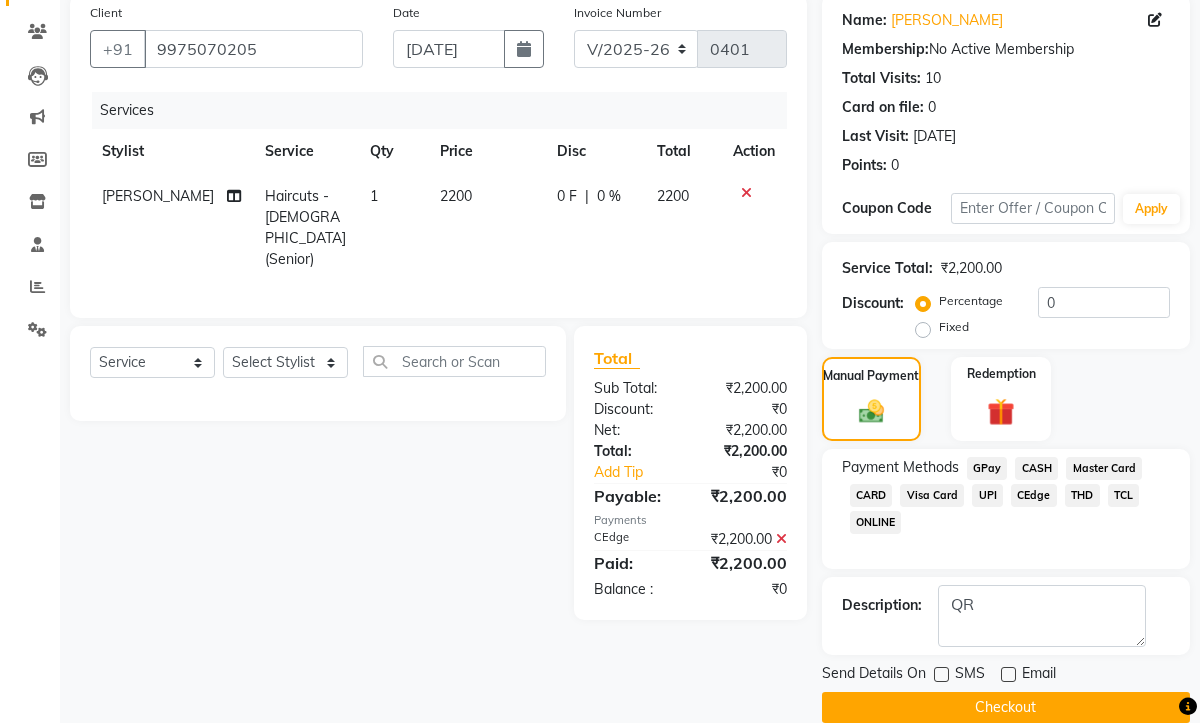 click on "Checkout" 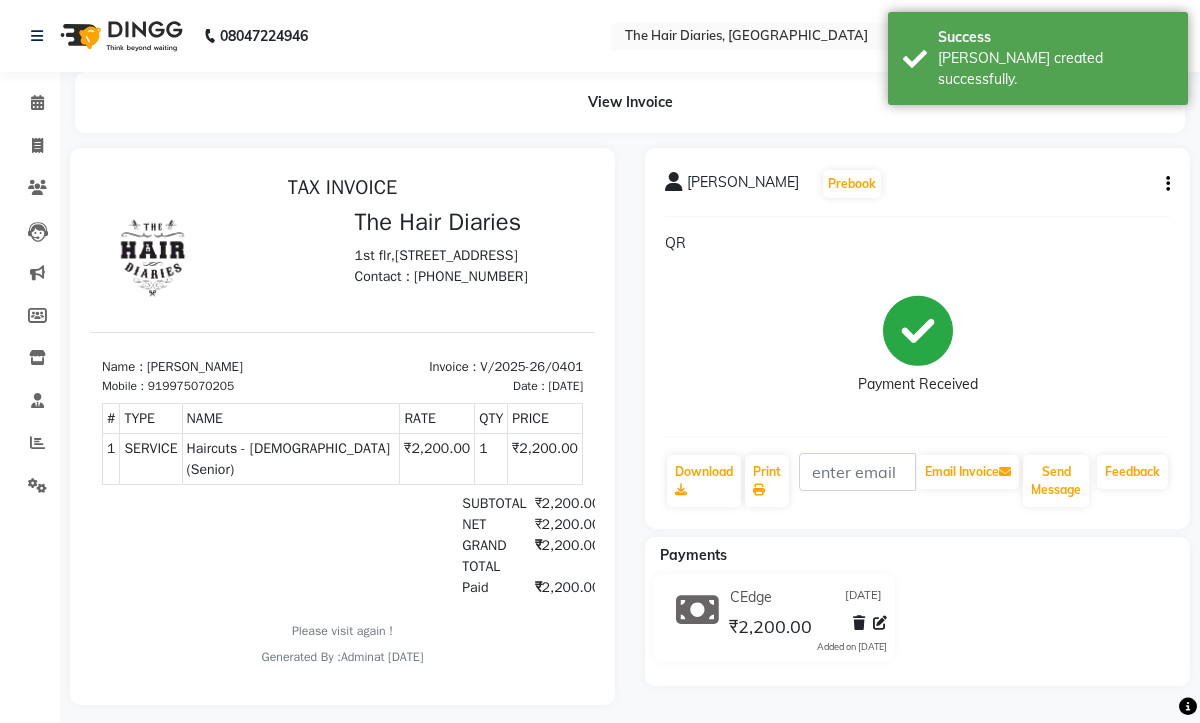scroll, scrollTop: 0, scrollLeft: 0, axis: both 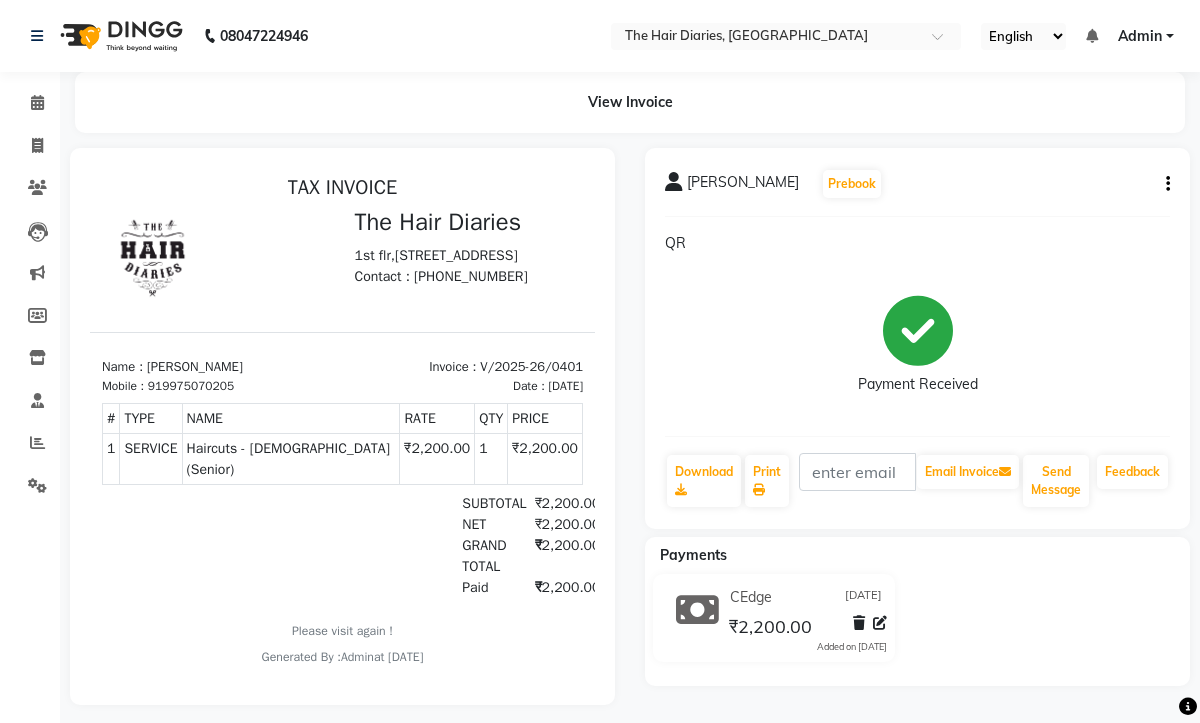 click on "Minal Acharya  Prebook  QR  Payment Received  Download  Print   Email Invoice   Send Message Feedback  Payments CEdge 01-07-2025 ₹2,200.00  Added on 01-07-2025" 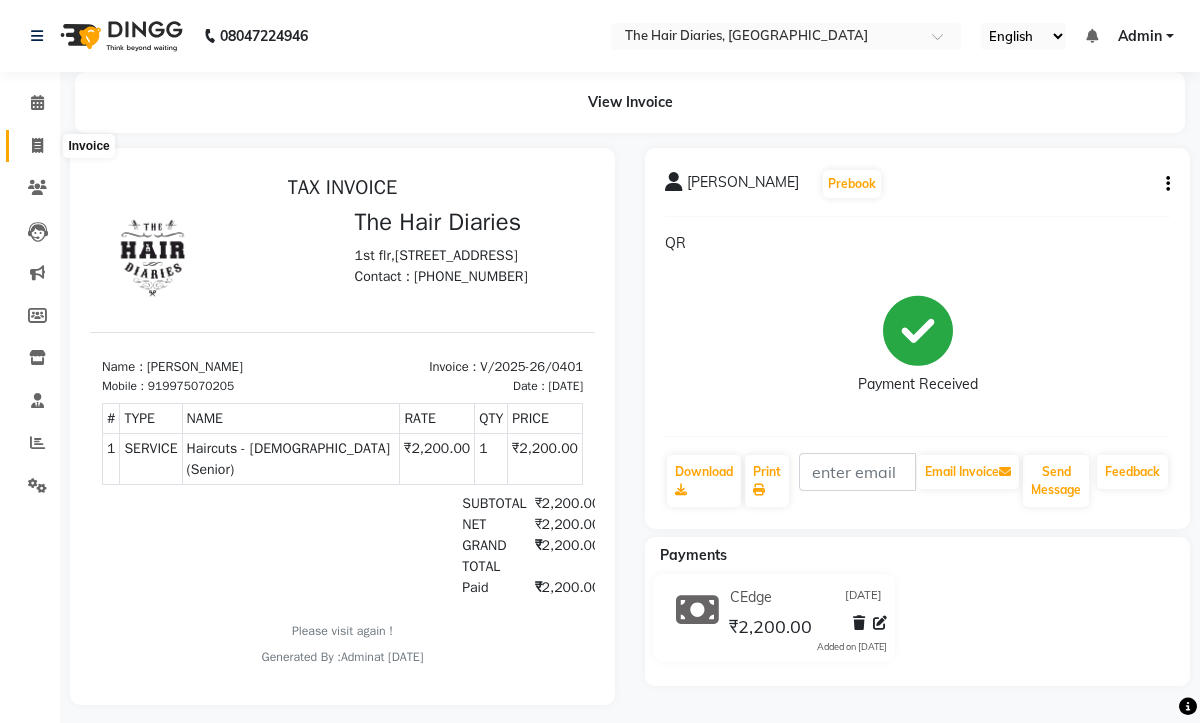 click 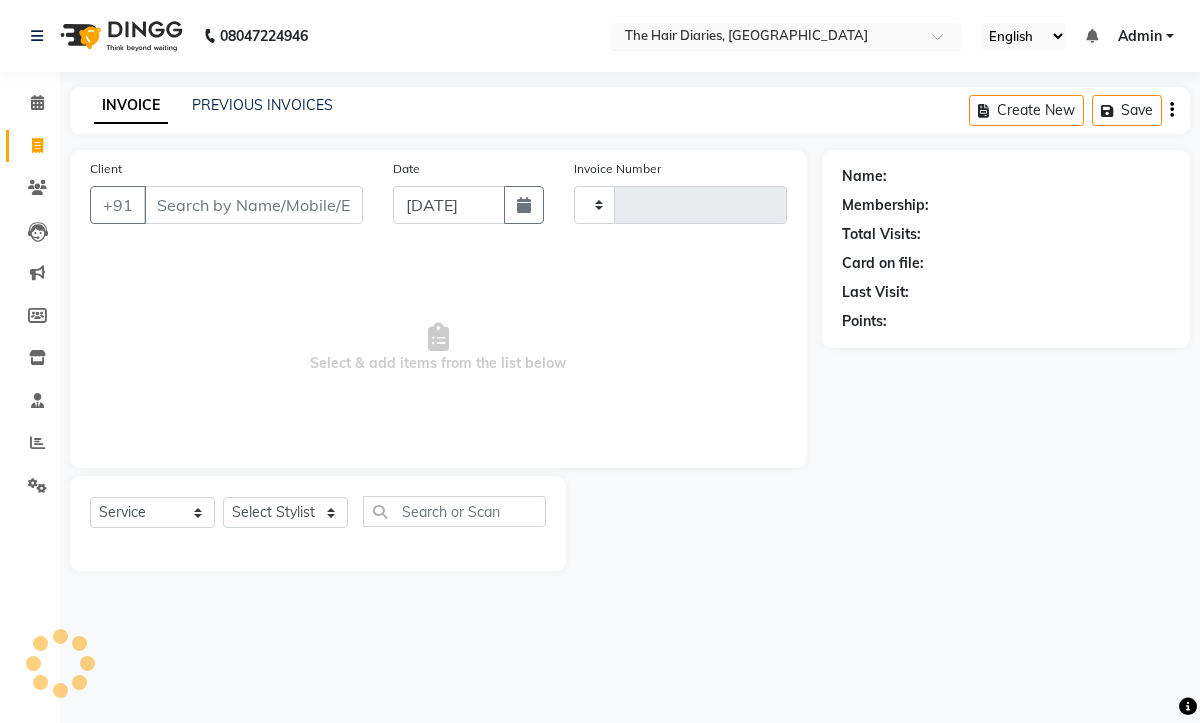 type on "0402" 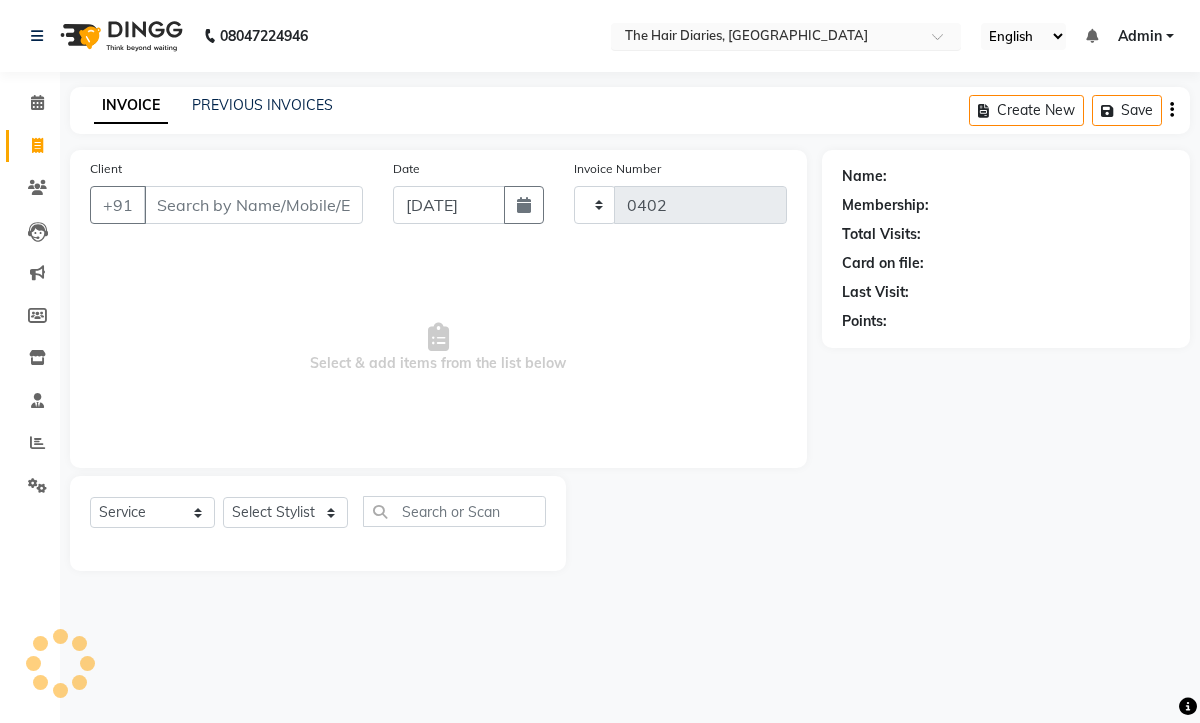 select on "782" 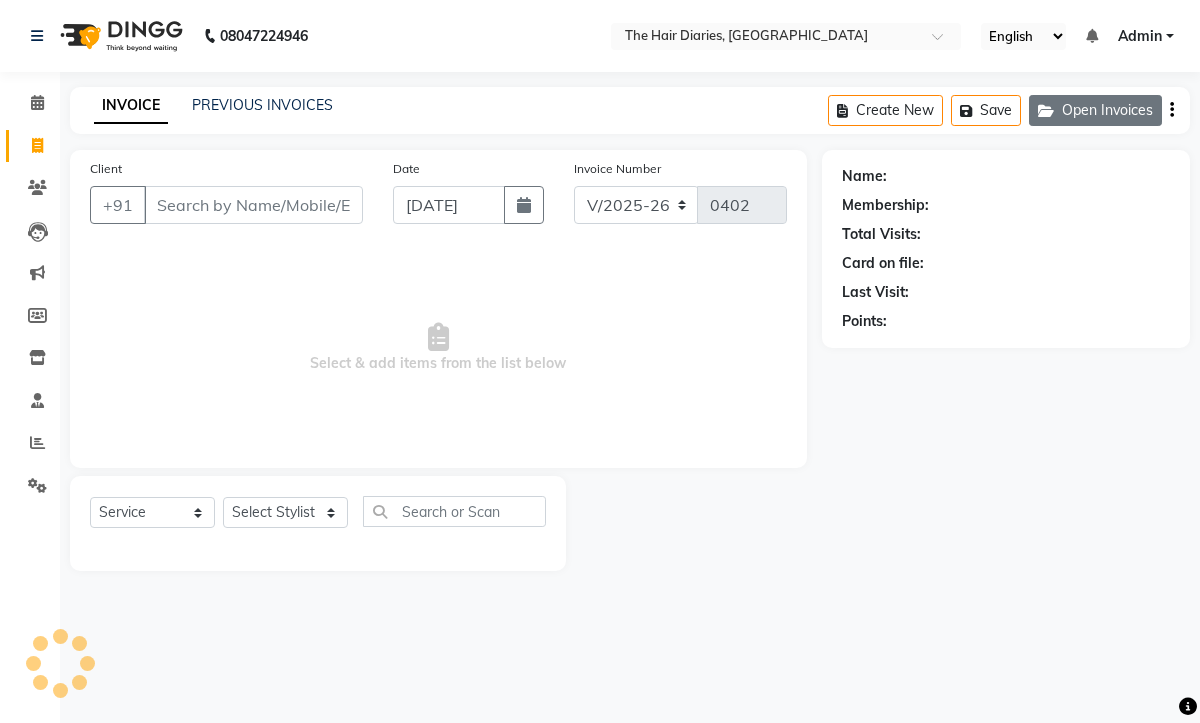 click on "Open Invoices" 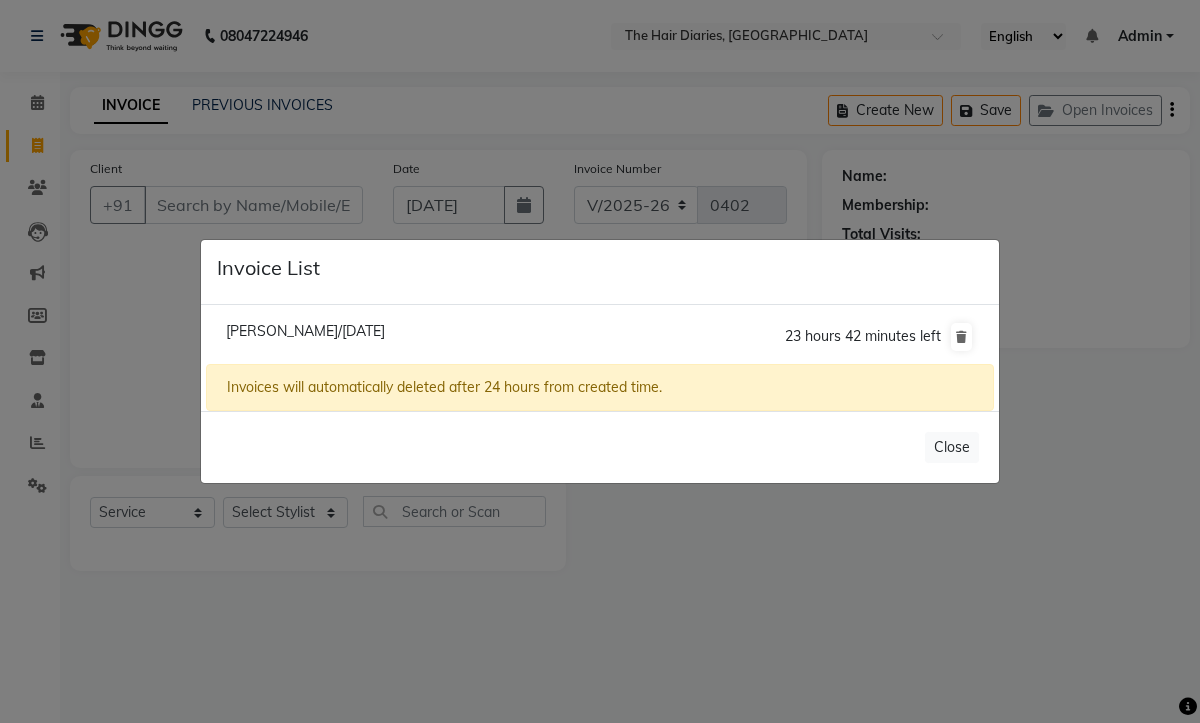 click on "Anushka Devakar/01 July 2025" 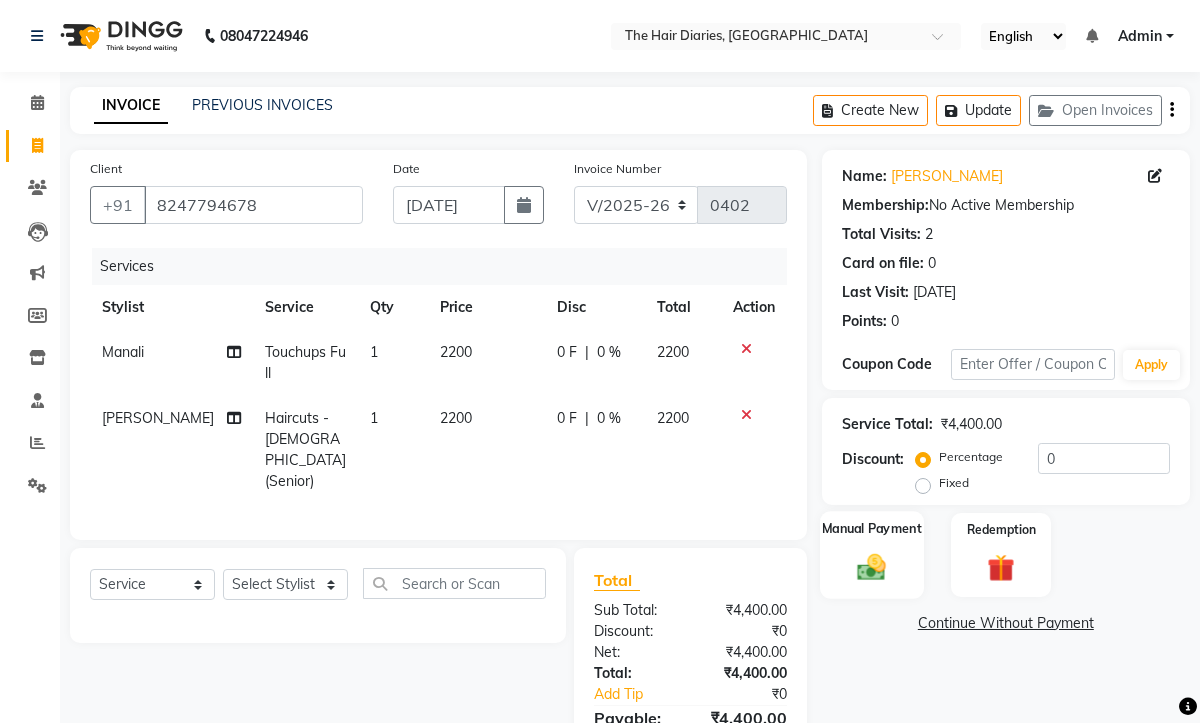 click 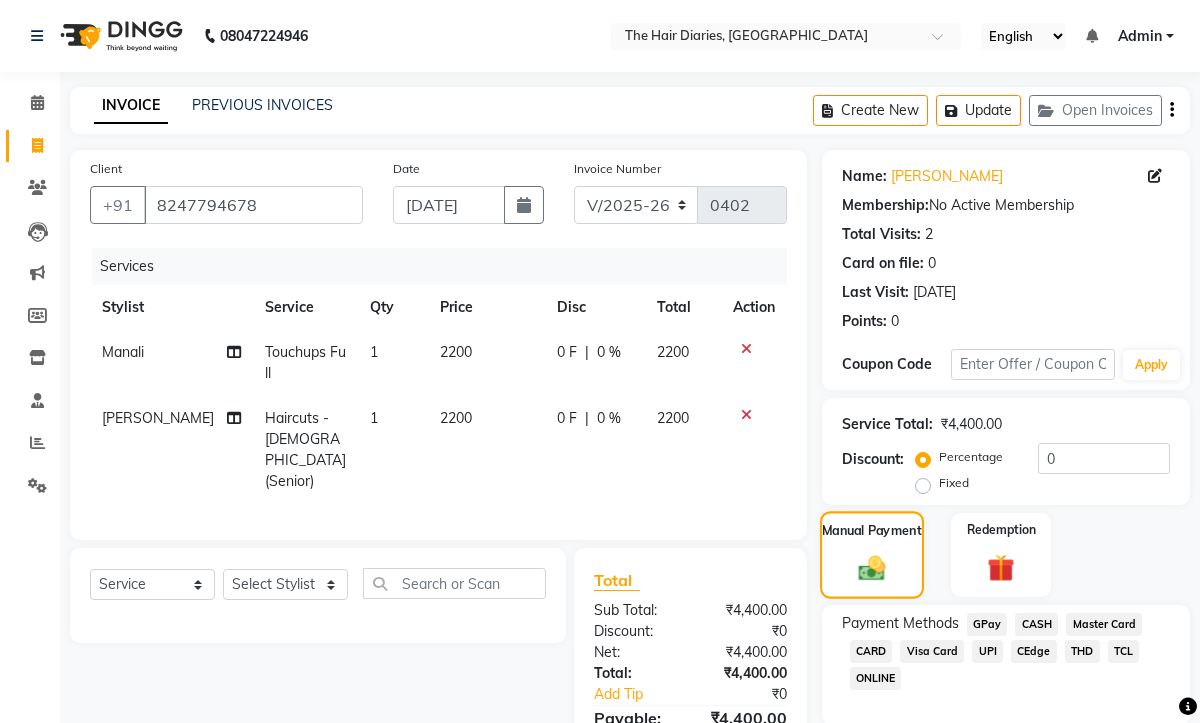 click 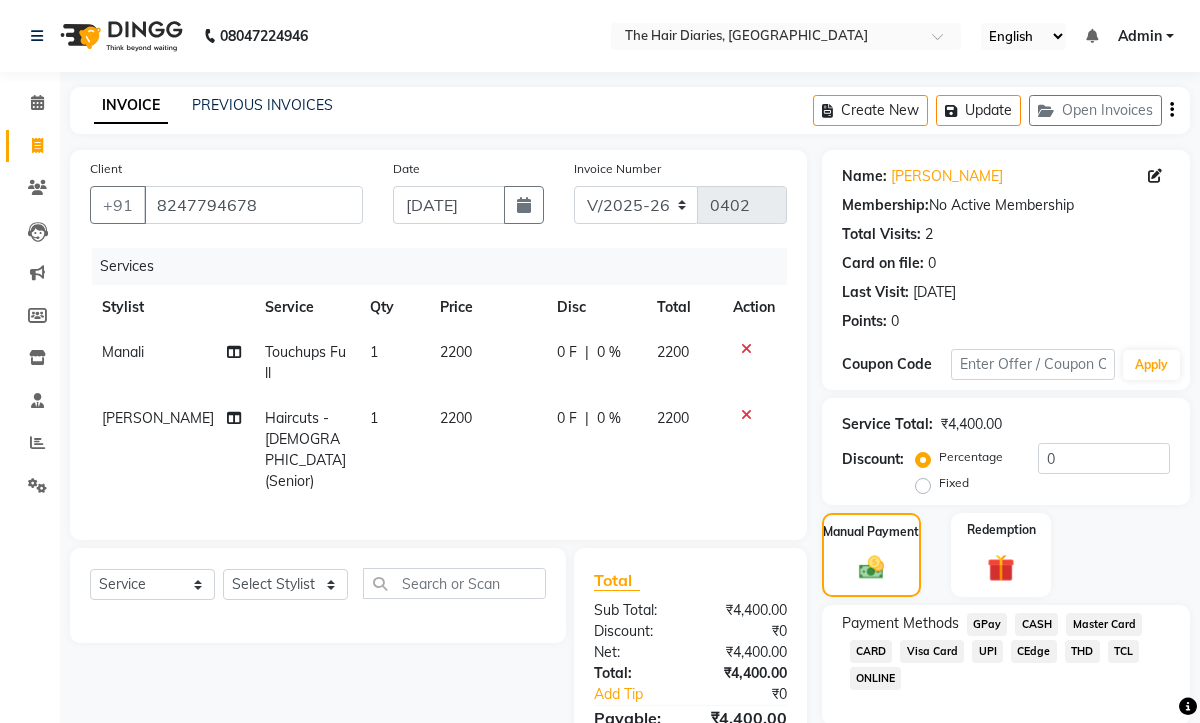 click on "CEdge" 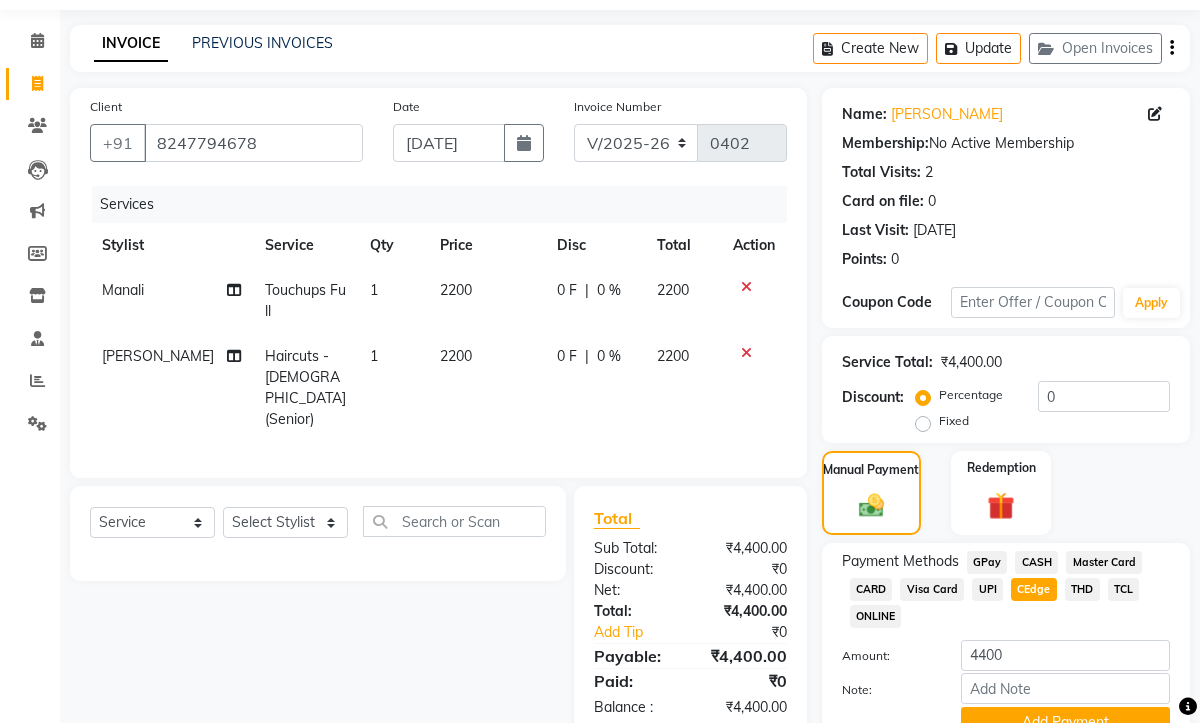 scroll, scrollTop: 156, scrollLeft: 0, axis: vertical 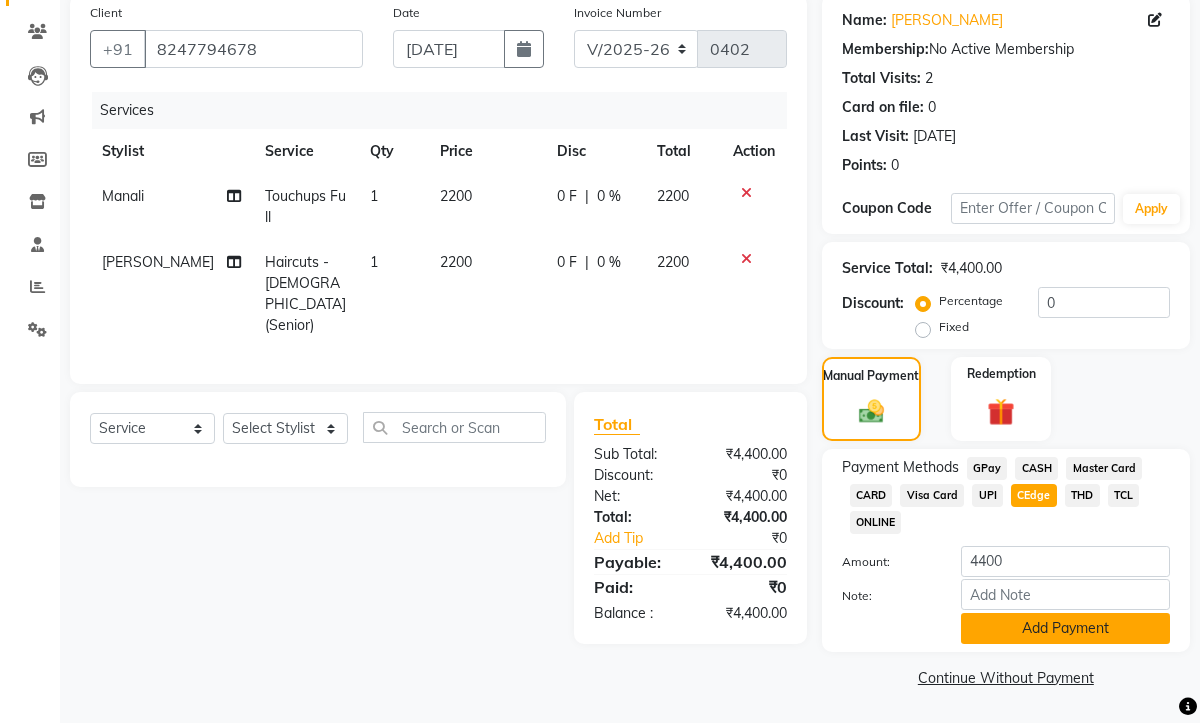 click on "Add Payment" 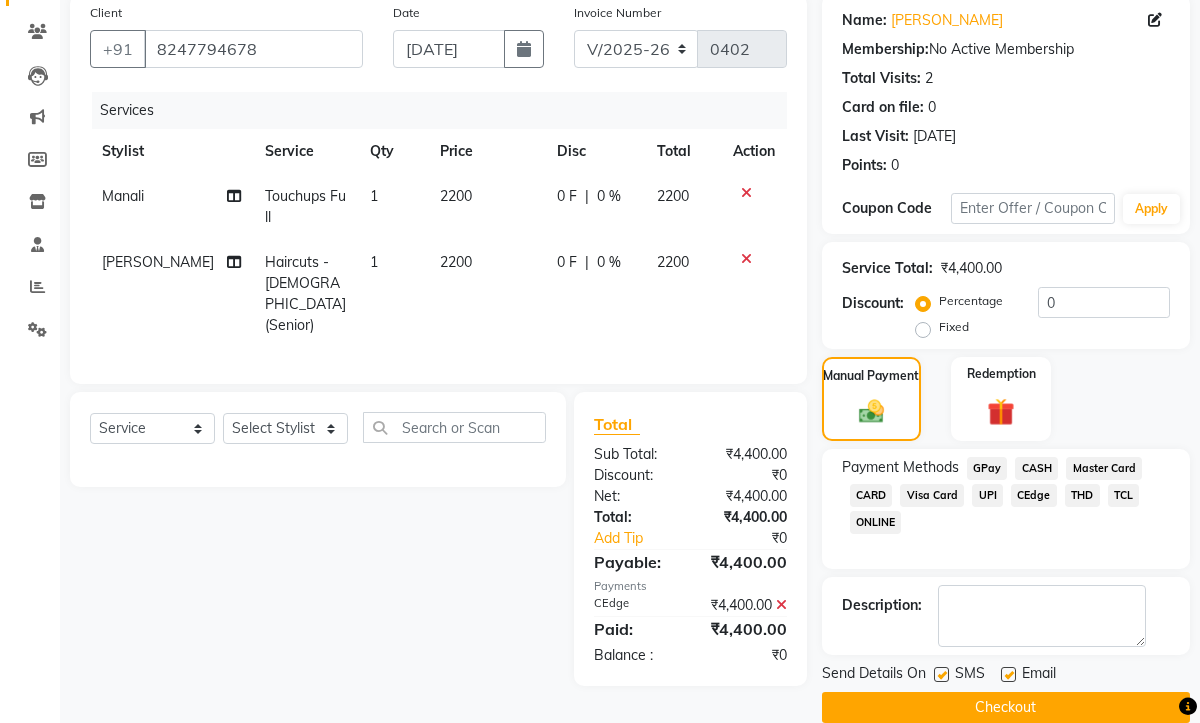 click 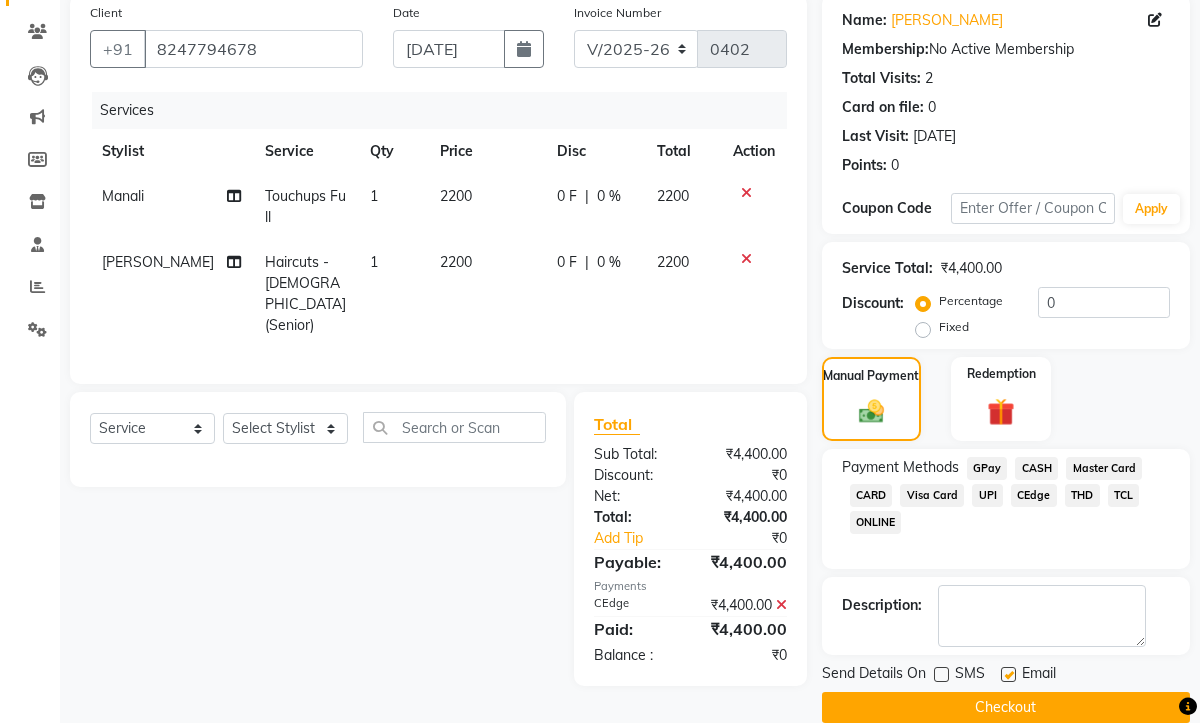 click 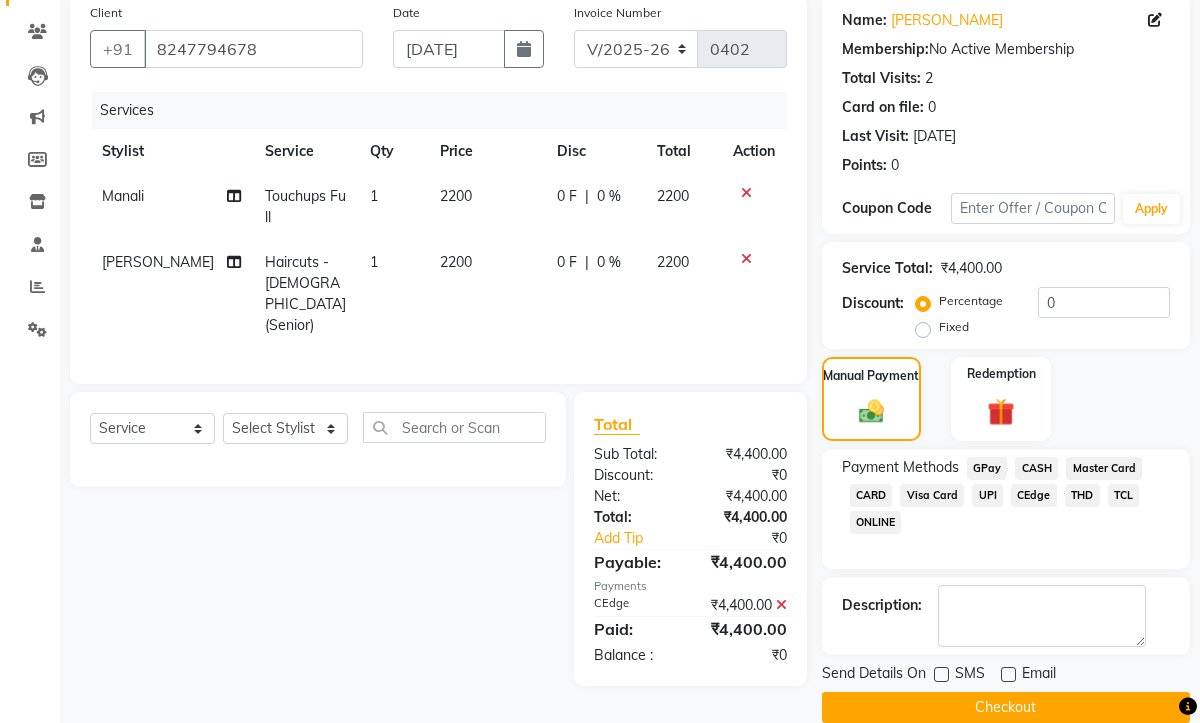 click on "Checkout" 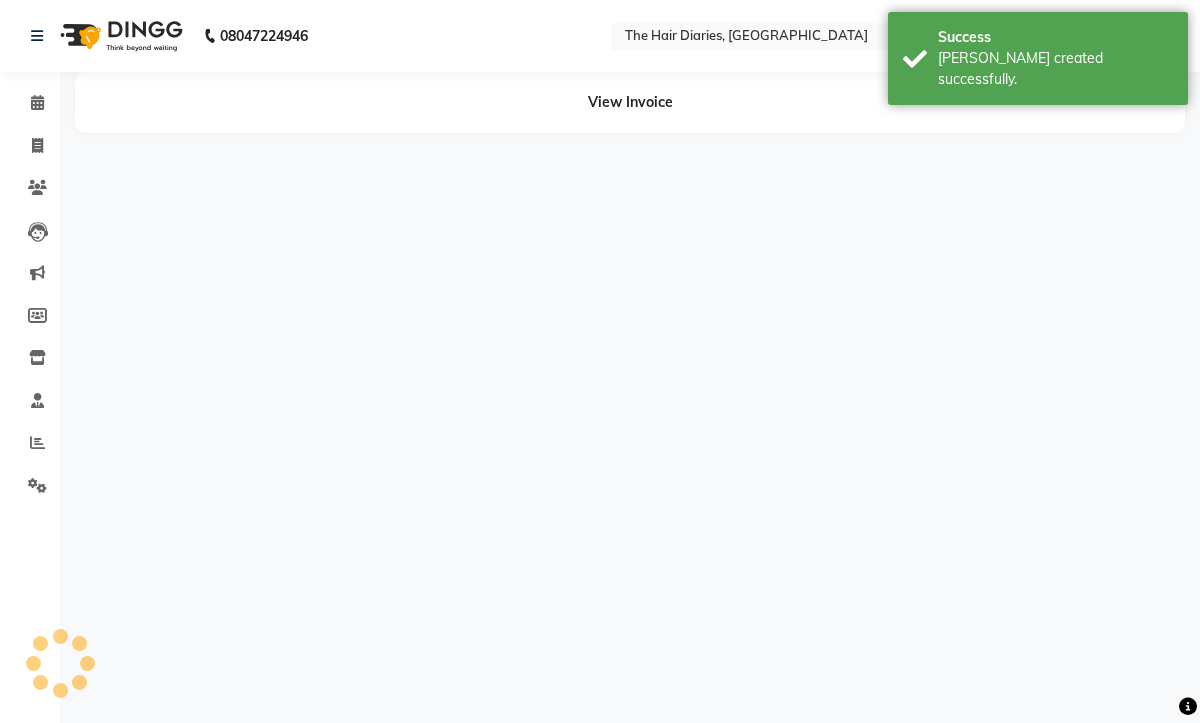 scroll, scrollTop: 0, scrollLeft: 0, axis: both 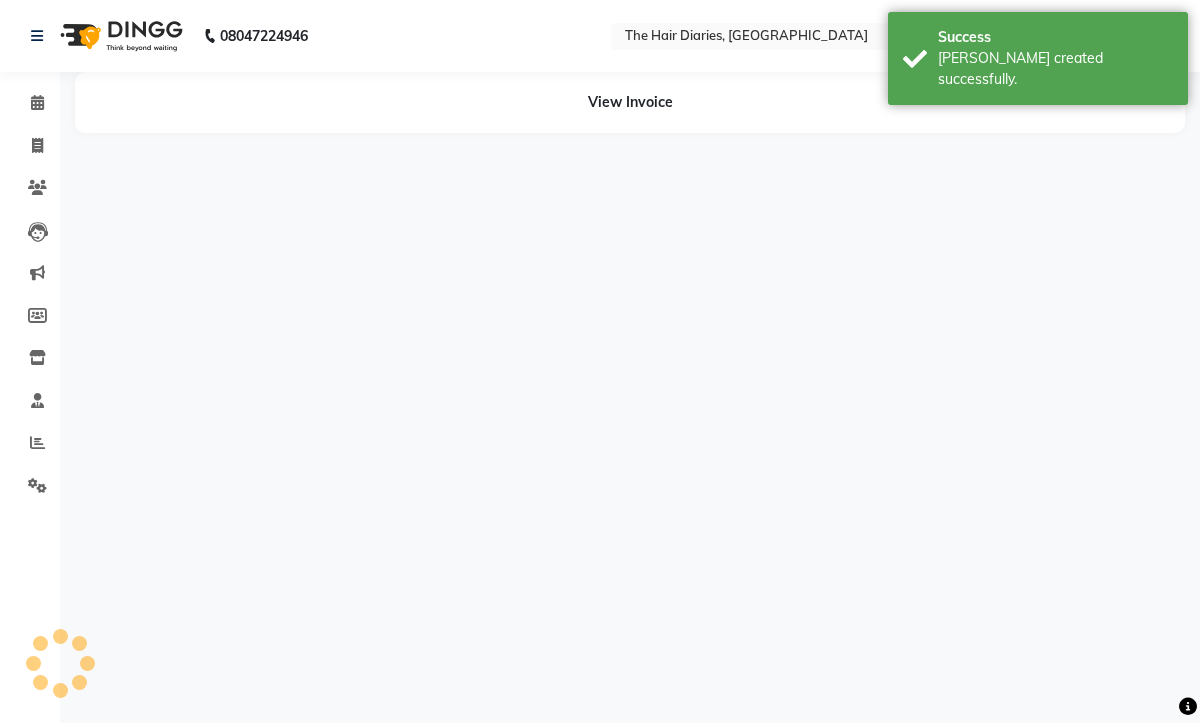 select on "12913" 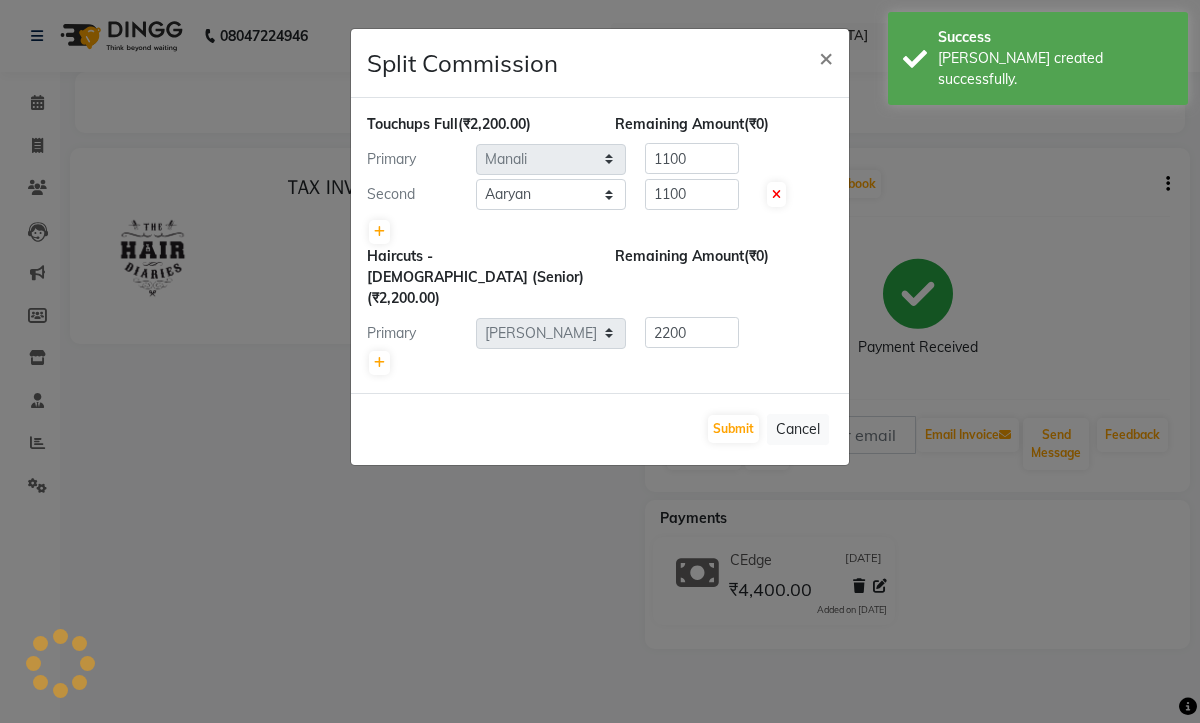 scroll, scrollTop: 0, scrollLeft: 0, axis: both 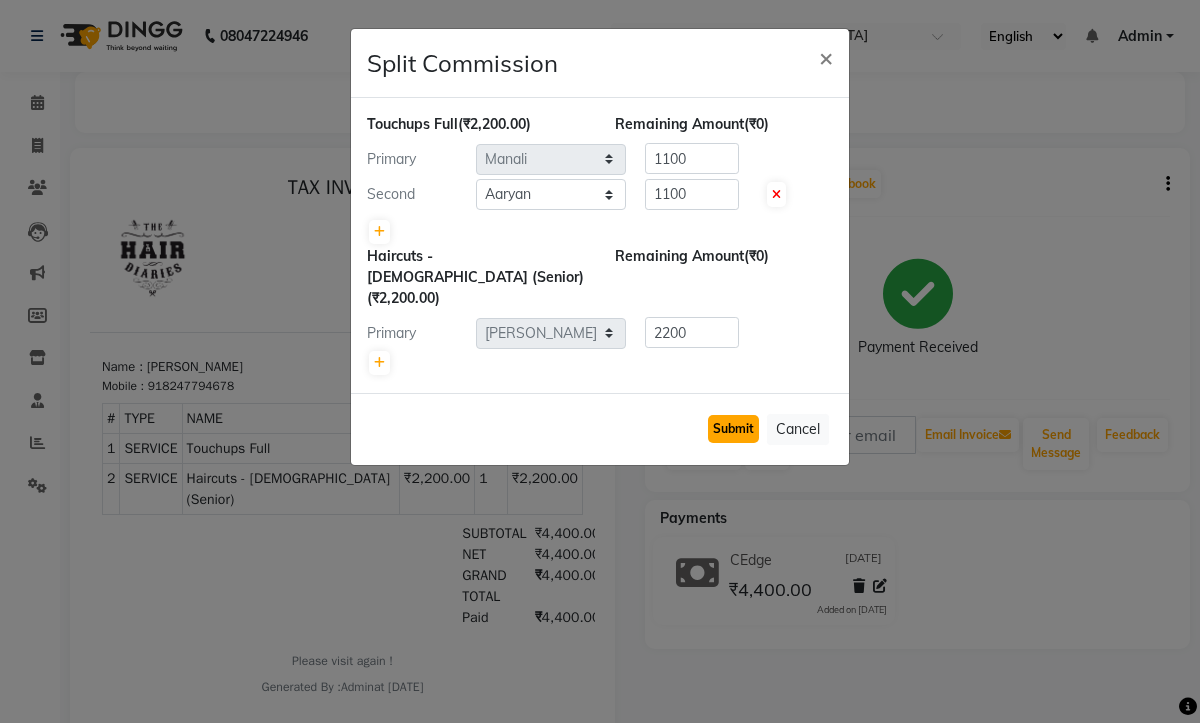 click on "Submit" 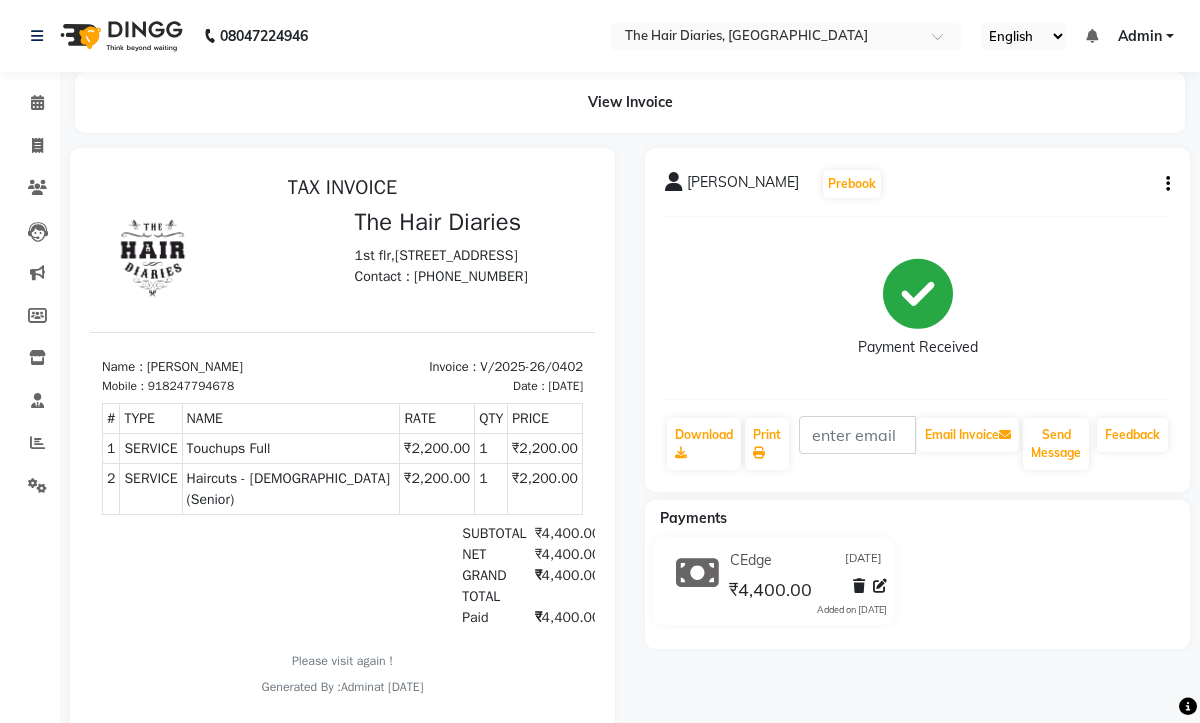 click on "Admin" at bounding box center (1146, 36) 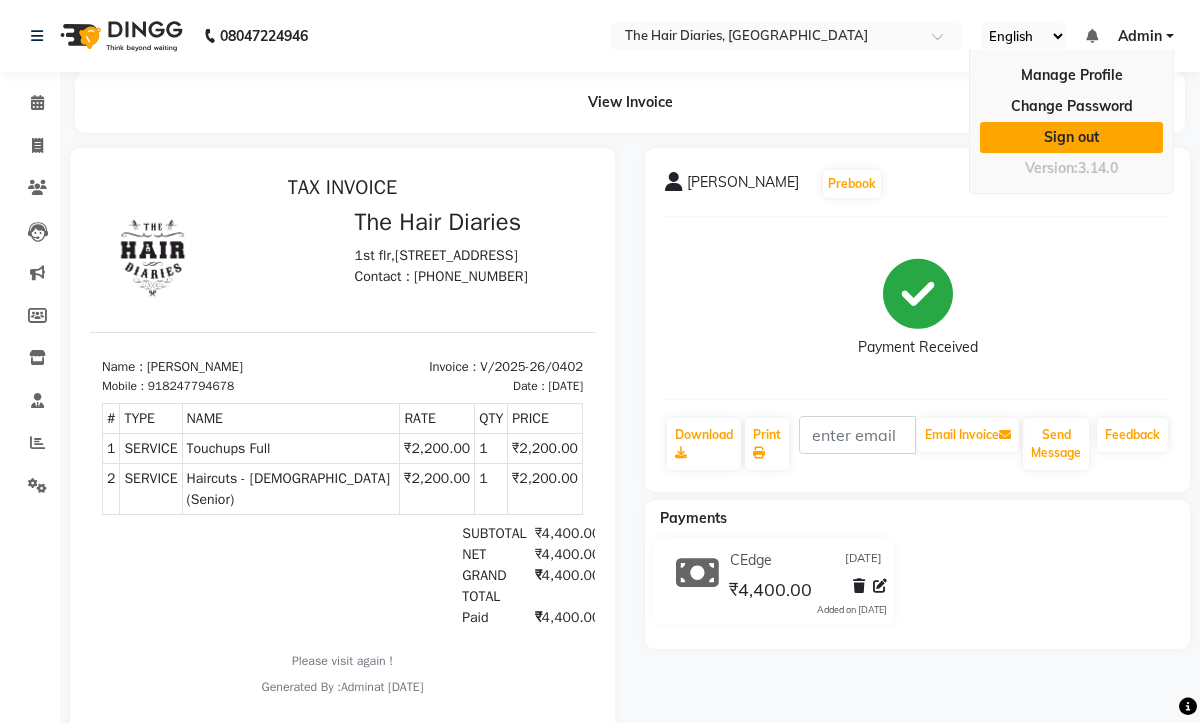 click on "Sign out" at bounding box center (1071, 137) 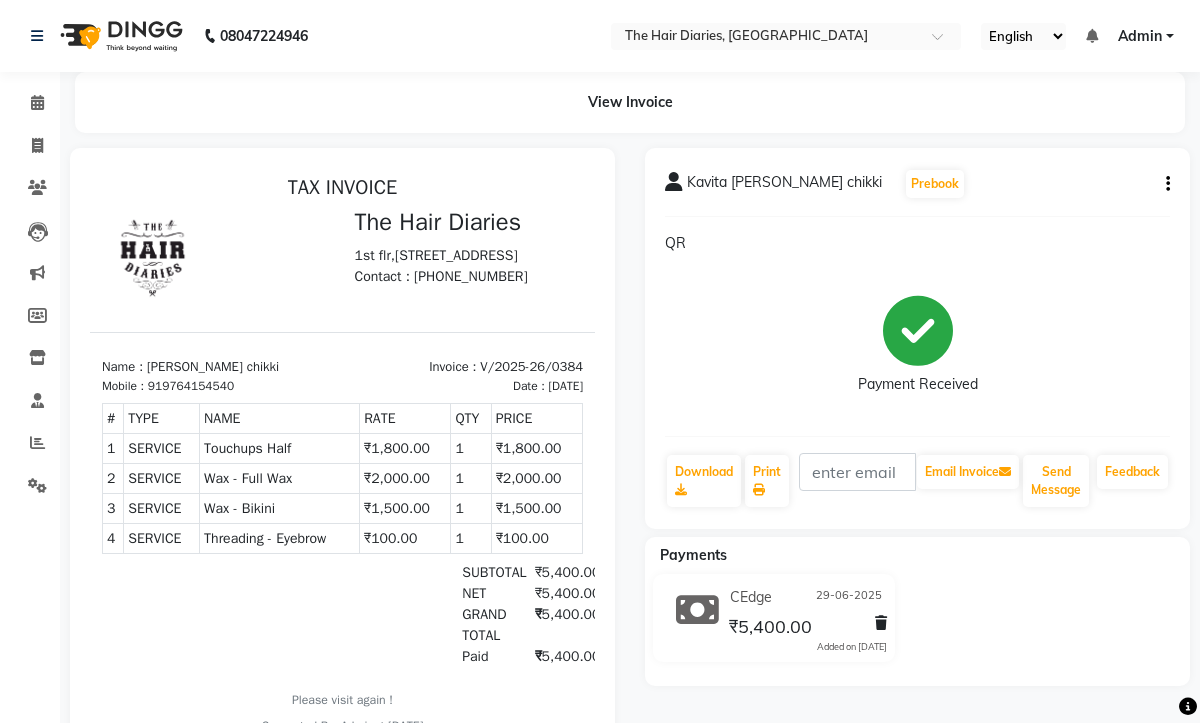 scroll, scrollTop: 0, scrollLeft: 0, axis: both 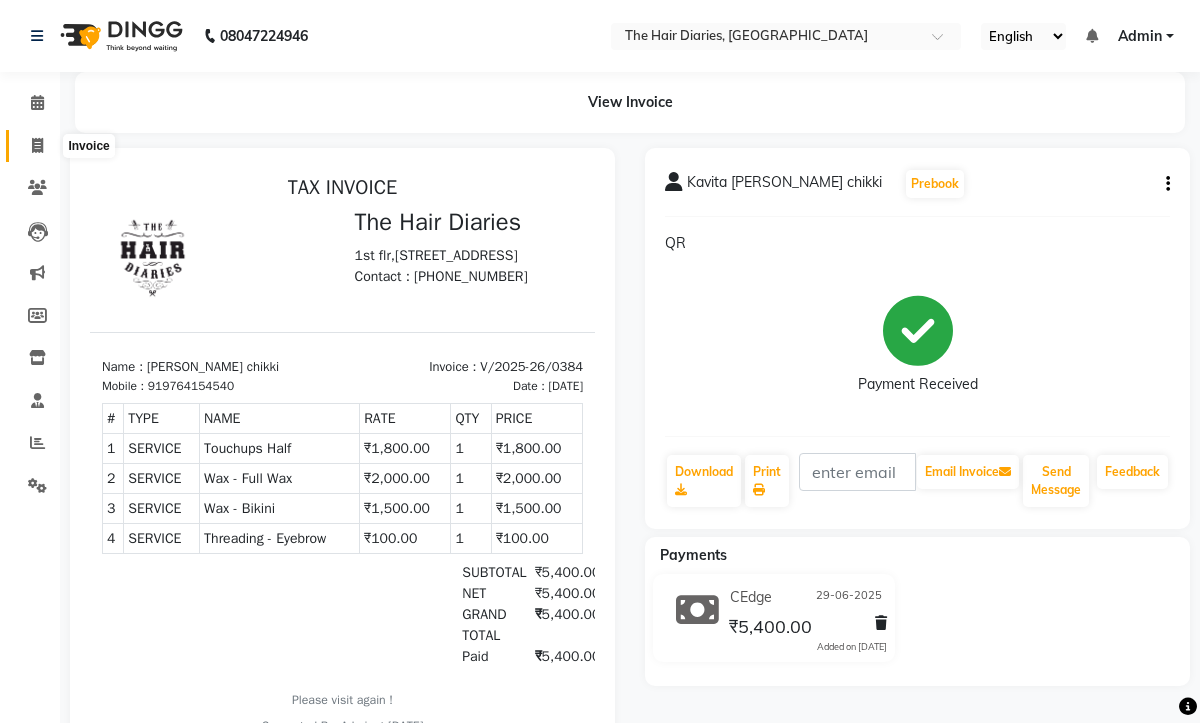 click 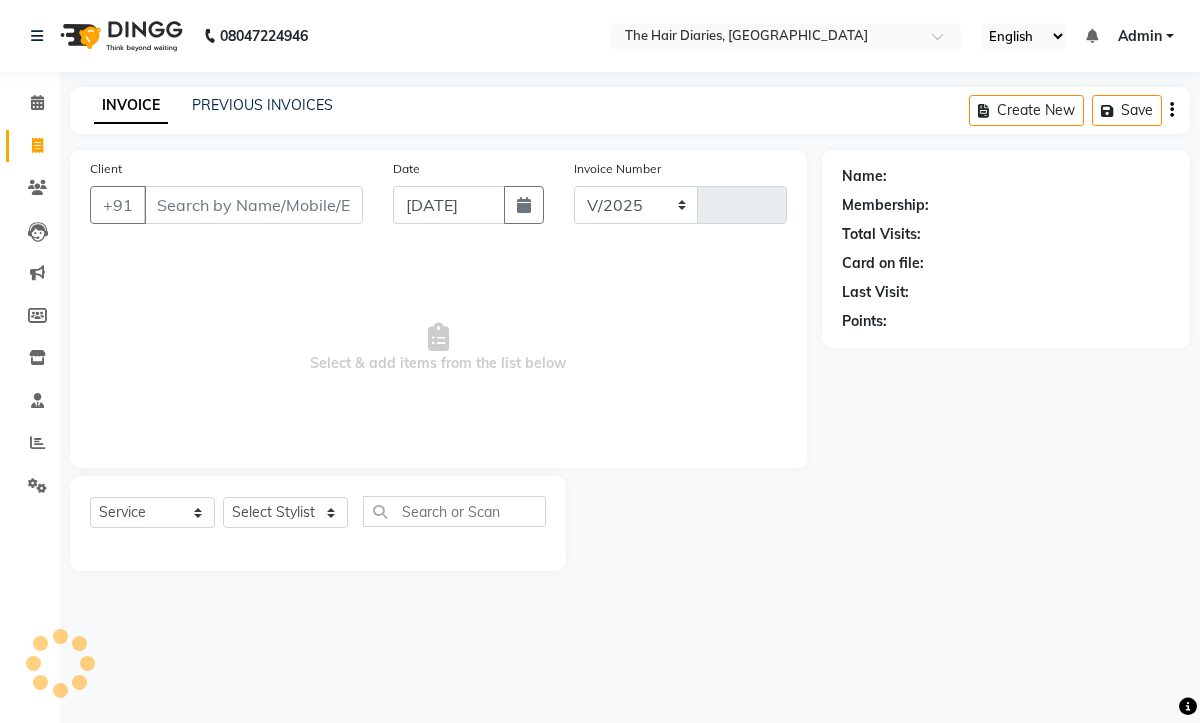 select on "782" 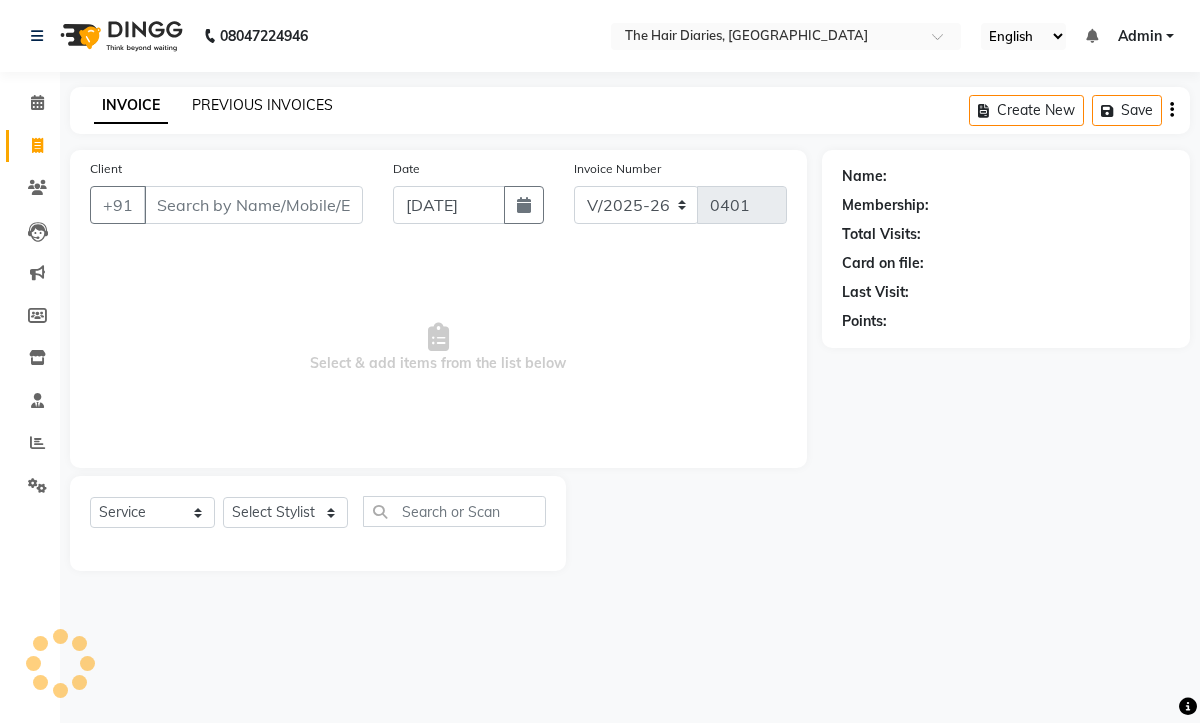 click on "PREVIOUS INVOICES" 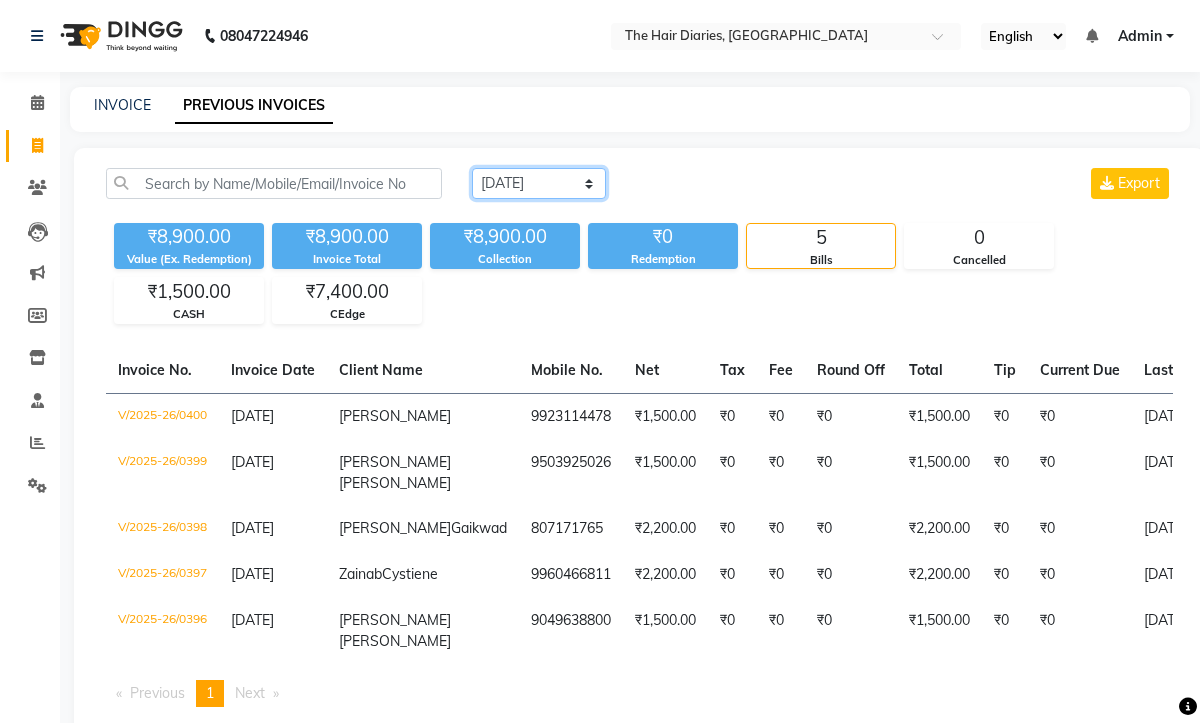 click on "[DATE] [DATE] Custom Range" 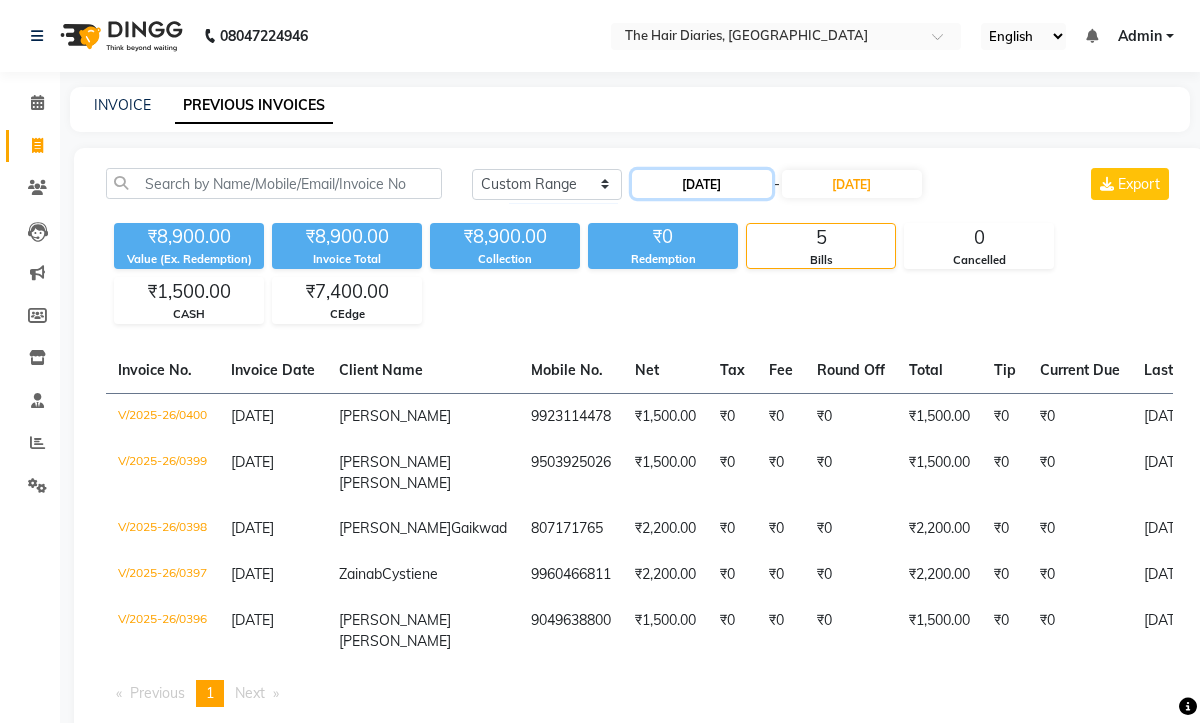 click on "[DATE]" 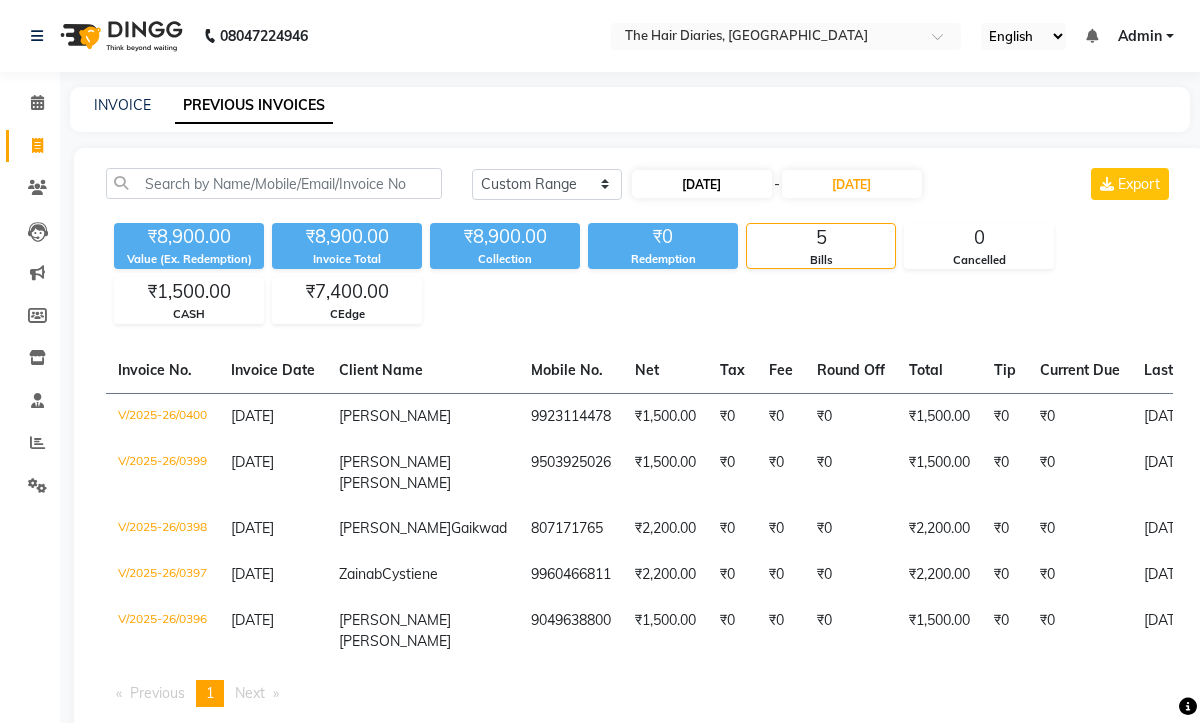select on "7" 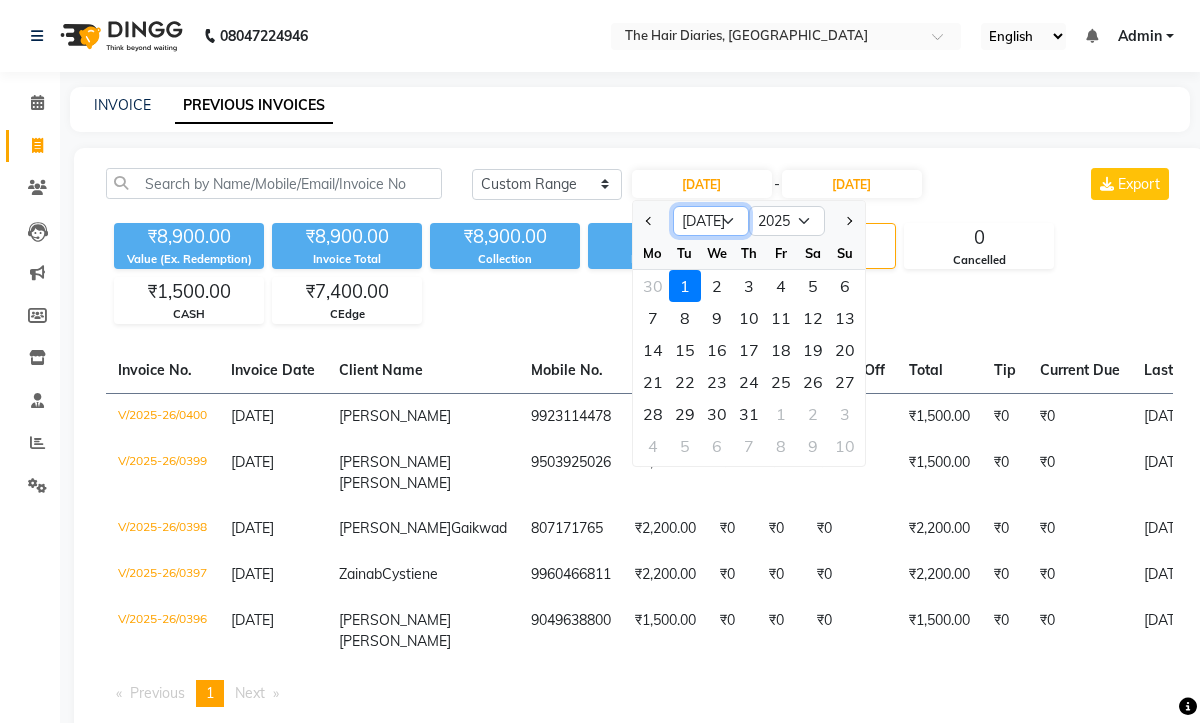 click on "Jan Feb Mar Apr May Jun Jul Aug Sep Oct Nov Dec" 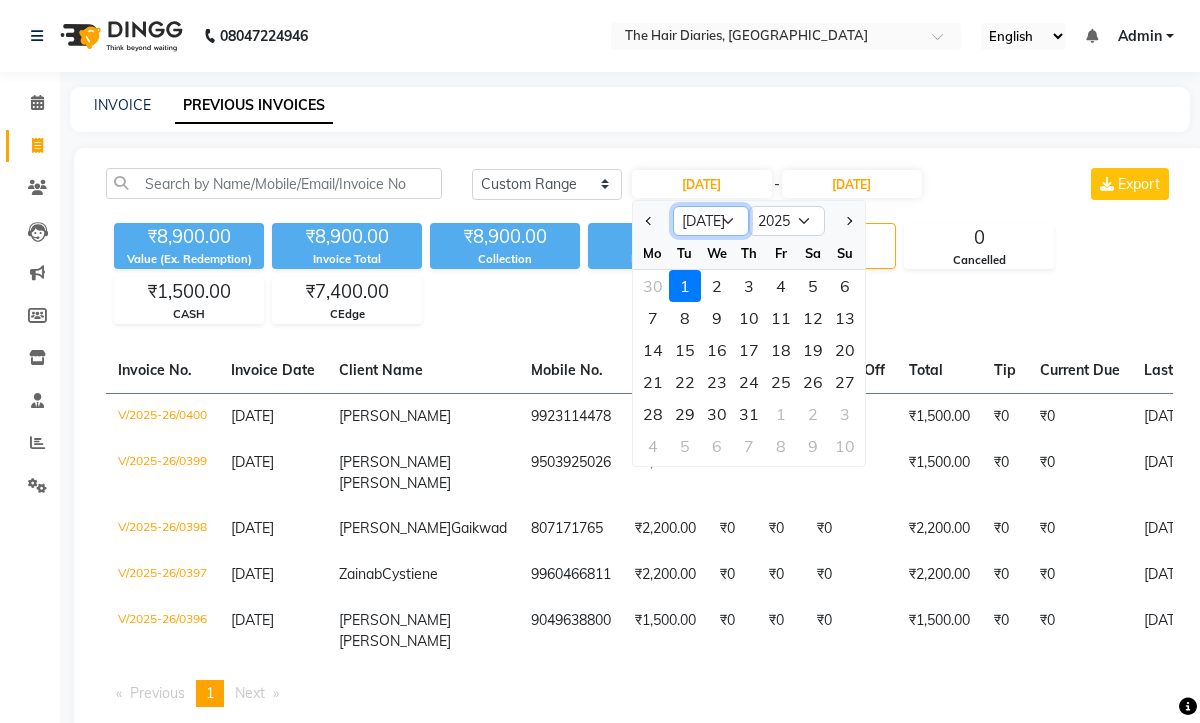 select on "6" 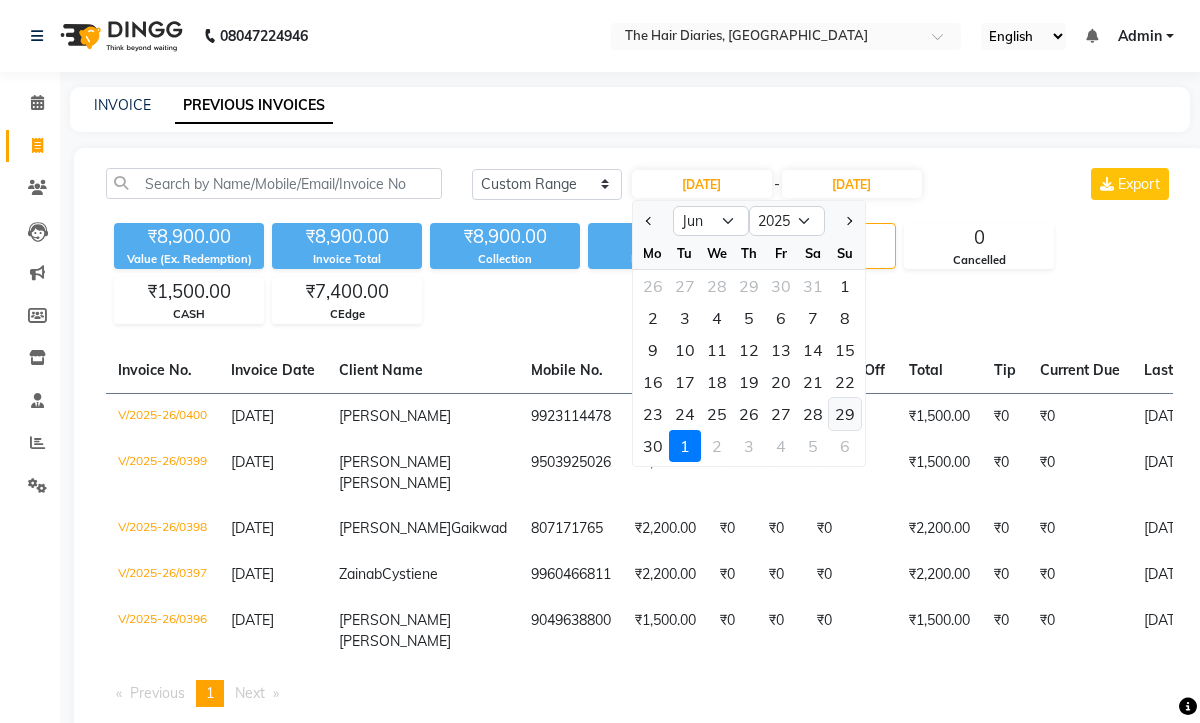 click on "29" 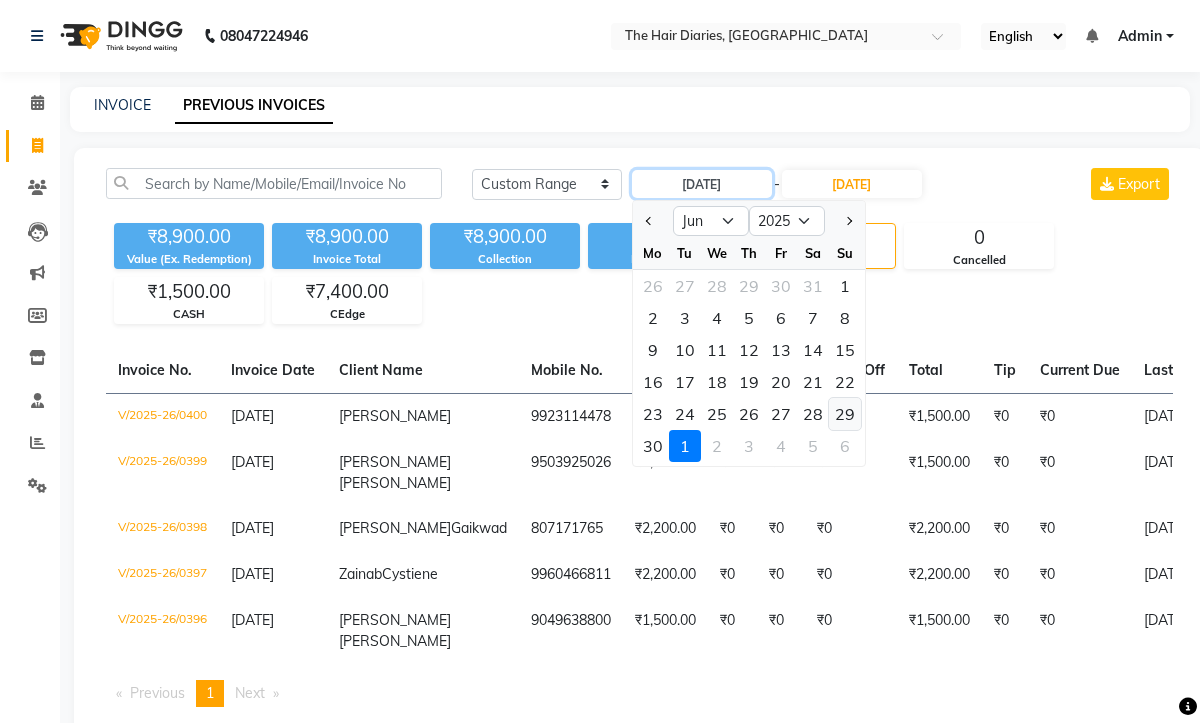 type on "29-06-2025" 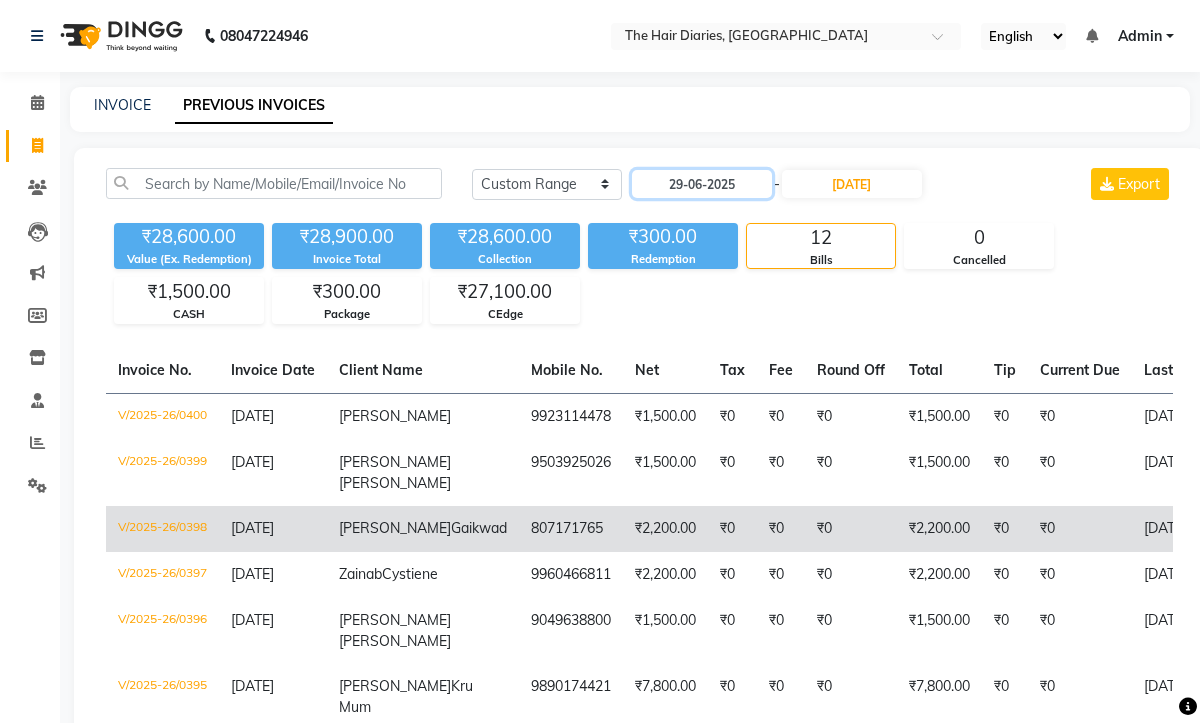 scroll, scrollTop: 512, scrollLeft: 0, axis: vertical 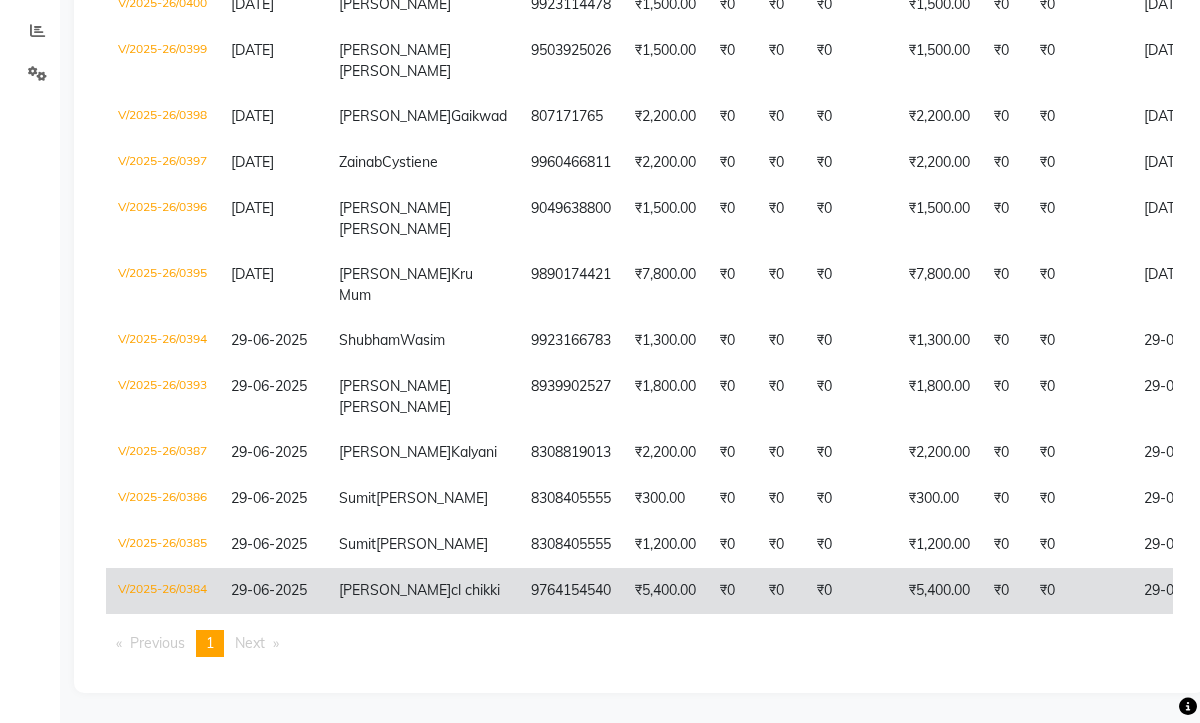 click on "9764154540" 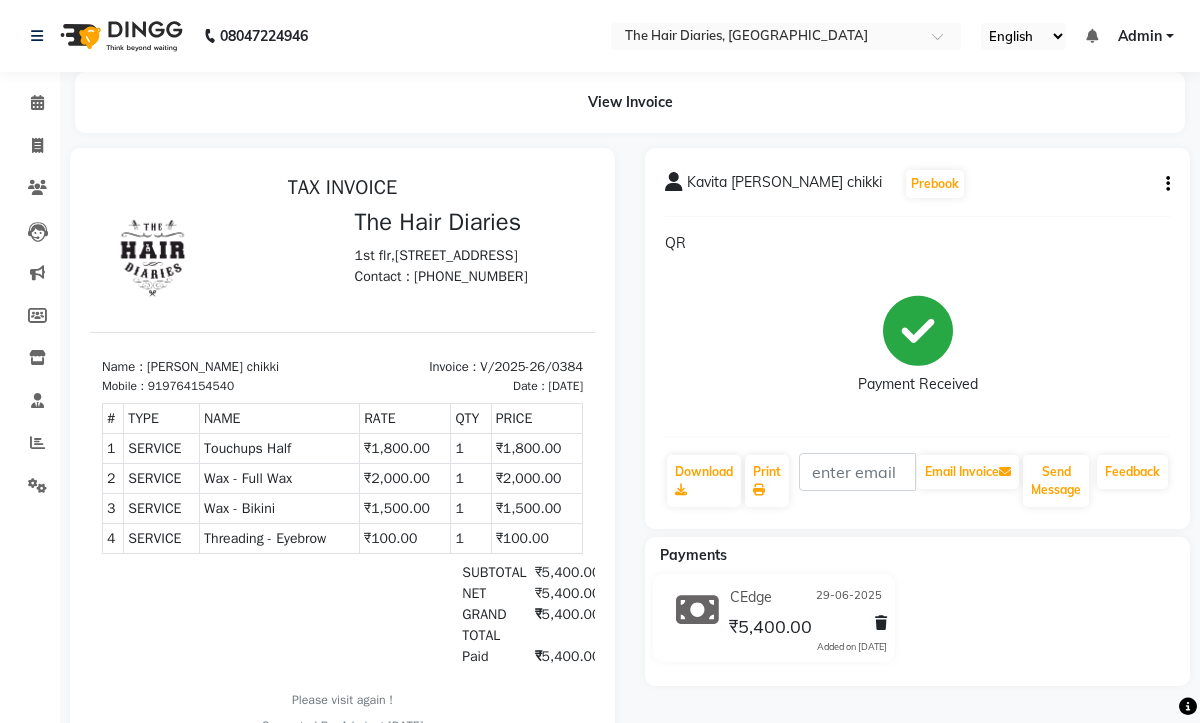 scroll, scrollTop: 0, scrollLeft: 0, axis: both 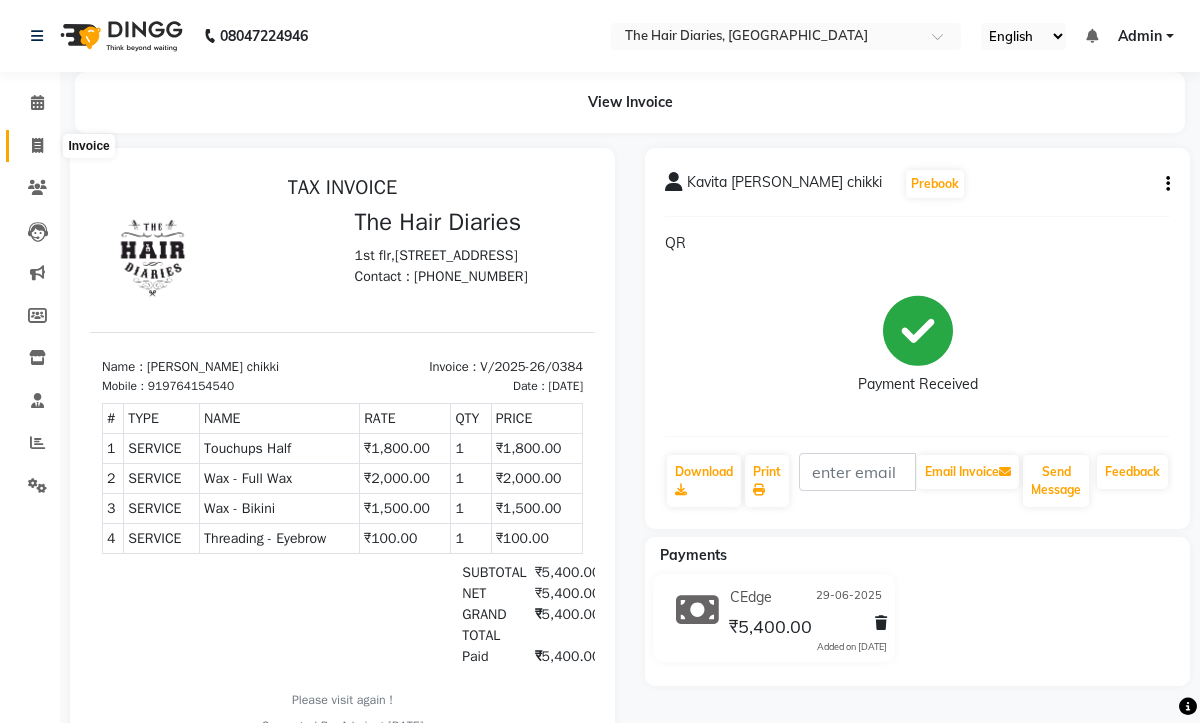 click 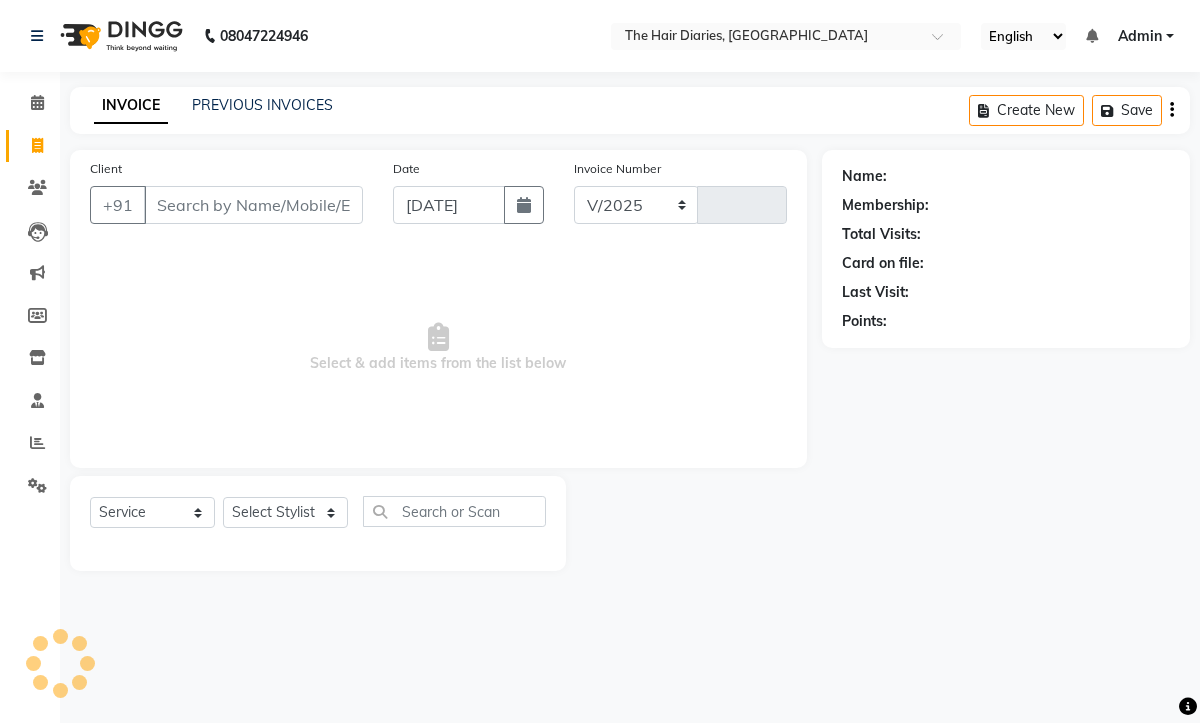 select on "782" 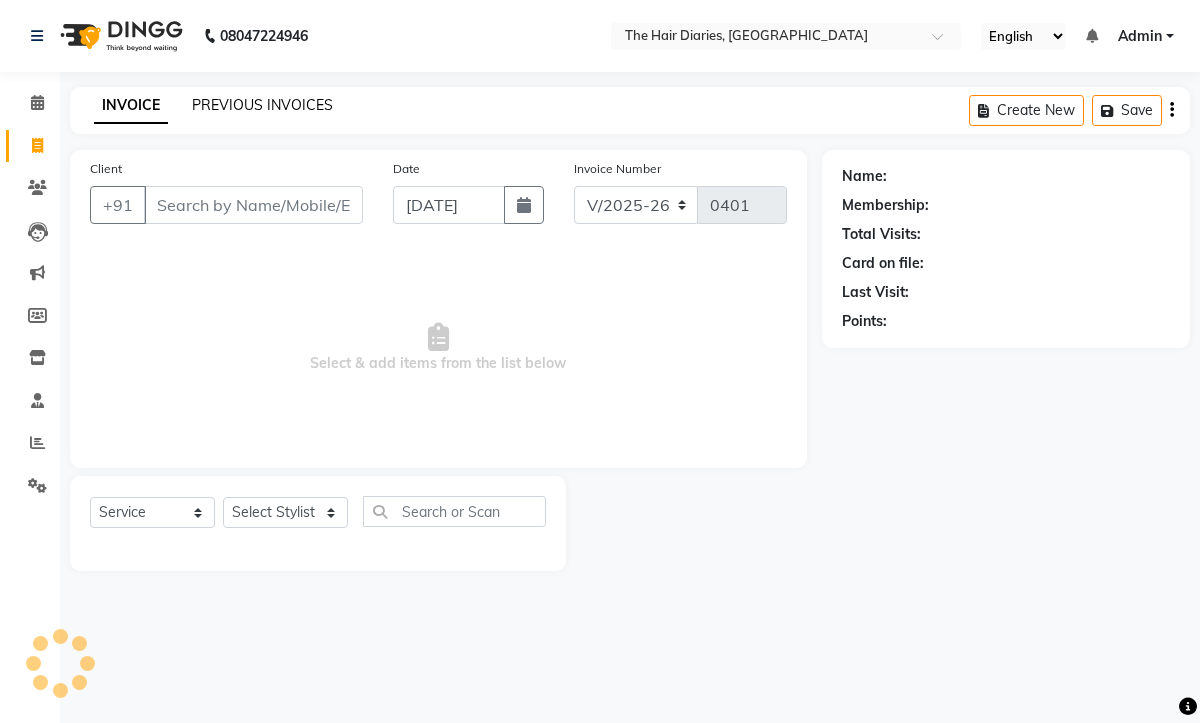 click on "PREVIOUS INVOICES" 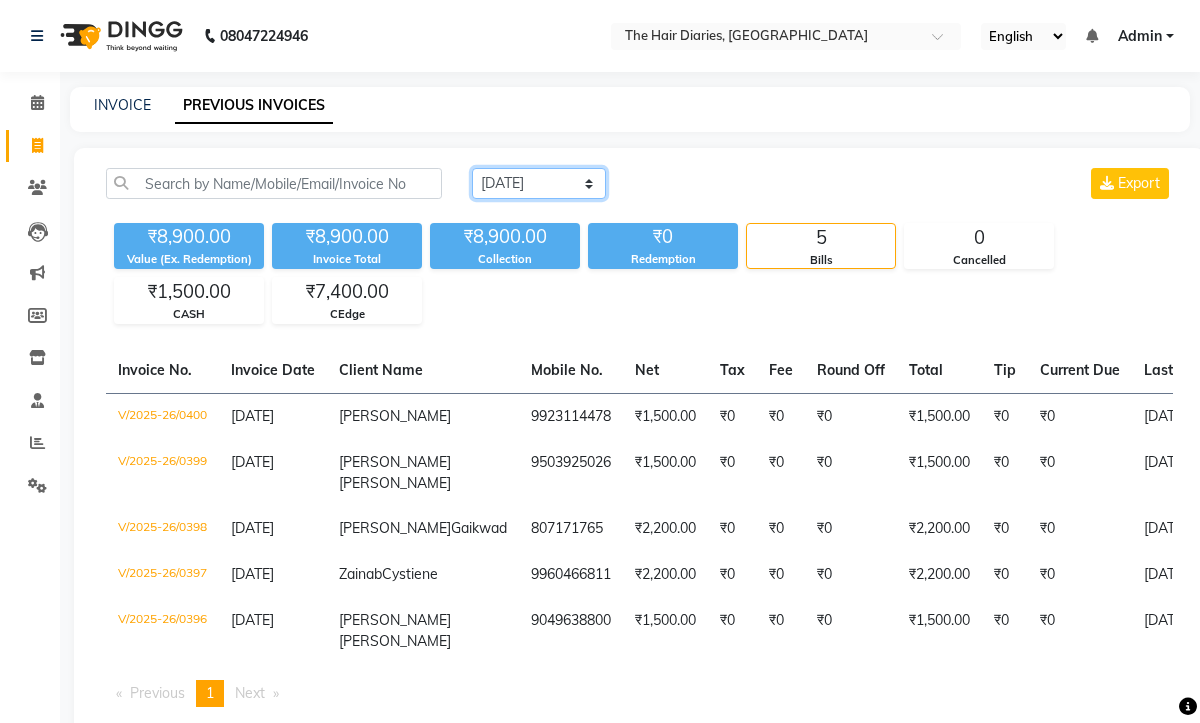 click on "Today Yesterday Custom Range" 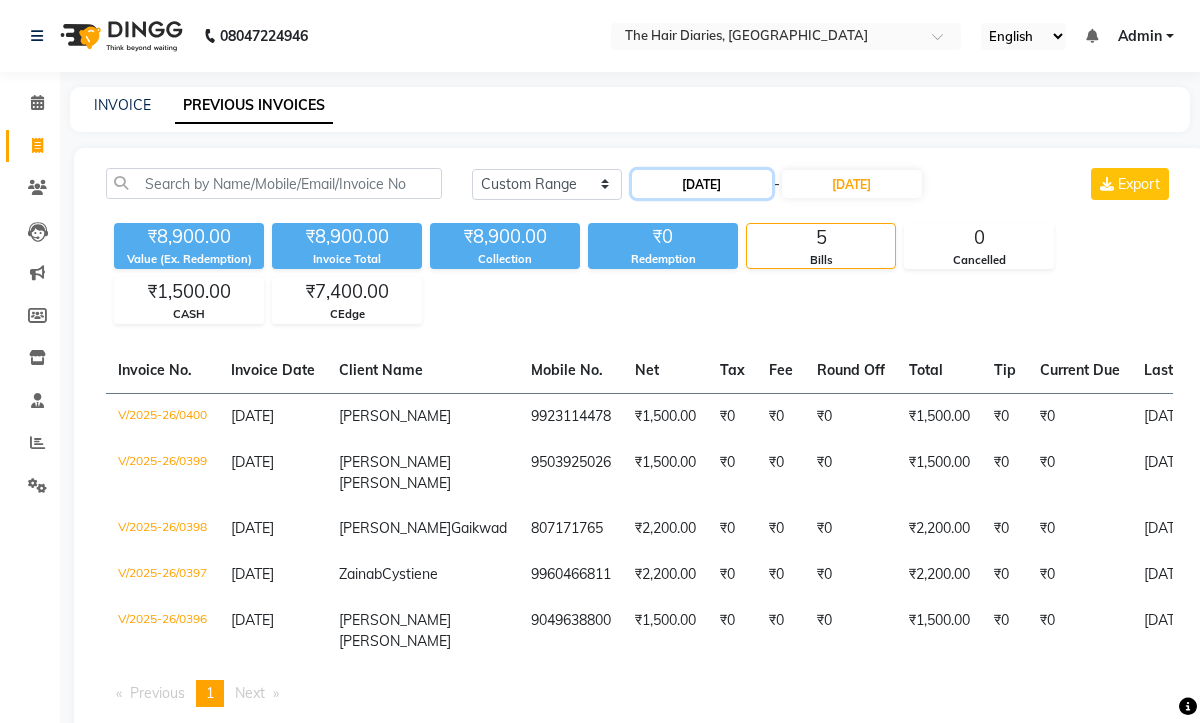 click on "01-07-2025" 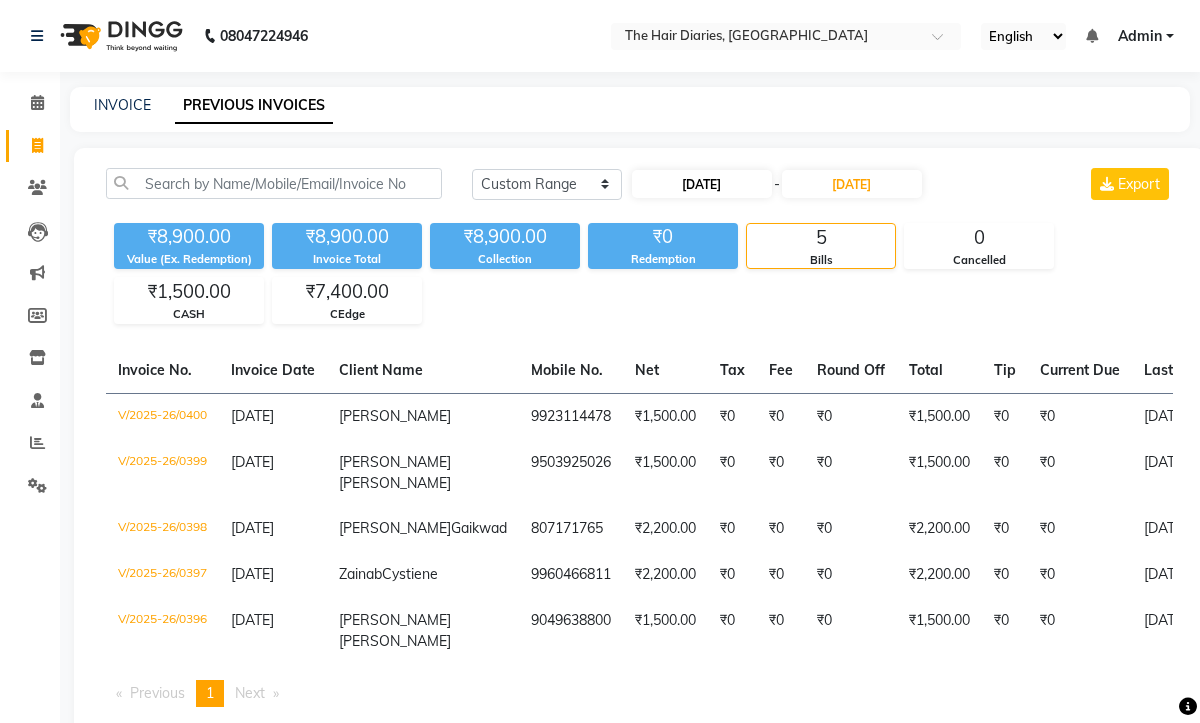 select on "7" 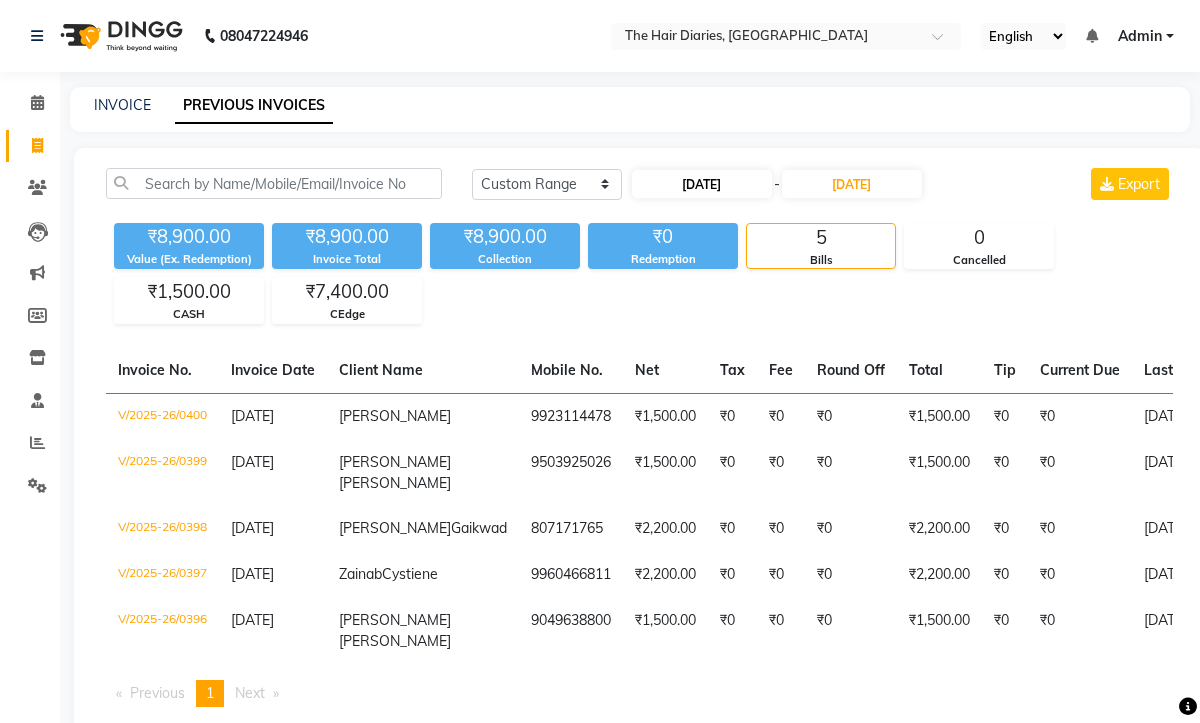 select on "2025" 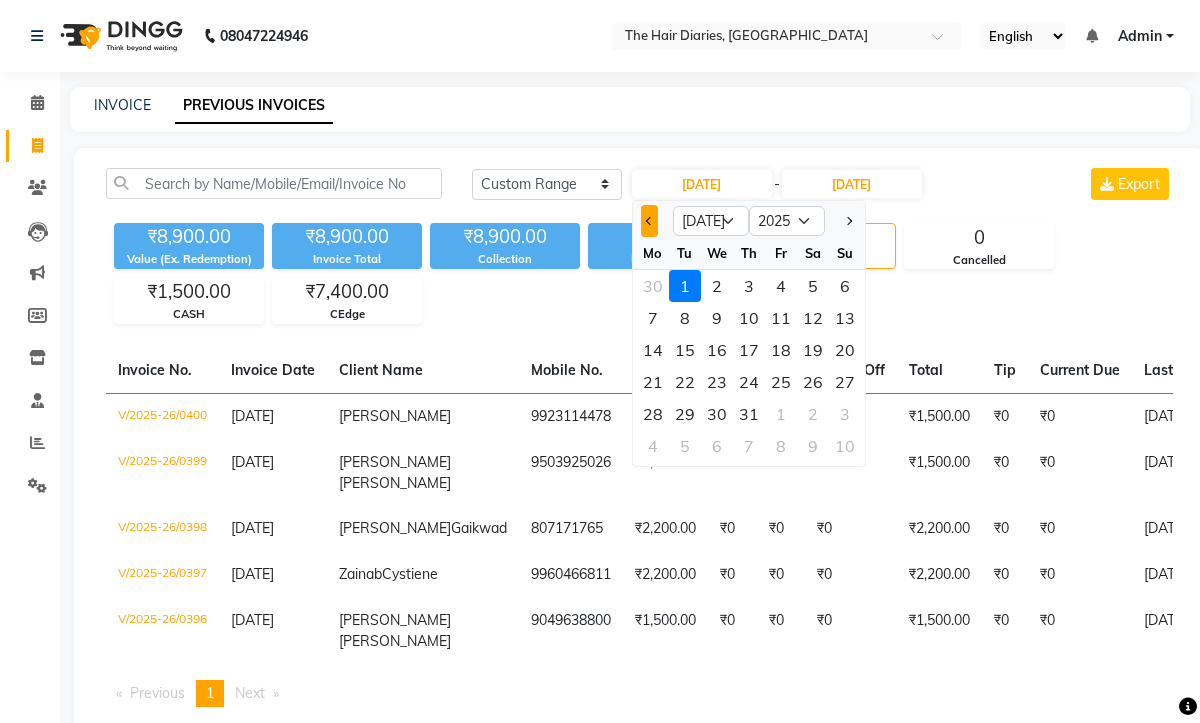 click 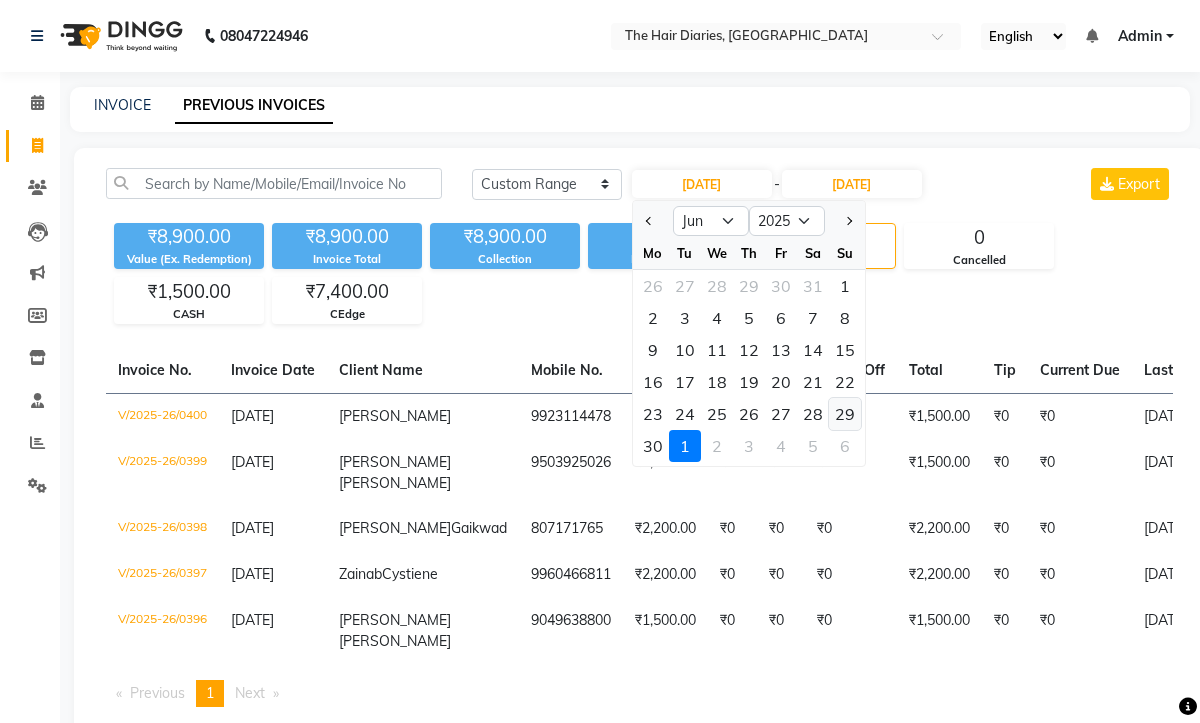 click on "29" 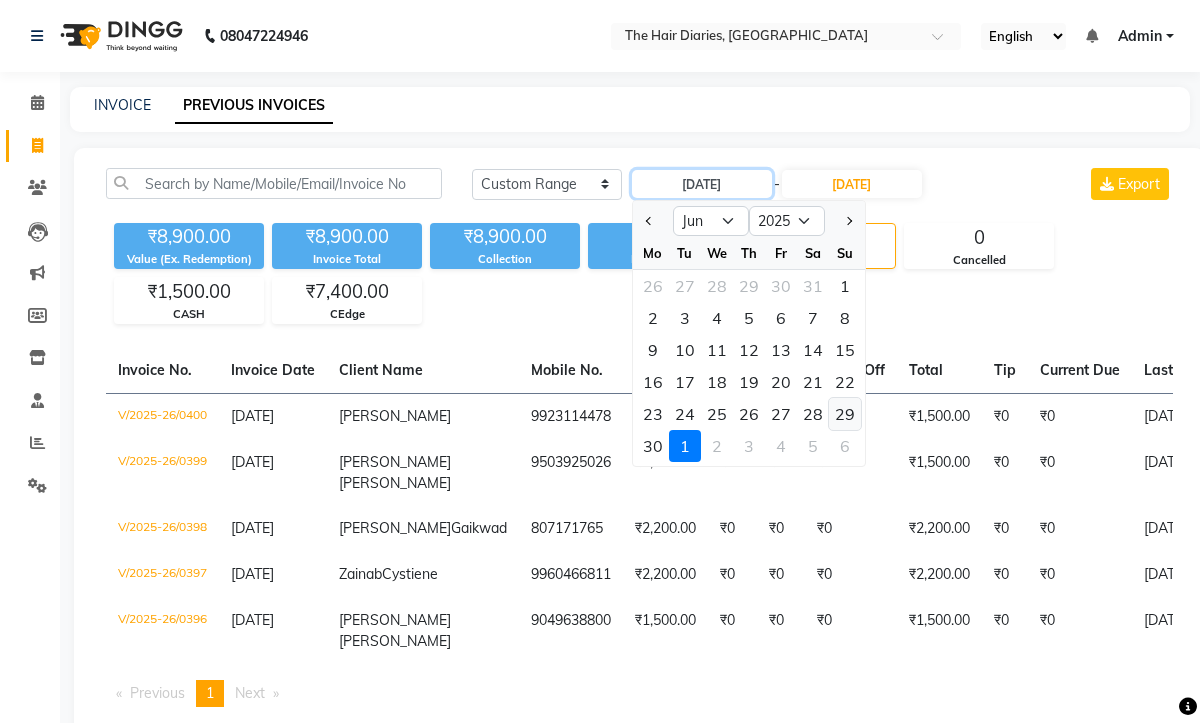 type on "29-06-2025" 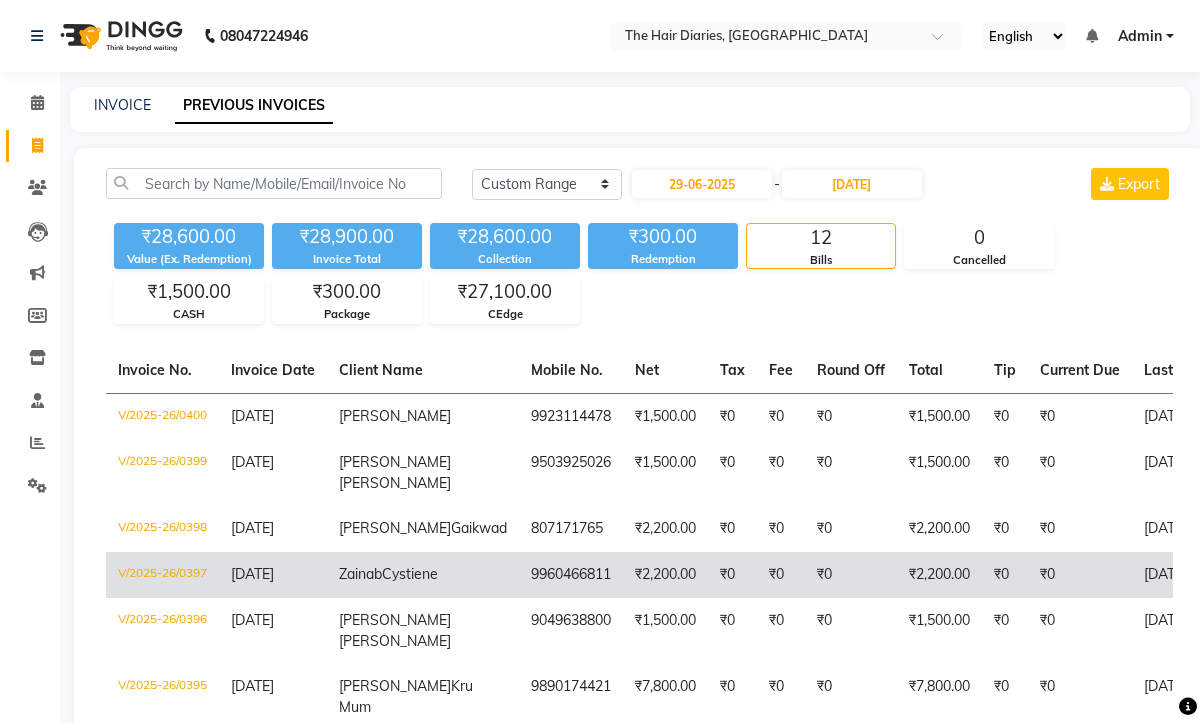 click on "₹0" 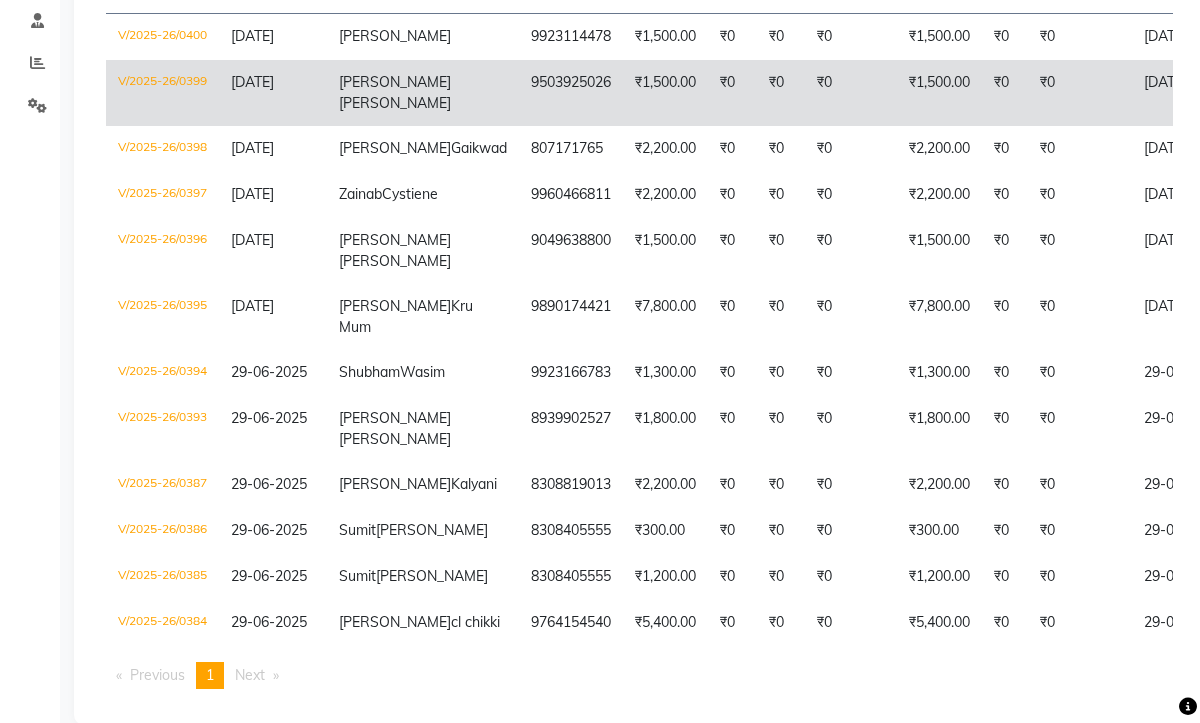scroll, scrollTop: 512, scrollLeft: 0, axis: vertical 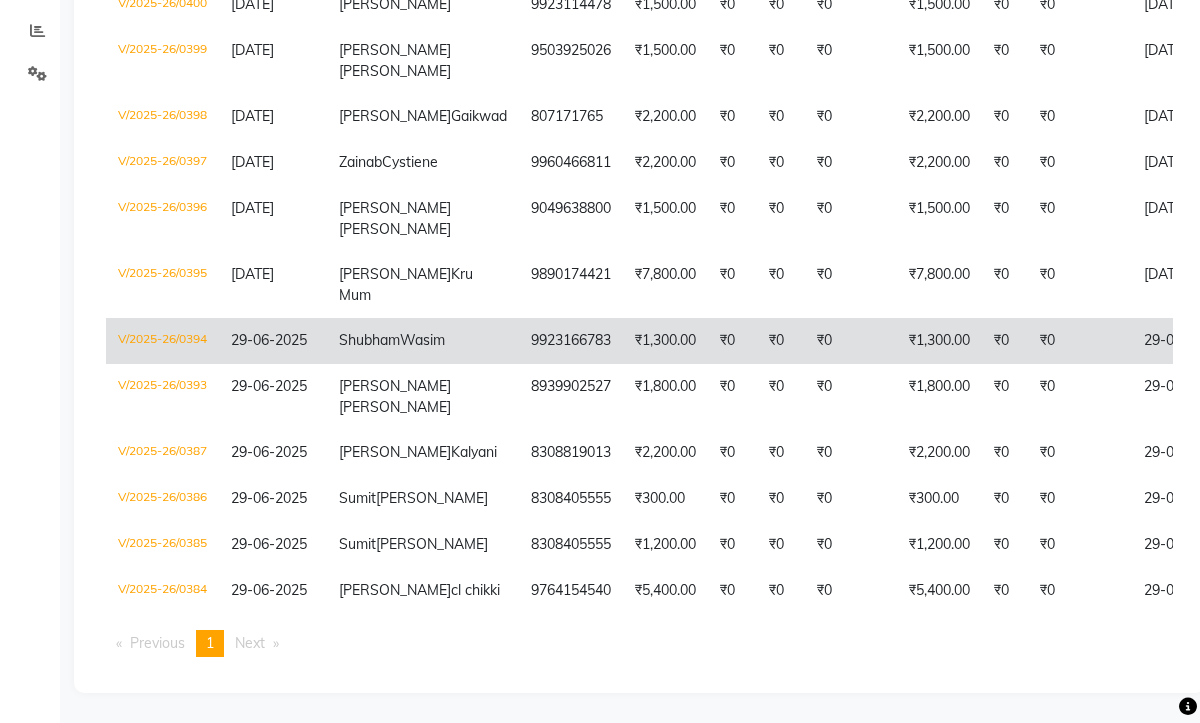 click on "Shubham  Wasim" 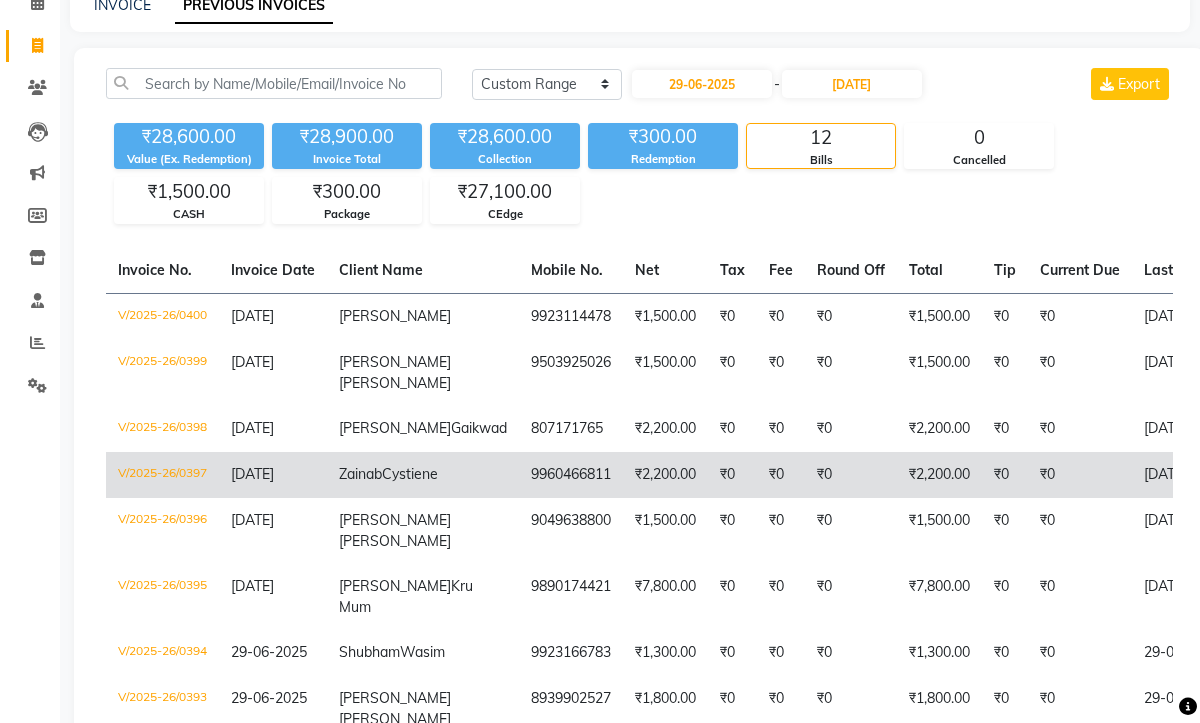 scroll, scrollTop: 0, scrollLeft: 0, axis: both 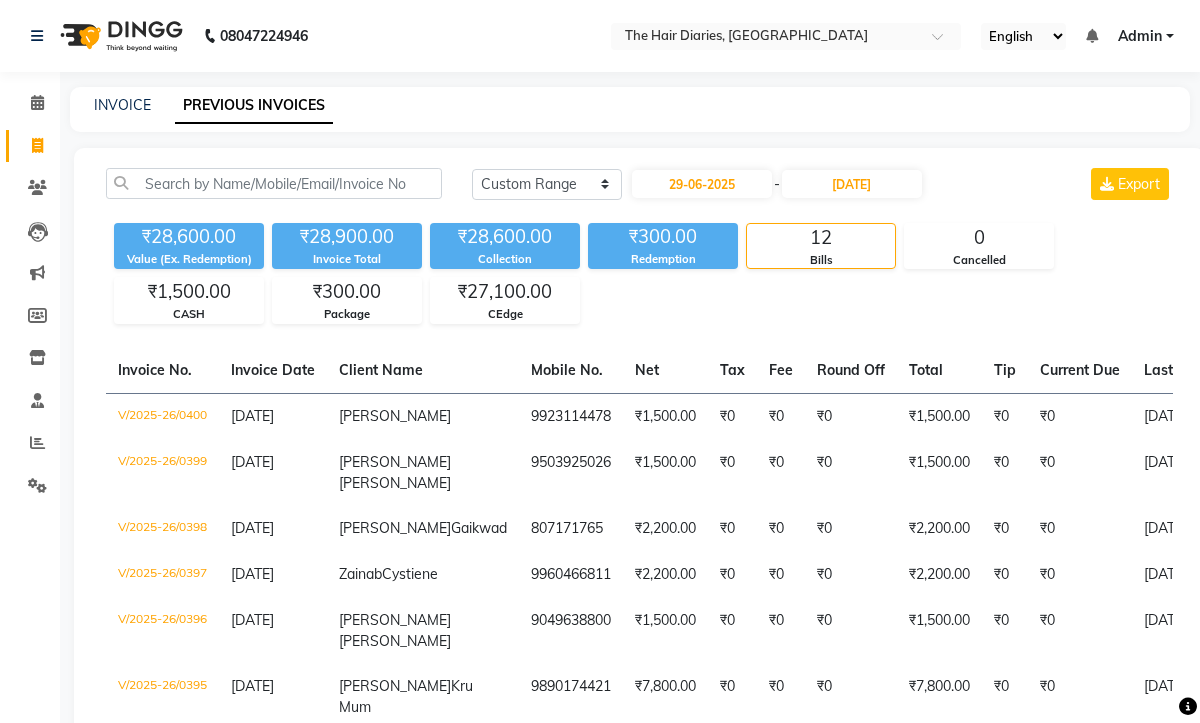 click on "PREVIOUS INVOICES" 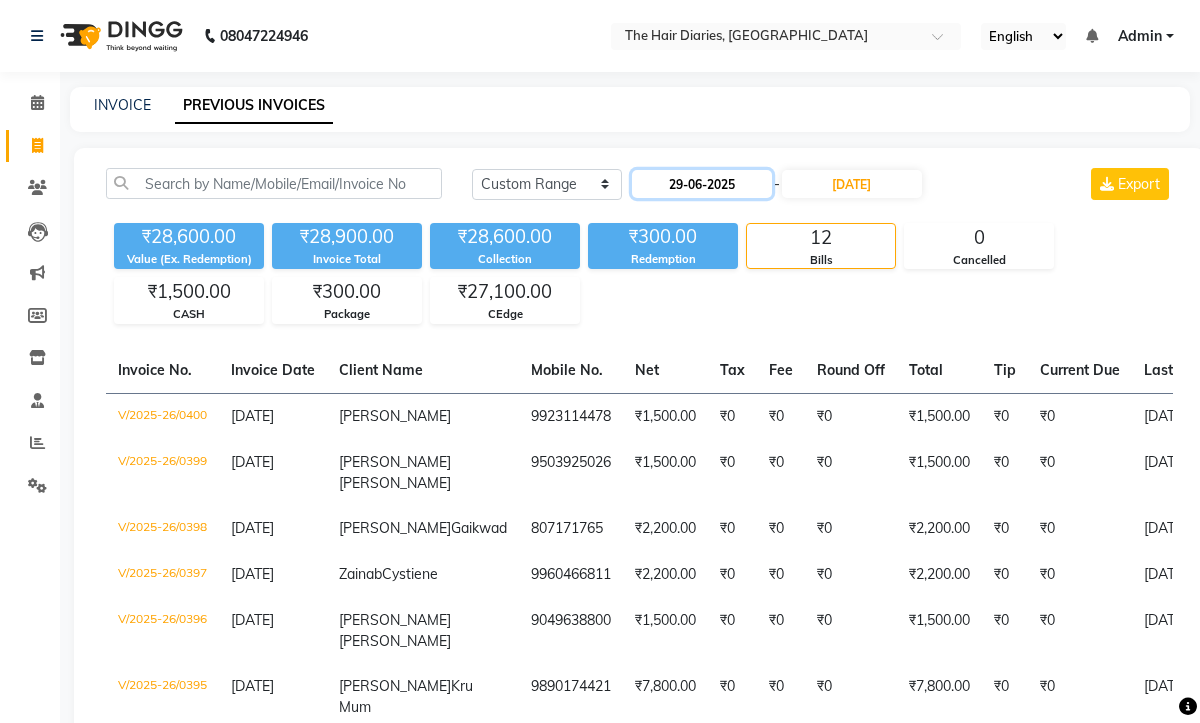 click on "29-06-2025" 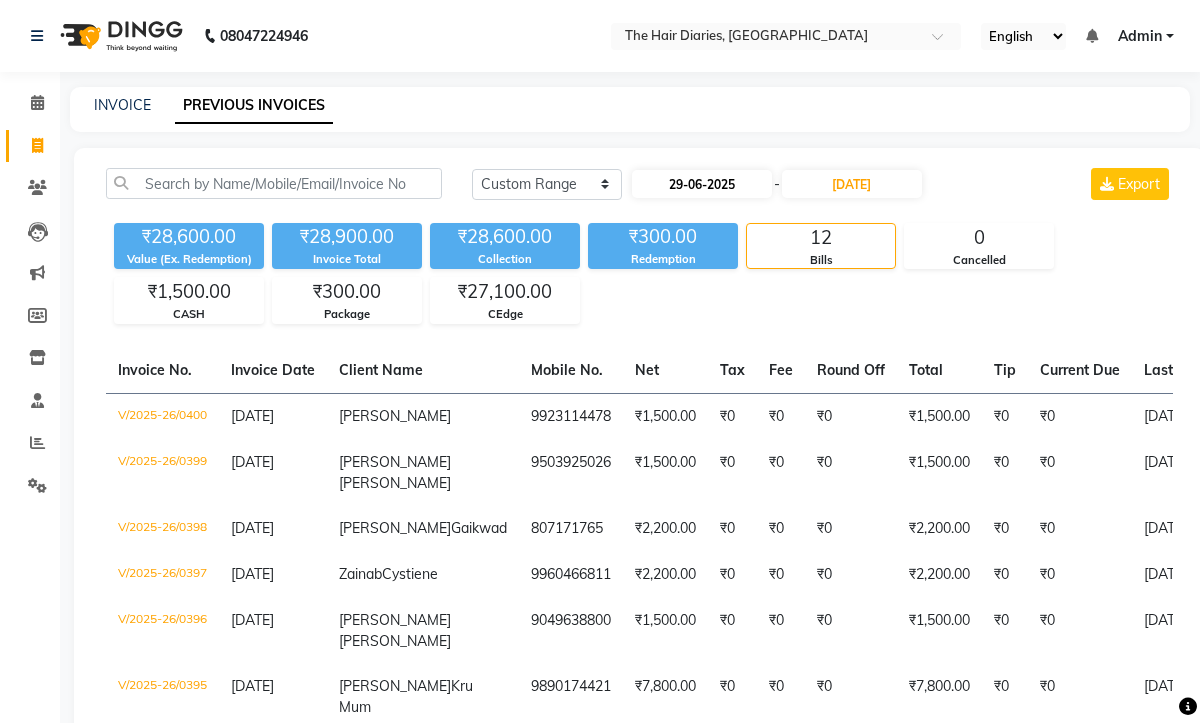 select on "6" 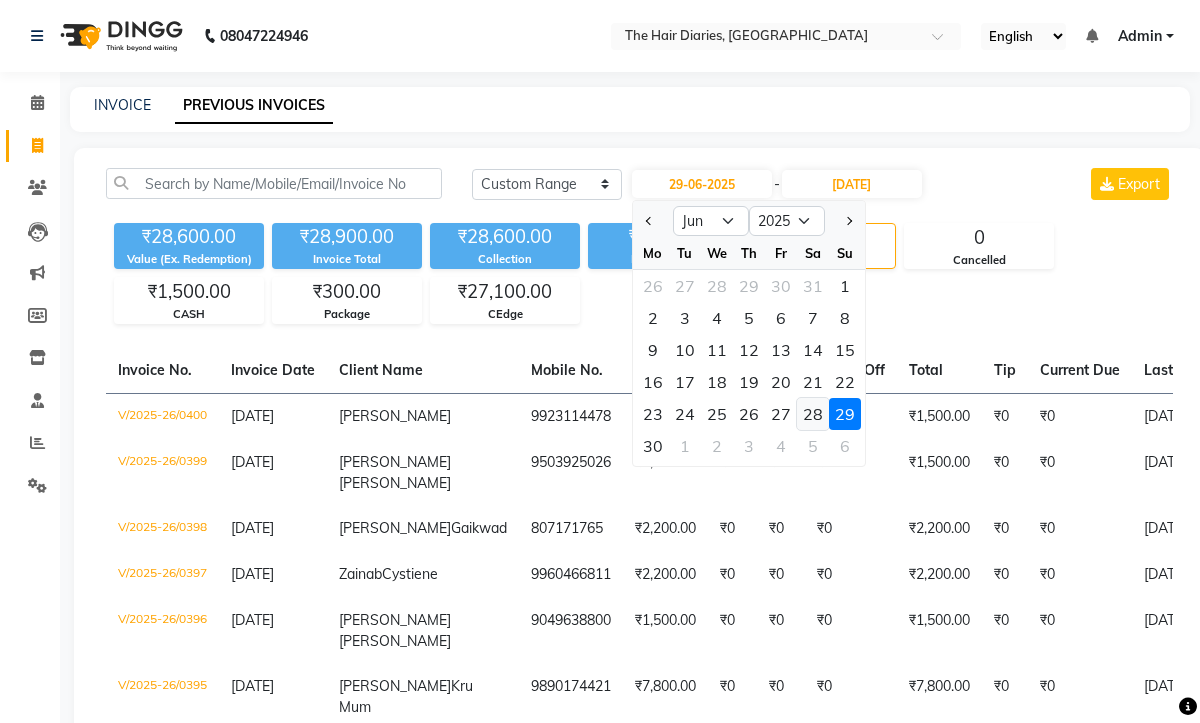 click on "28" 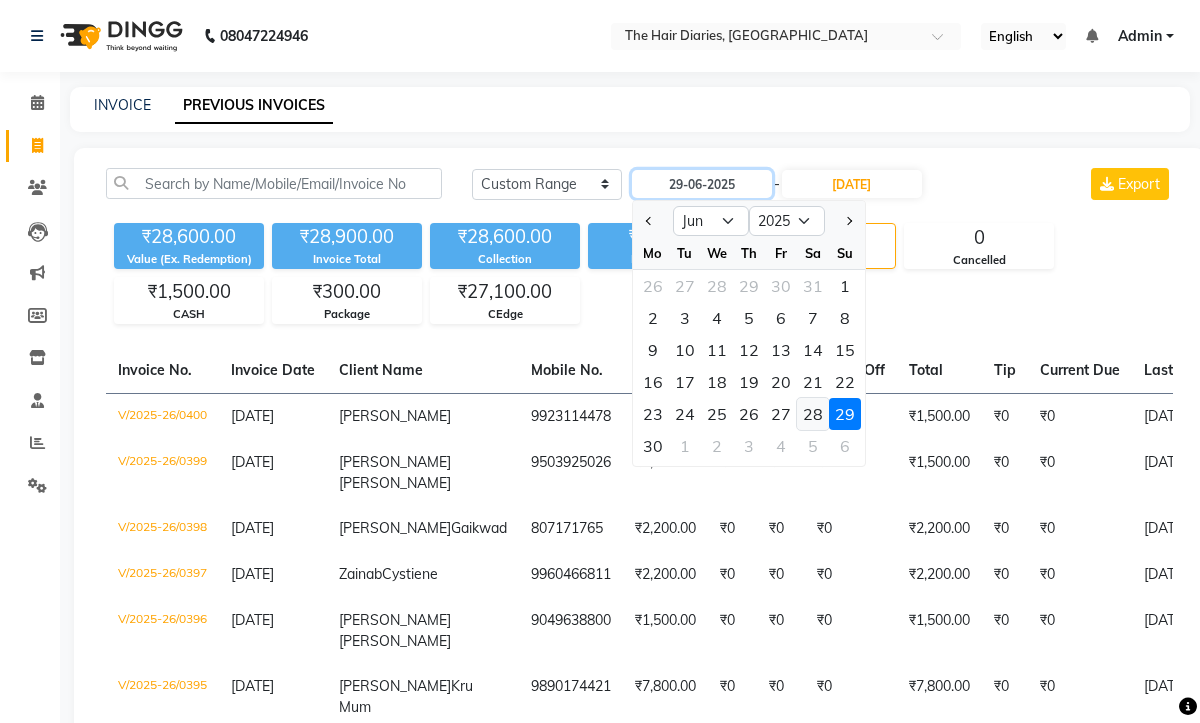 type on "[DATE]" 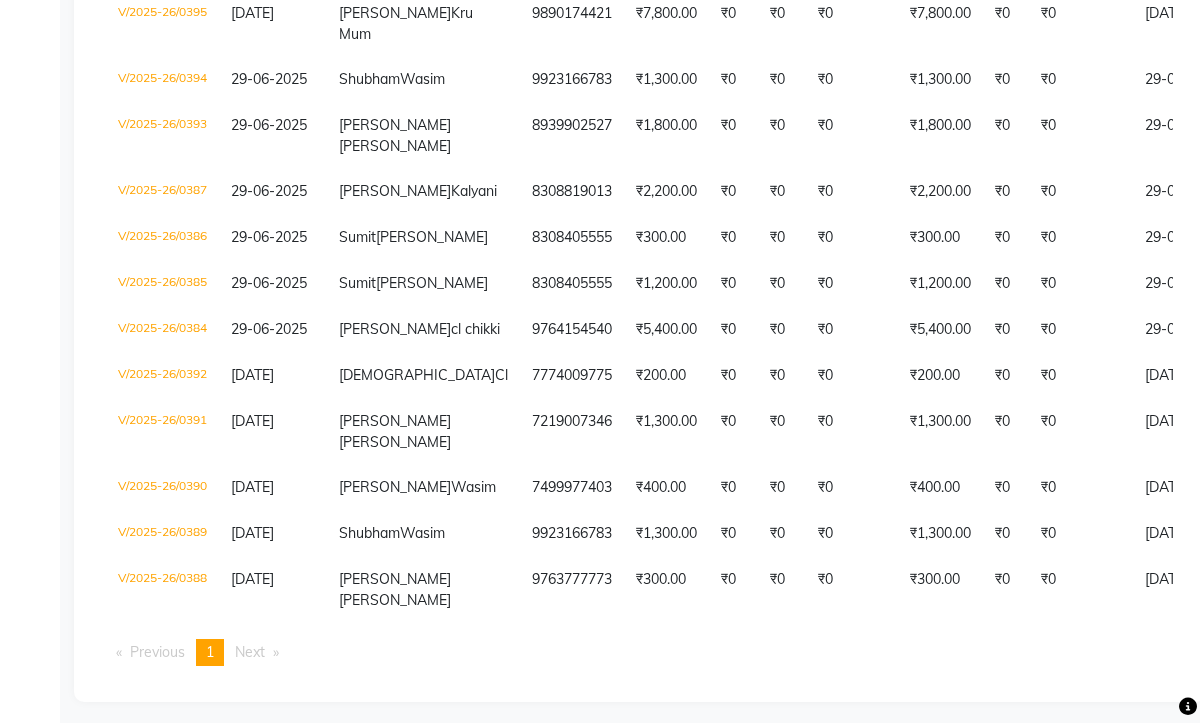 scroll, scrollTop: 822, scrollLeft: 0, axis: vertical 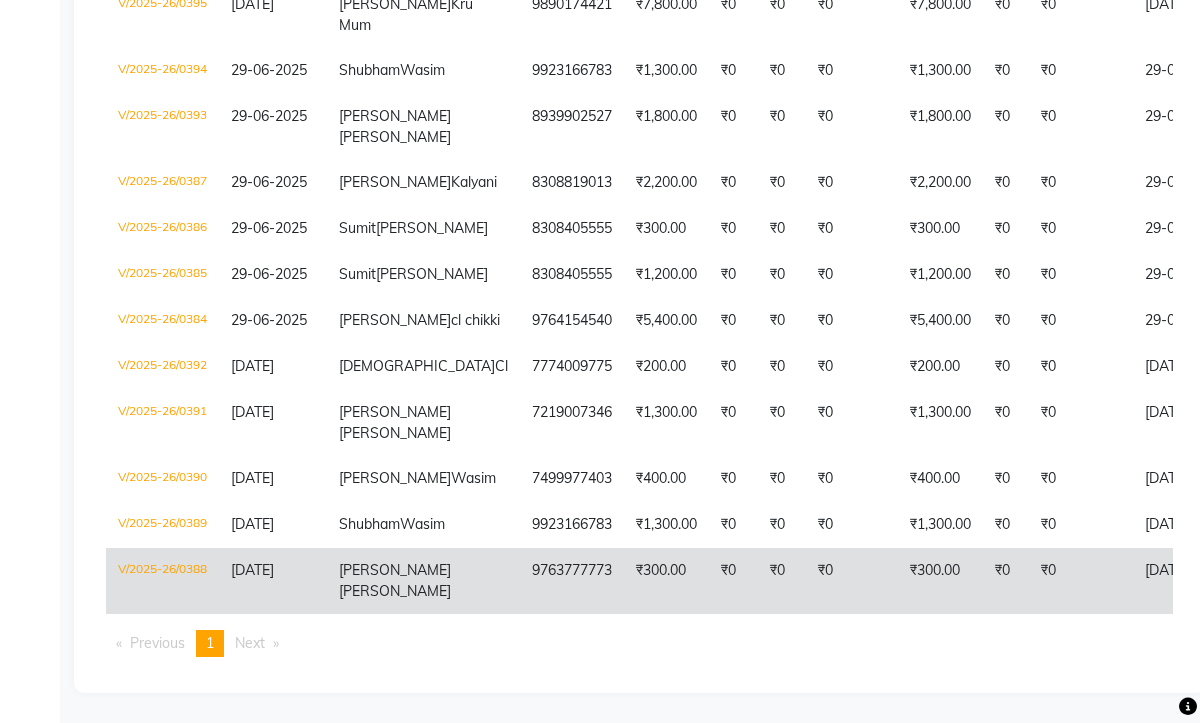 click on "9763777773" 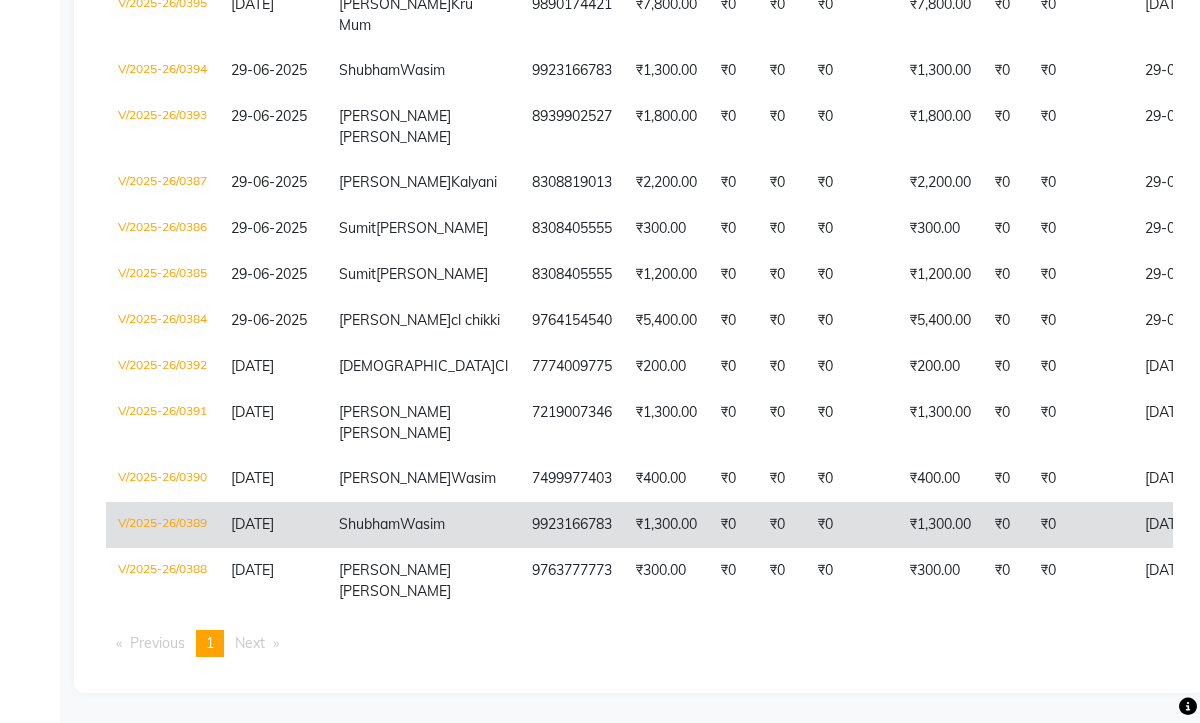 click on "Shubham  Wasim" 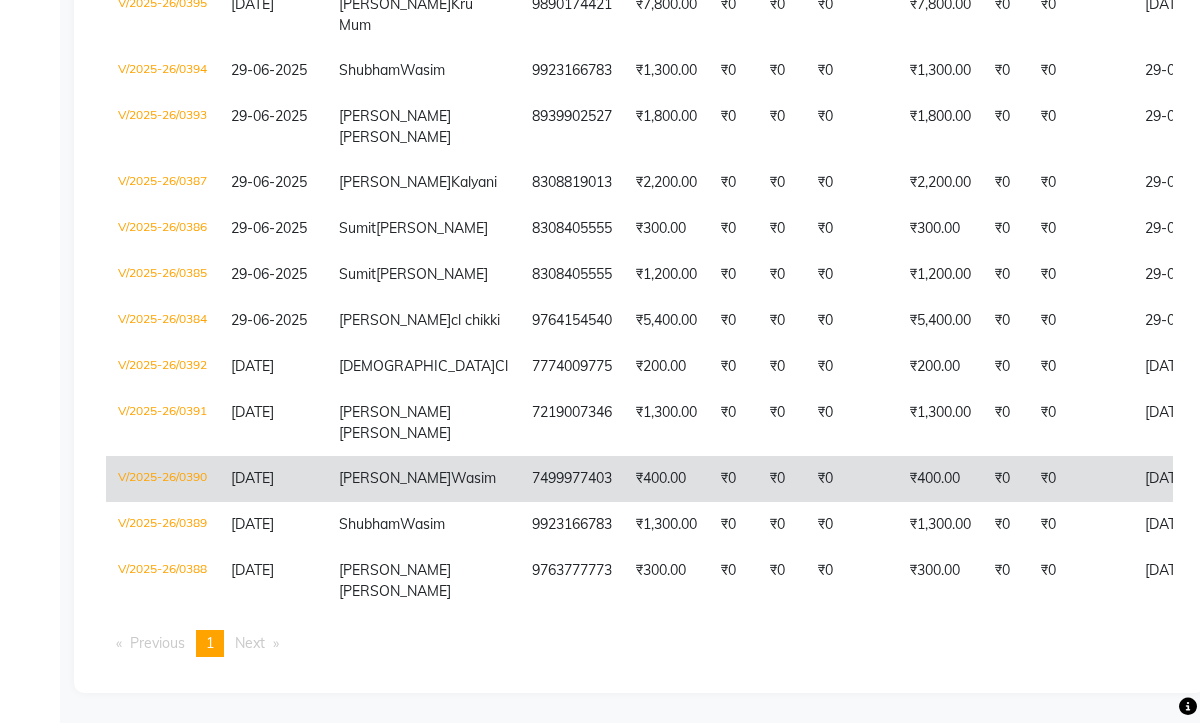 click on "Swapnil  Wasim" 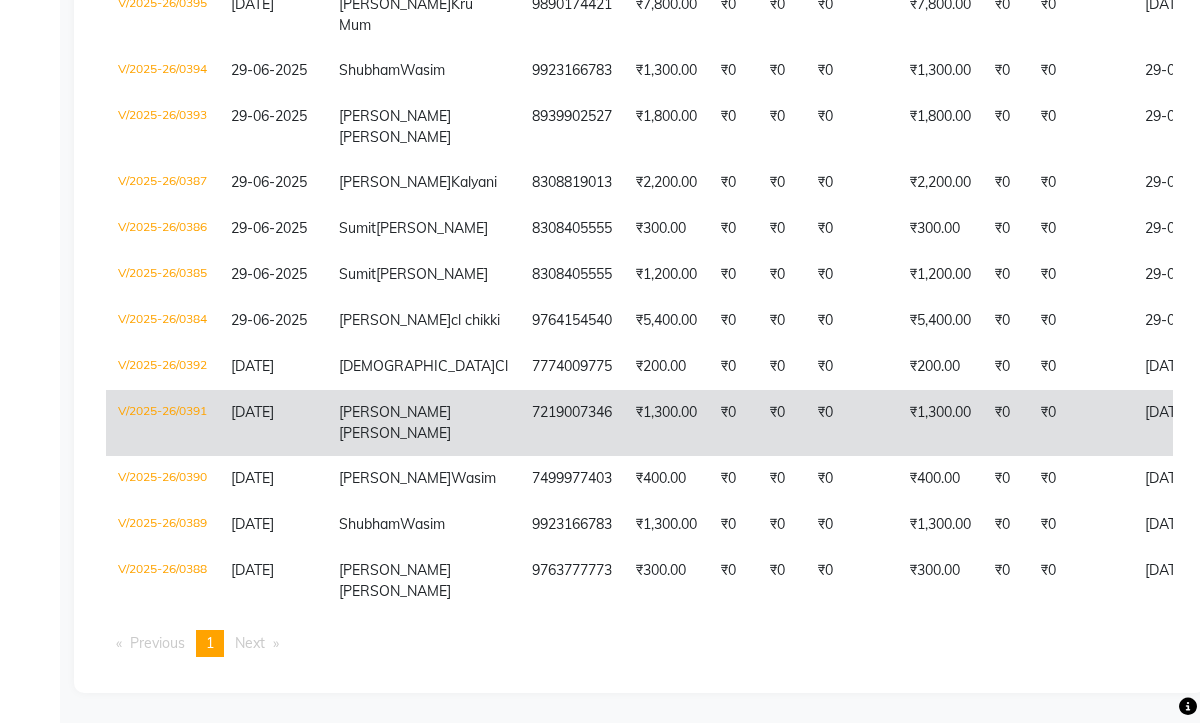 click on "7219007346" 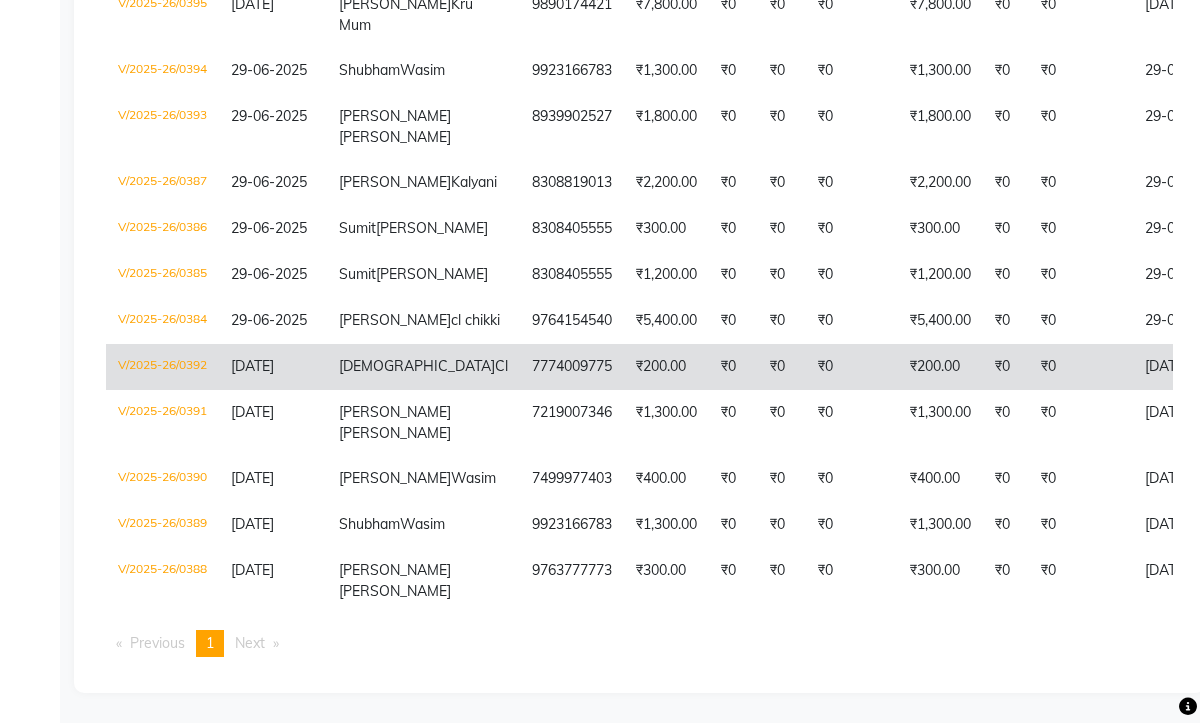 click on "Cl" 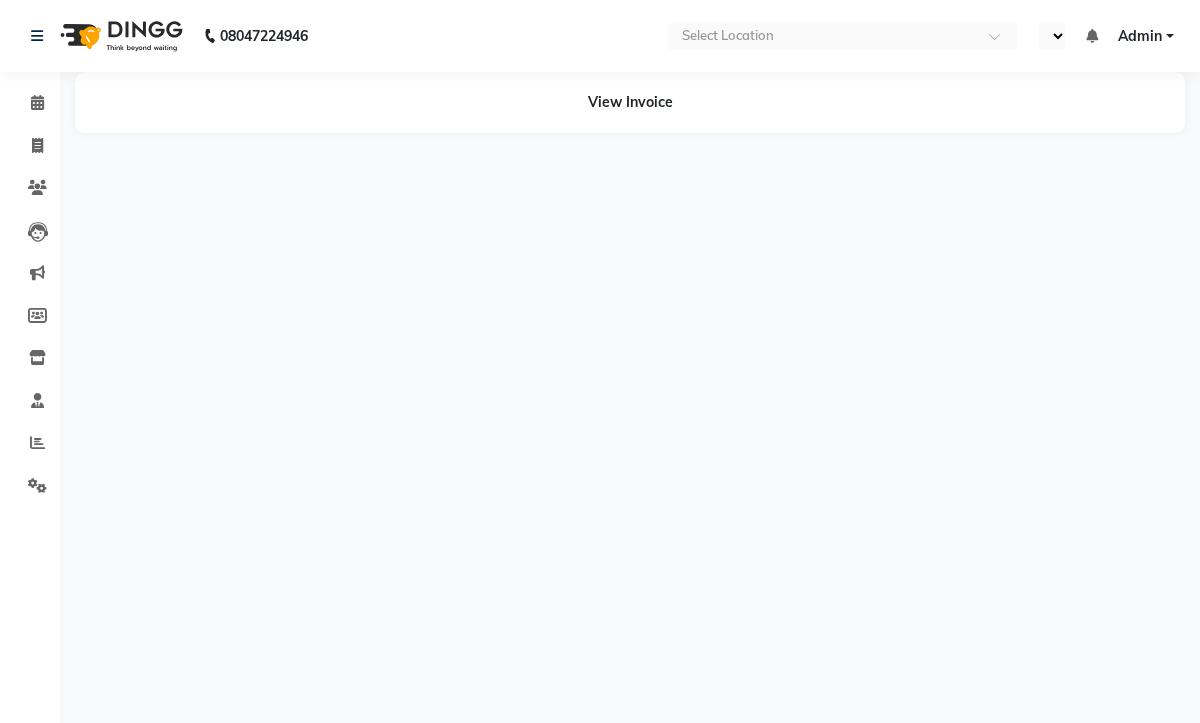 scroll, scrollTop: 0, scrollLeft: 0, axis: both 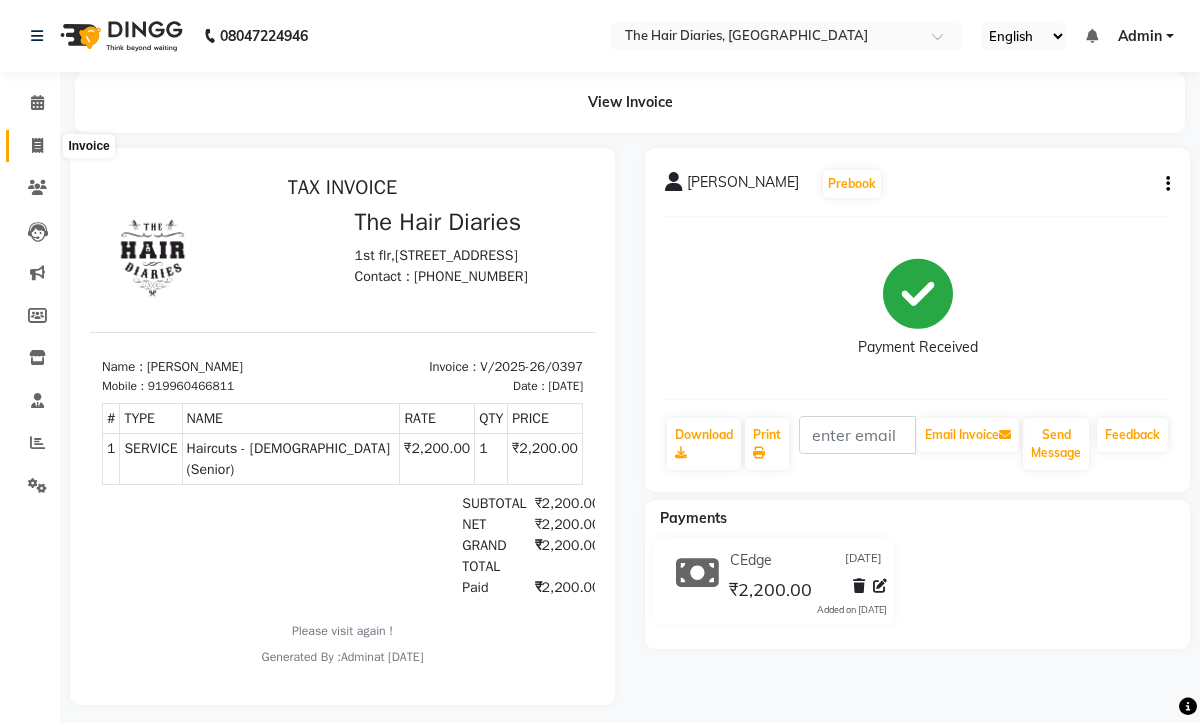 click 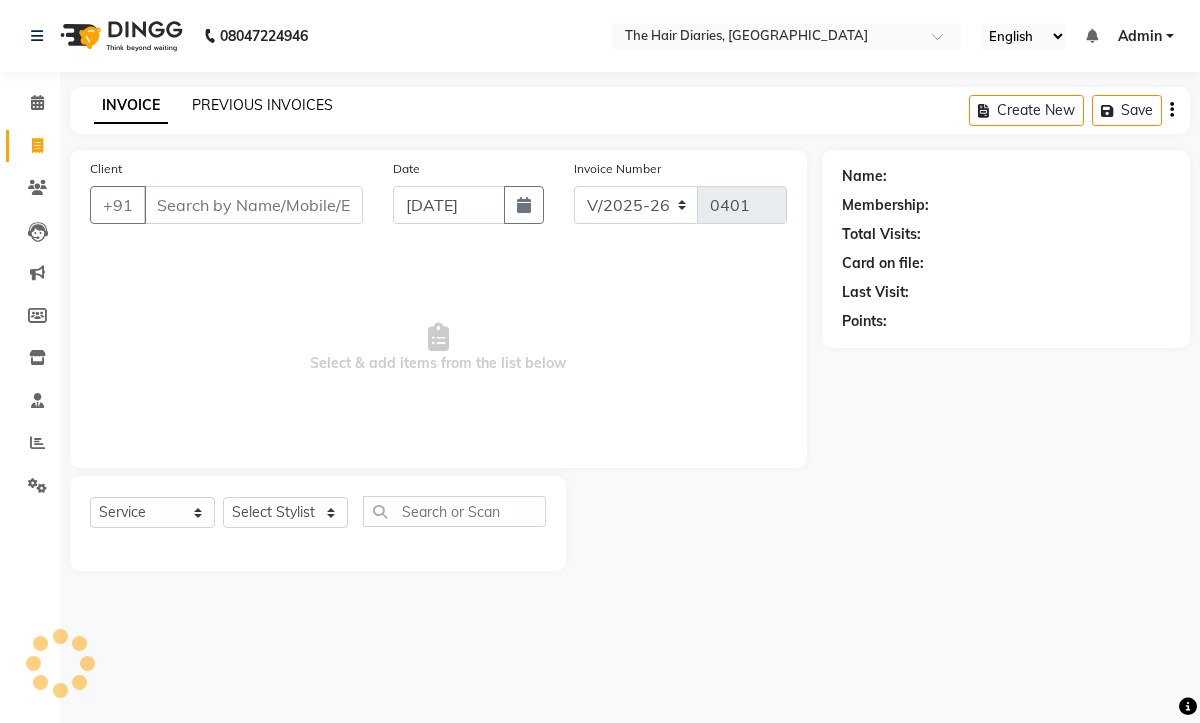 click on "PREVIOUS INVOICES" 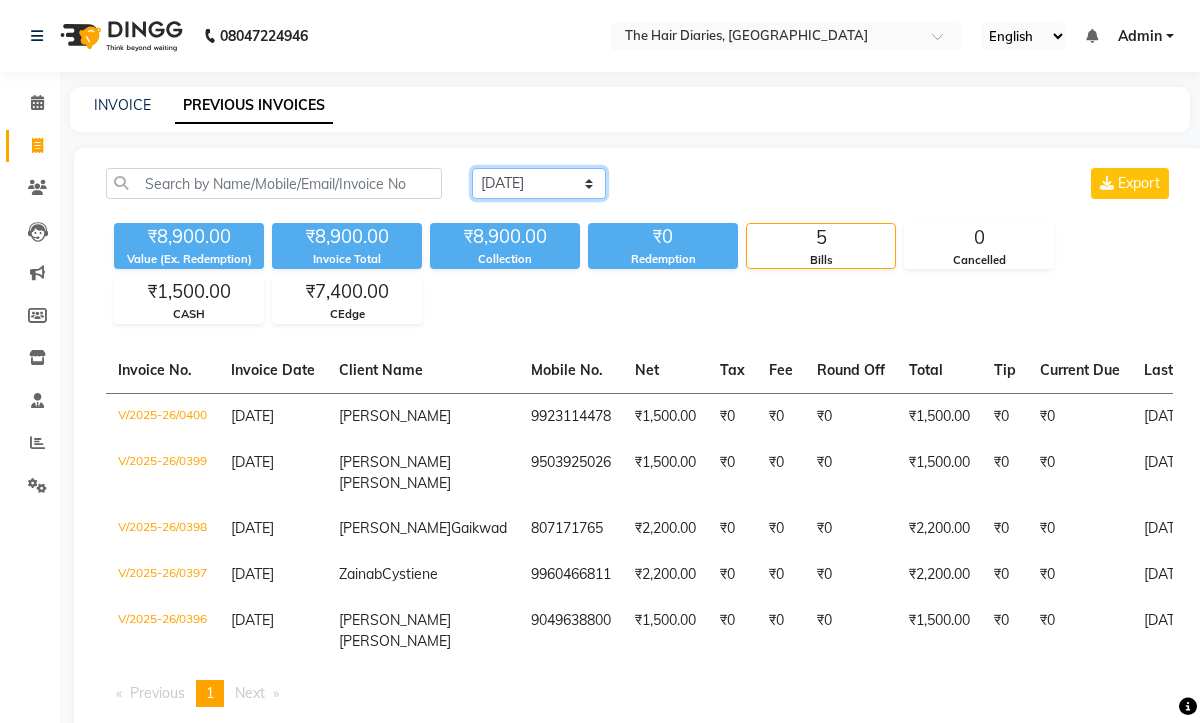 click on "[DATE] [DATE] Custom Range" 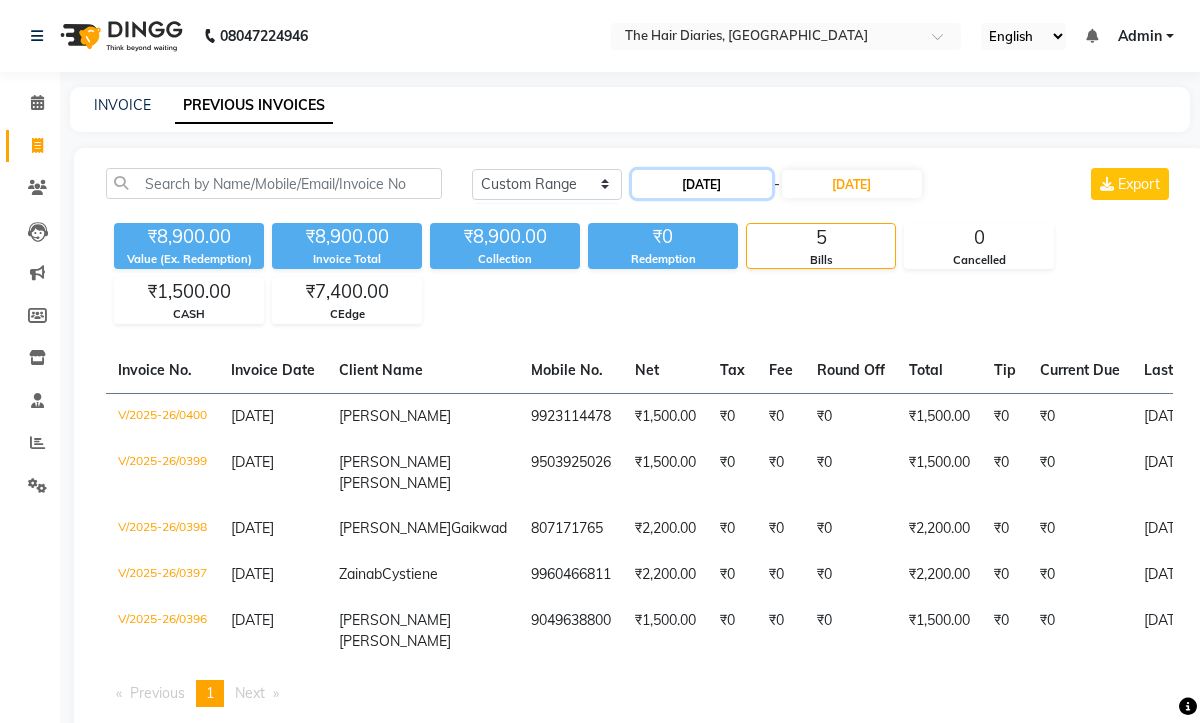 click on "[DATE]" 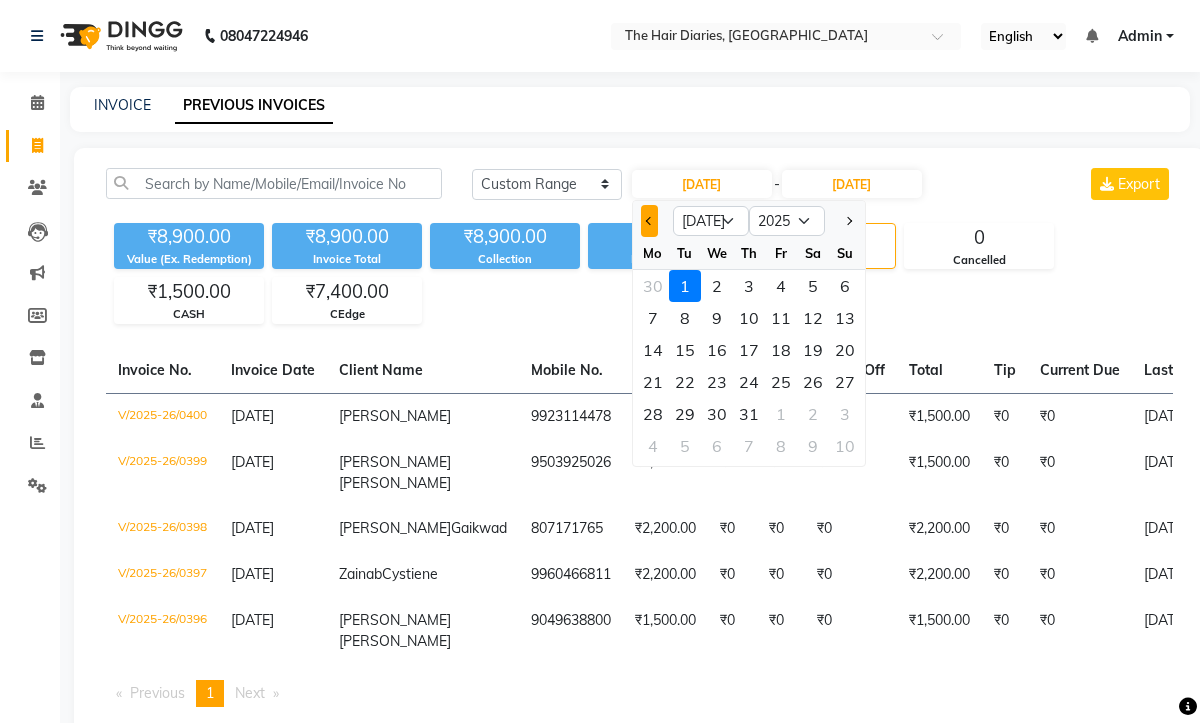click 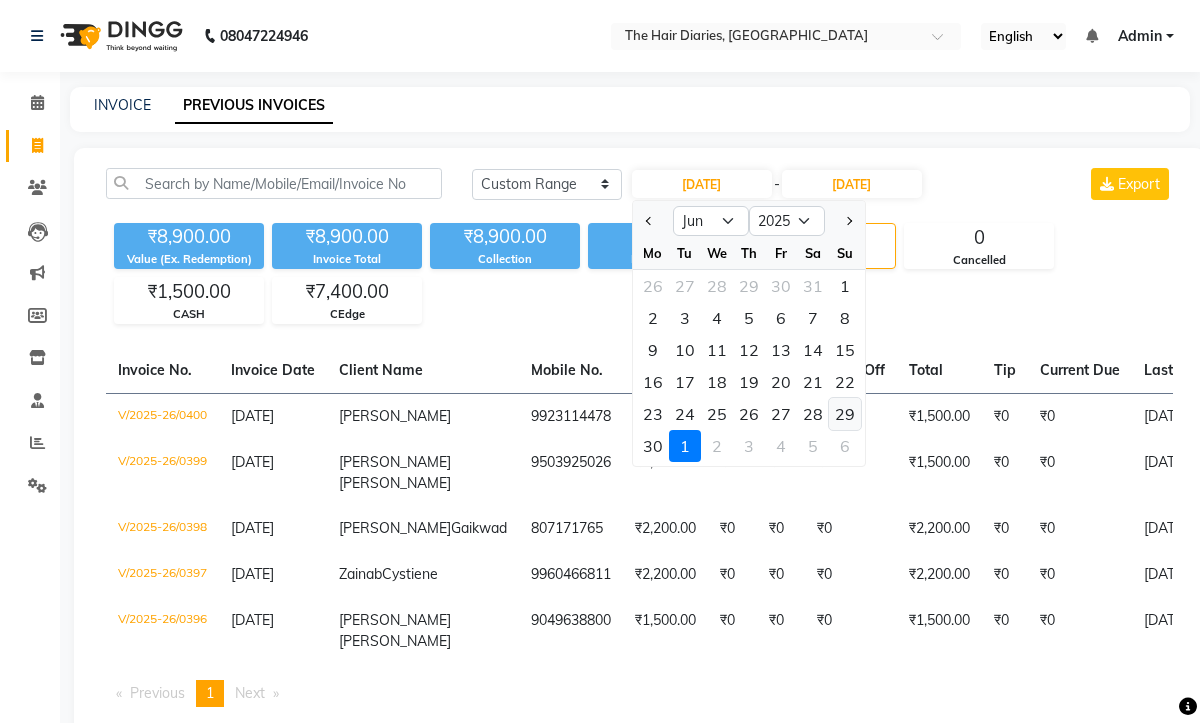 click on "29" 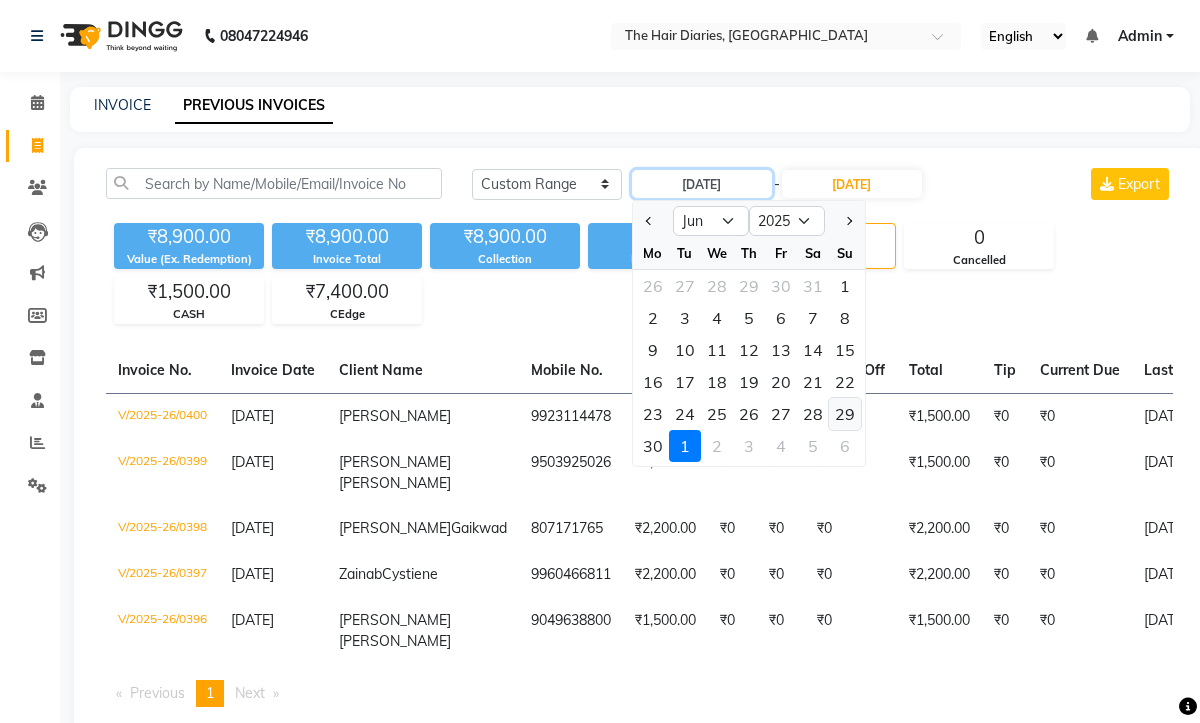 type on "29-06-2025" 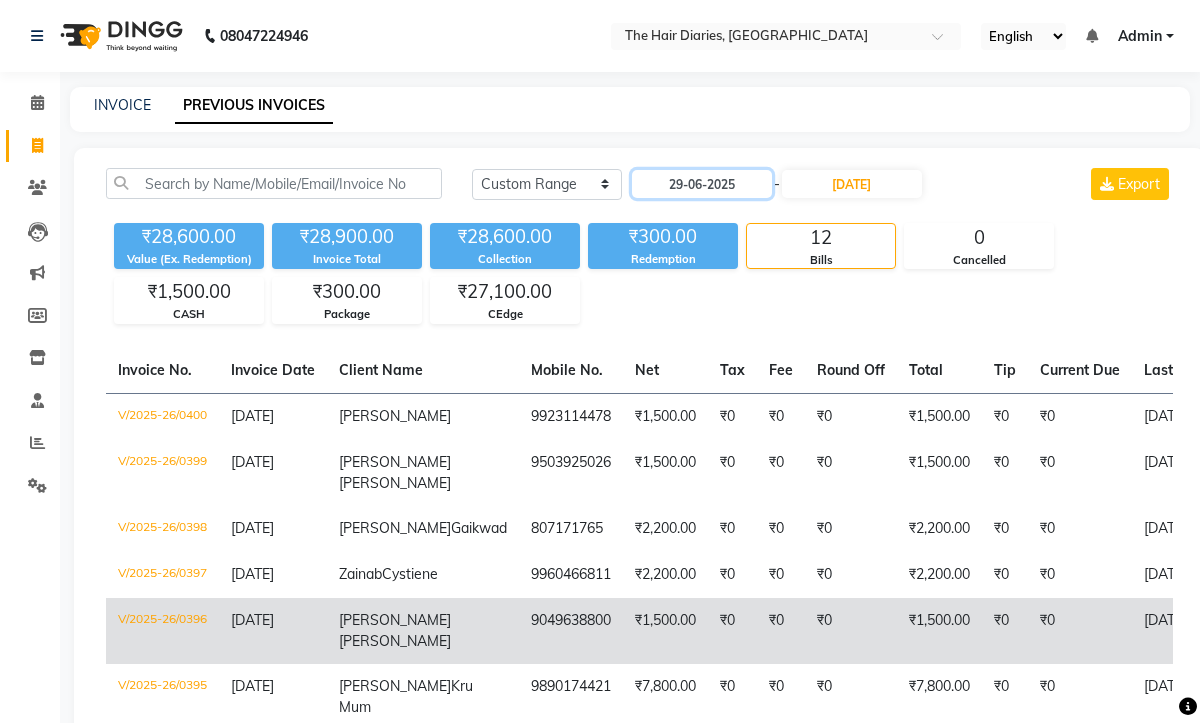 scroll, scrollTop: 512, scrollLeft: 0, axis: vertical 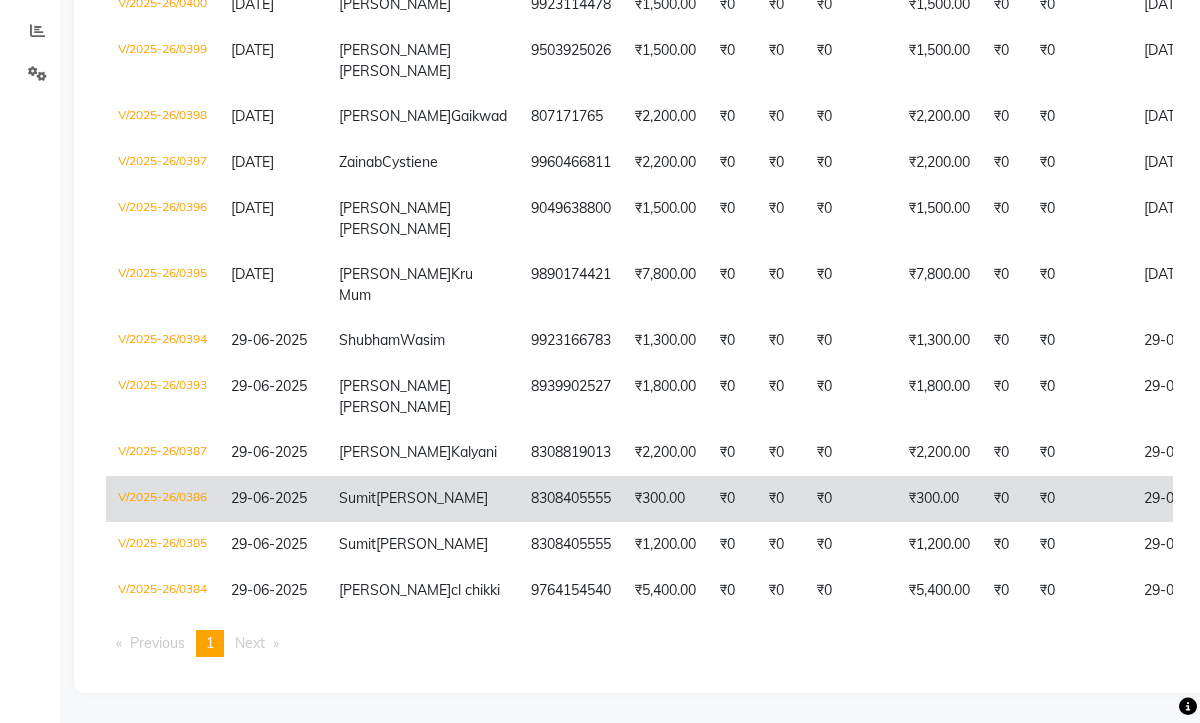 click on "₹0" 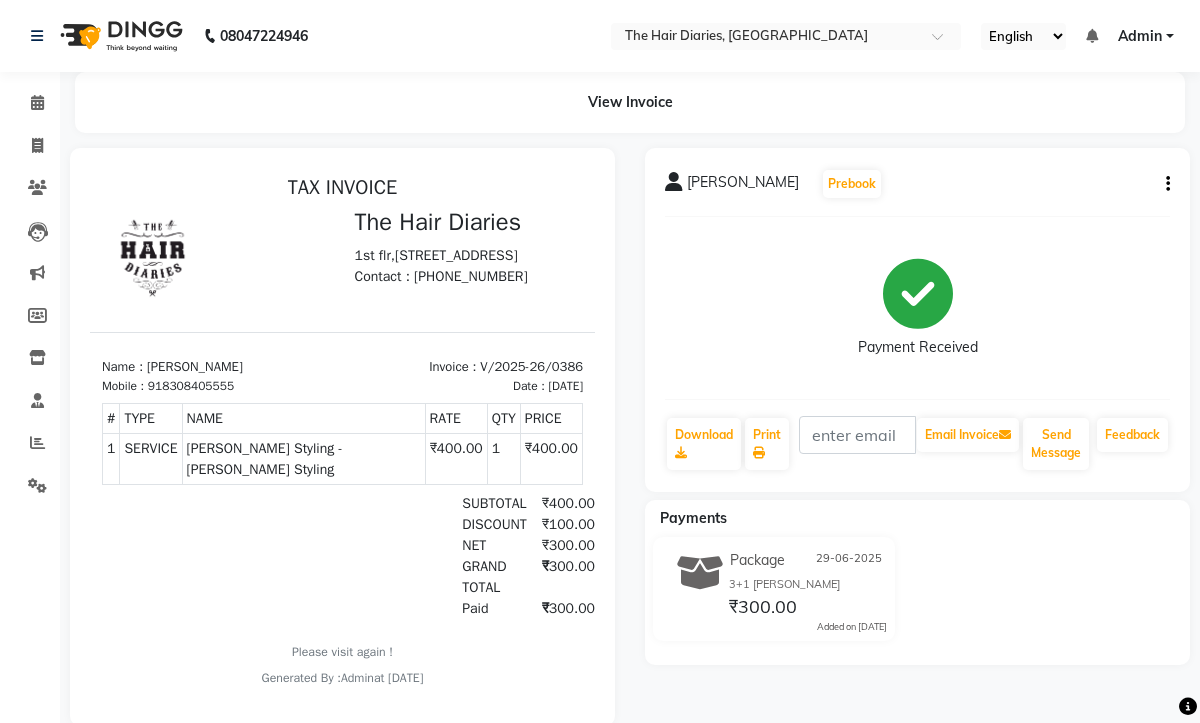 scroll, scrollTop: 0, scrollLeft: 0, axis: both 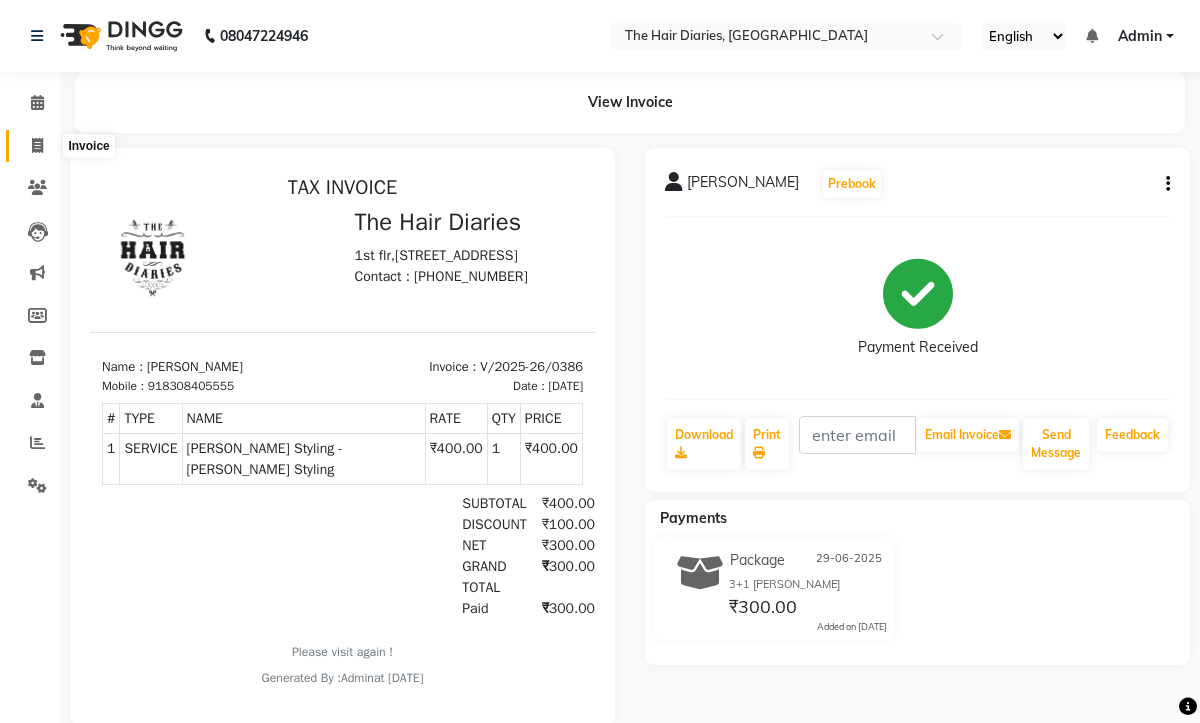 click 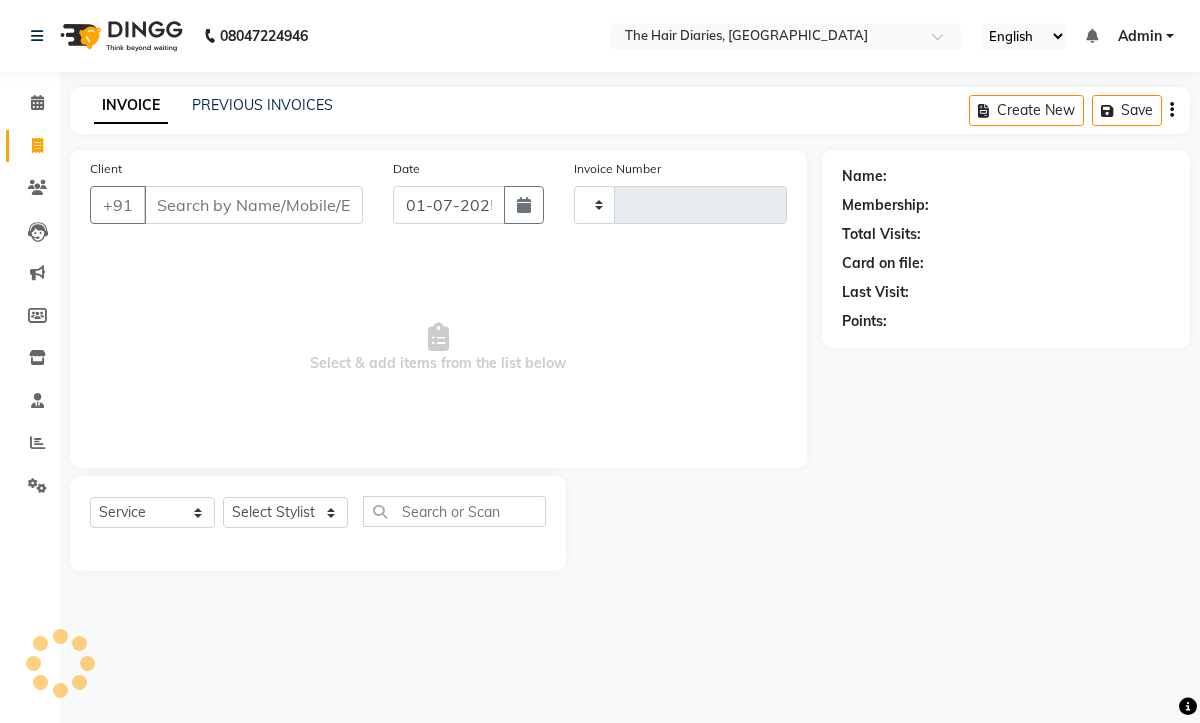type on "0401" 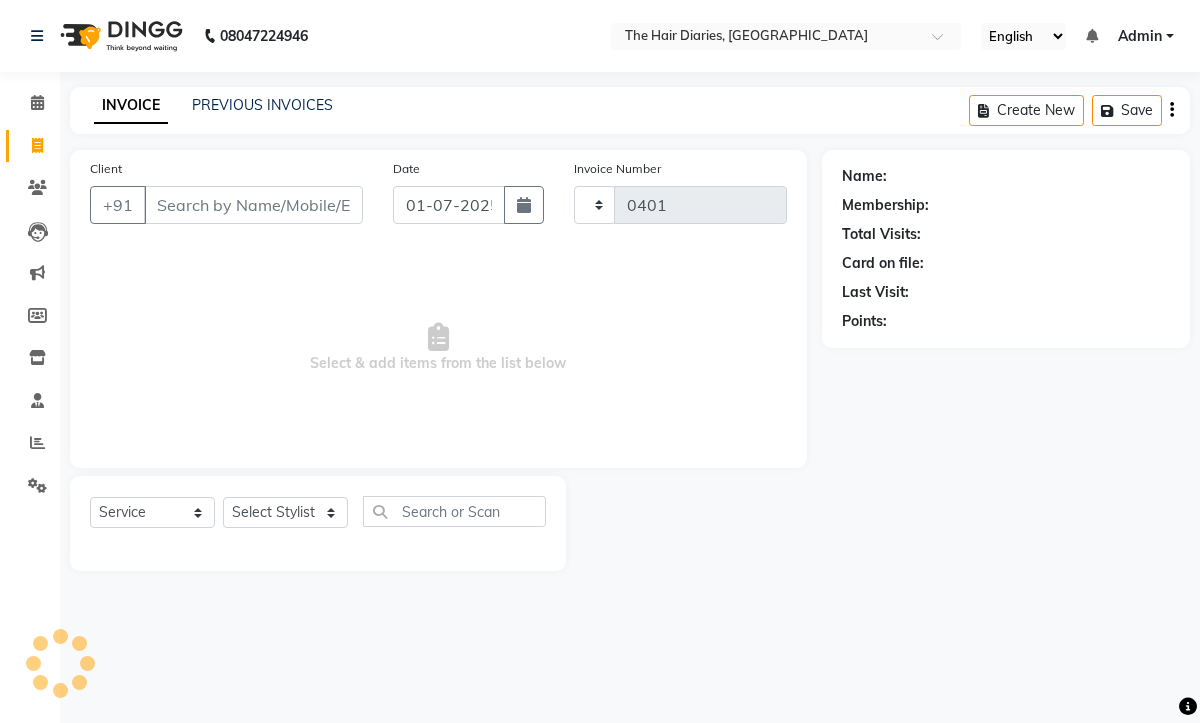select on "782" 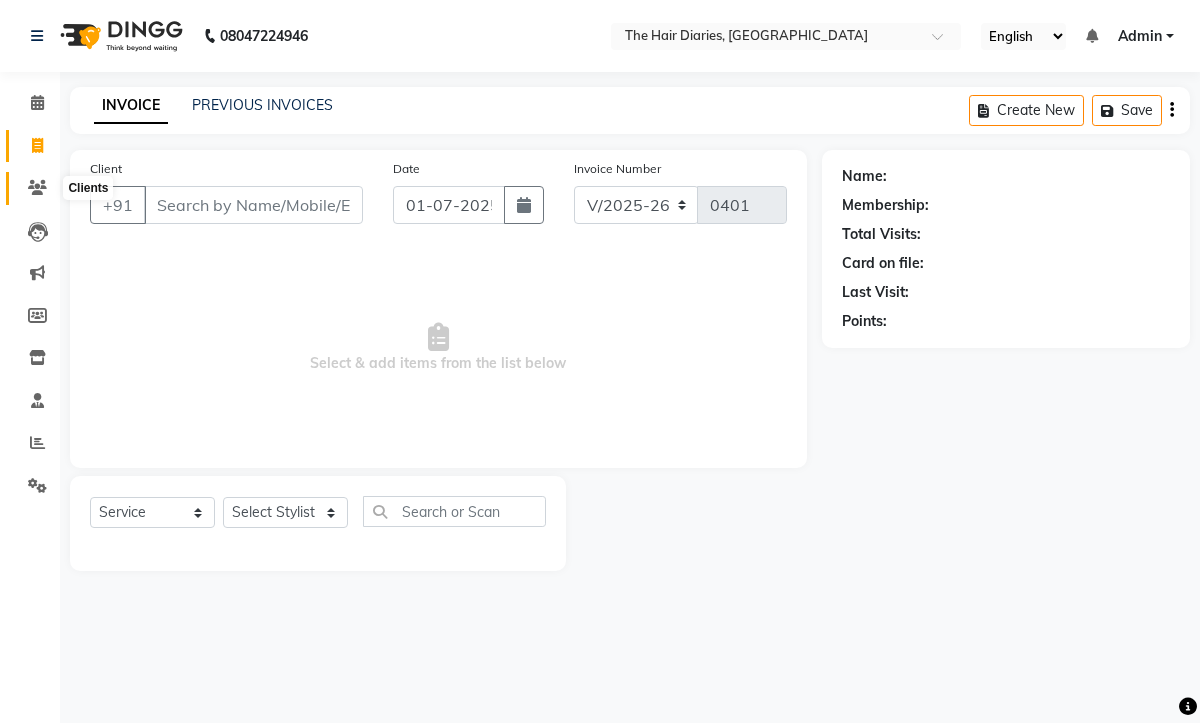 click 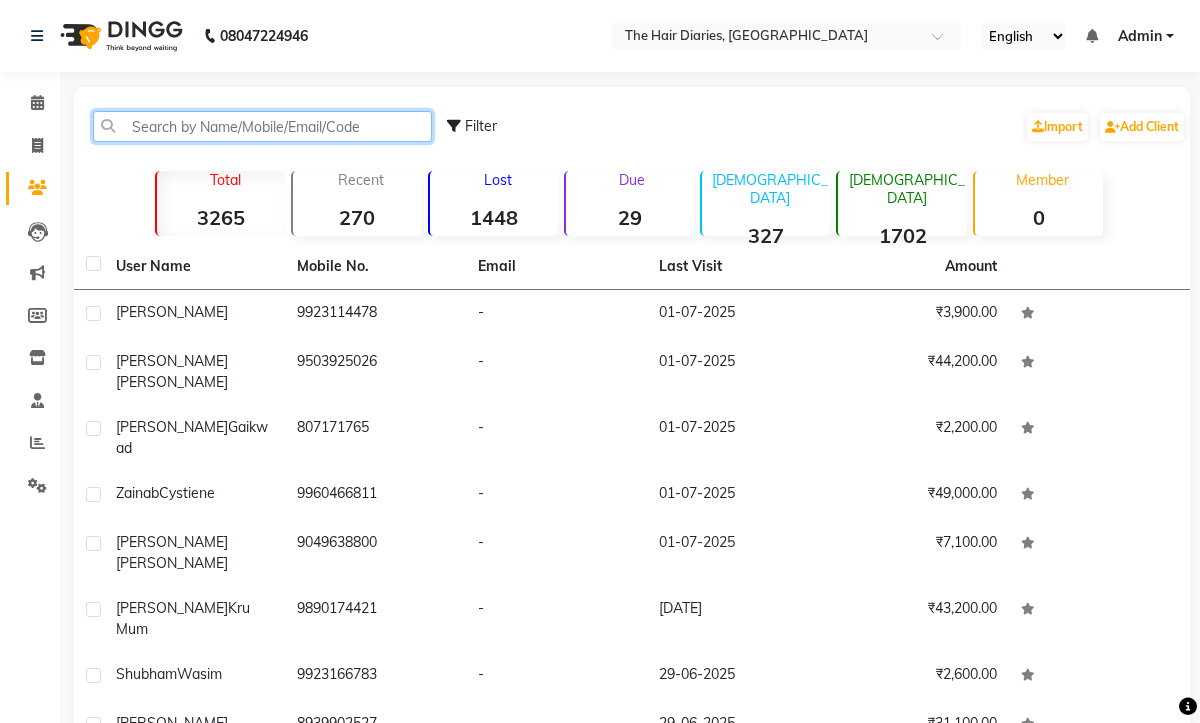 click 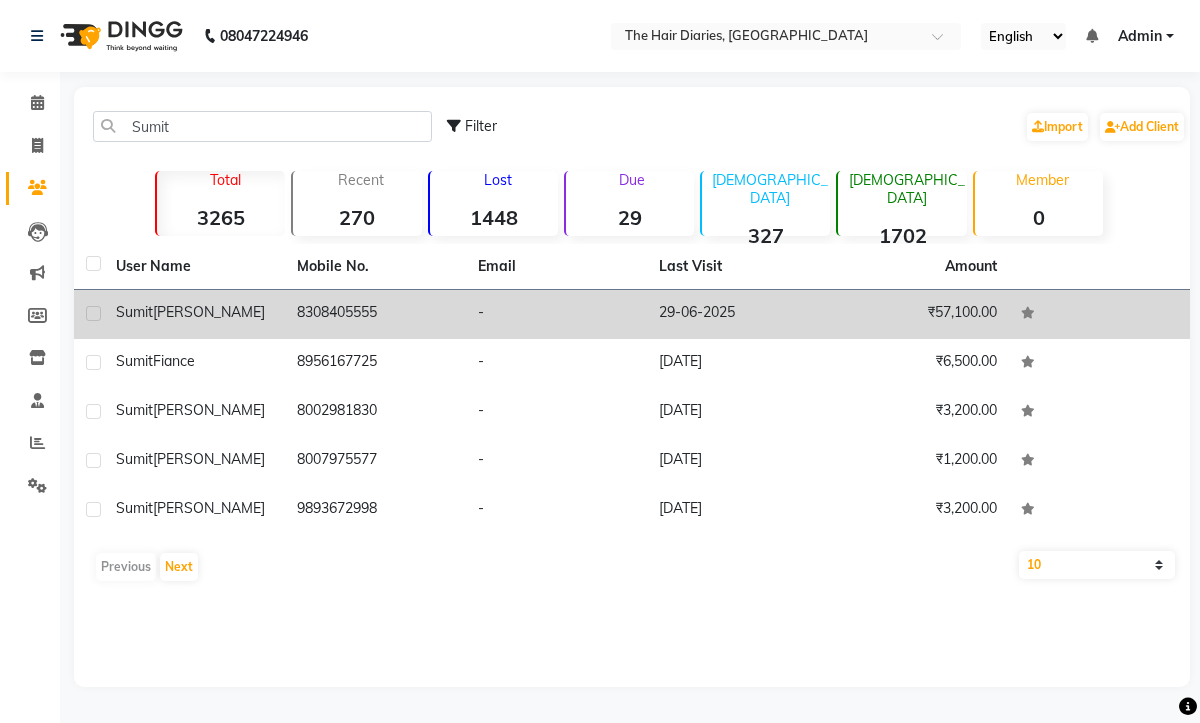 click on "Sumit   Sonia" 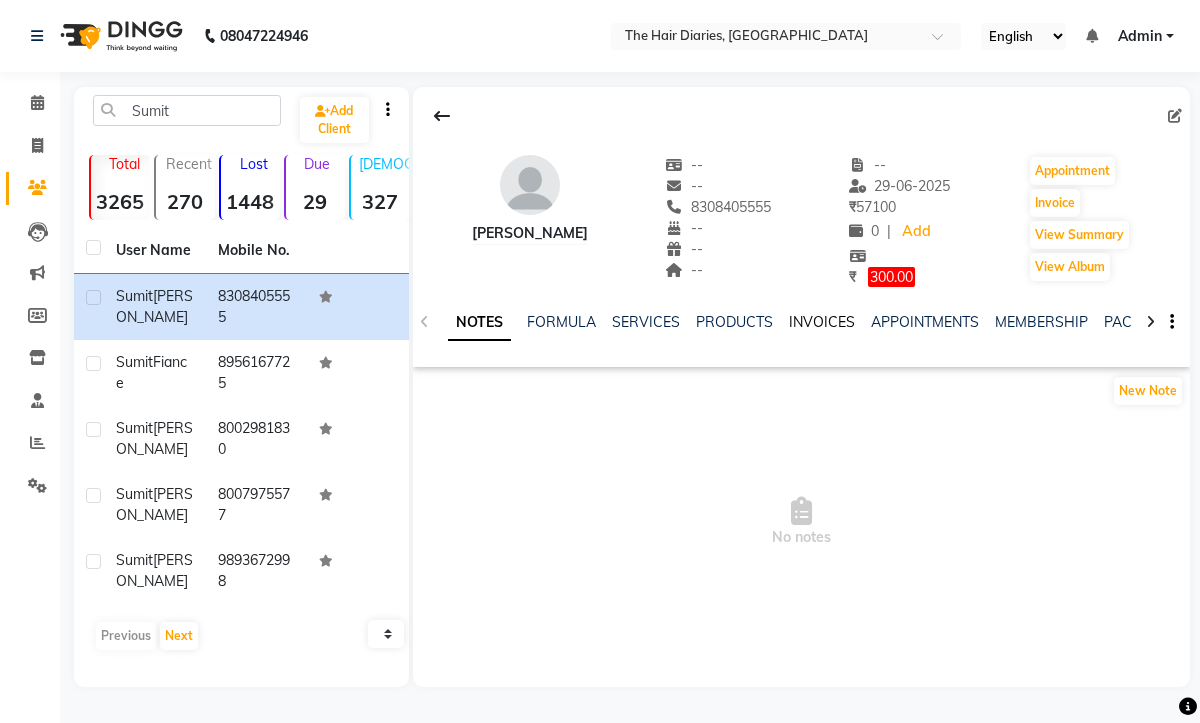 click on "INVOICES" 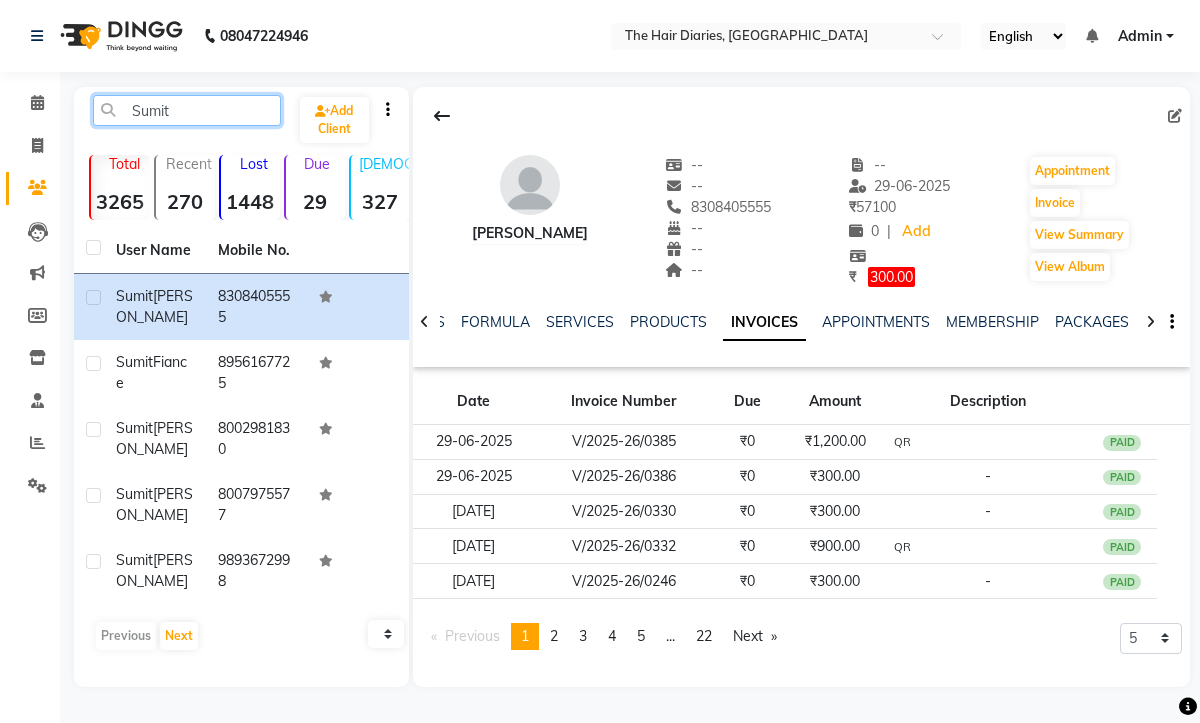 click on "Sumit" 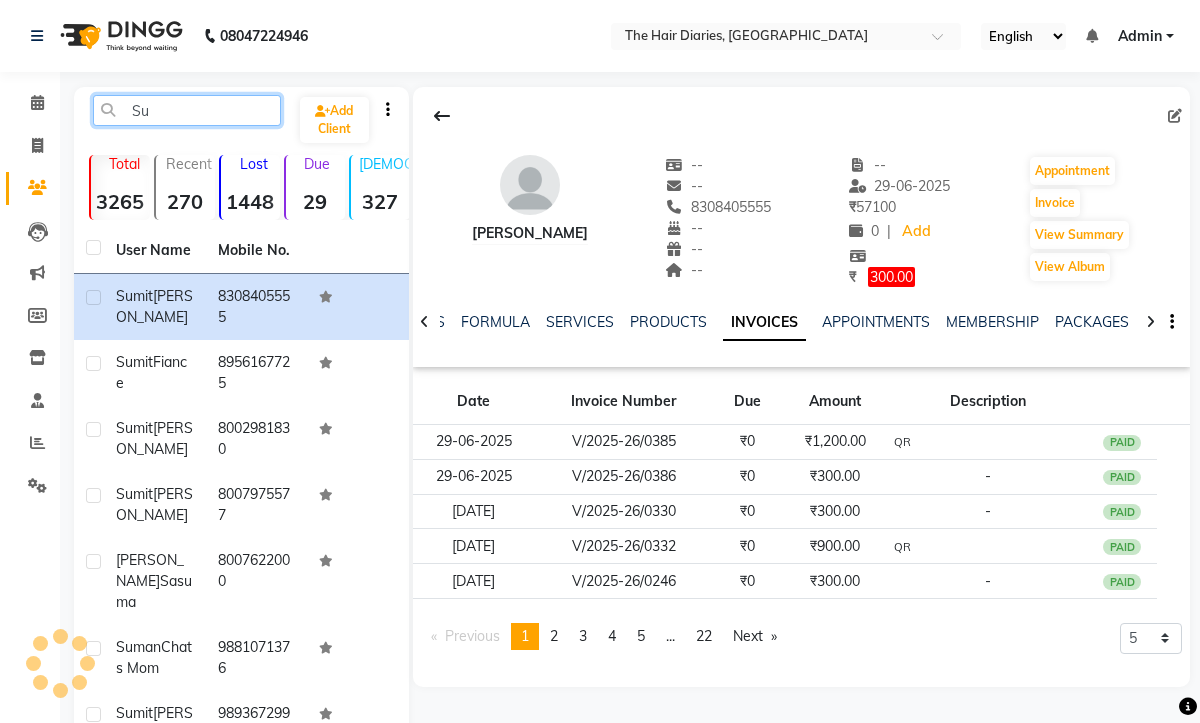 type on "S" 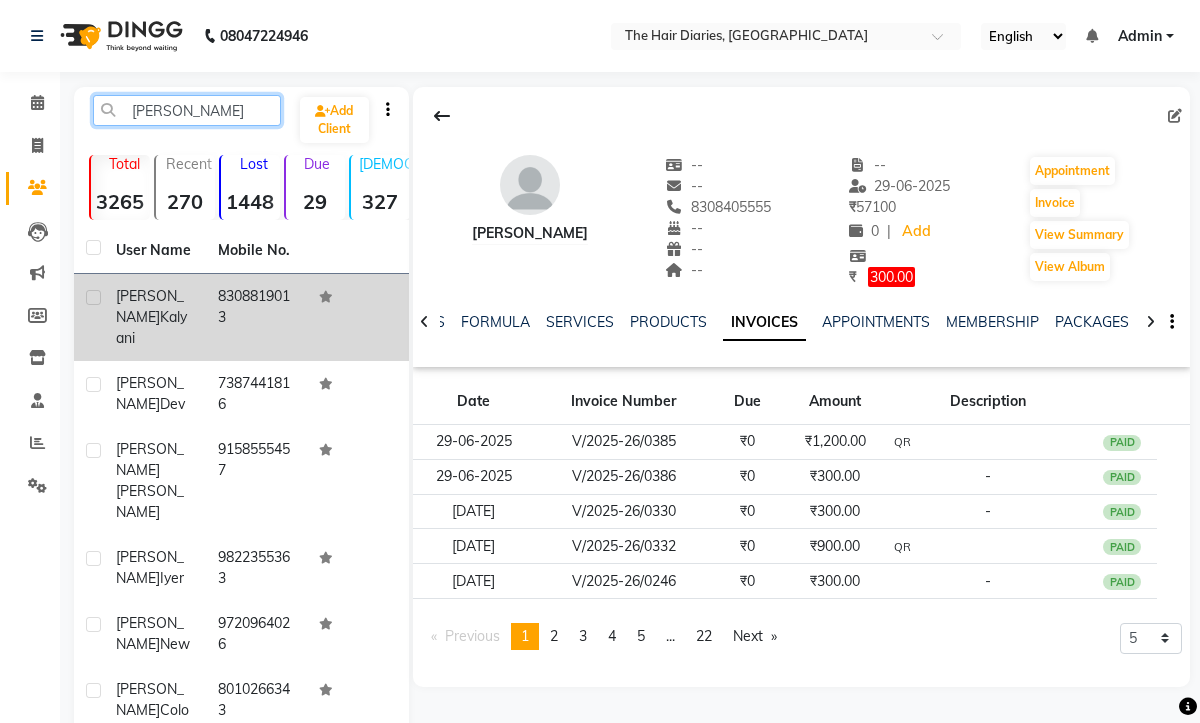 type on "prachi" 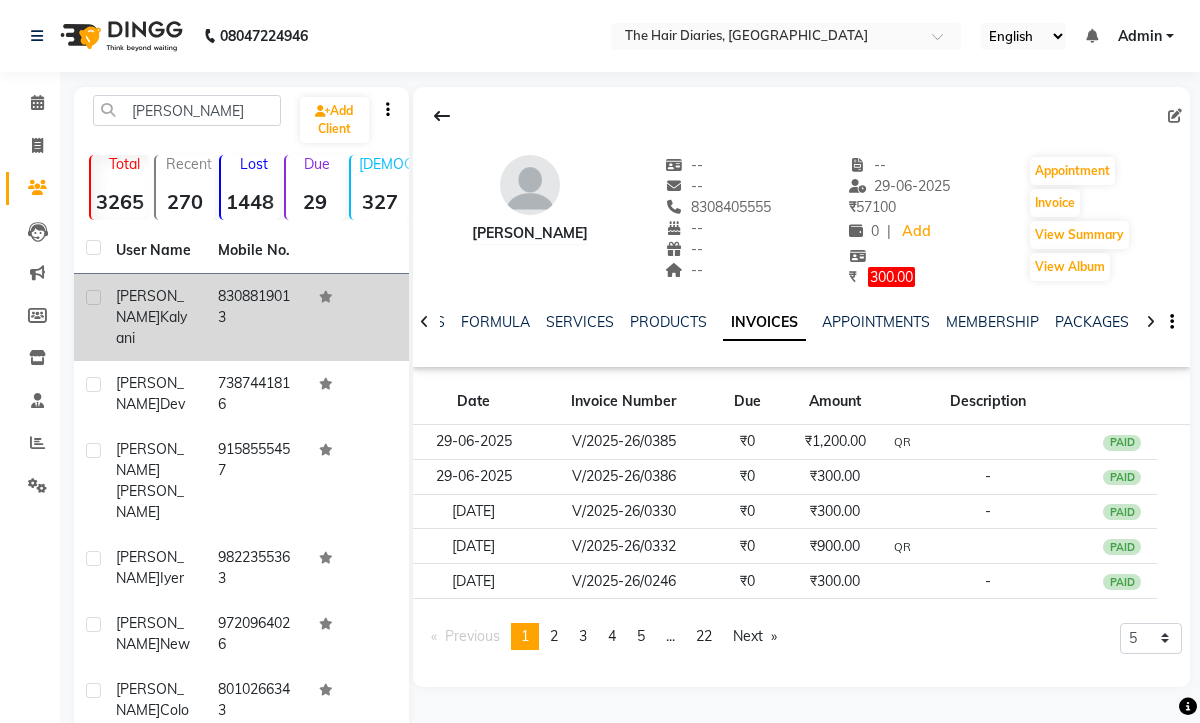 click on "Prachi  Kalyani" 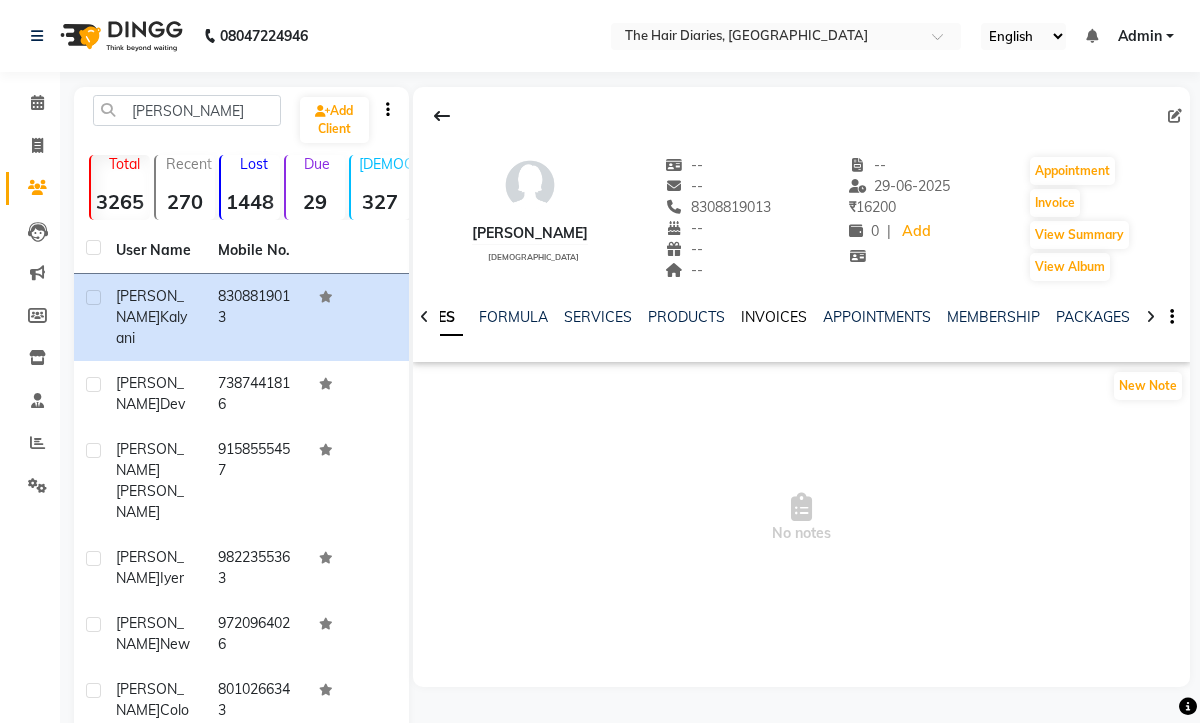 click on "INVOICES" 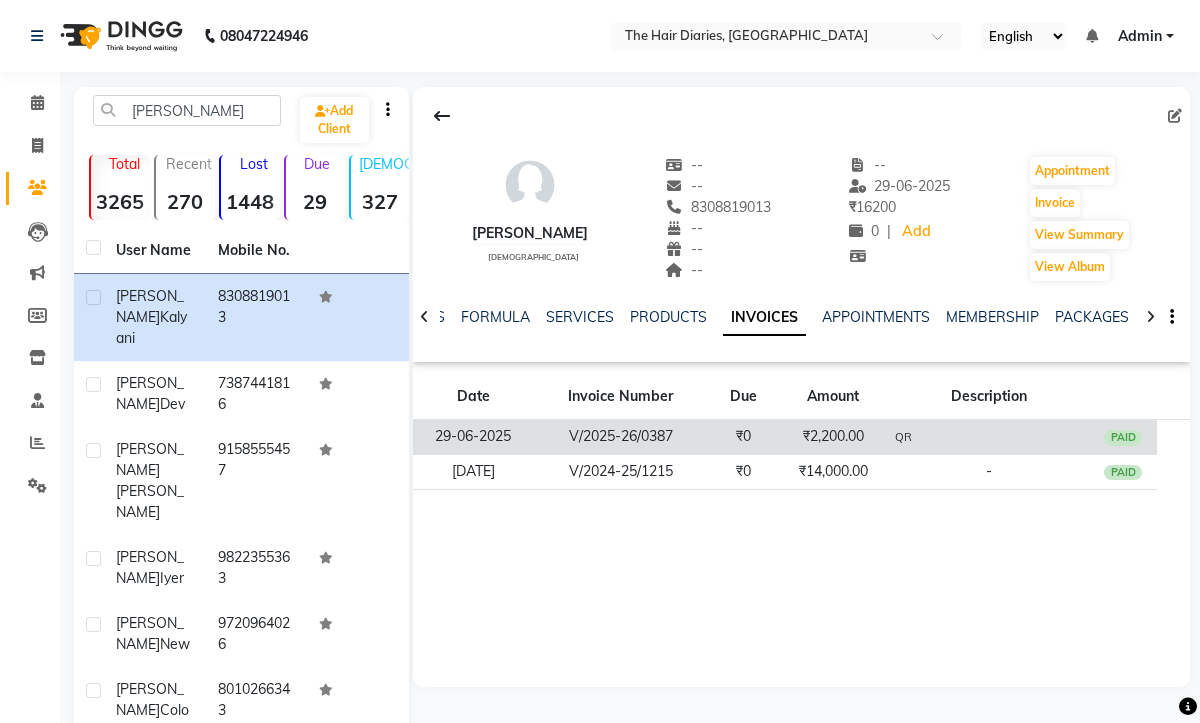 click on "V/2025-26/0387" 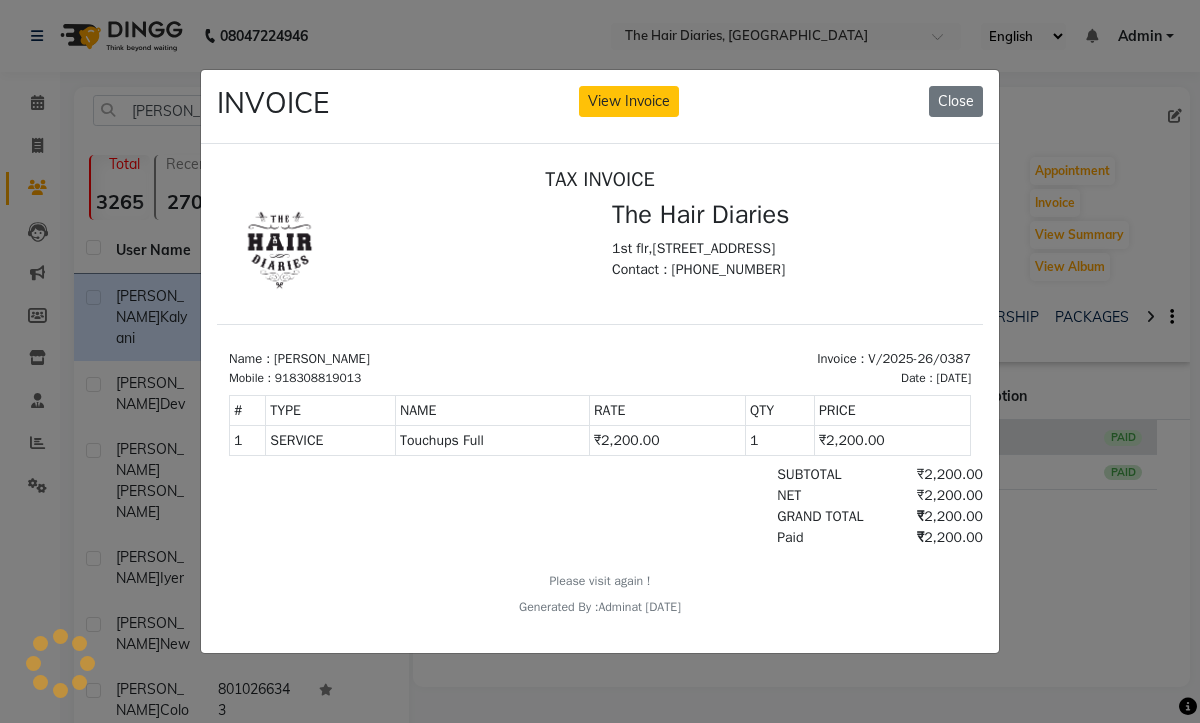 scroll, scrollTop: 0, scrollLeft: 0, axis: both 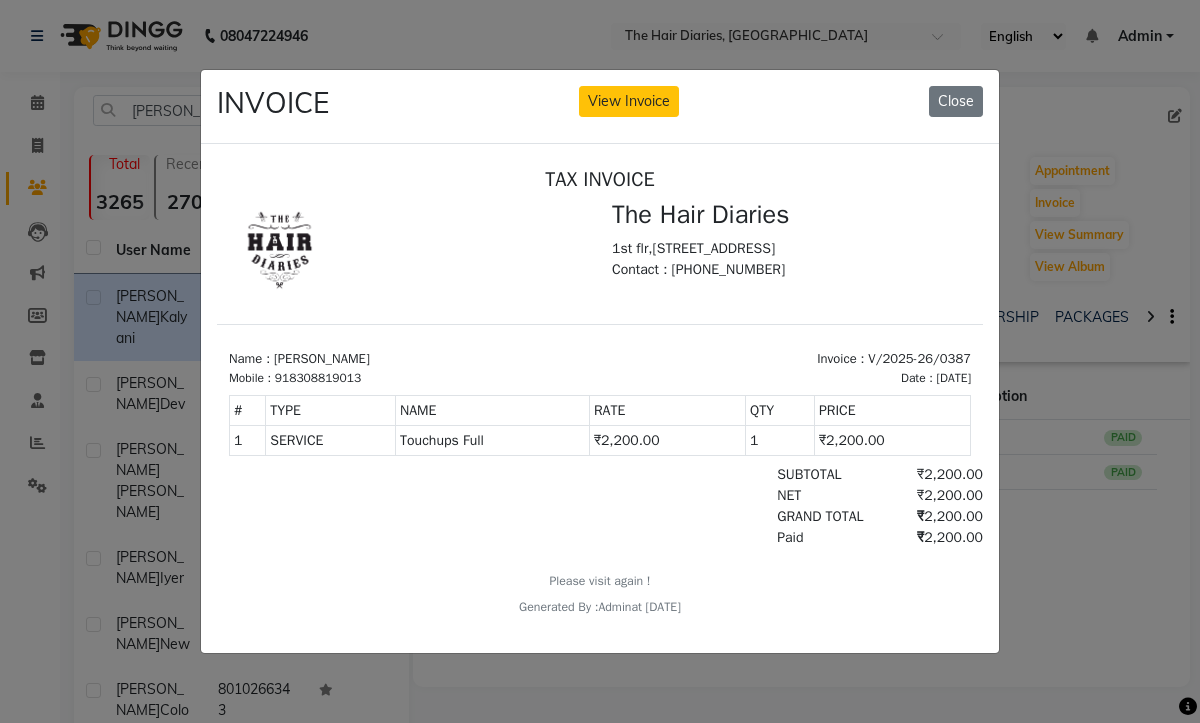 click on "Touchups Full" at bounding box center (492, 440) 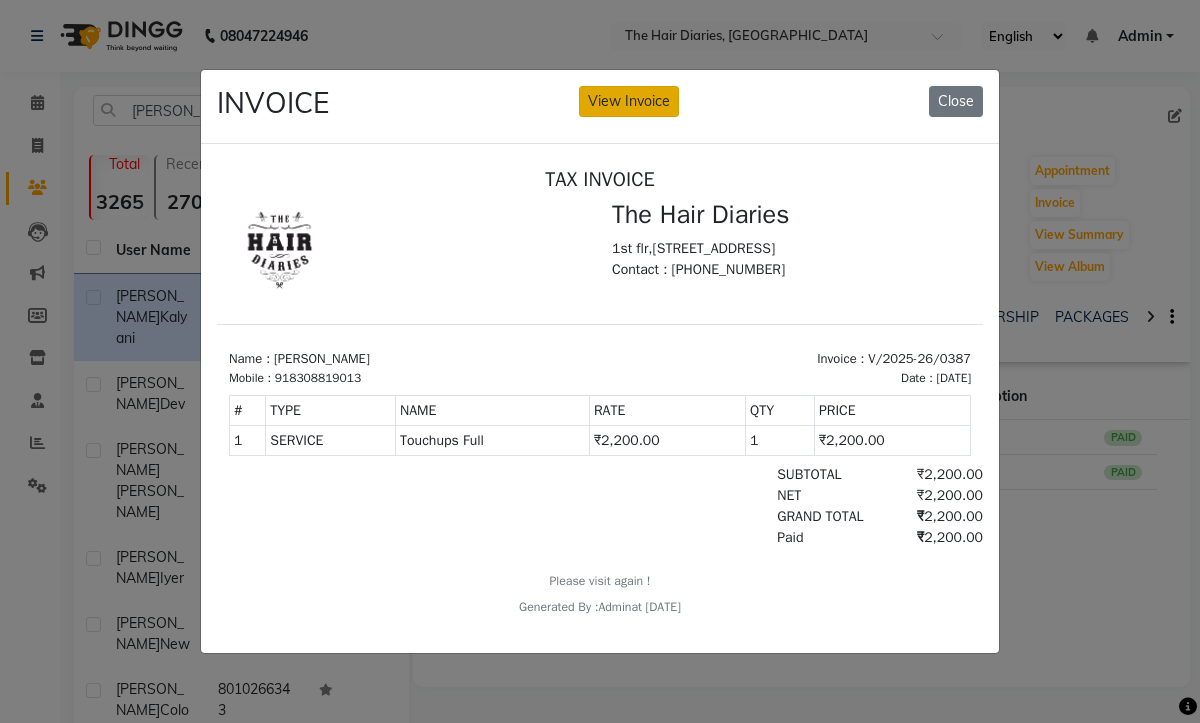 click on "View Invoice" 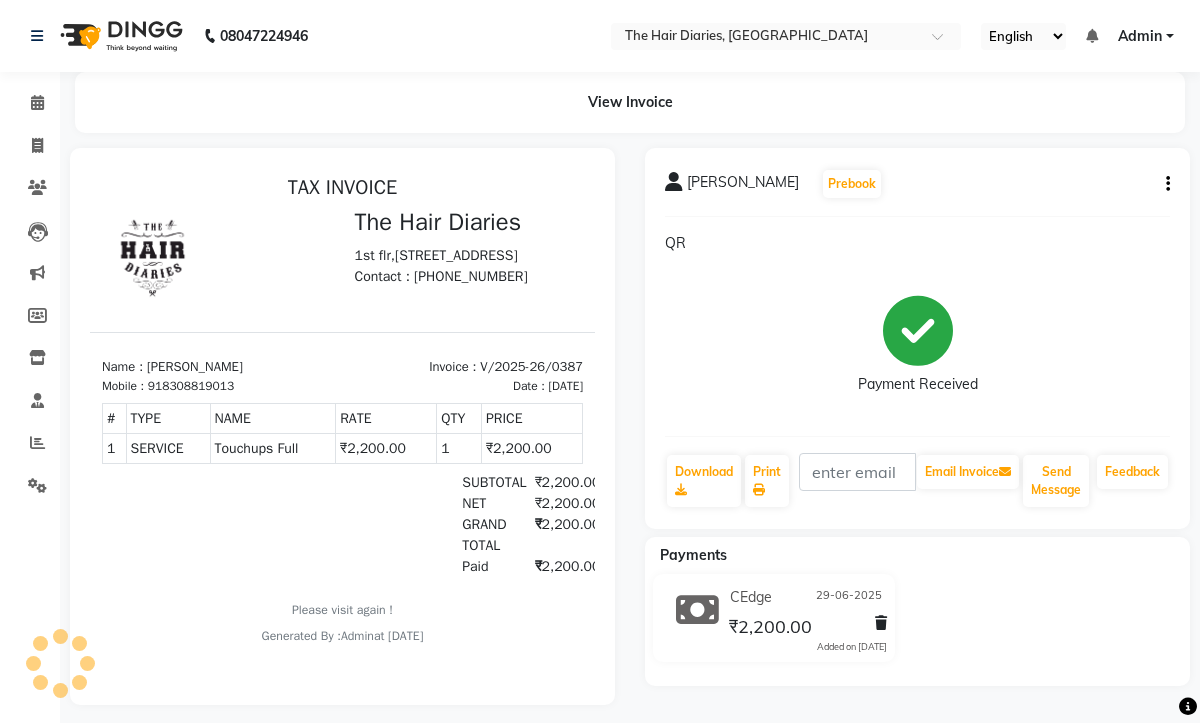 scroll, scrollTop: 0, scrollLeft: 0, axis: both 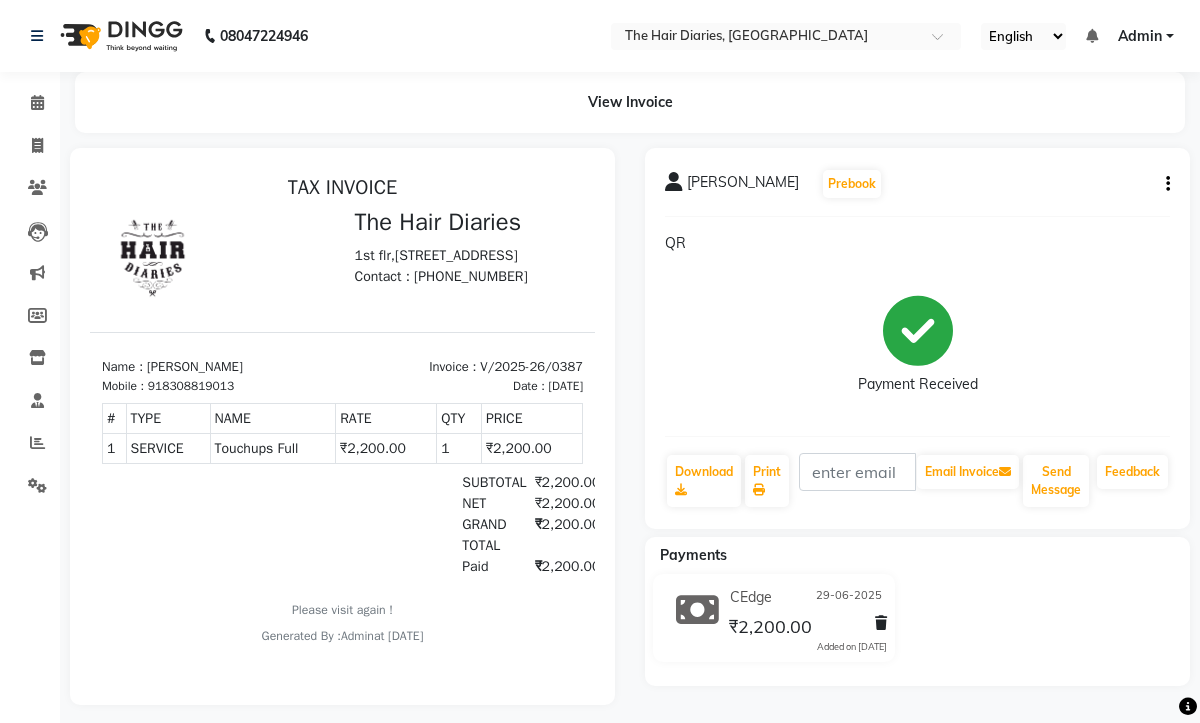 click 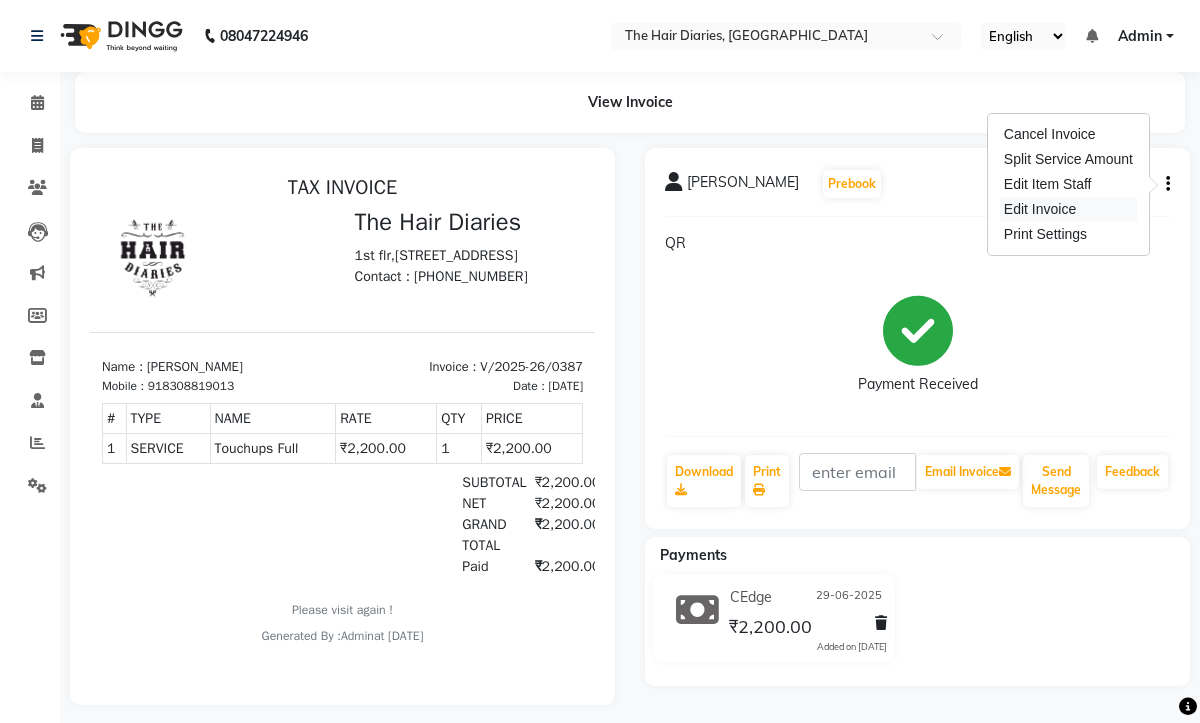 click on "Edit Invoice" at bounding box center [1068, 209] 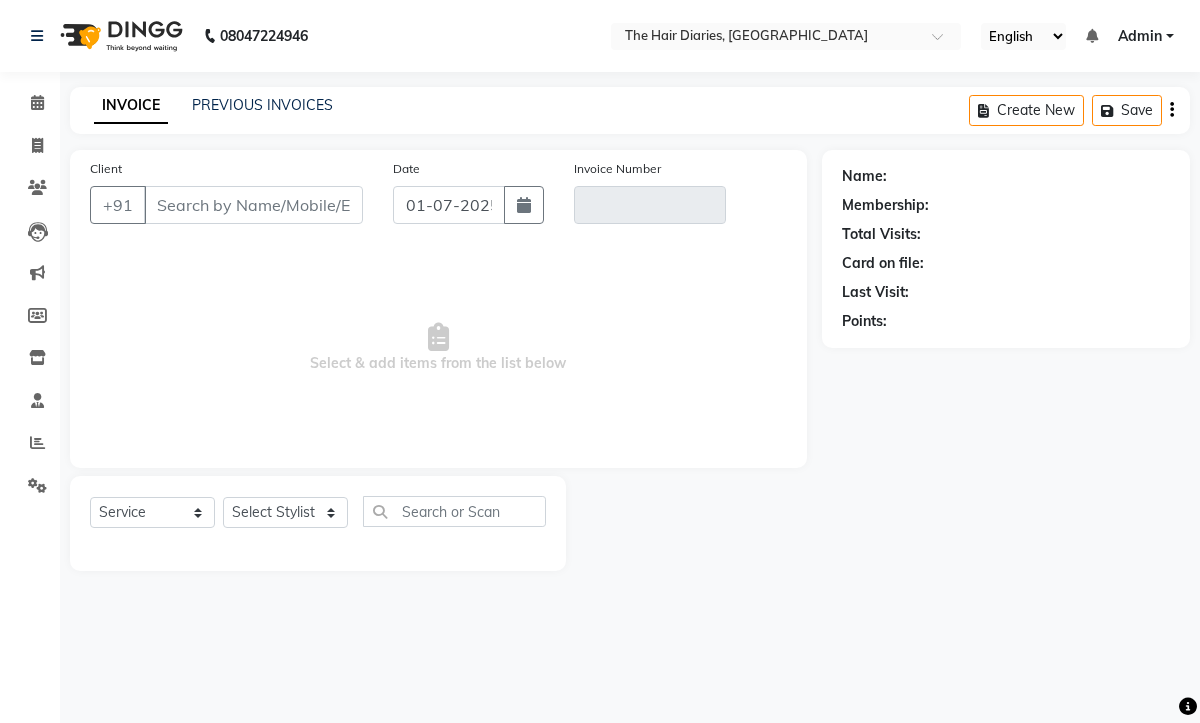 type on "8308819013" 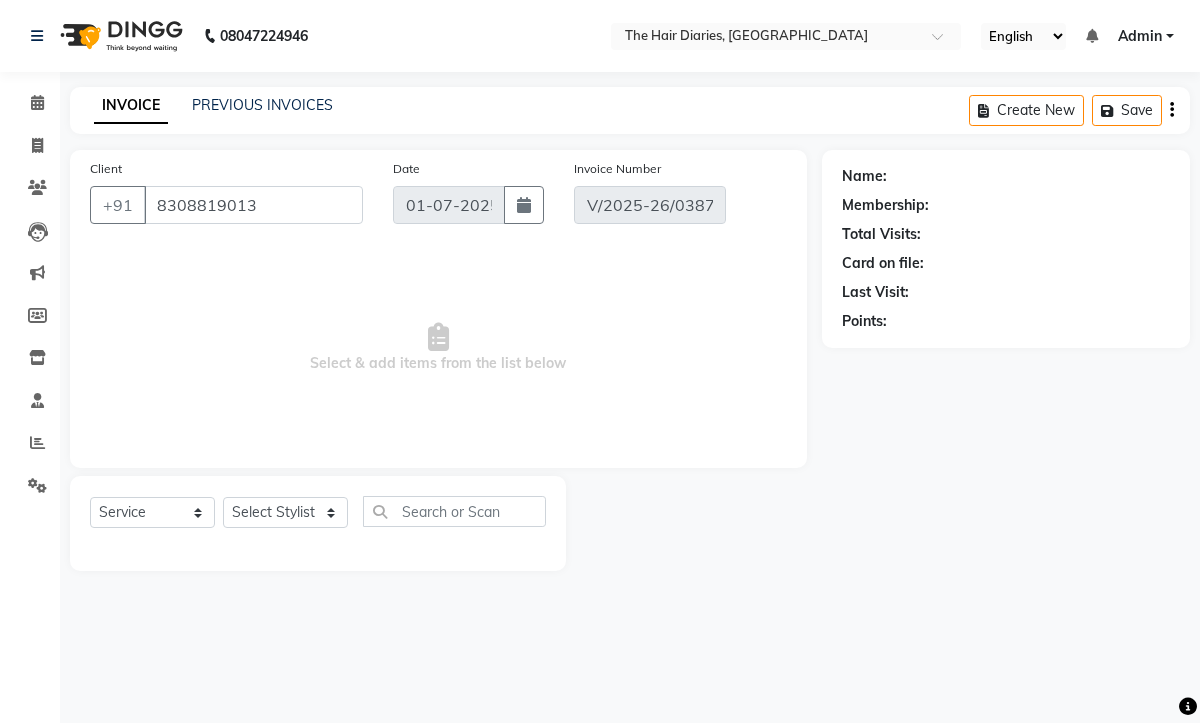 type on "29-06-2025" 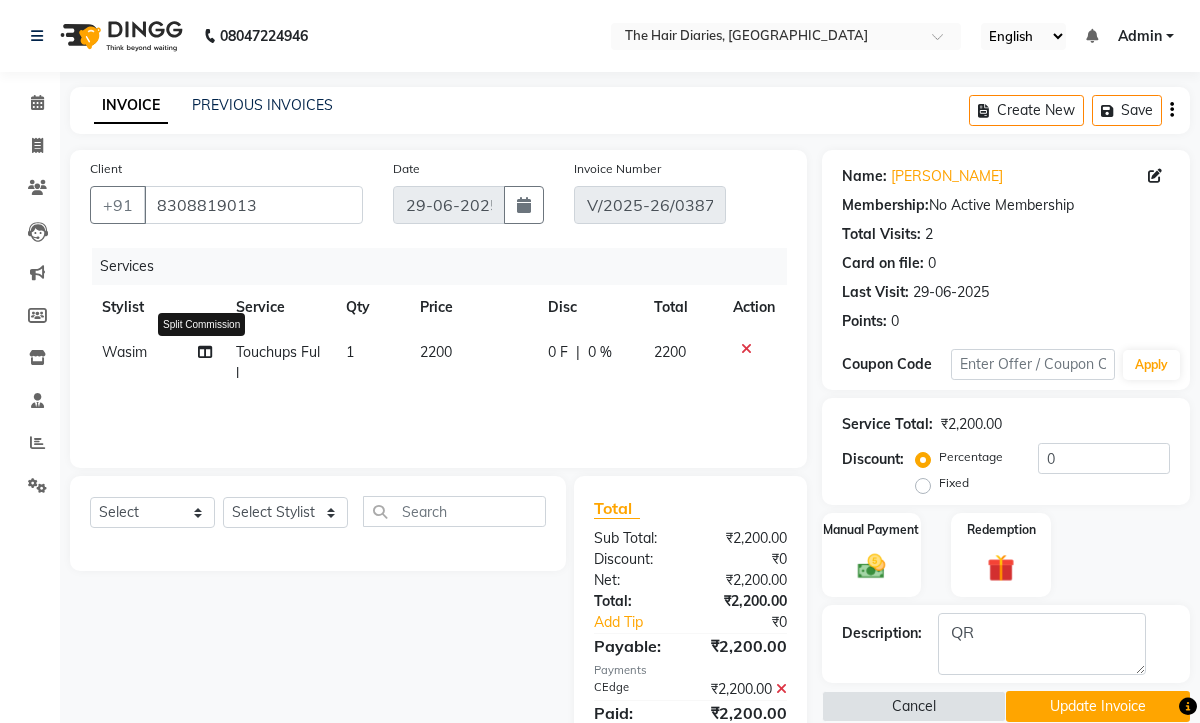 click 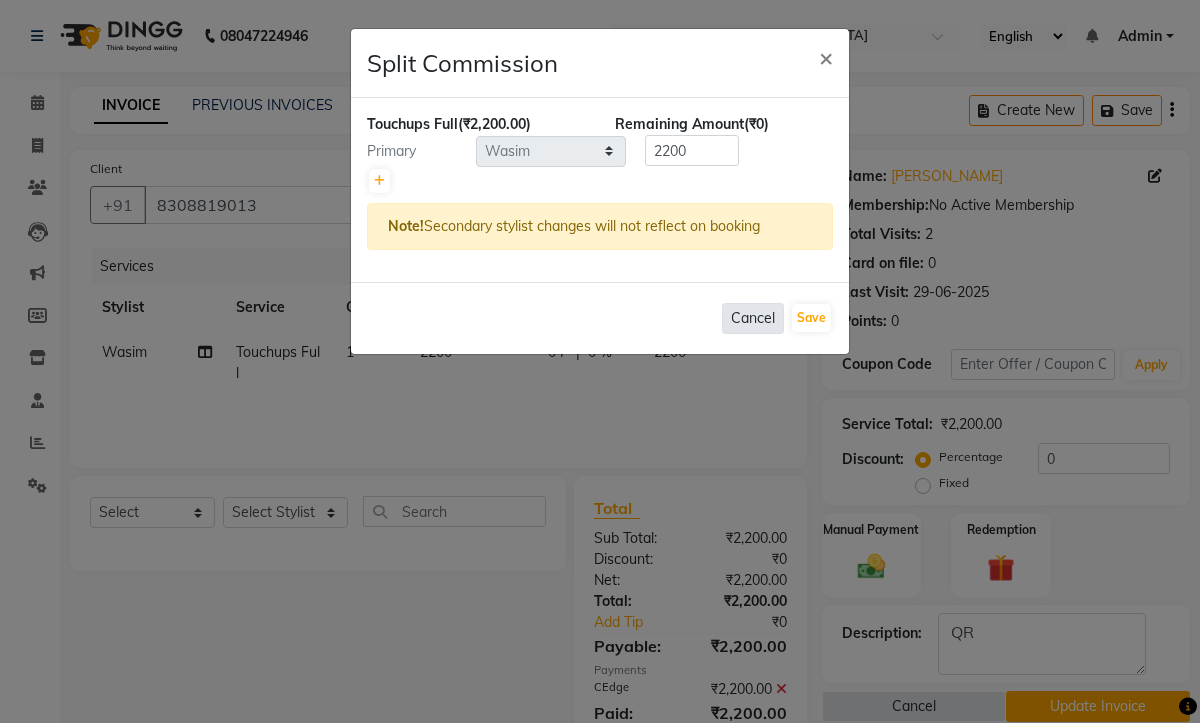 click on "Cancel" 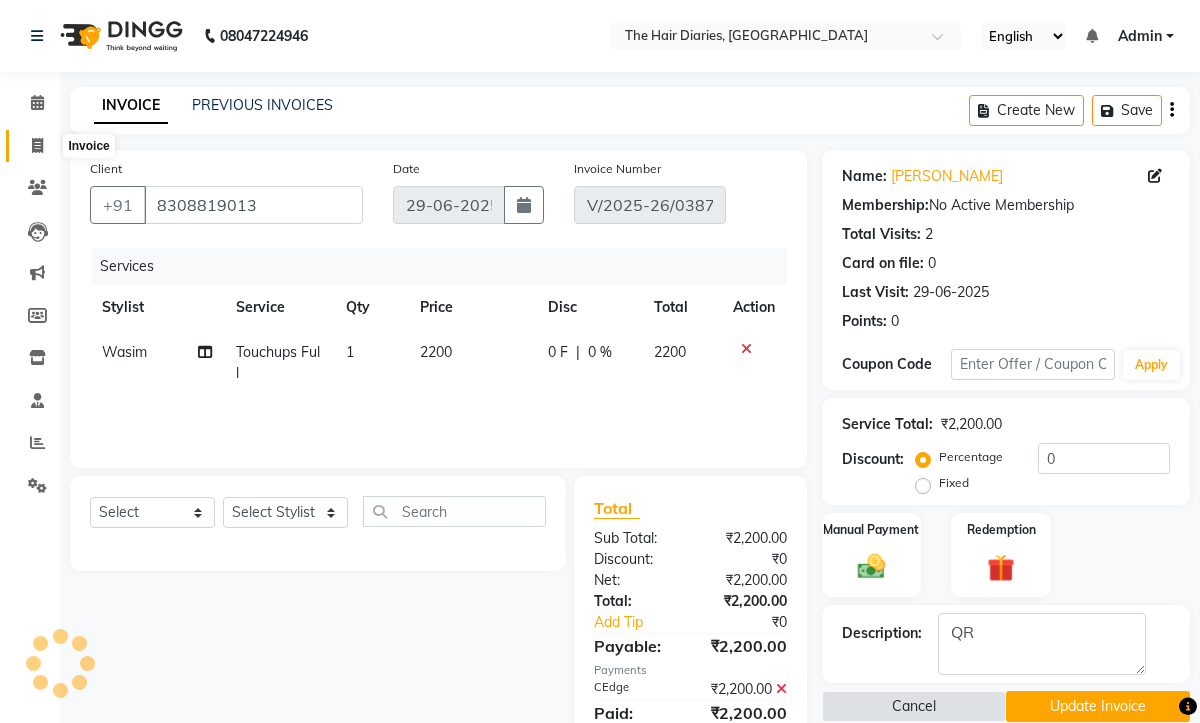 click 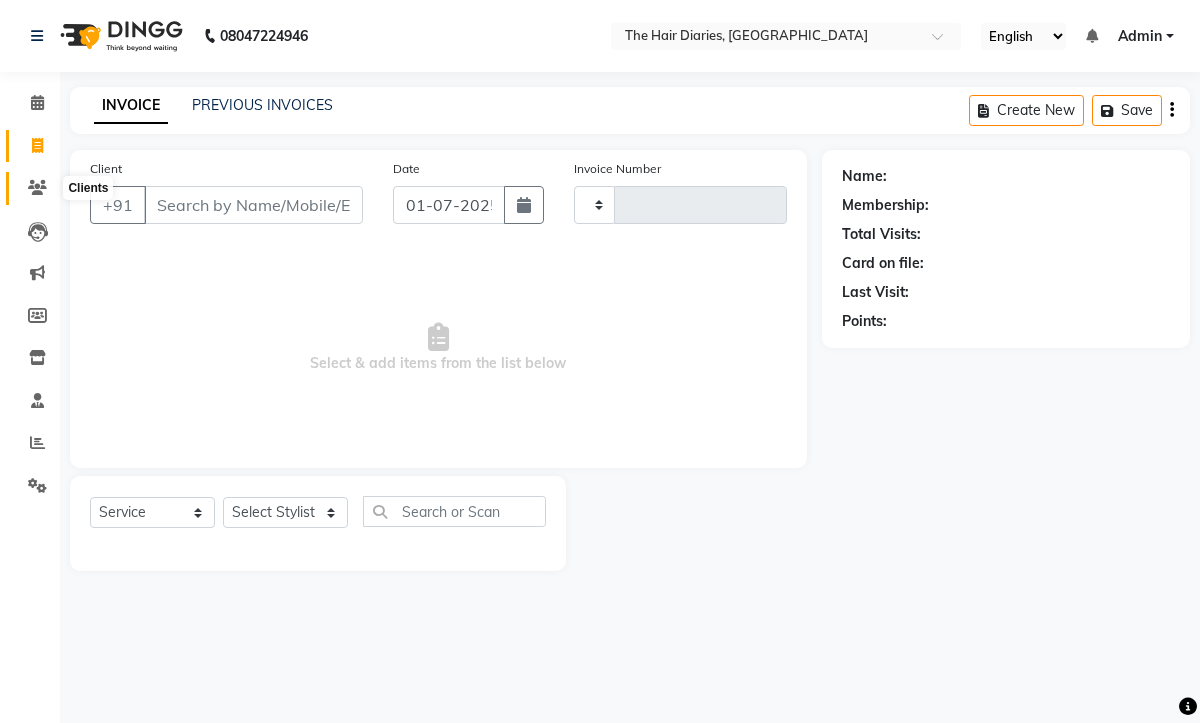 click 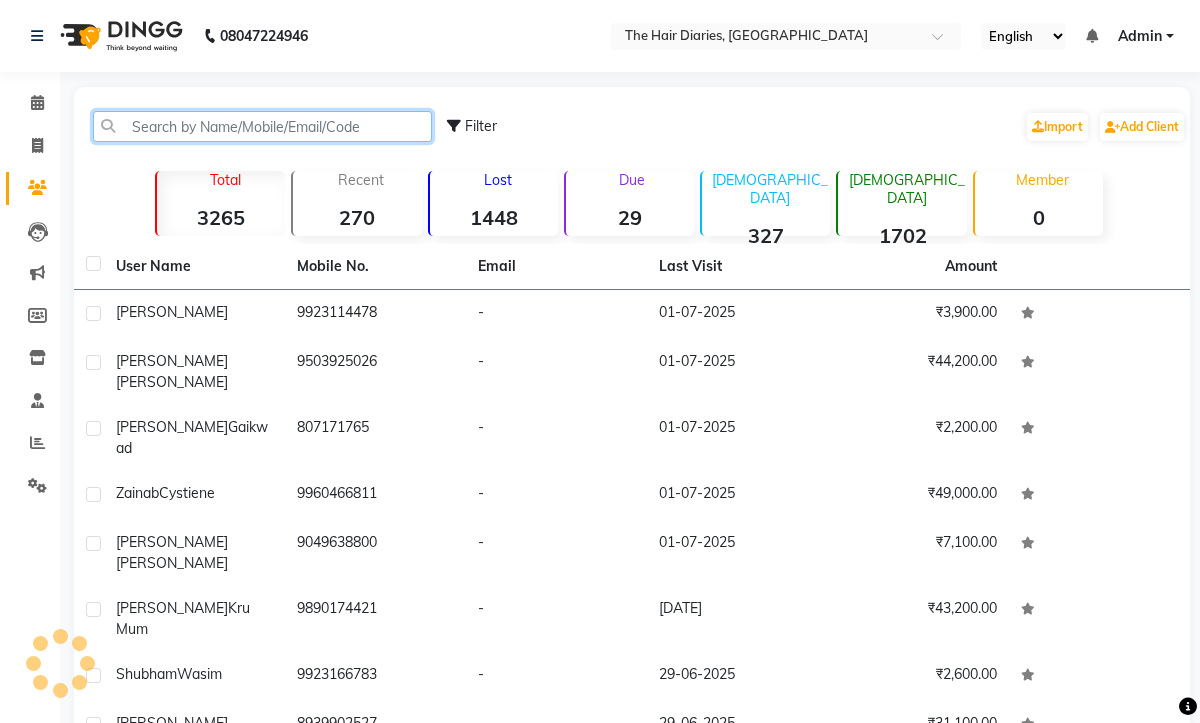 click 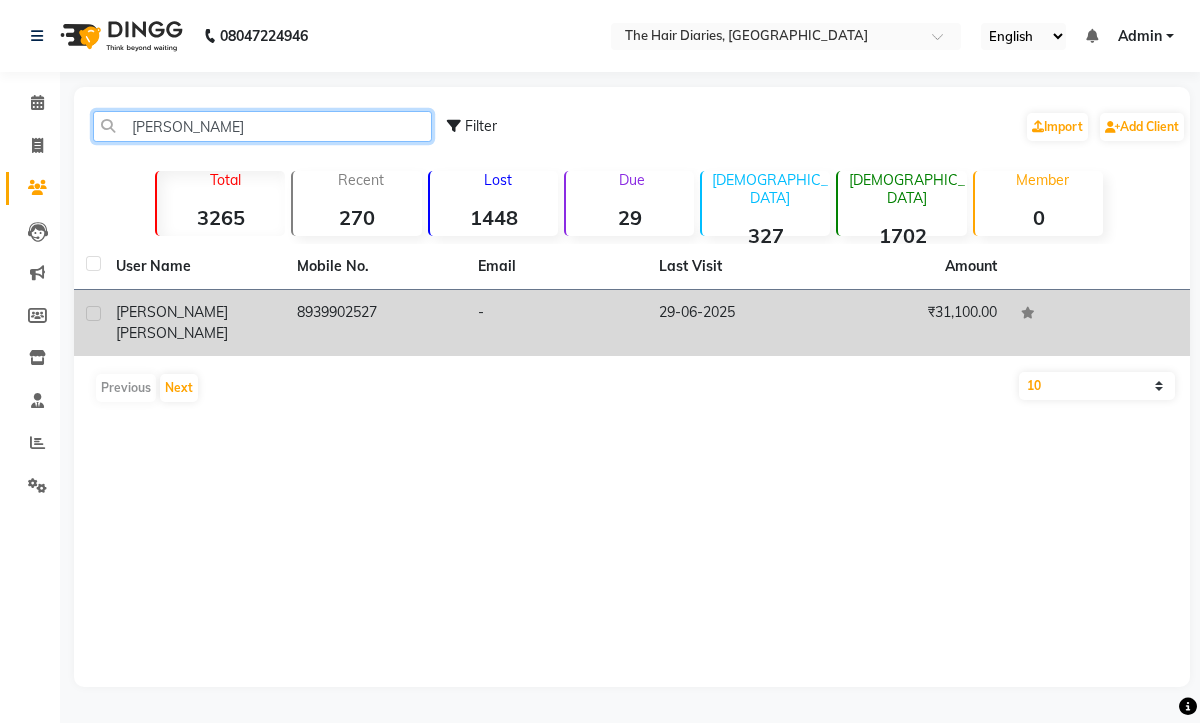 type on "Shril" 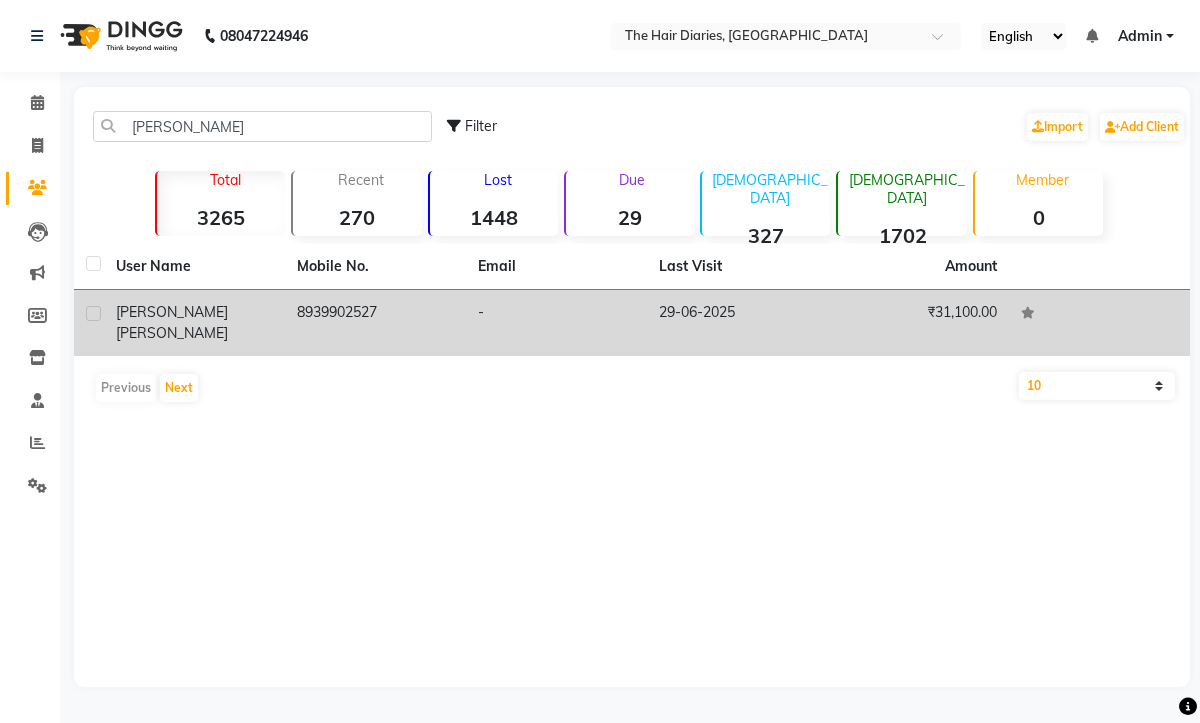 click on "8939902527" 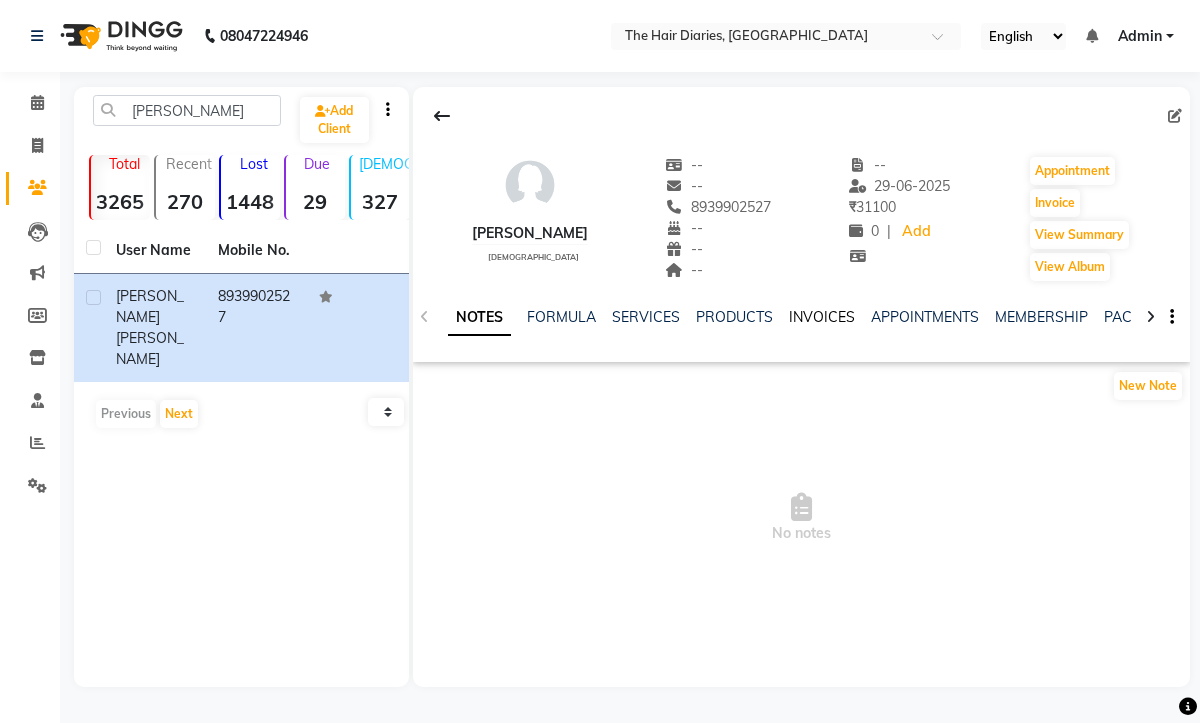 click on "INVOICES" 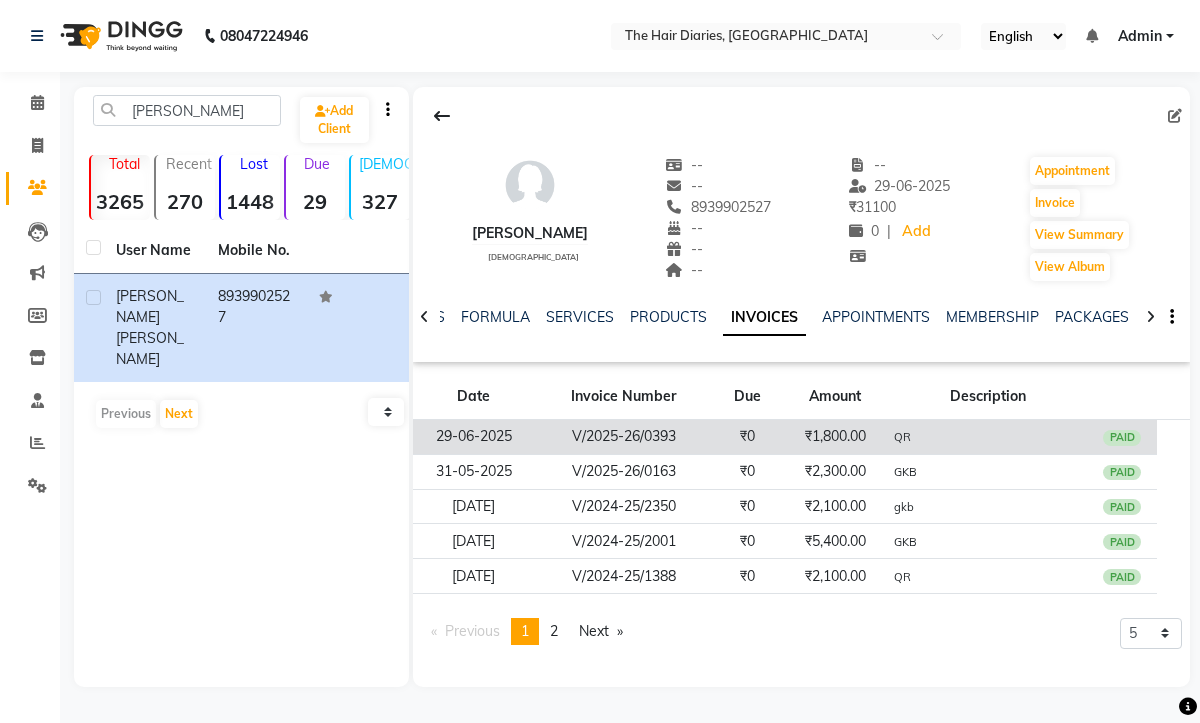 click on "₹1,800.00" 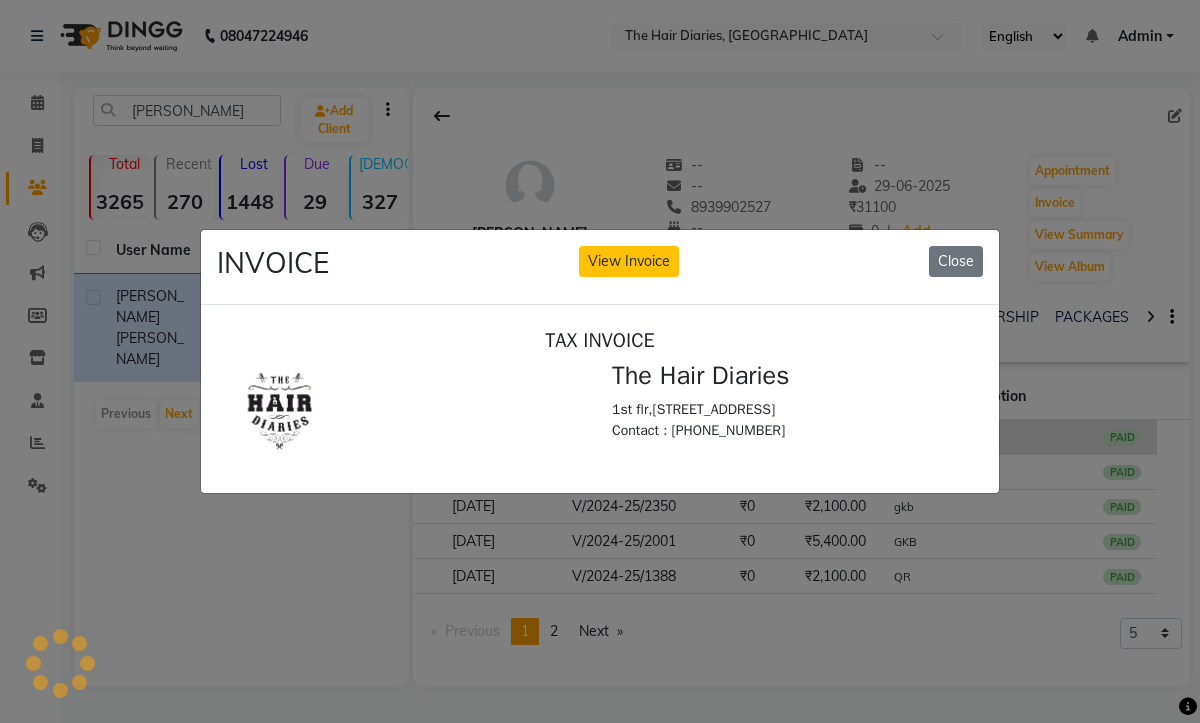 scroll, scrollTop: 0, scrollLeft: 0, axis: both 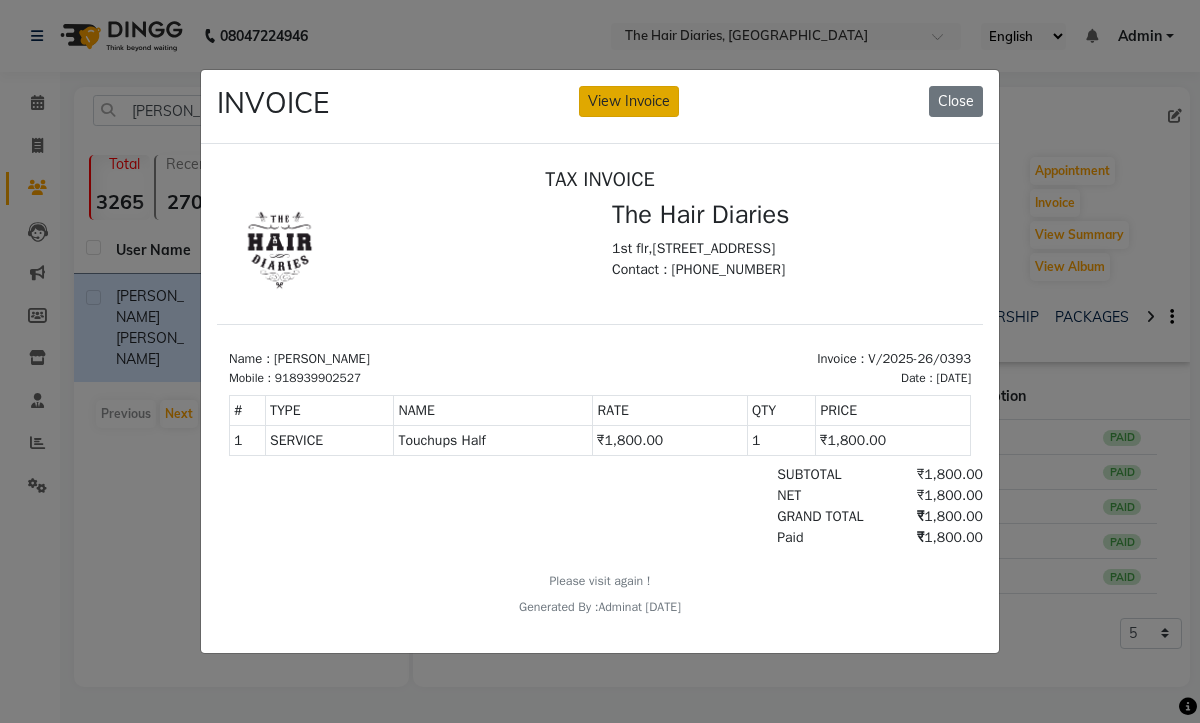 click on "View Invoice" 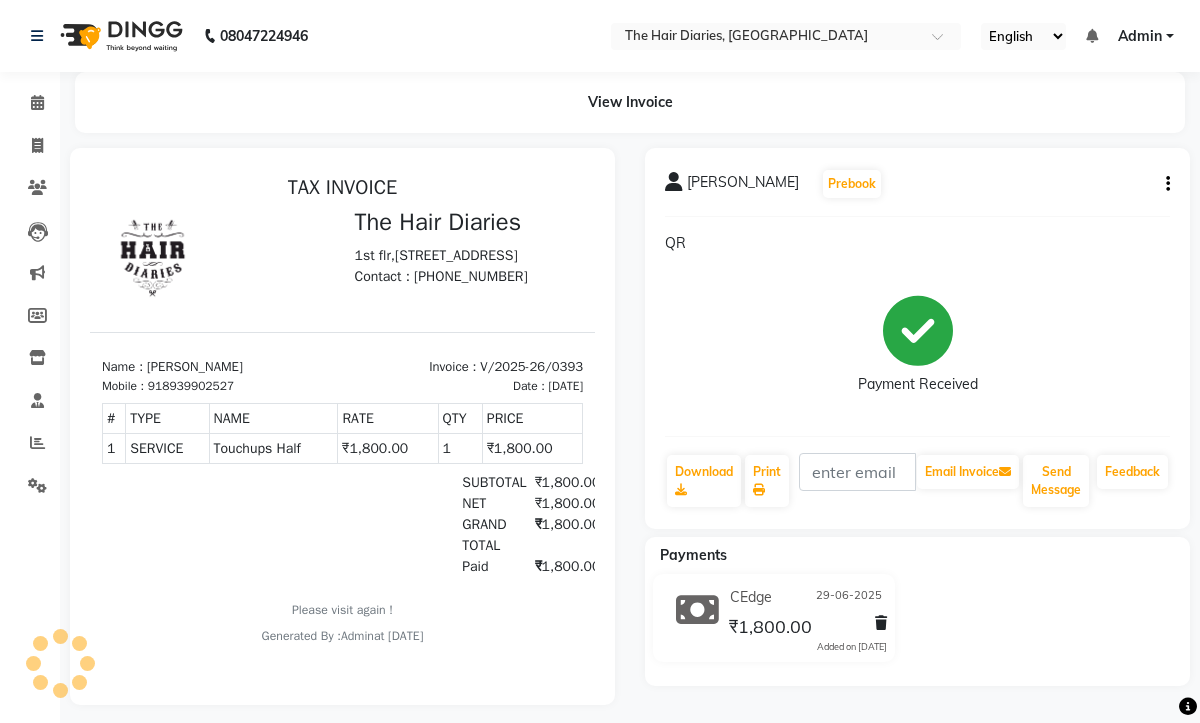 scroll, scrollTop: 0, scrollLeft: 0, axis: both 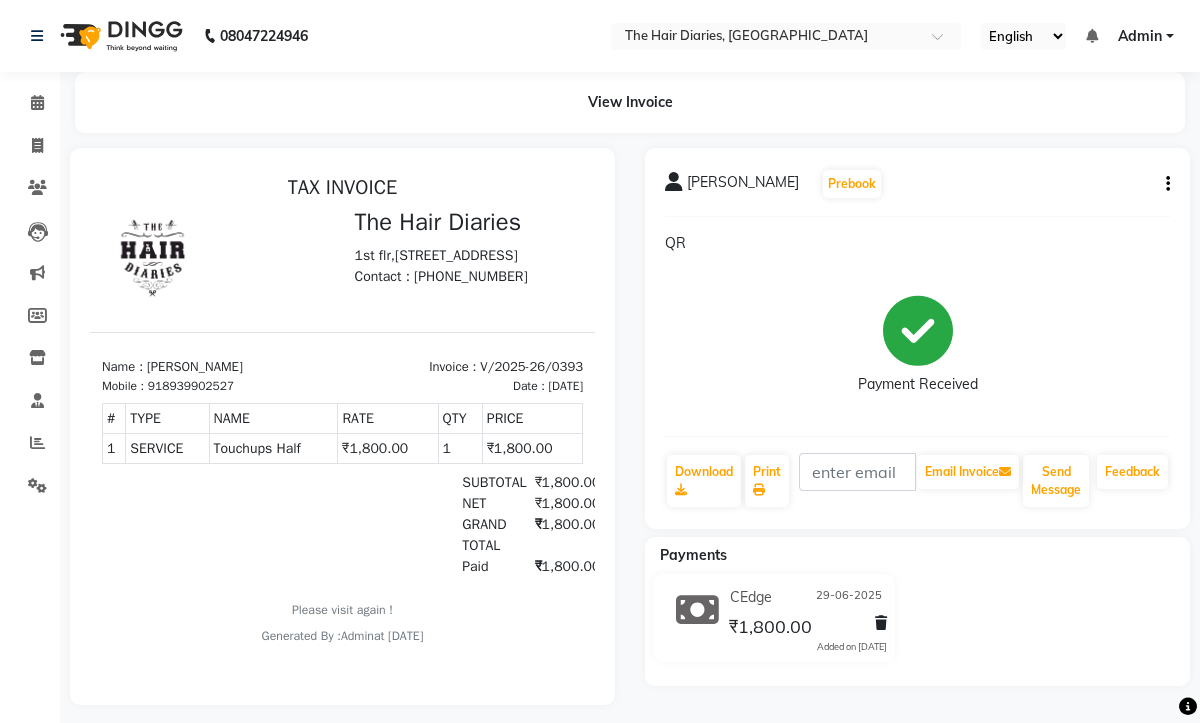 click on "Shrilekha Pethe  Prebook  QR  Payment Received  Download  Print   Email Invoice   Send Message Feedback" 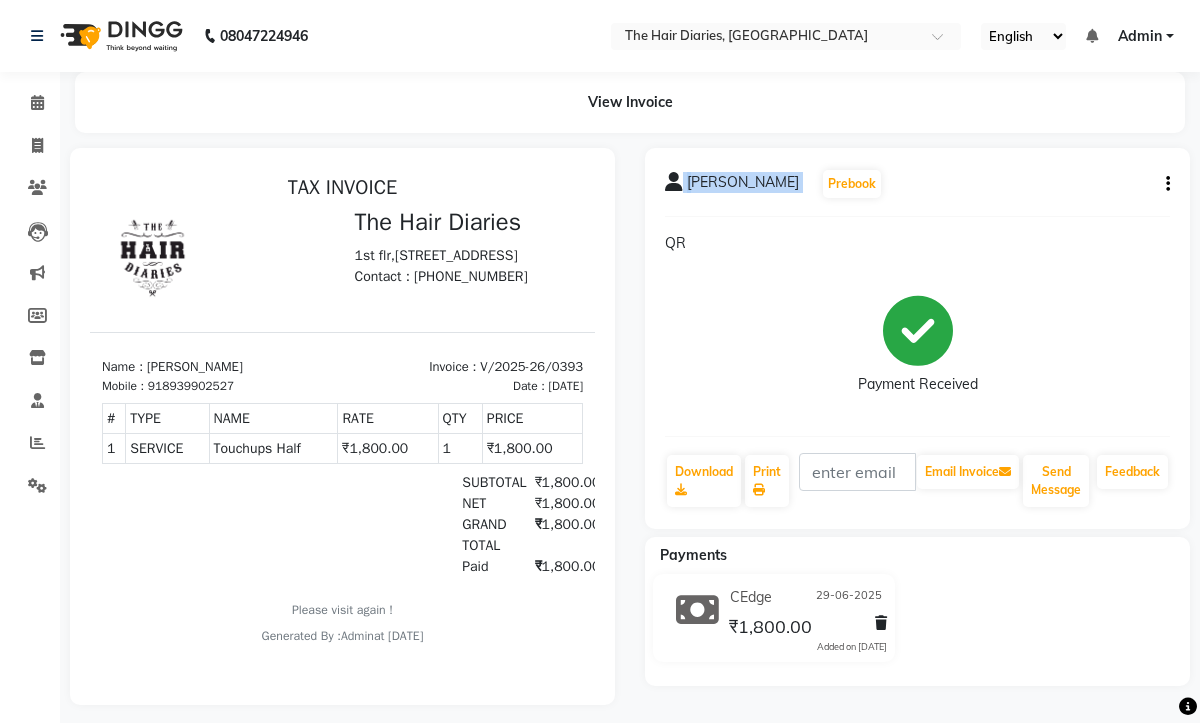 click 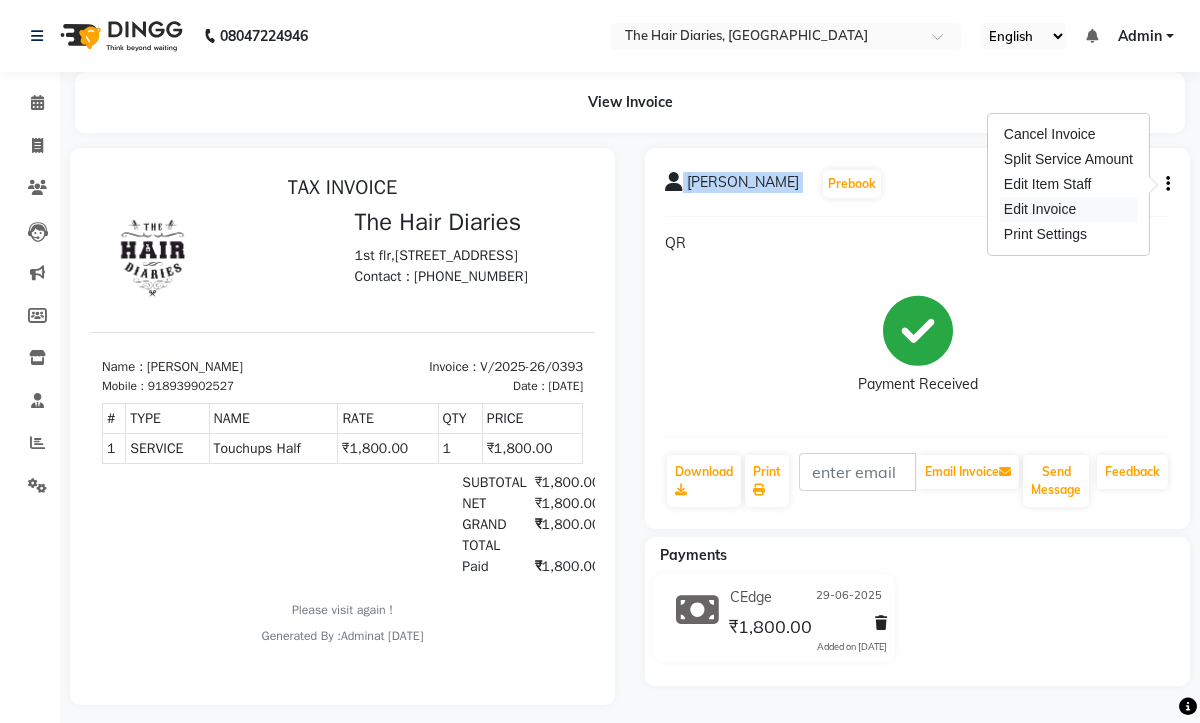 click on "Edit Invoice" at bounding box center [1068, 209] 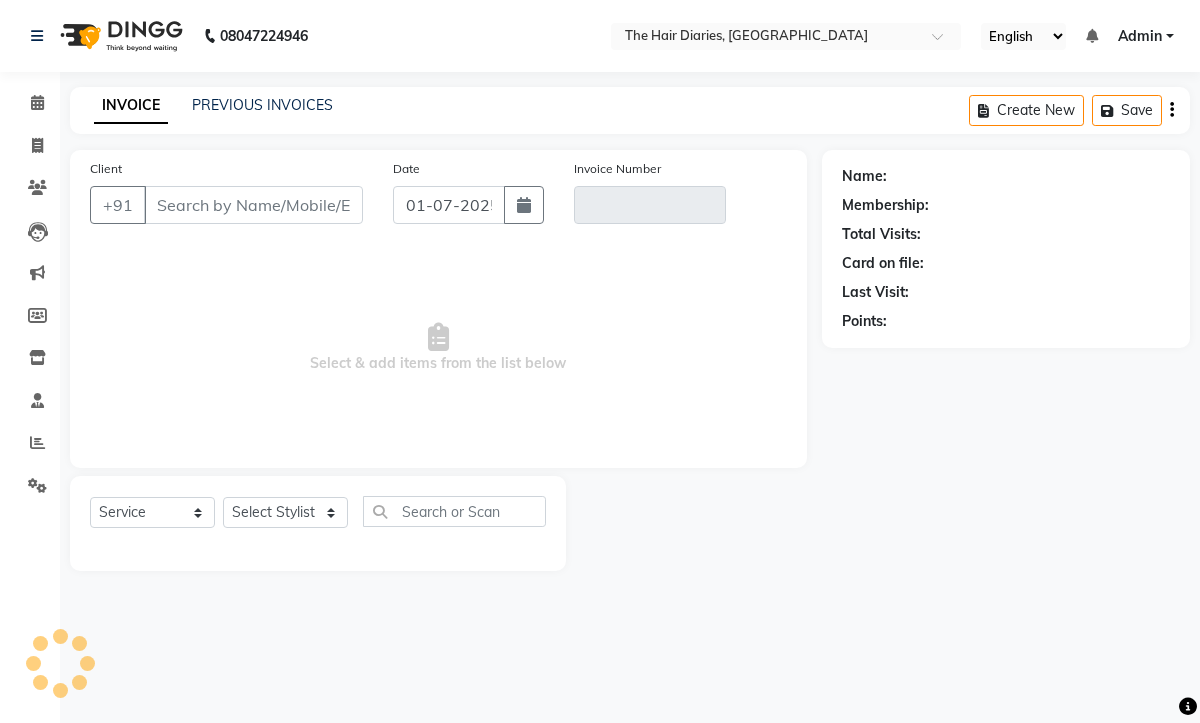 type on "8939902527" 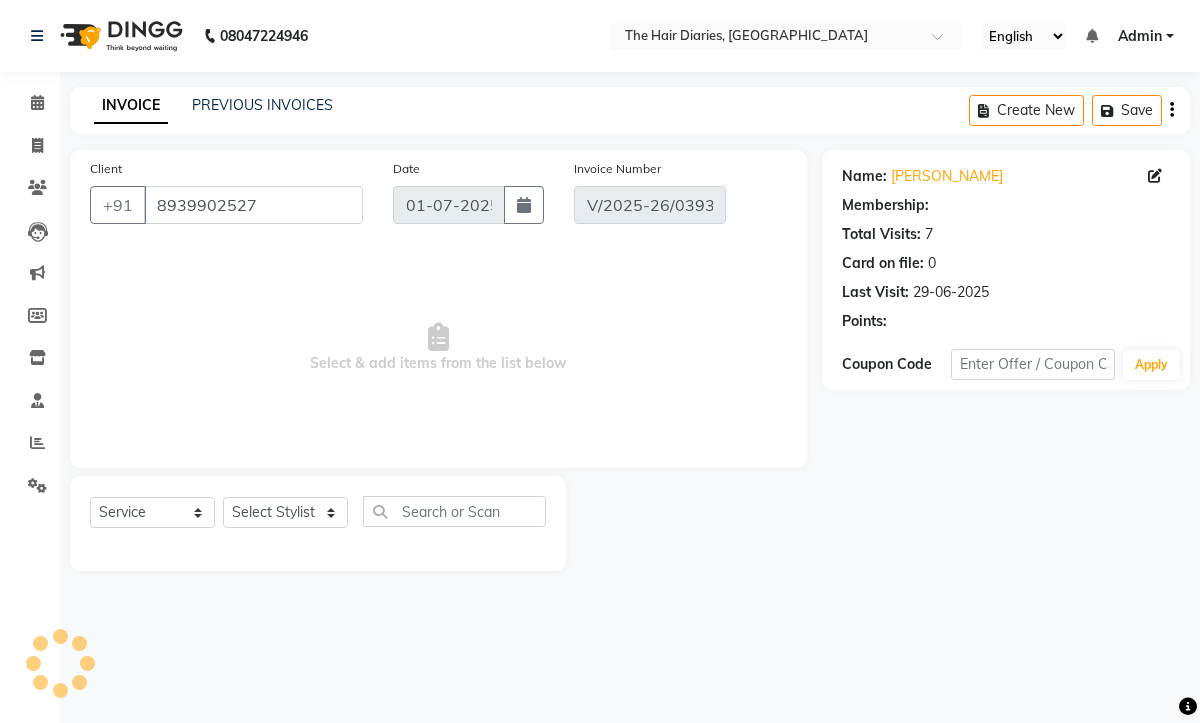 type on "29-06-2025" 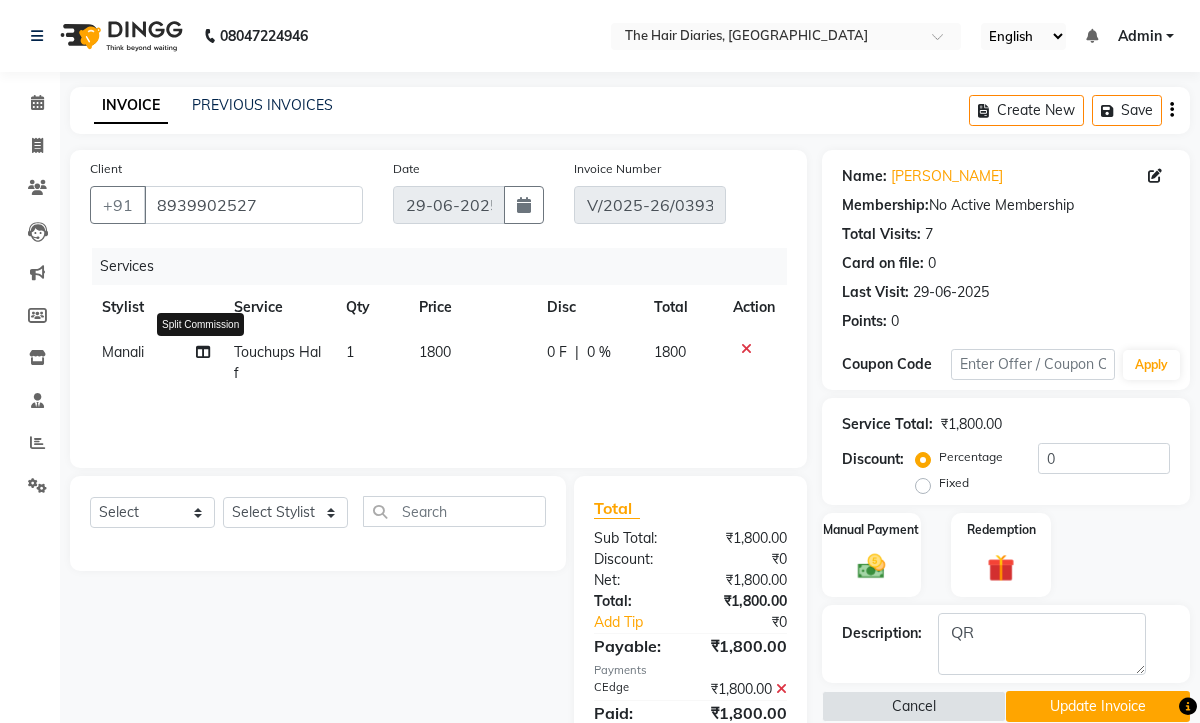 click 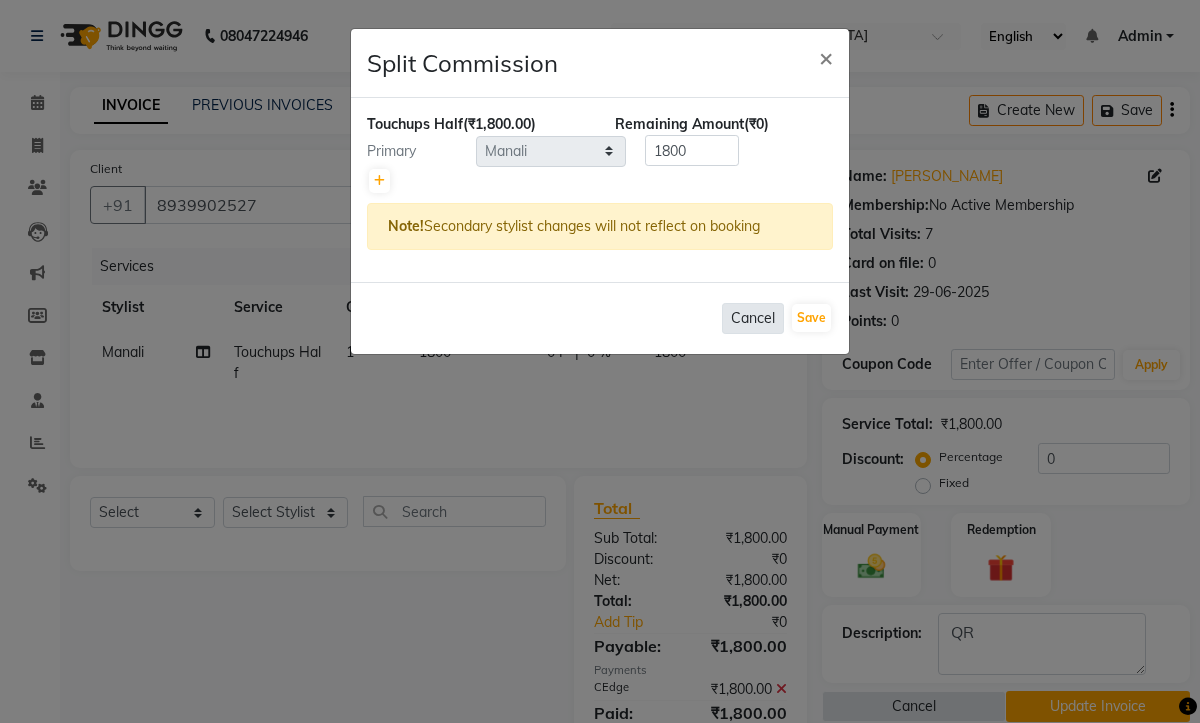 click on "Cancel" 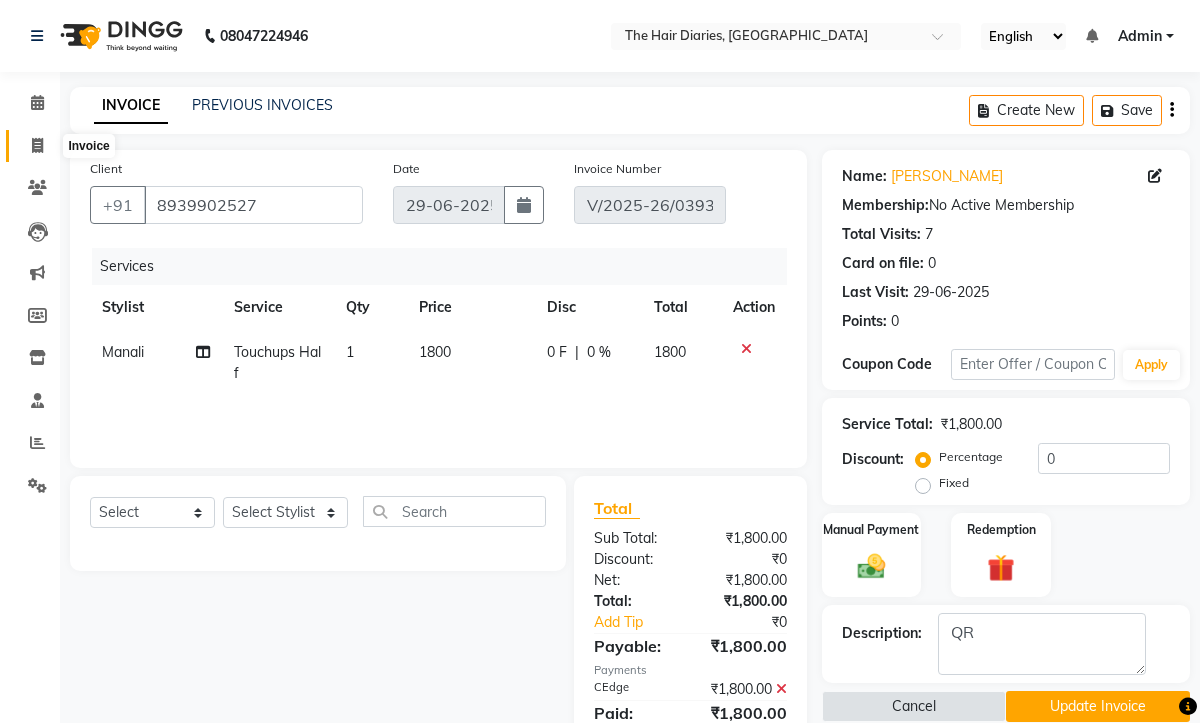 click 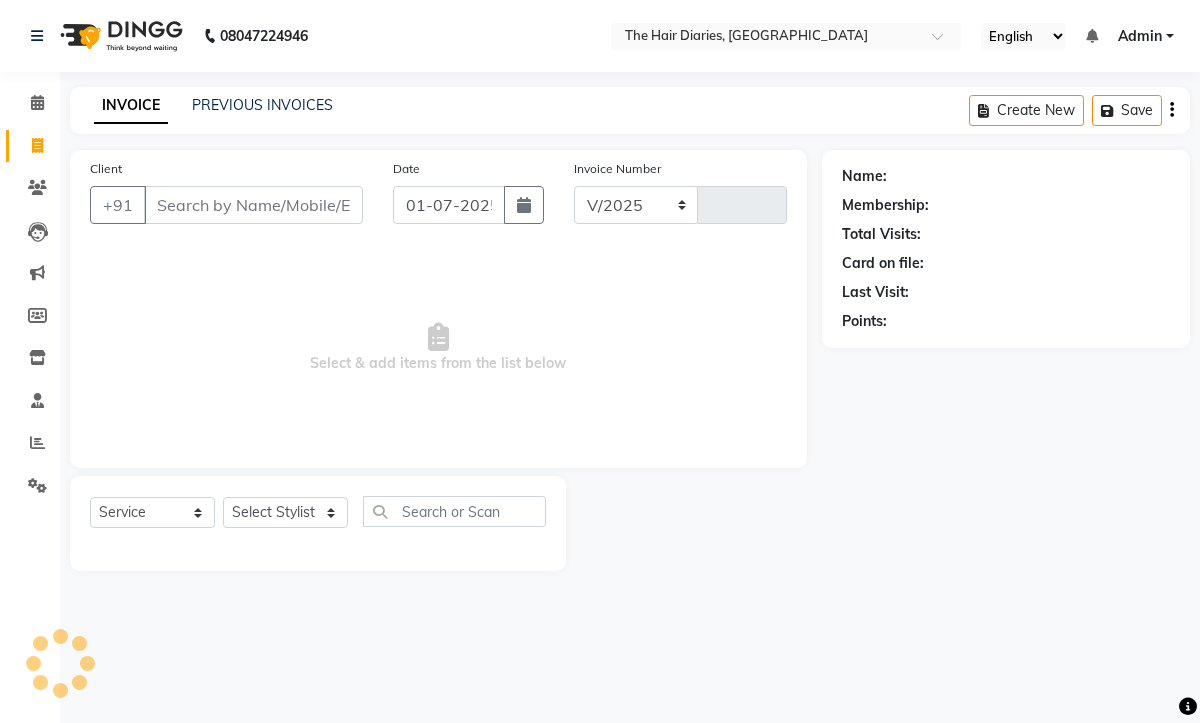 select on "782" 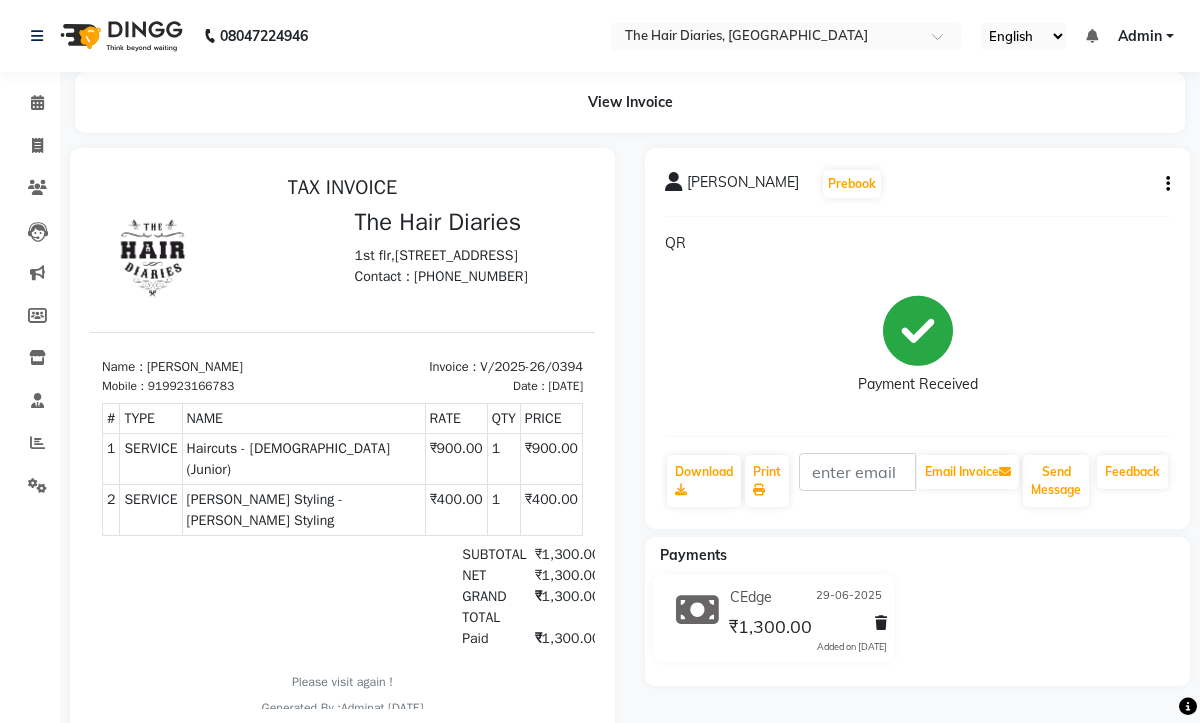 scroll, scrollTop: 0, scrollLeft: 0, axis: both 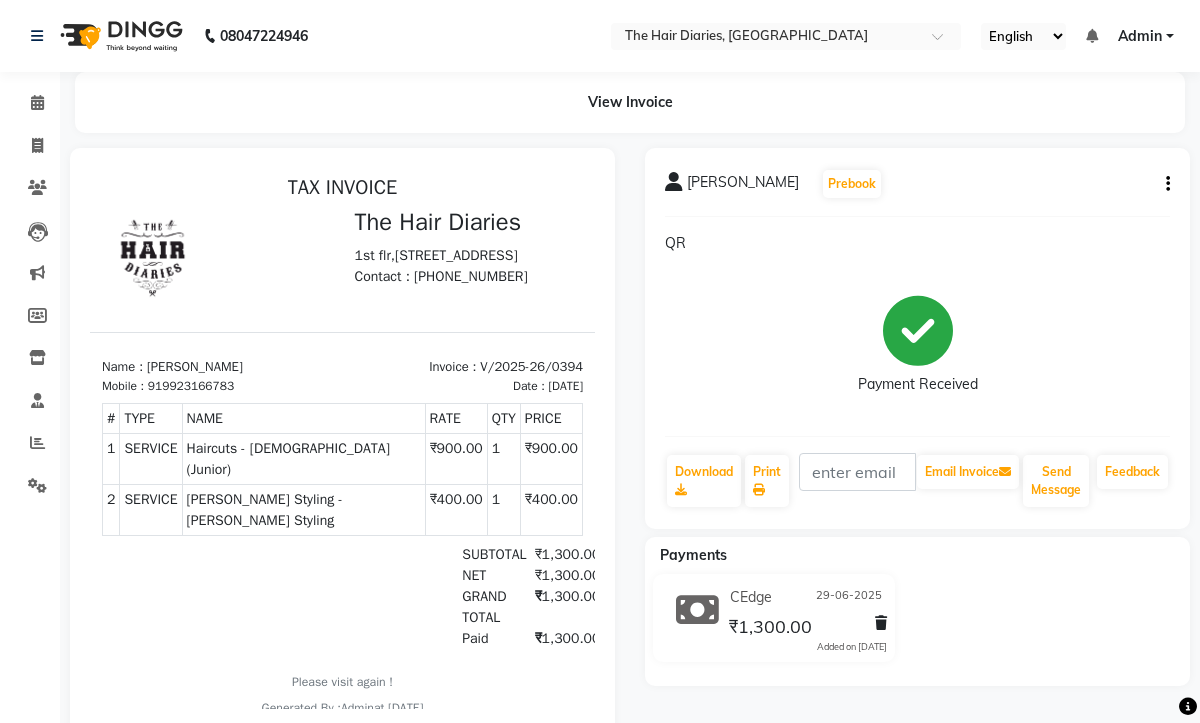 click 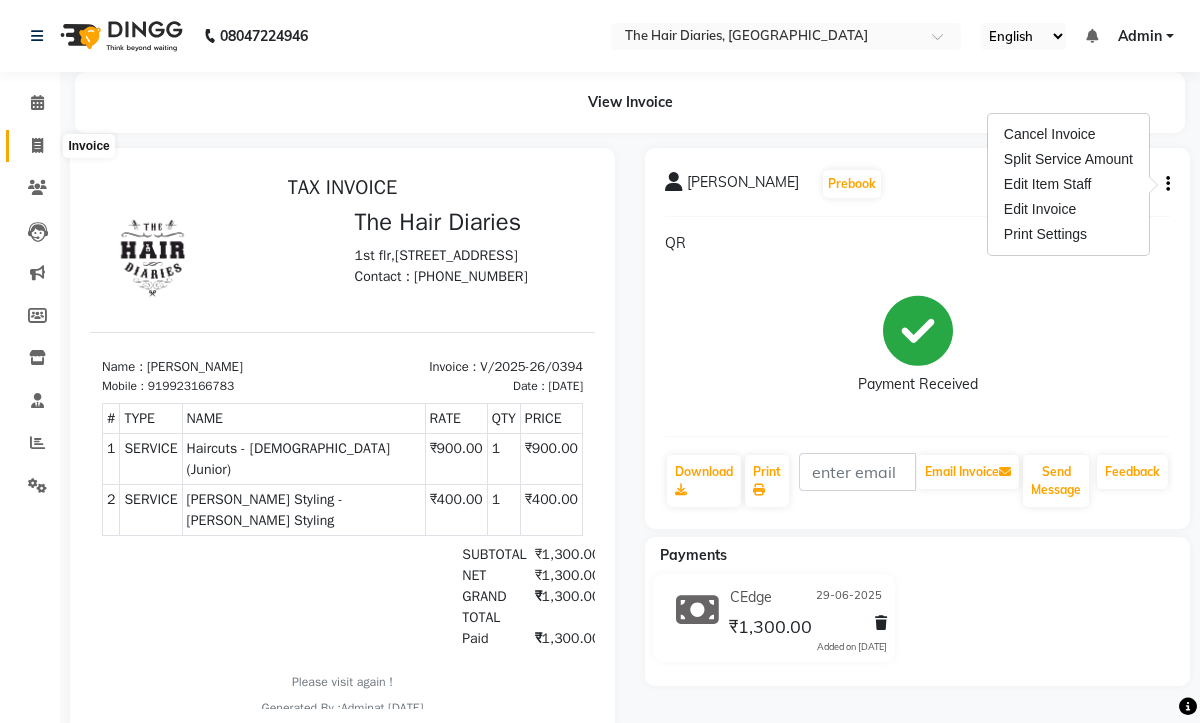 click 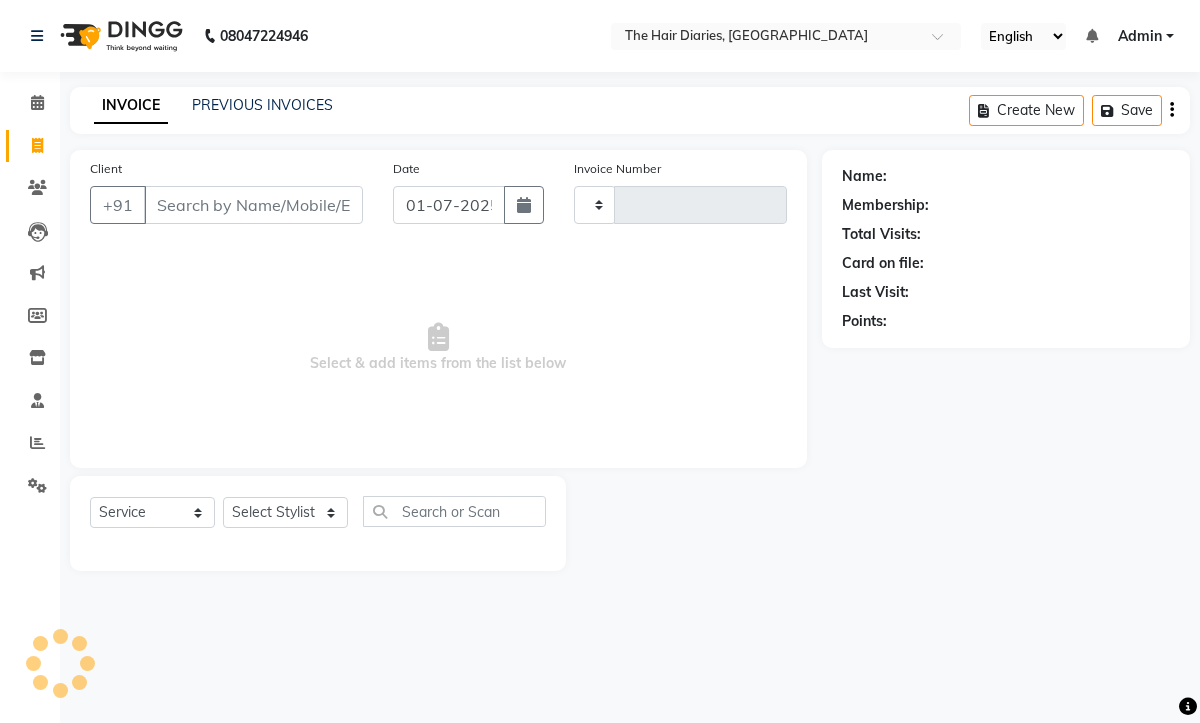 type on "0401" 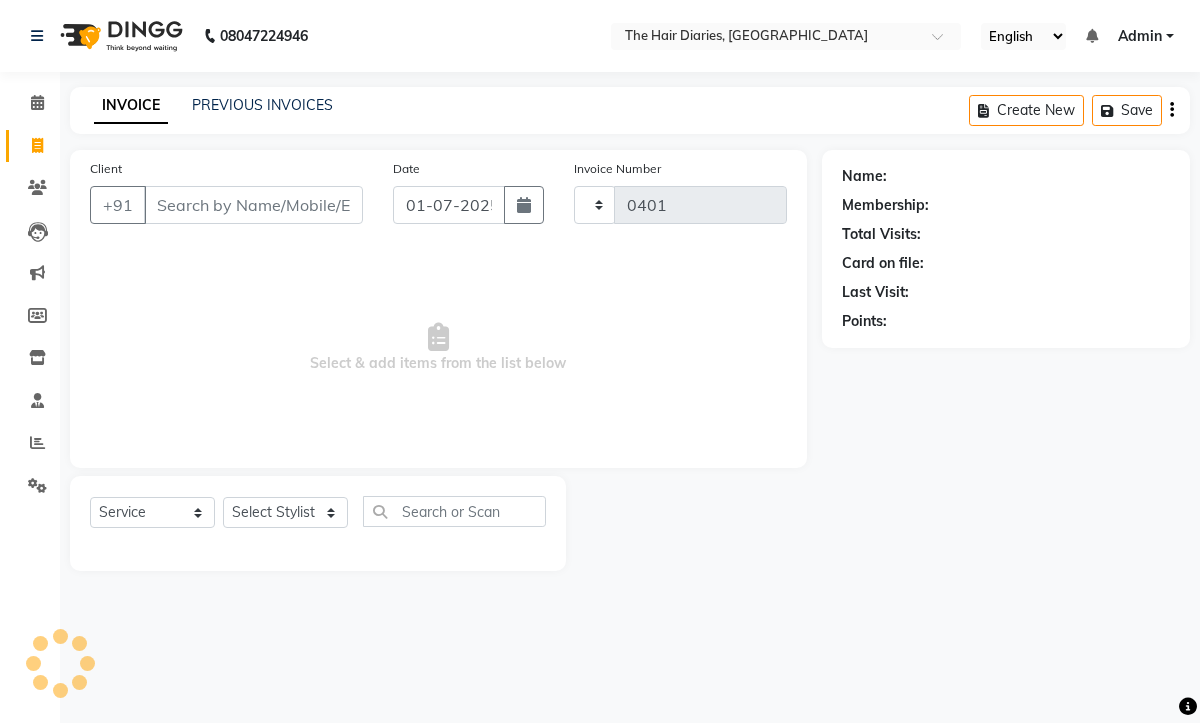 select on "782" 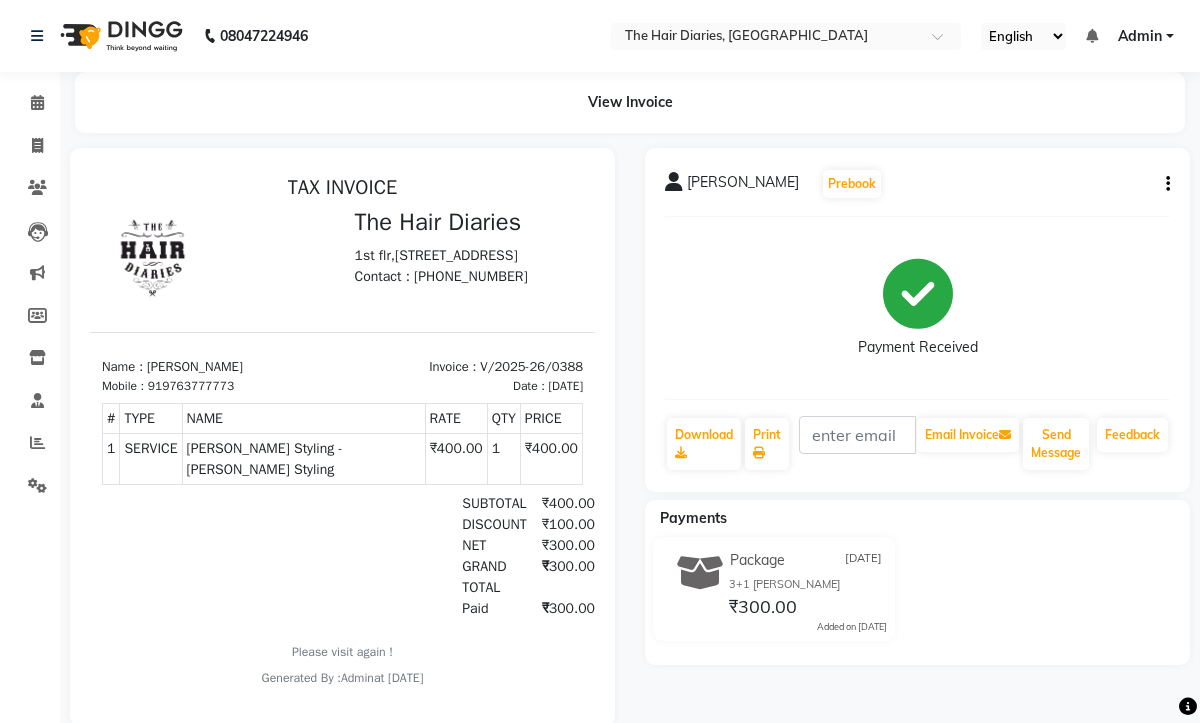 scroll, scrollTop: 0, scrollLeft: 0, axis: both 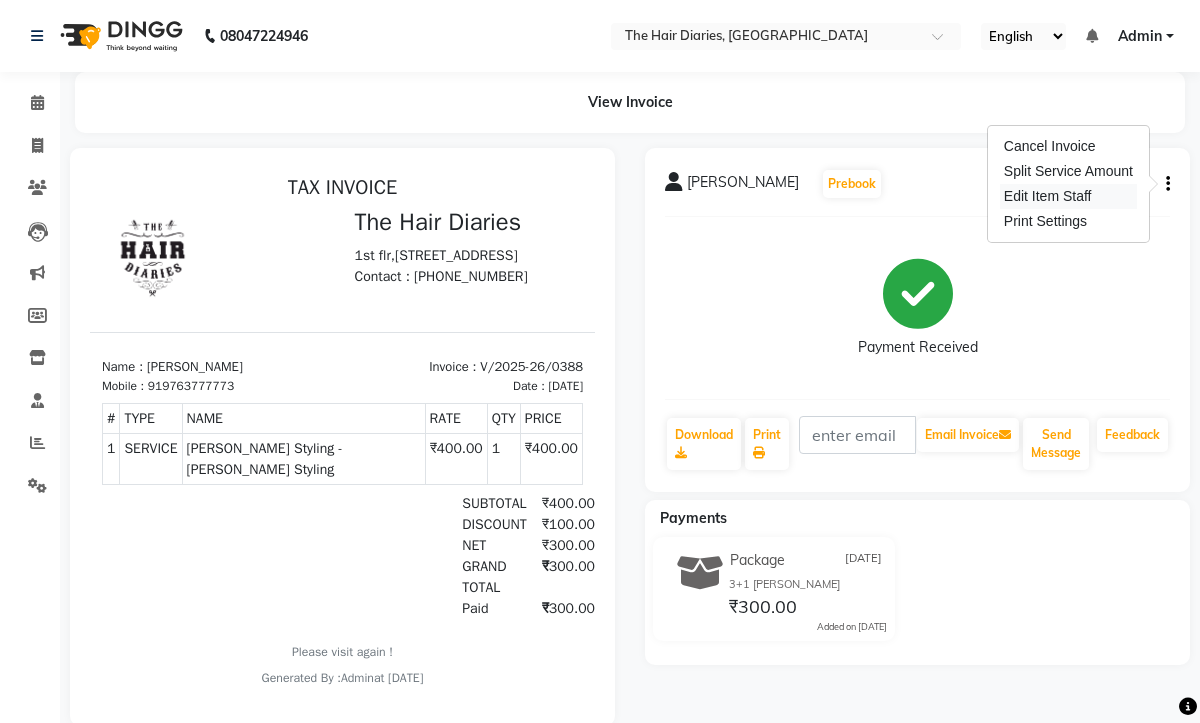 click on "Edit Item Staff" at bounding box center [1068, 196] 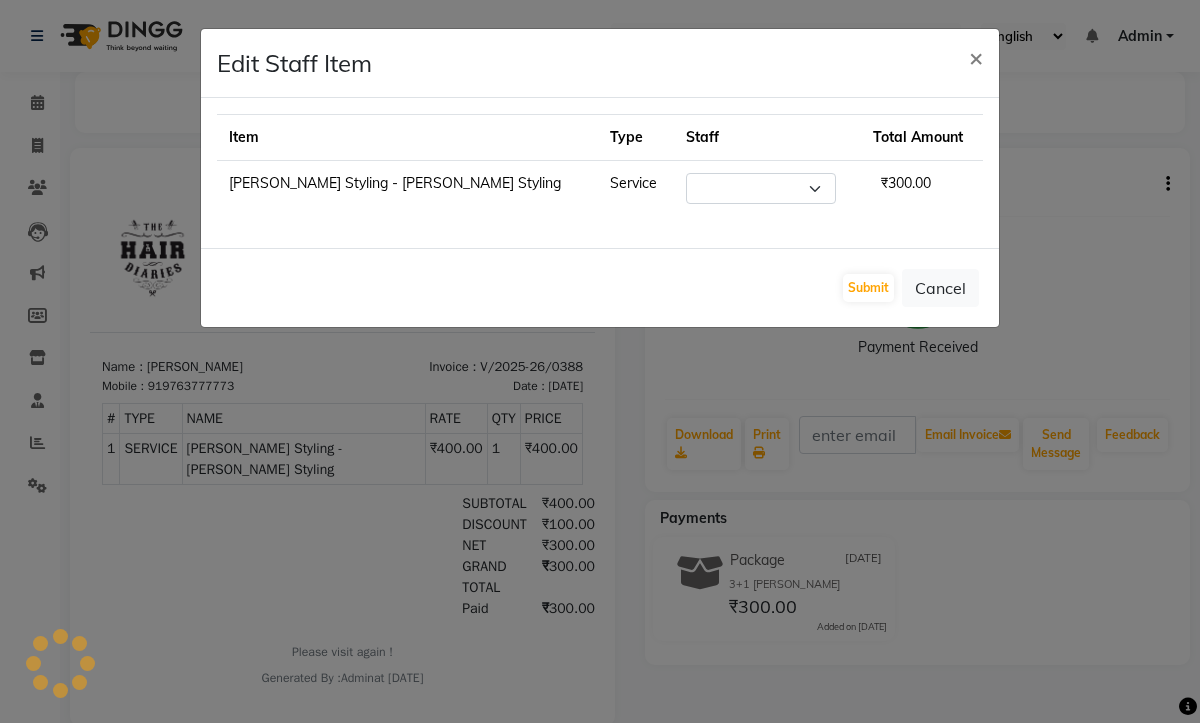 select on "12914" 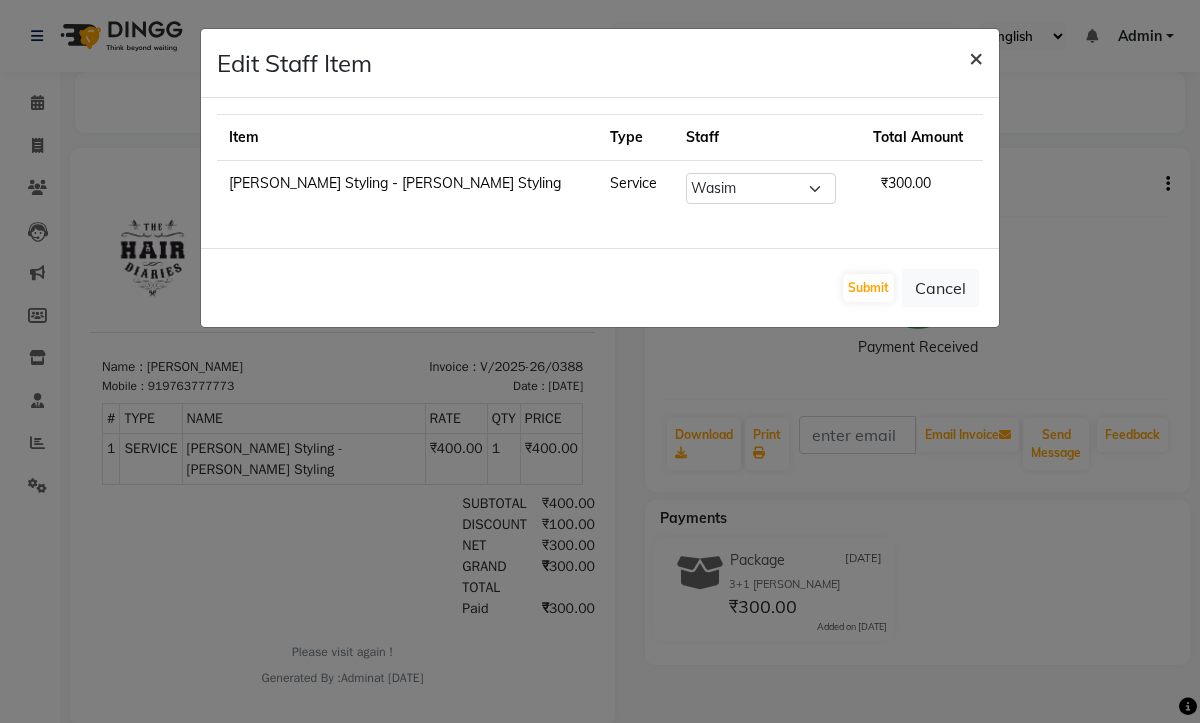 click on "×" 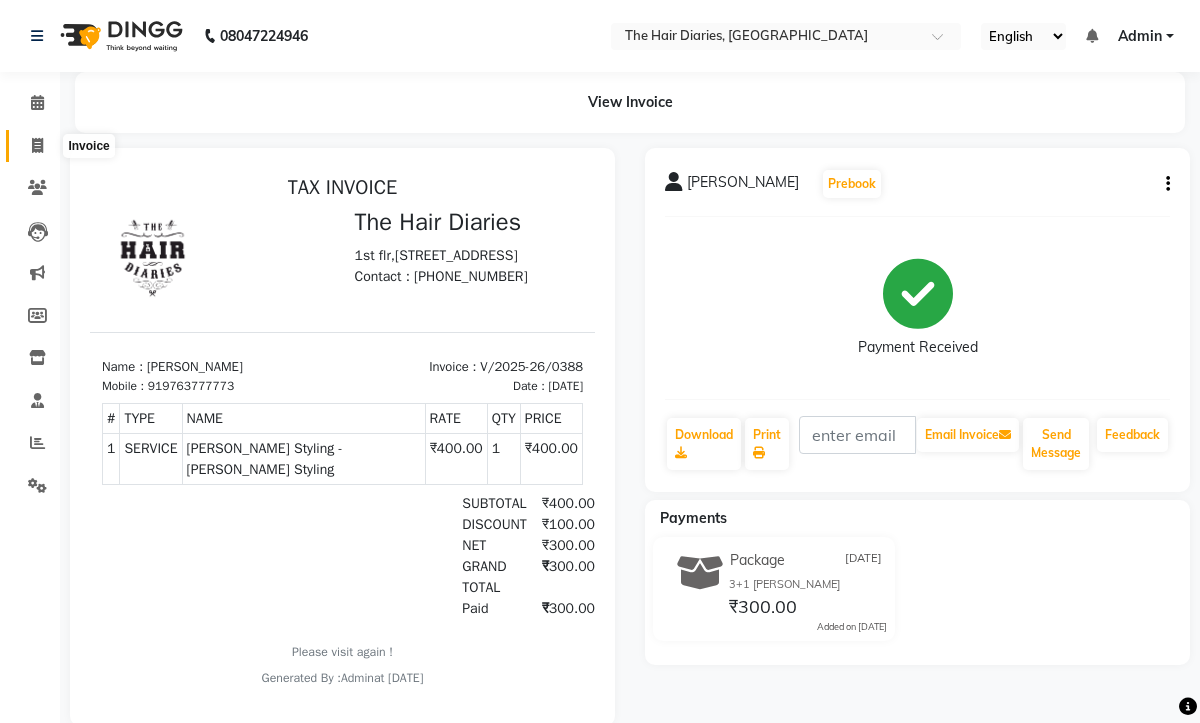 click 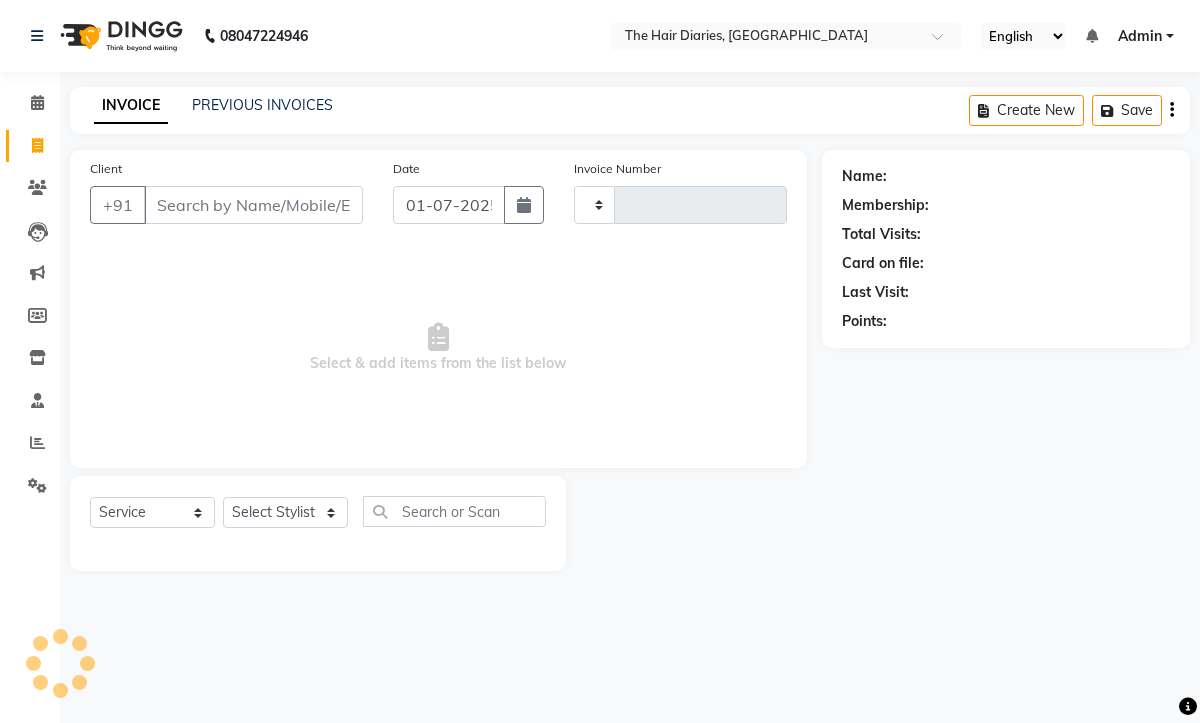 type on "0401" 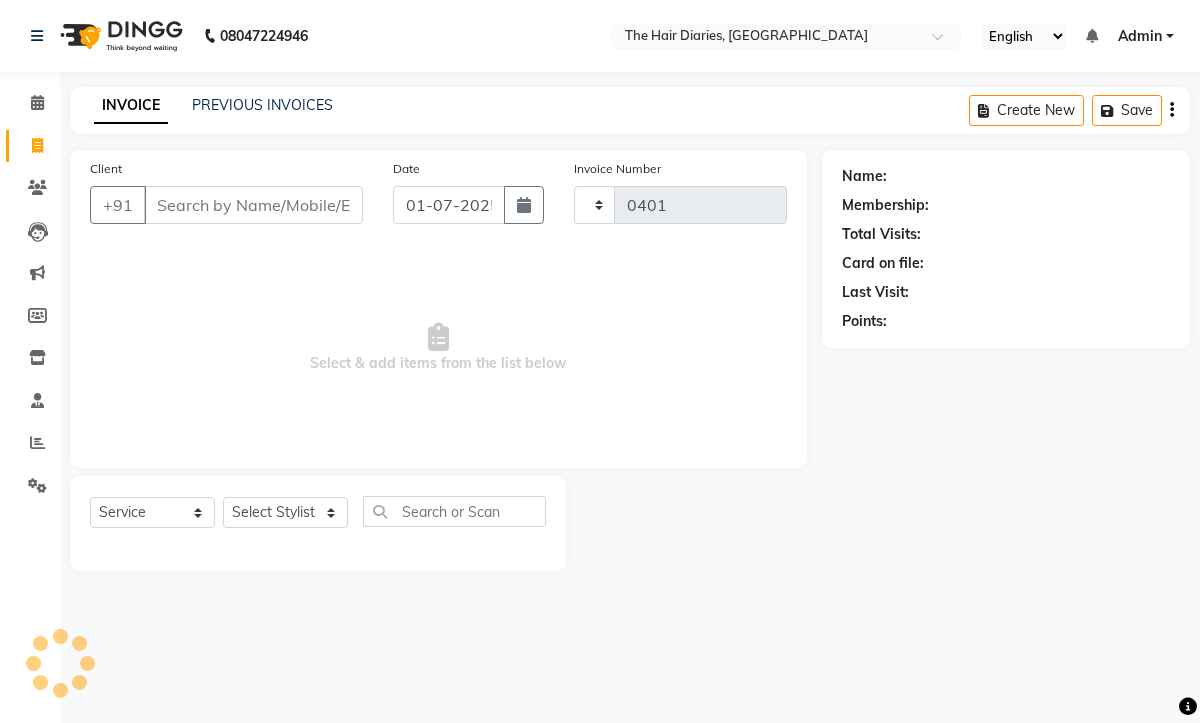 select on "782" 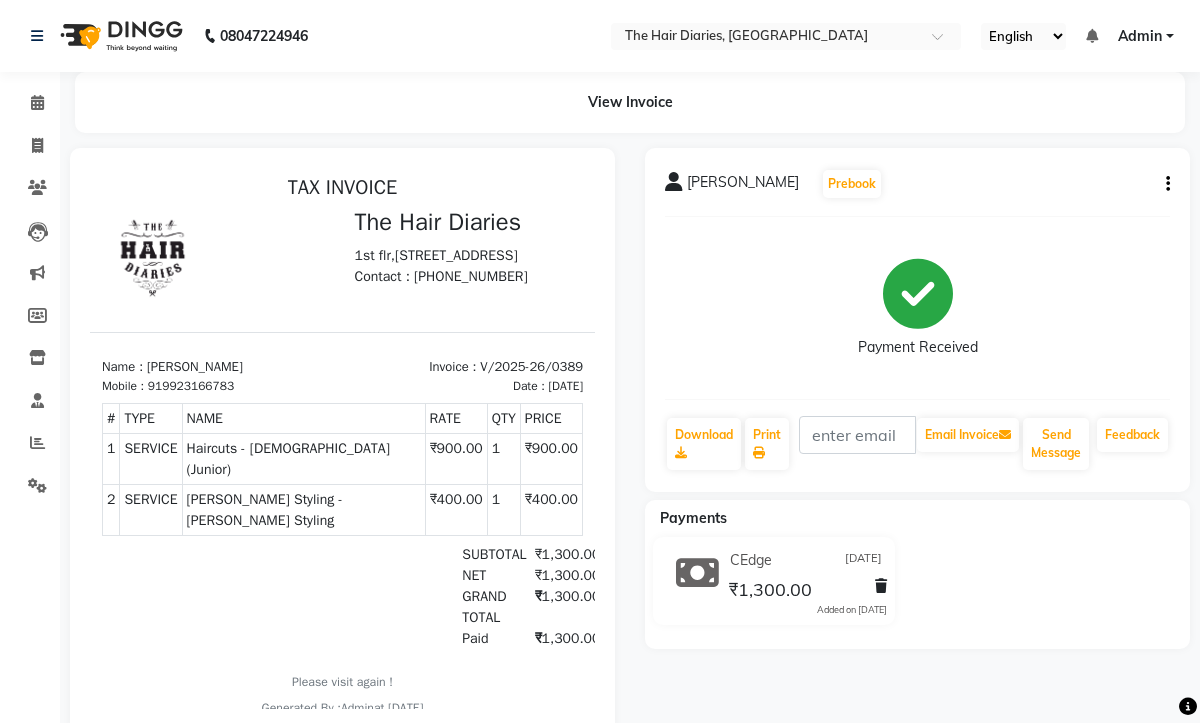 scroll, scrollTop: 0, scrollLeft: 0, axis: both 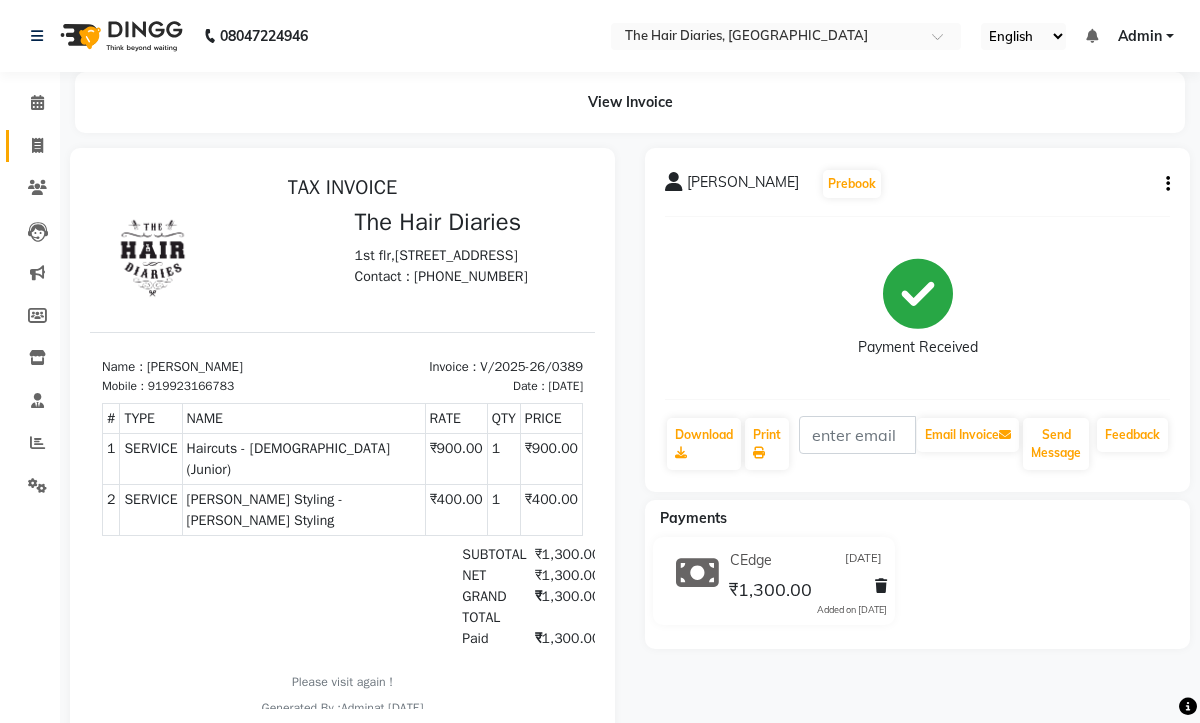 click 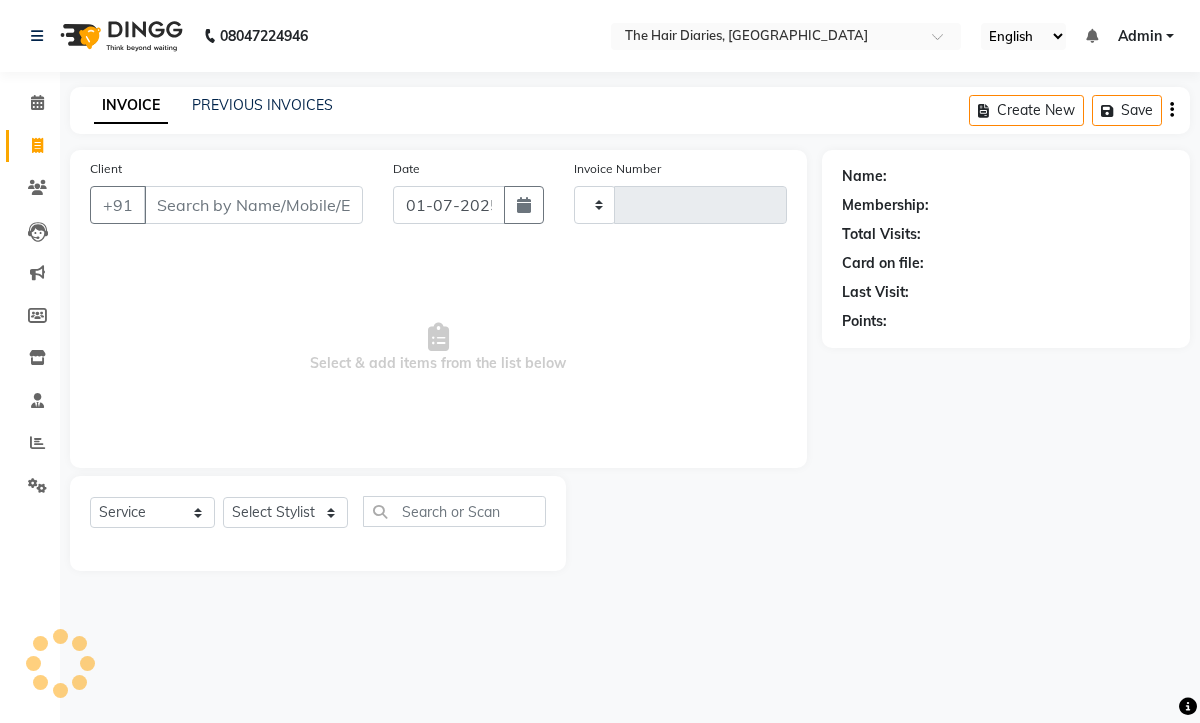 type on "0401" 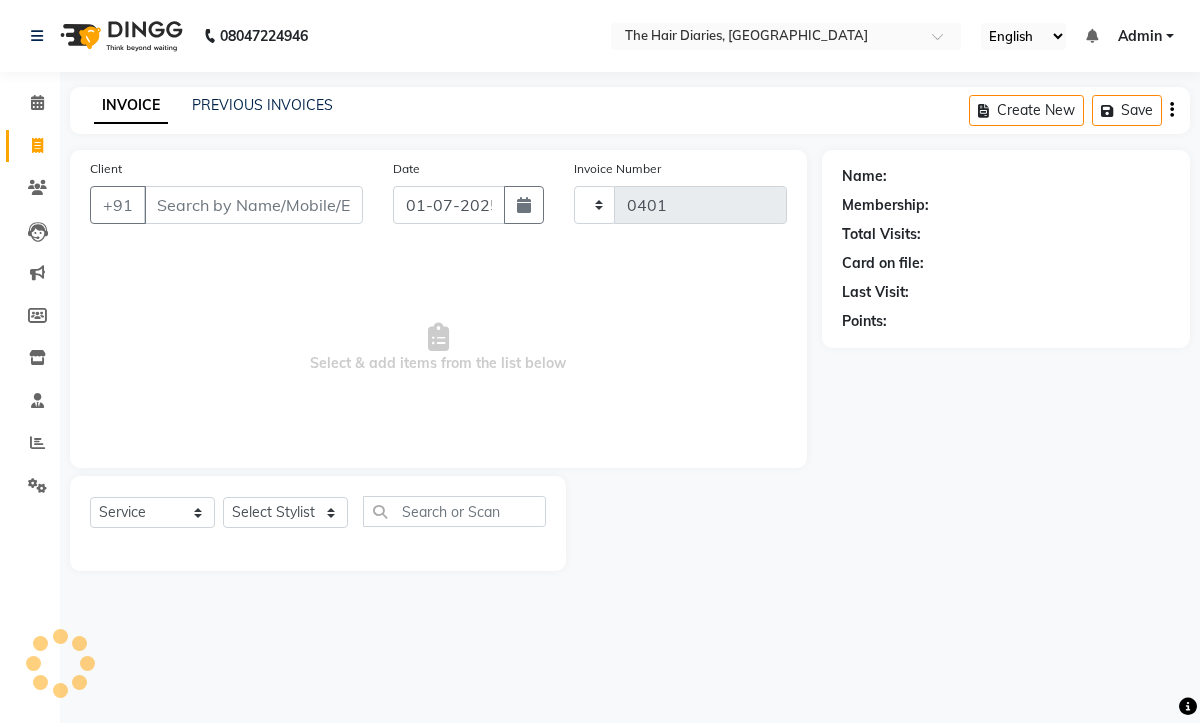 select on "782" 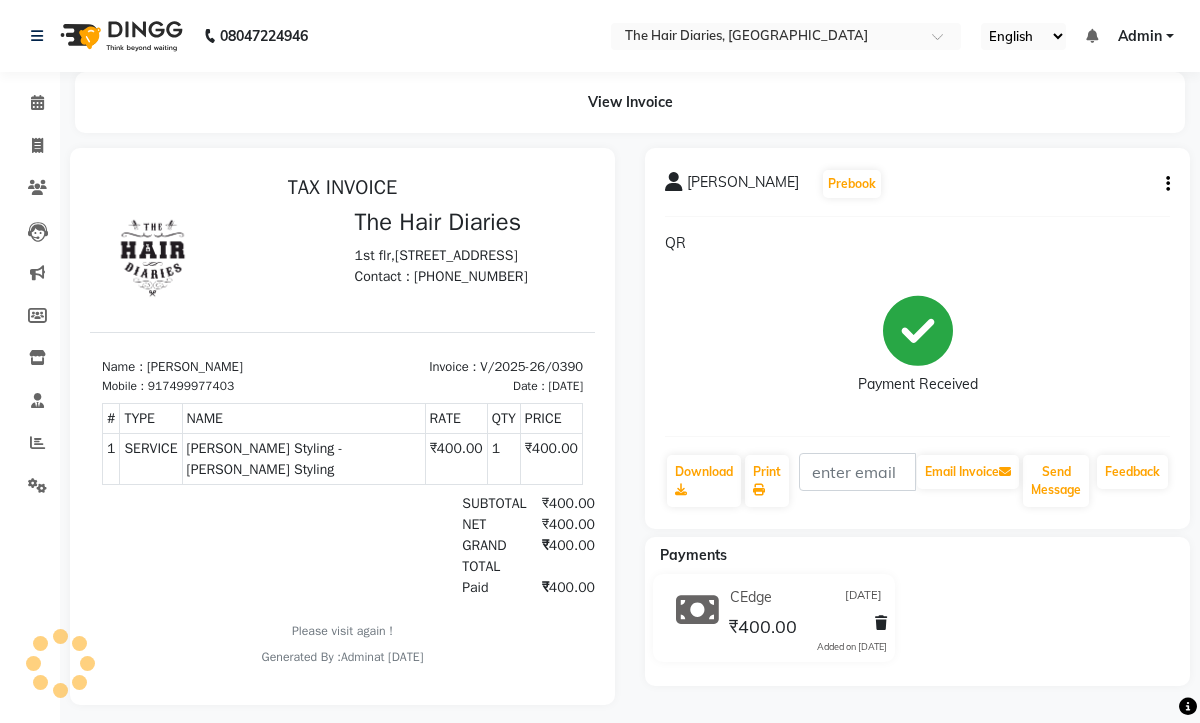 scroll, scrollTop: 0, scrollLeft: 0, axis: both 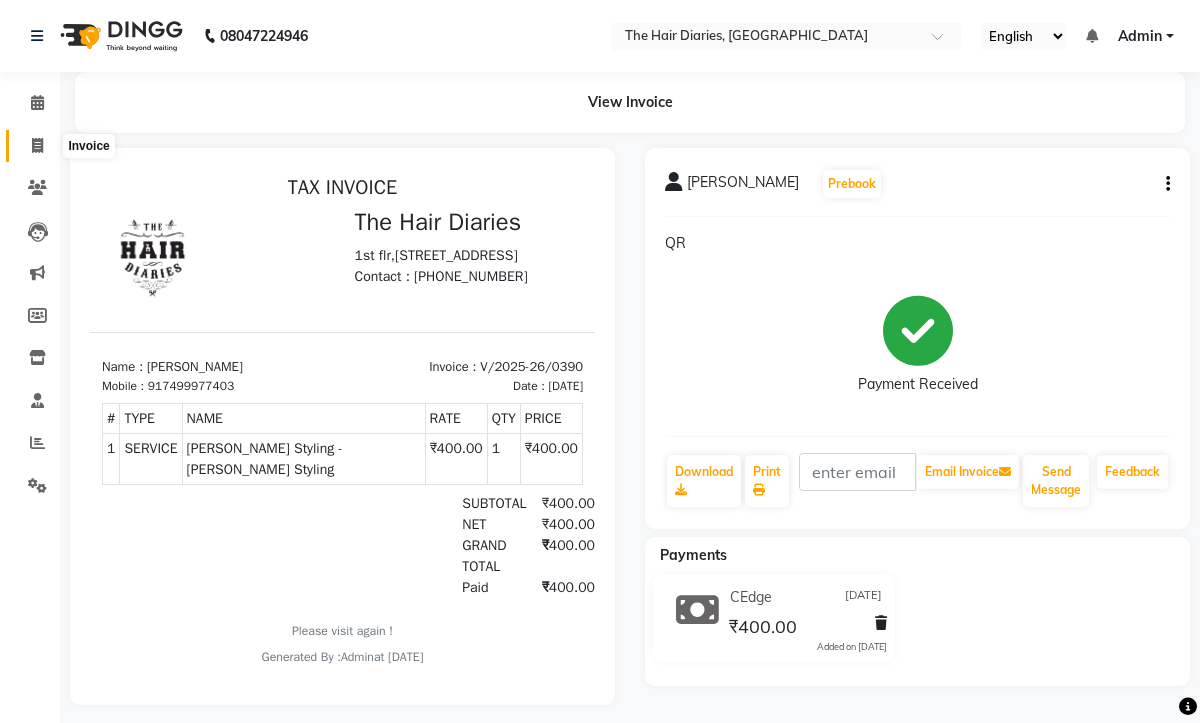 click 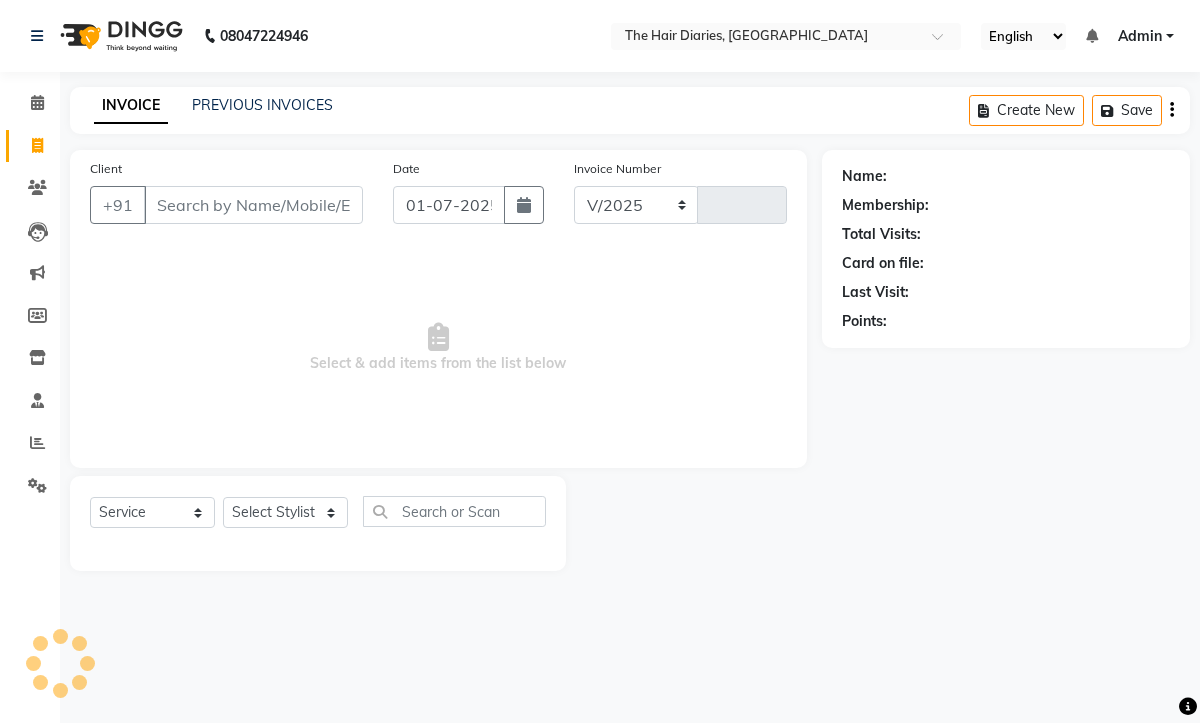 select on "782" 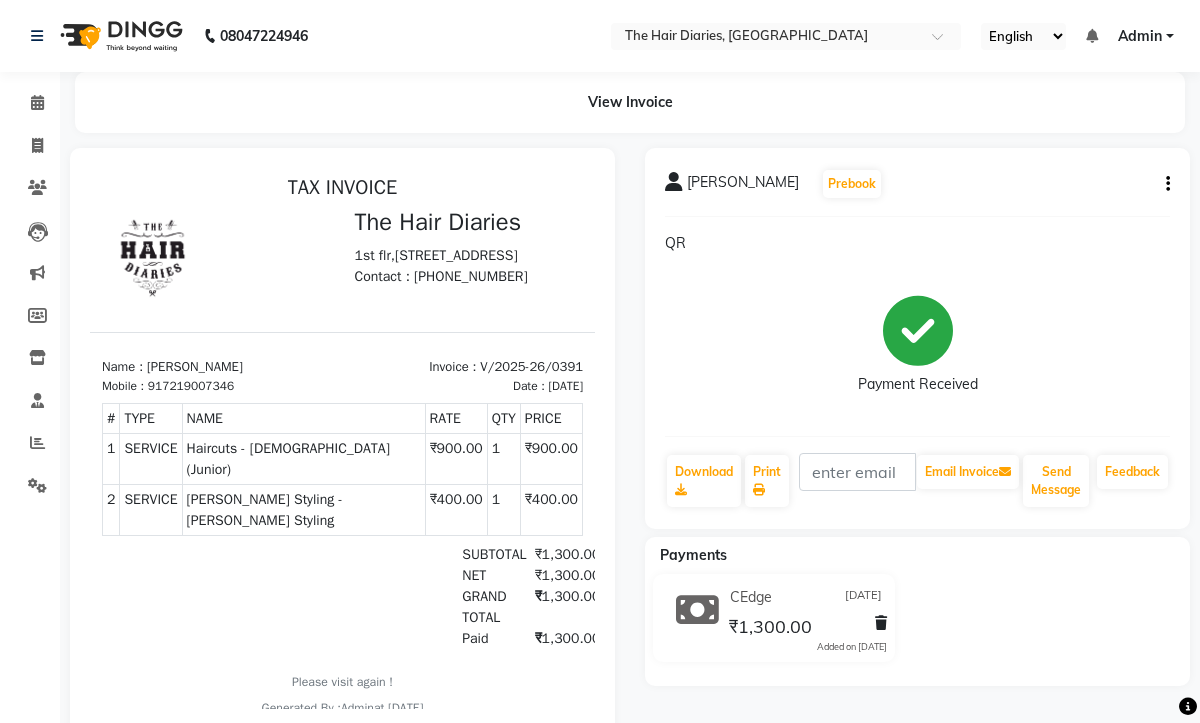 scroll, scrollTop: 0, scrollLeft: 0, axis: both 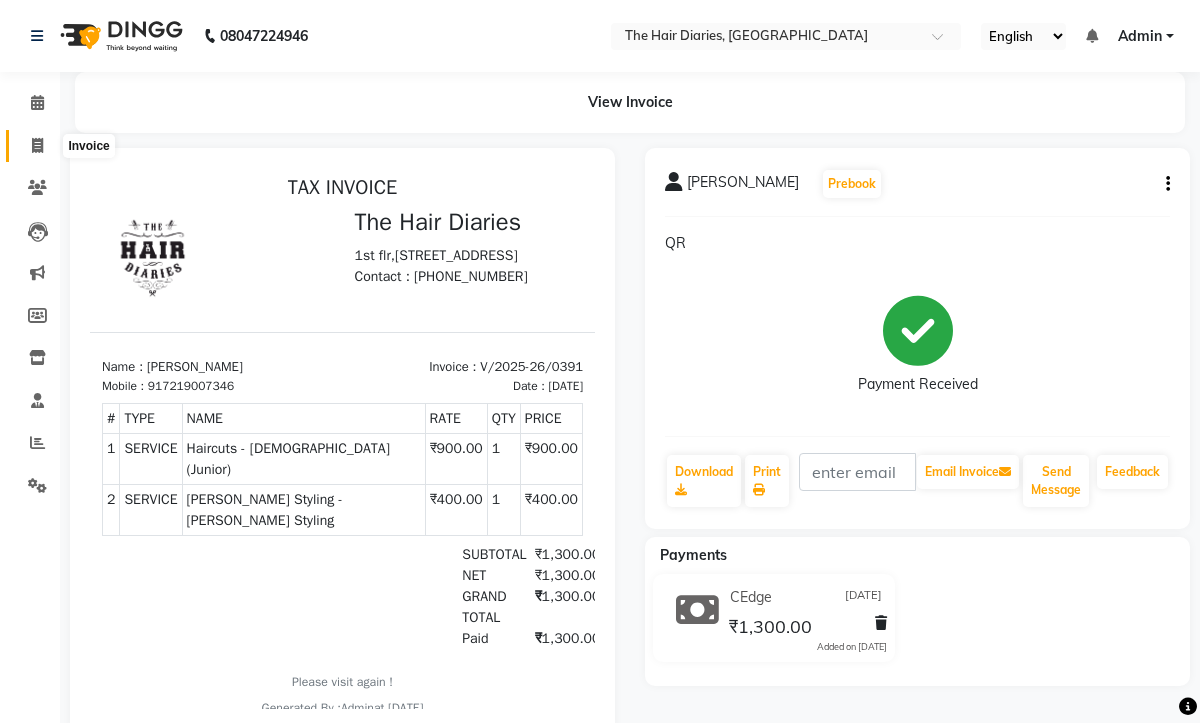 click 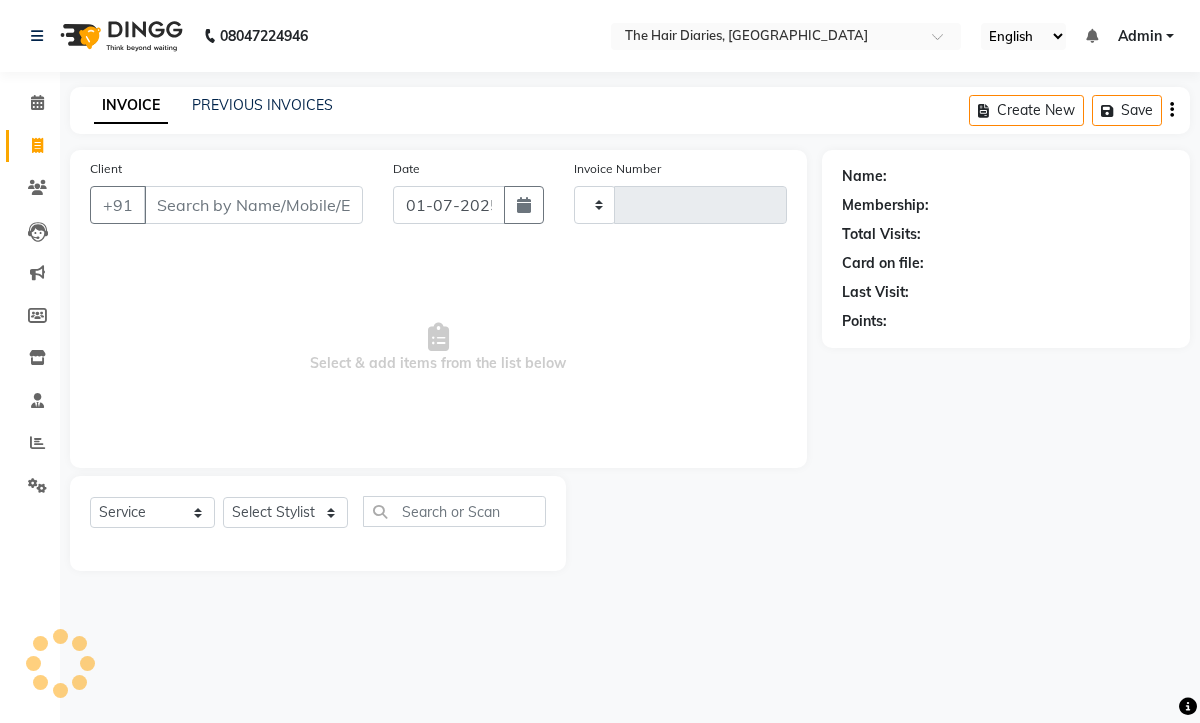 type on "0401" 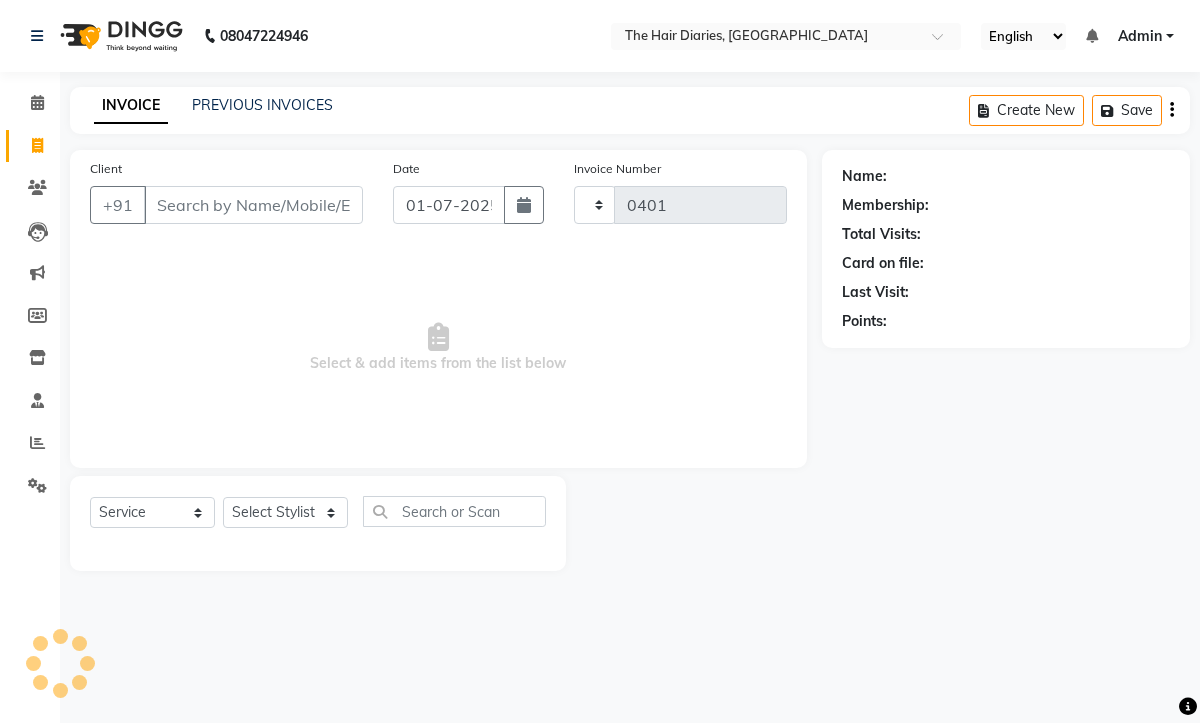 select on "782" 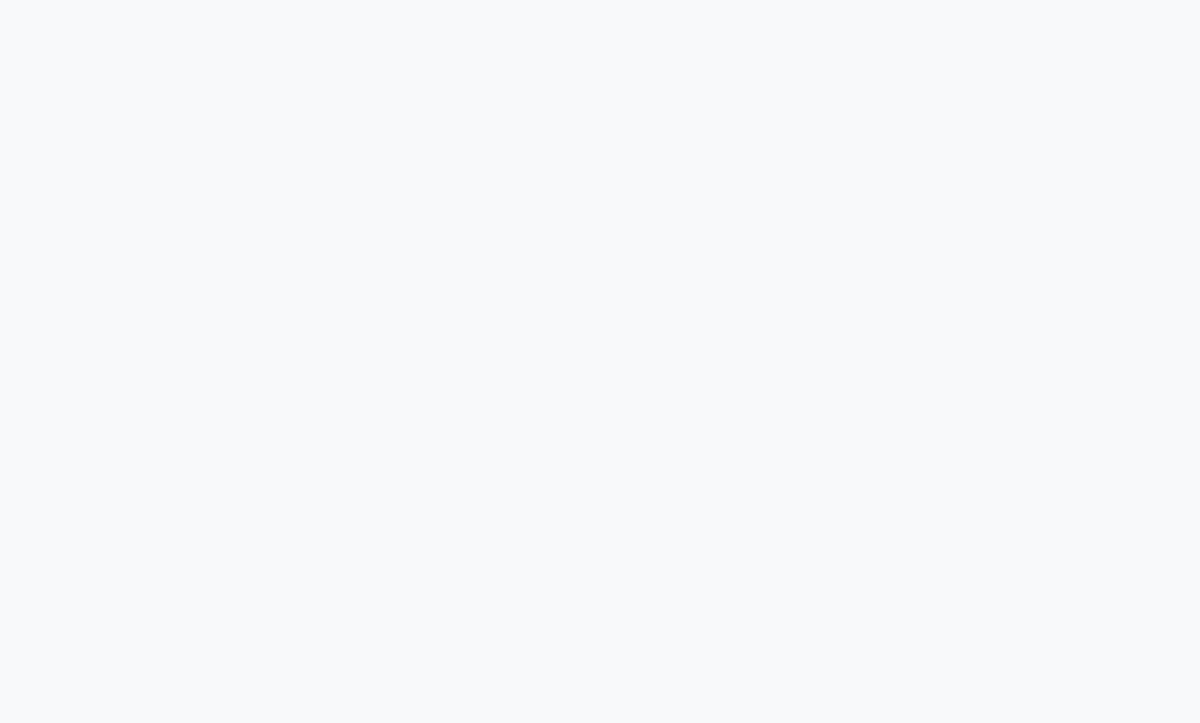 scroll, scrollTop: 0, scrollLeft: 0, axis: both 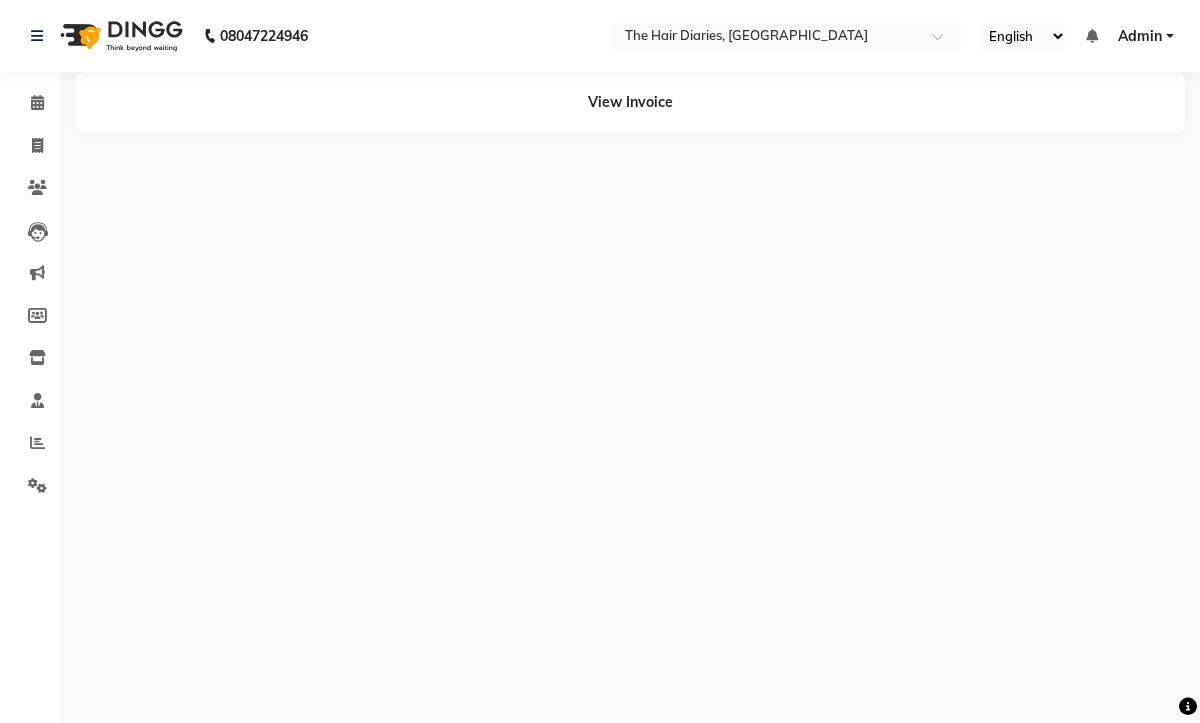 select on "en" 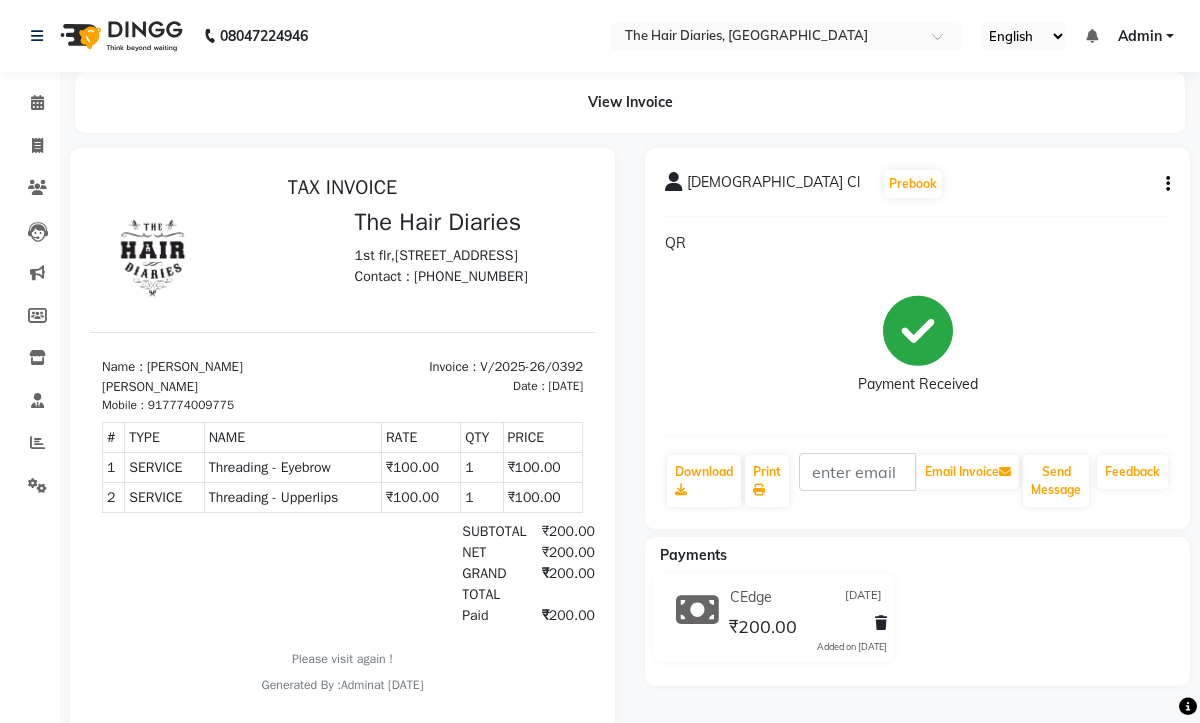 scroll, scrollTop: 0, scrollLeft: 0, axis: both 